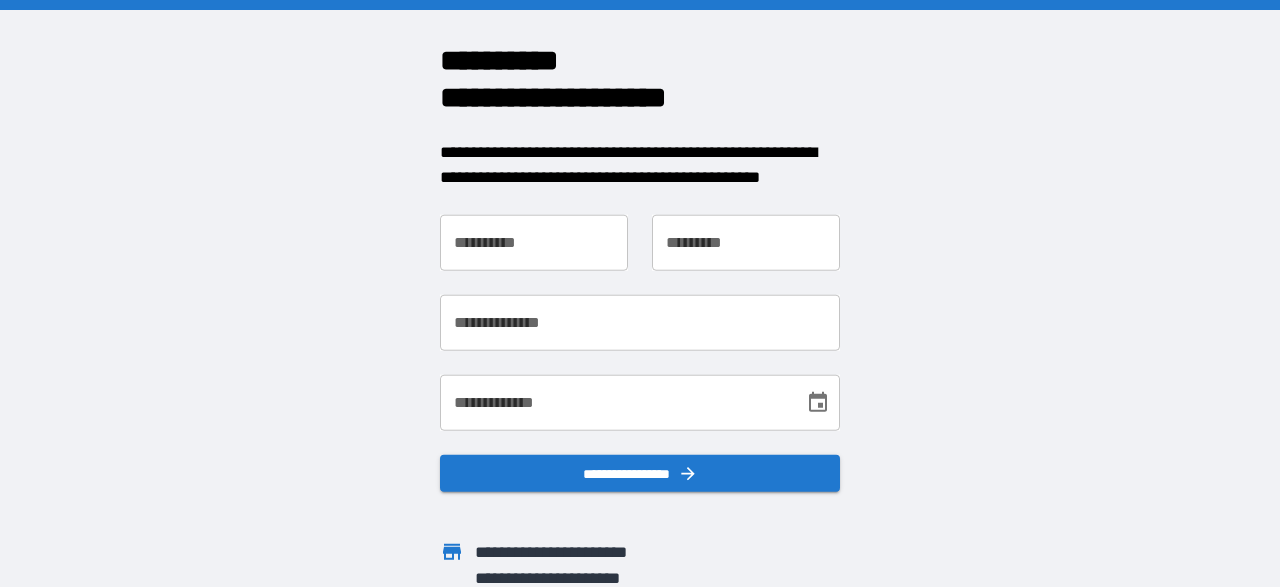 scroll, scrollTop: 0, scrollLeft: 0, axis: both 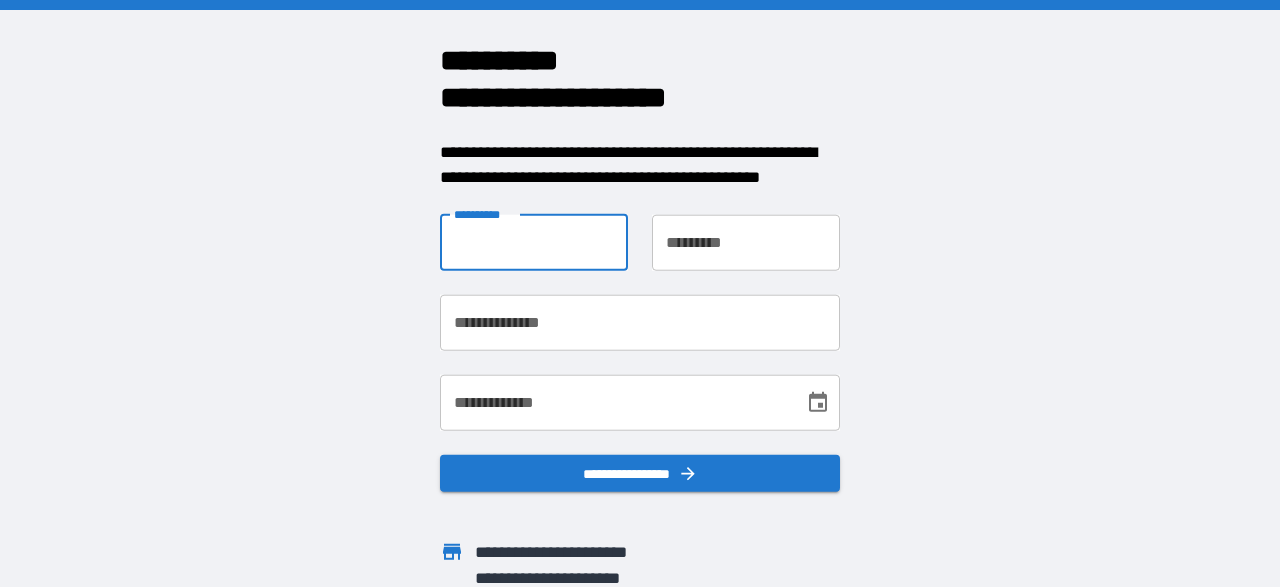 click on "**********" at bounding box center [534, 242] 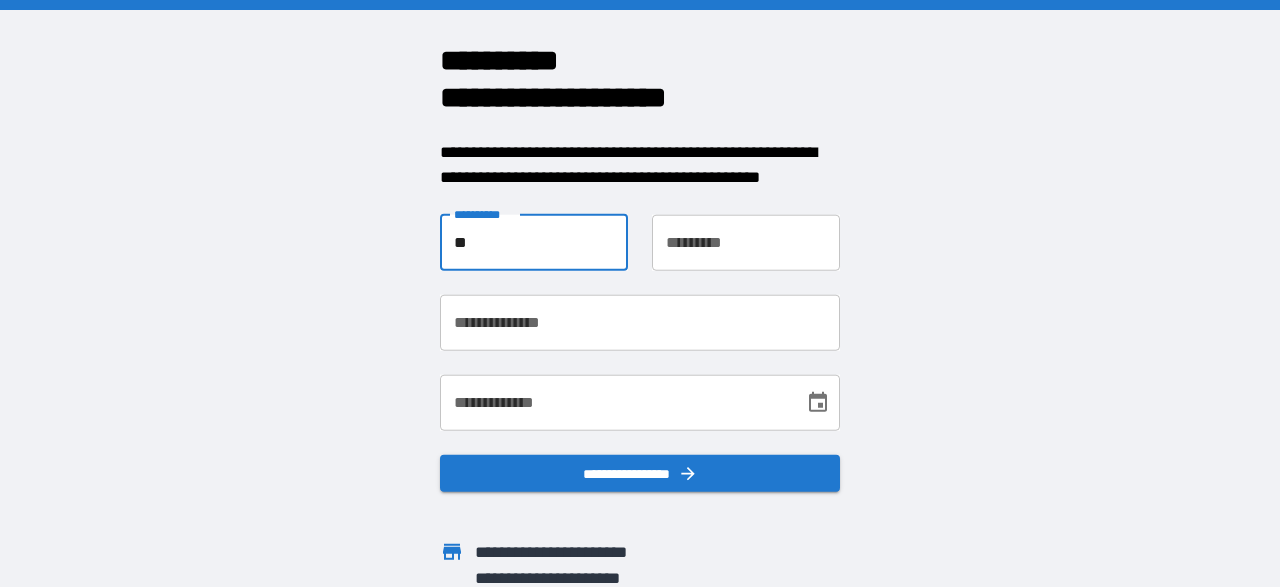 type on "*" 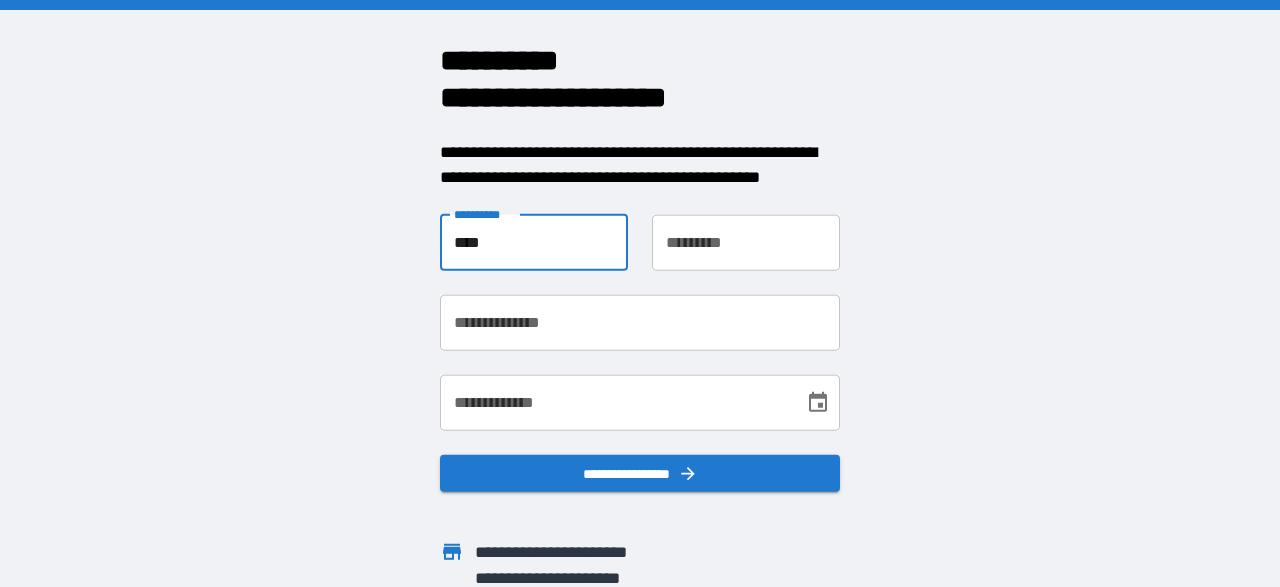type on "****" 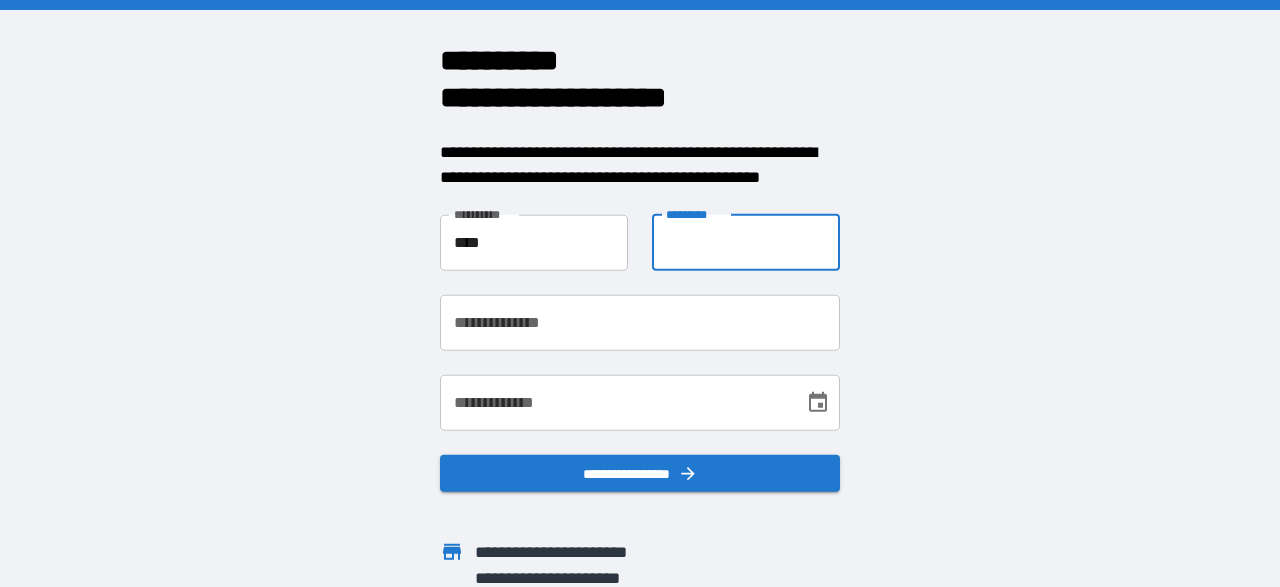 click on "**********" at bounding box center [746, 242] 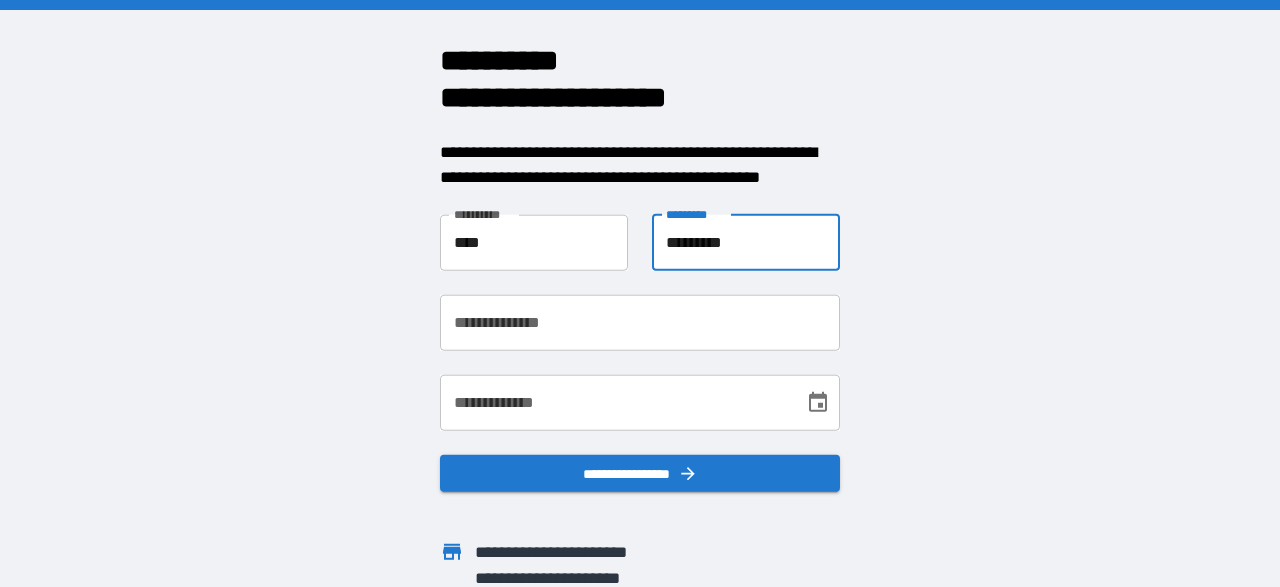 type on "*********" 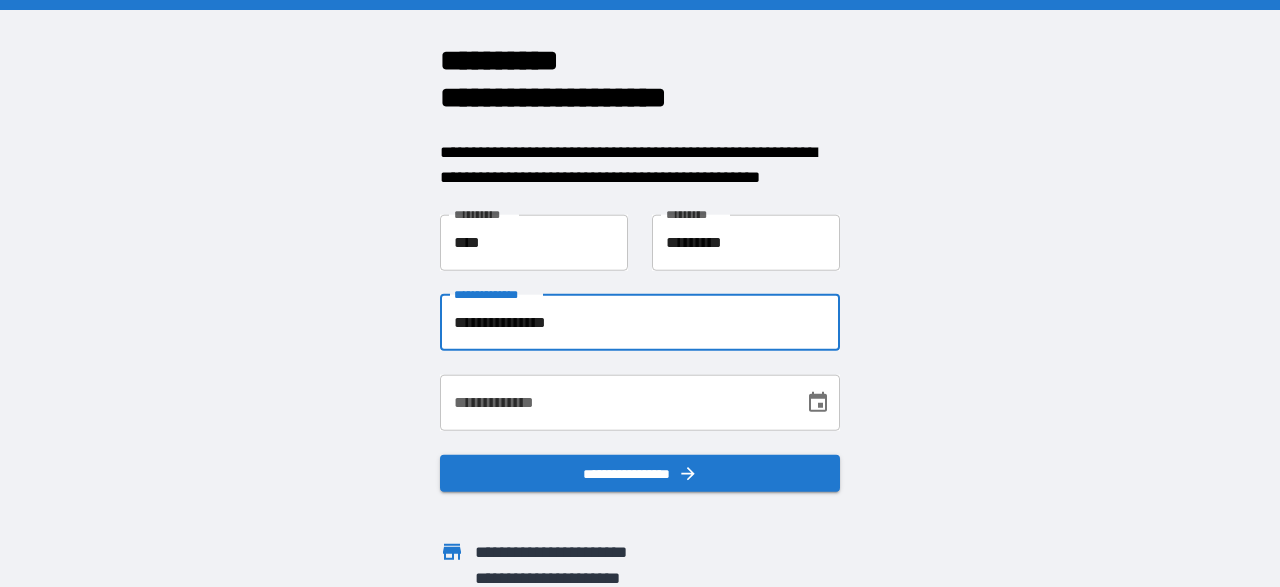 type on "**********" 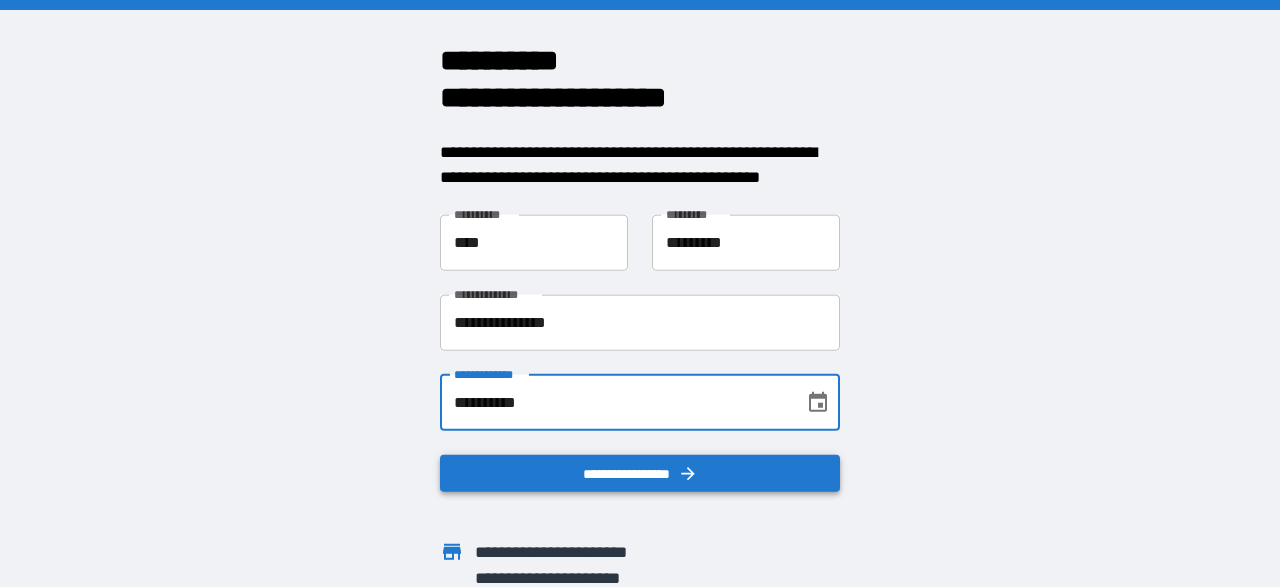 type on "**********" 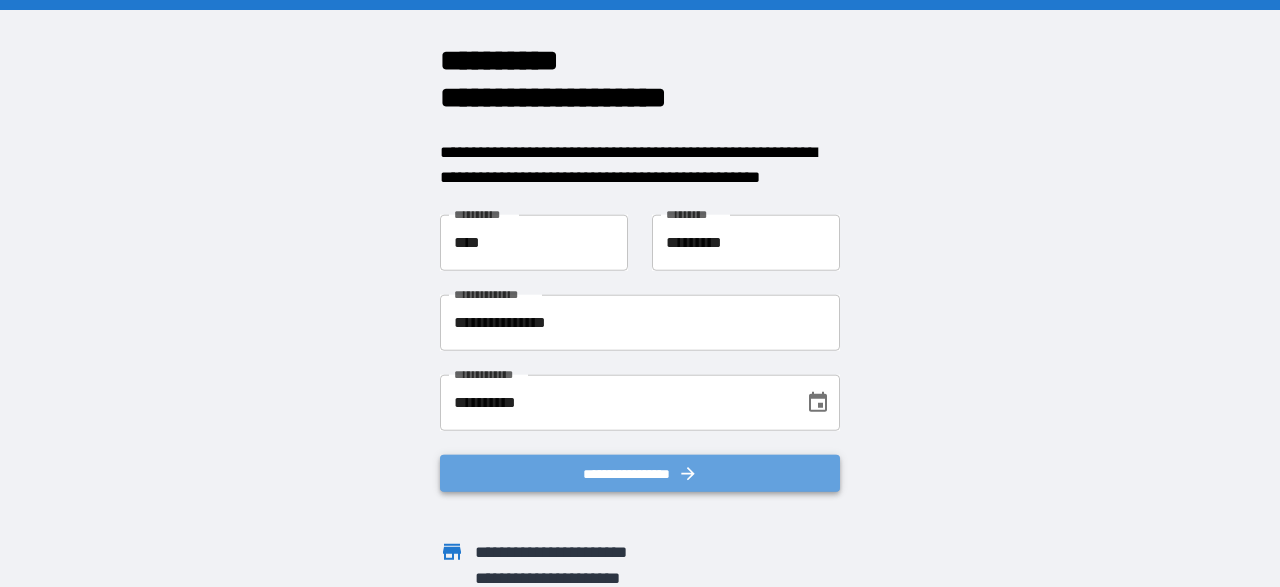 click on "**********" at bounding box center [640, 473] 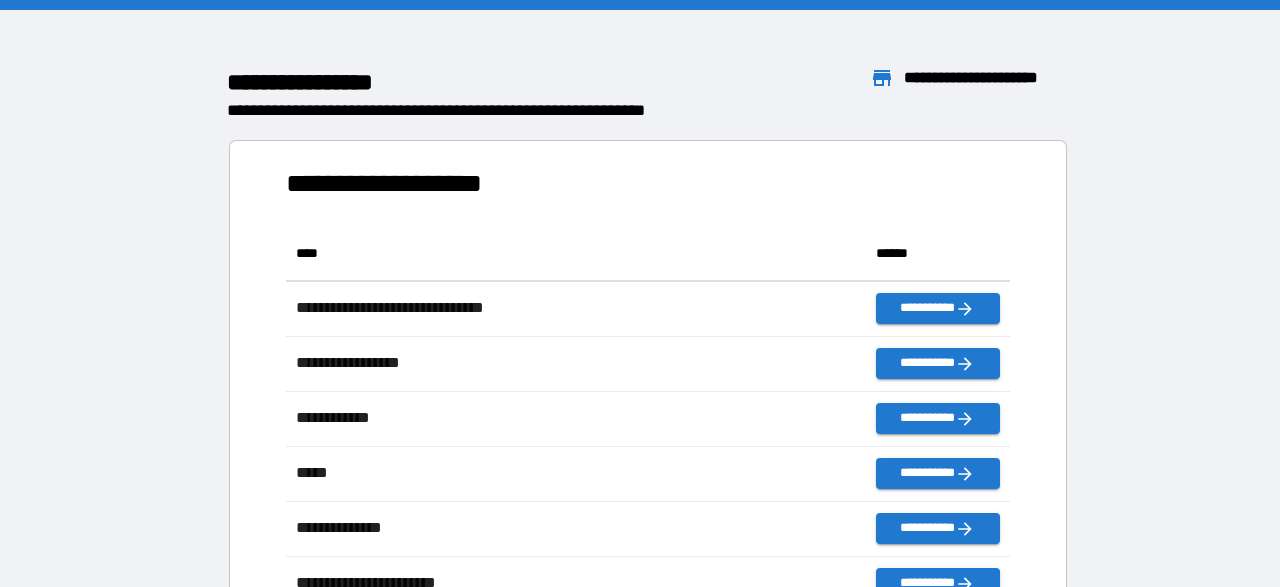 scroll, scrollTop: 1, scrollLeft: 1, axis: both 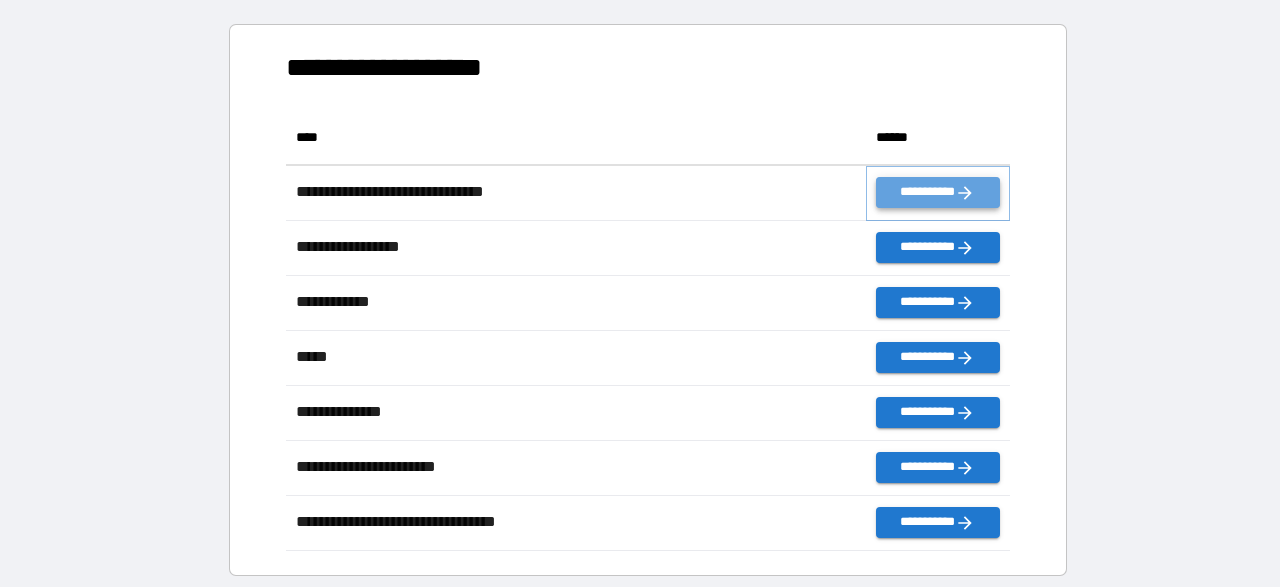click on "**********" at bounding box center [938, 192] 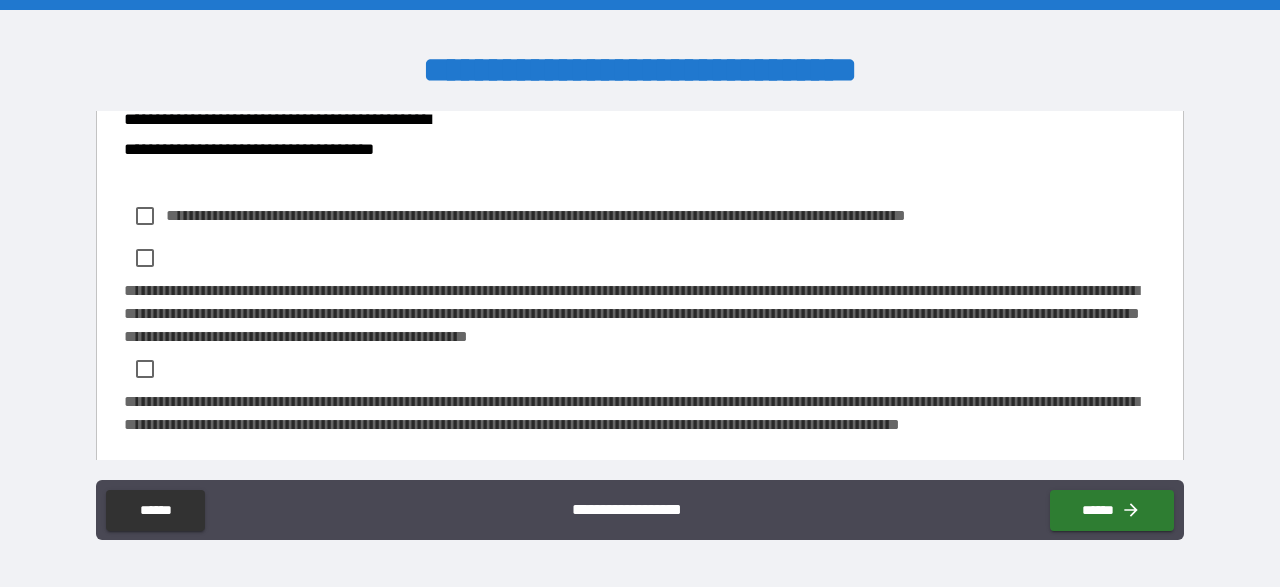 scroll, scrollTop: 285, scrollLeft: 0, axis: vertical 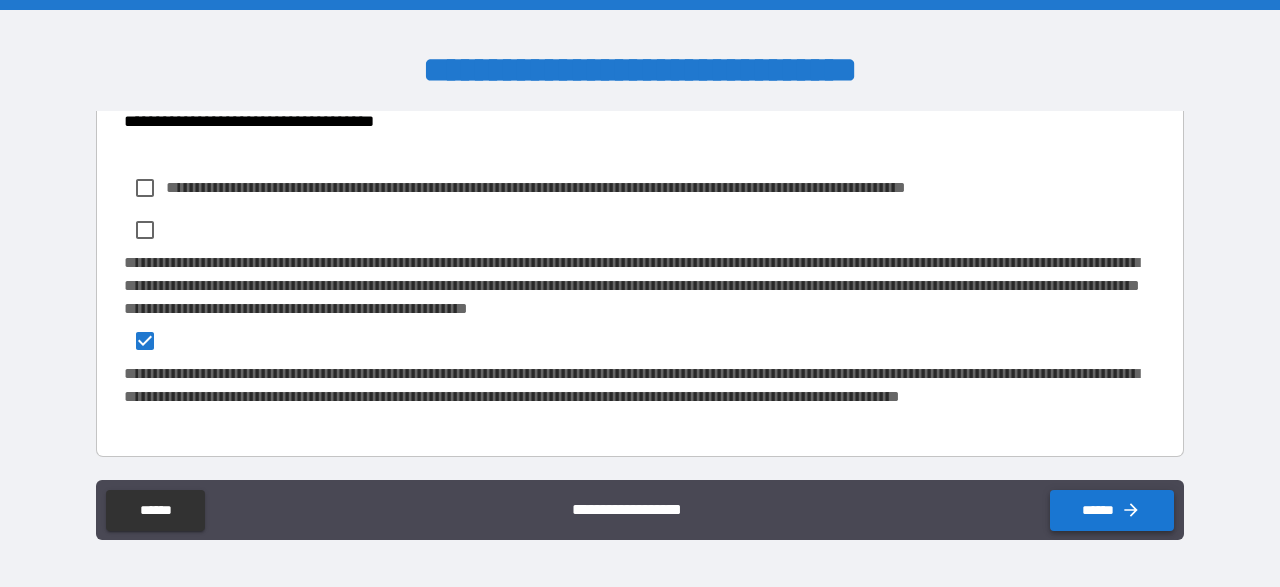click on "******" at bounding box center [1112, 510] 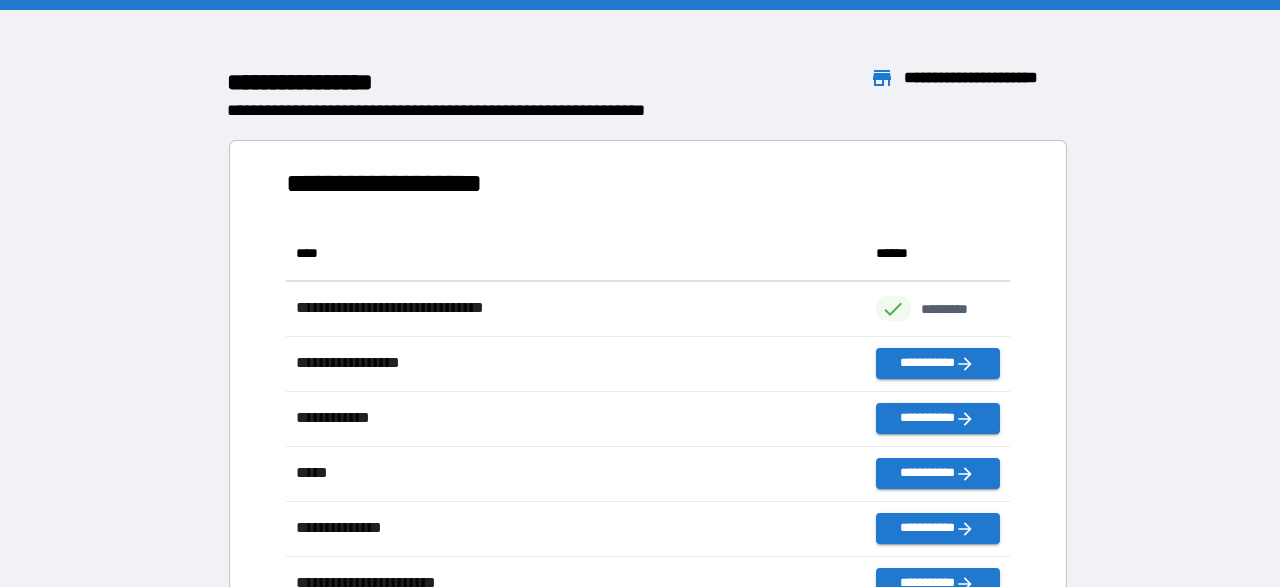 scroll, scrollTop: 441, scrollLeft: 724, axis: both 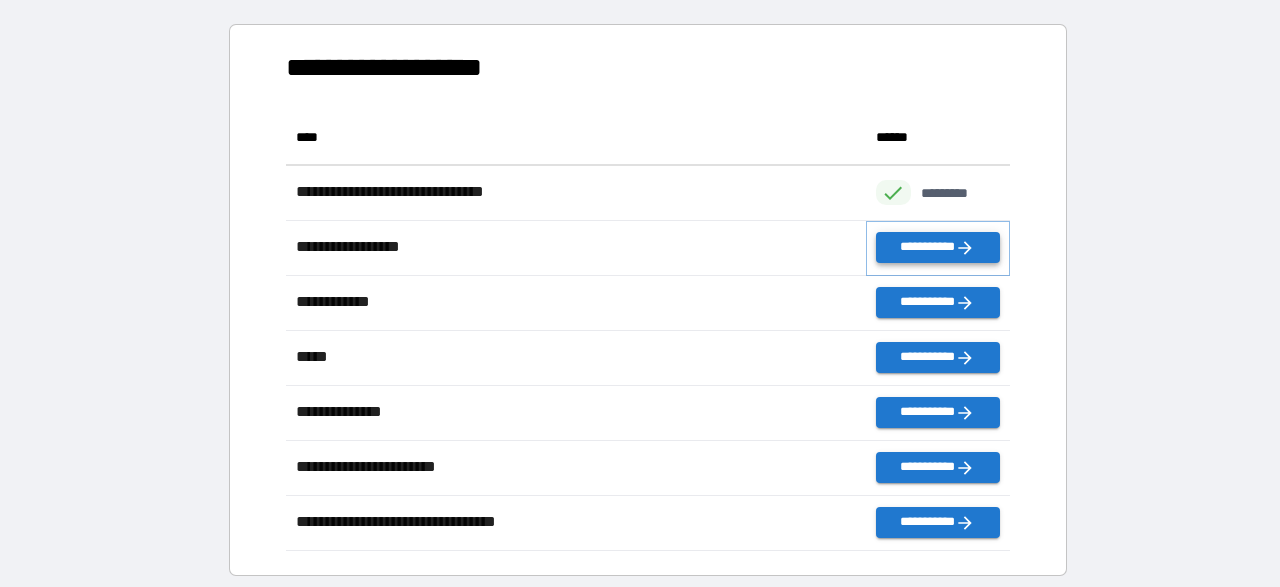 click on "**********" at bounding box center [938, 247] 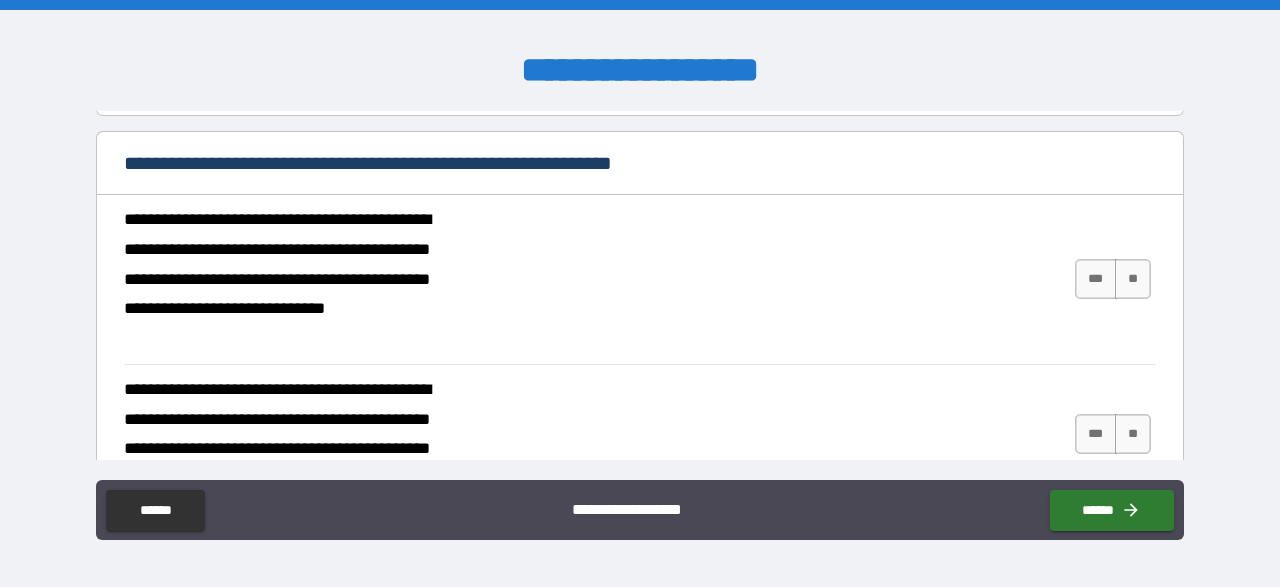scroll, scrollTop: 1624, scrollLeft: 0, axis: vertical 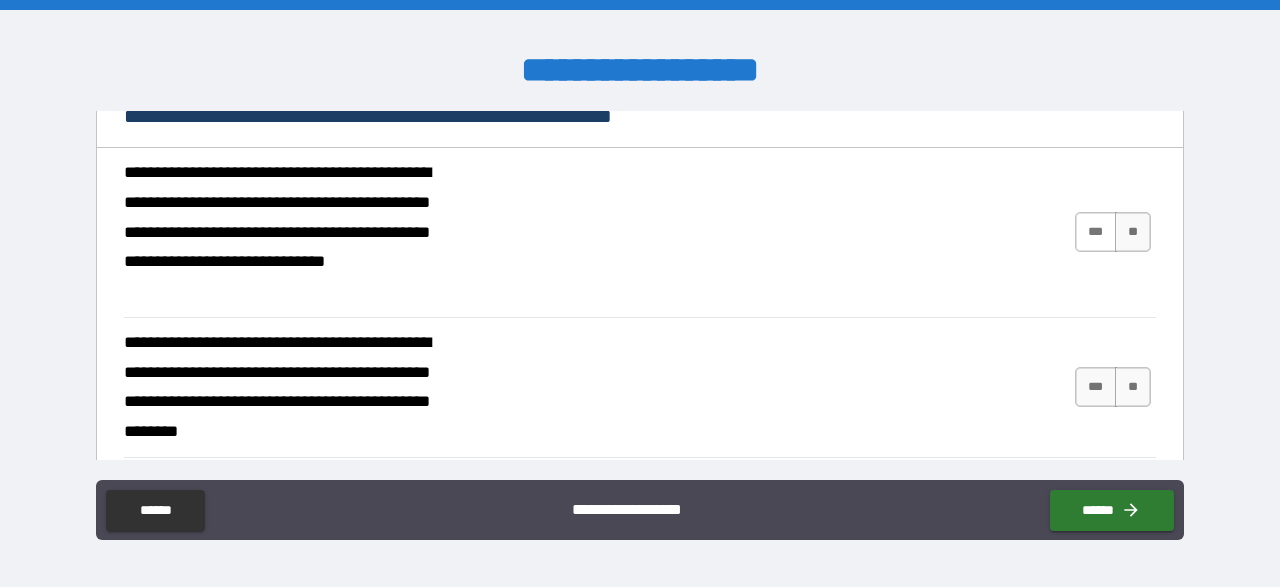 click on "***" at bounding box center (1096, 232) 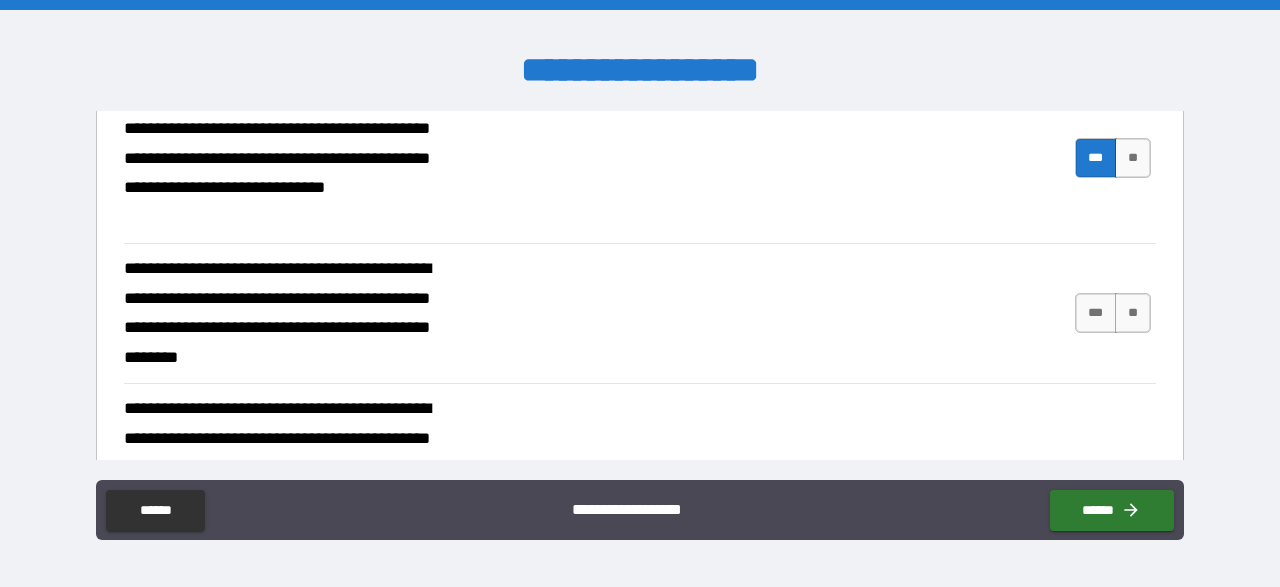 scroll, scrollTop: 1740, scrollLeft: 0, axis: vertical 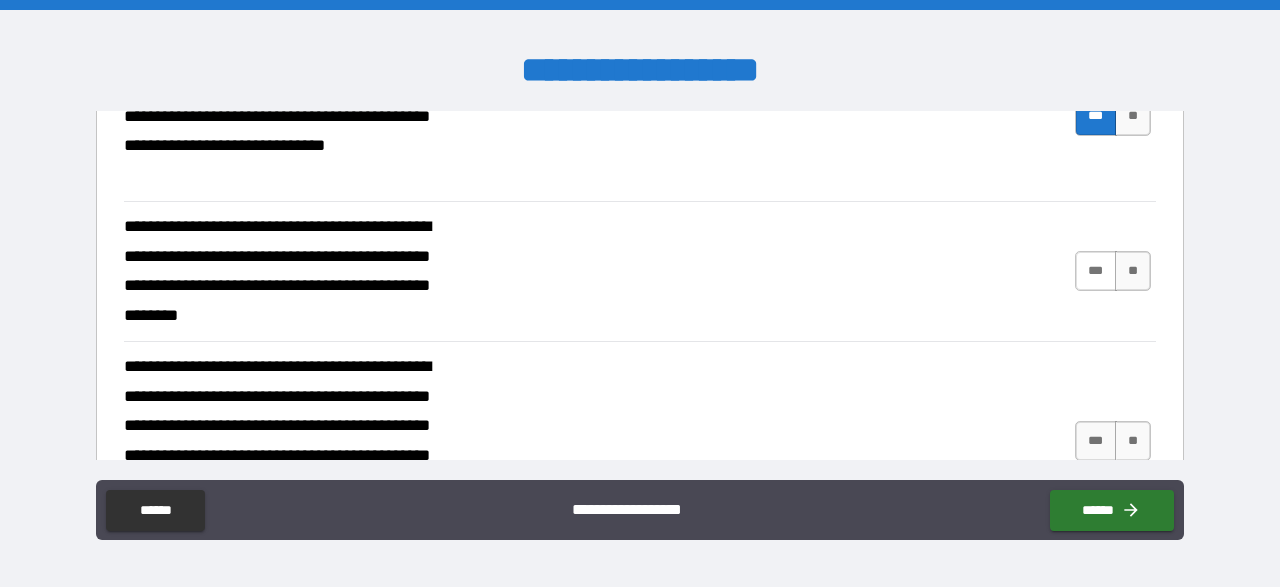 click on "***" at bounding box center [1096, 271] 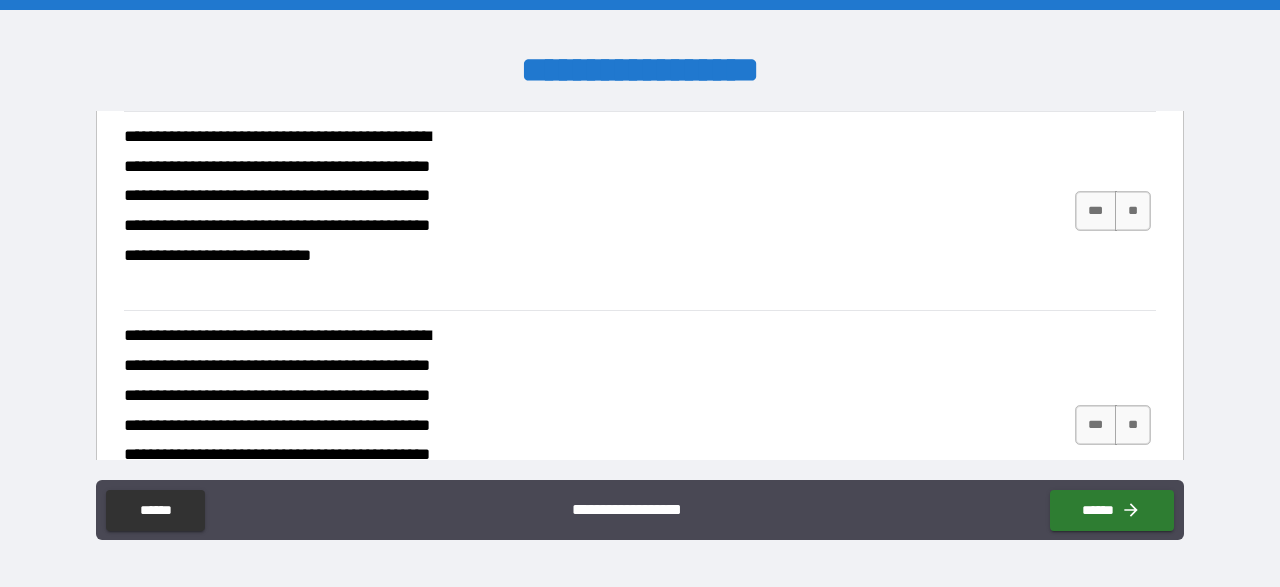 scroll, scrollTop: 1972, scrollLeft: 0, axis: vertical 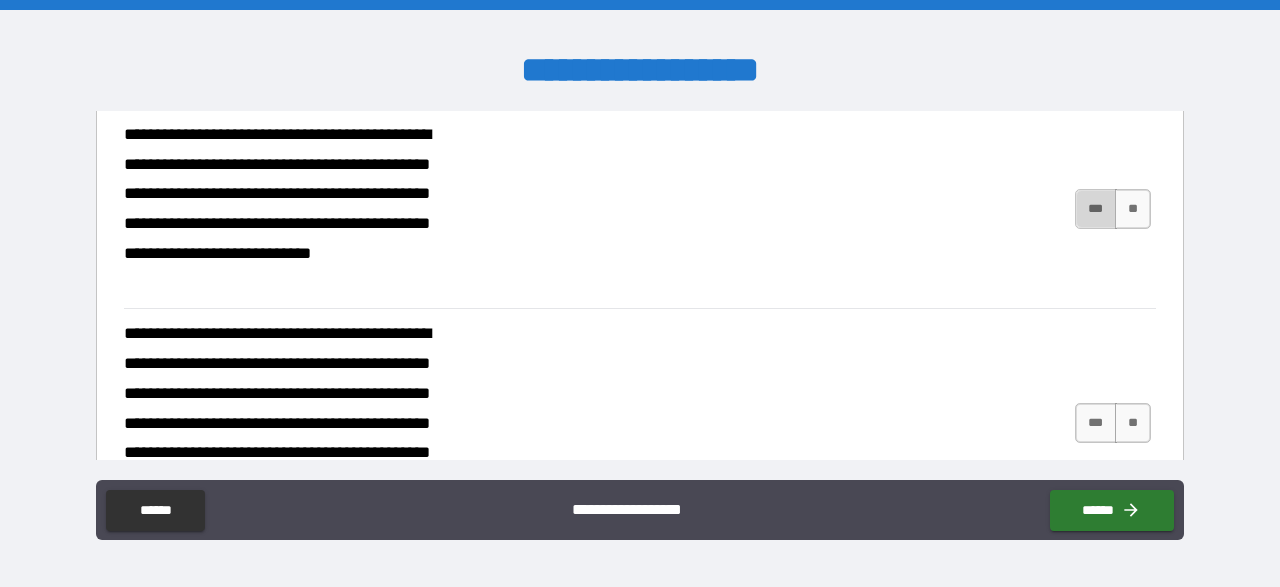 click on "***" at bounding box center (1096, 209) 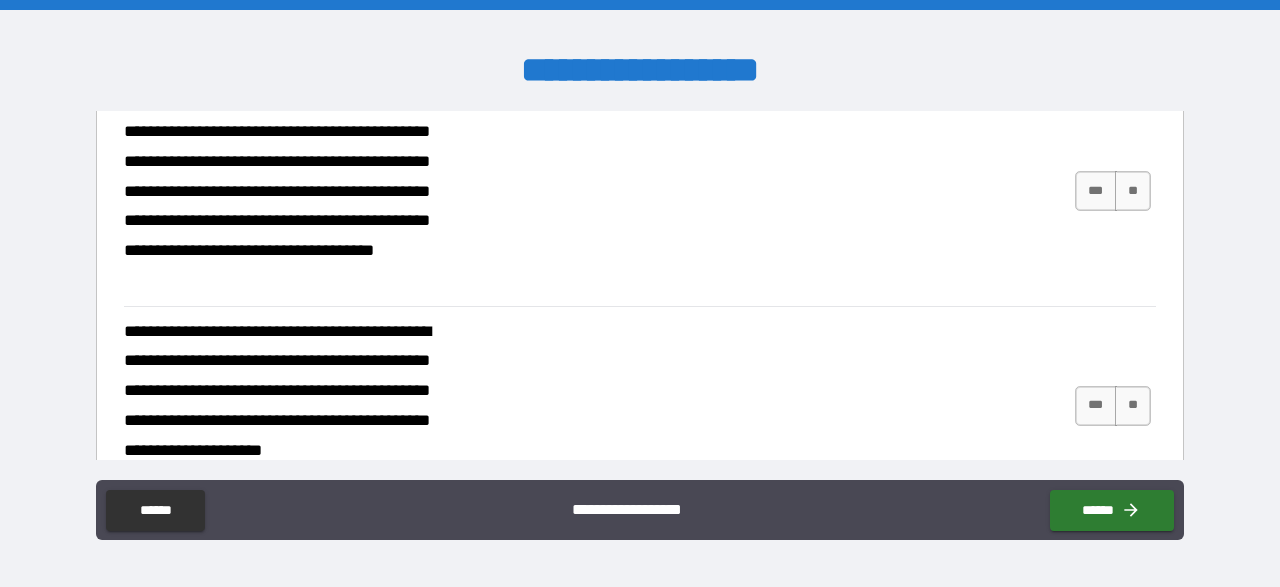 scroll, scrollTop: 2088, scrollLeft: 0, axis: vertical 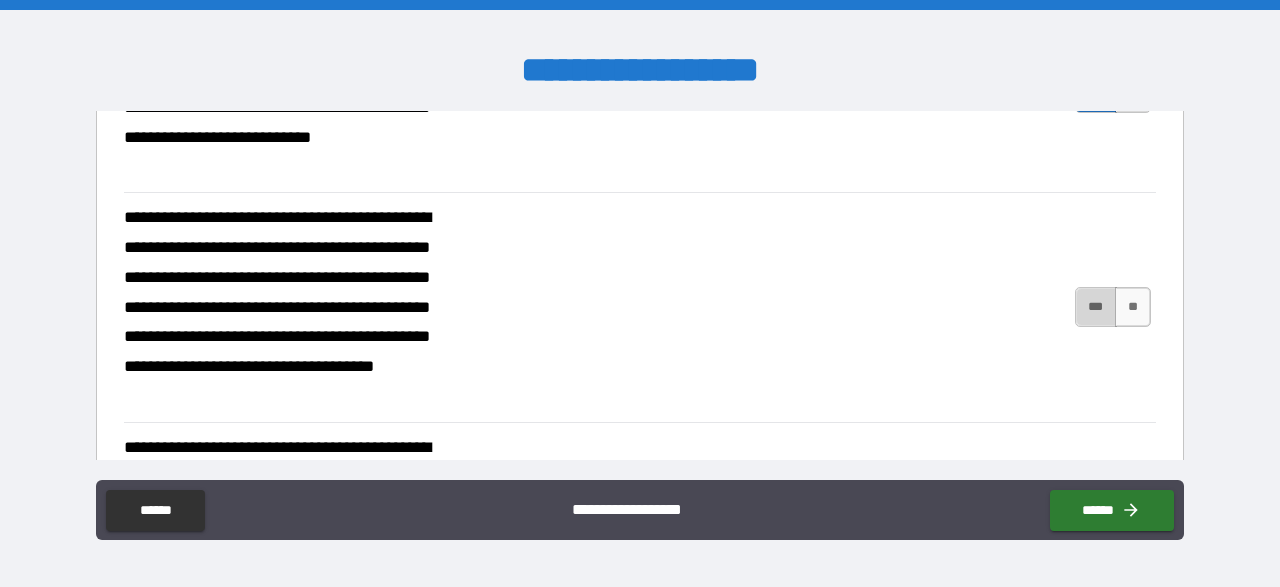 click on "***" at bounding box center (1096, 307) 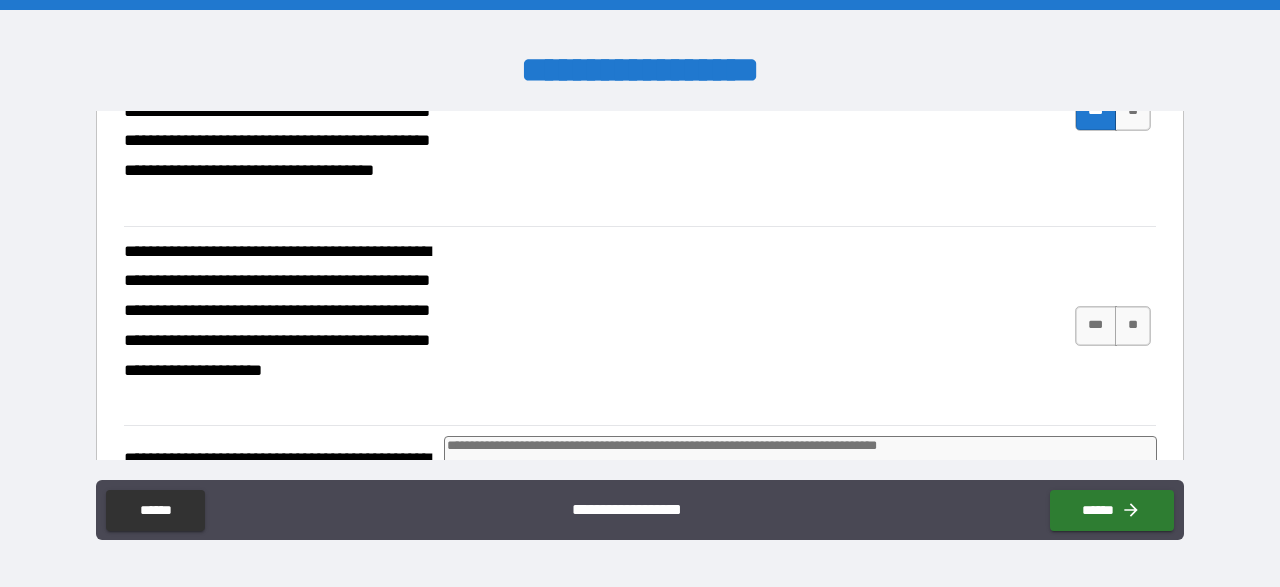 scroll, scrollTop: 2320, scrollLeft: 0, axis: vertical 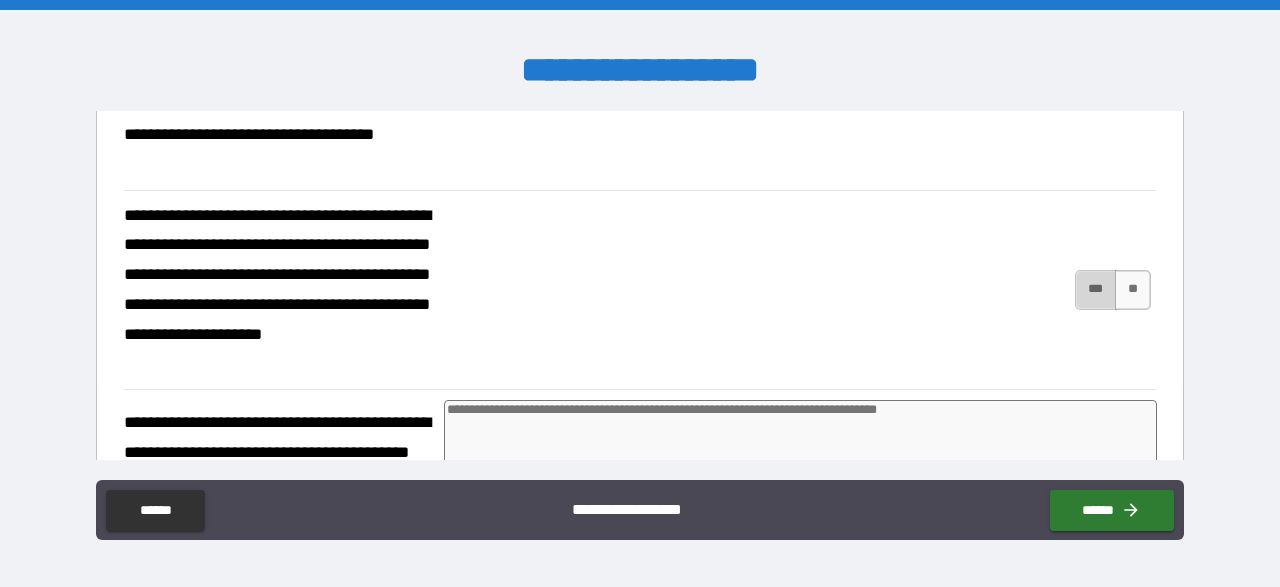 click on "***" at bounding box center [1096, 290] 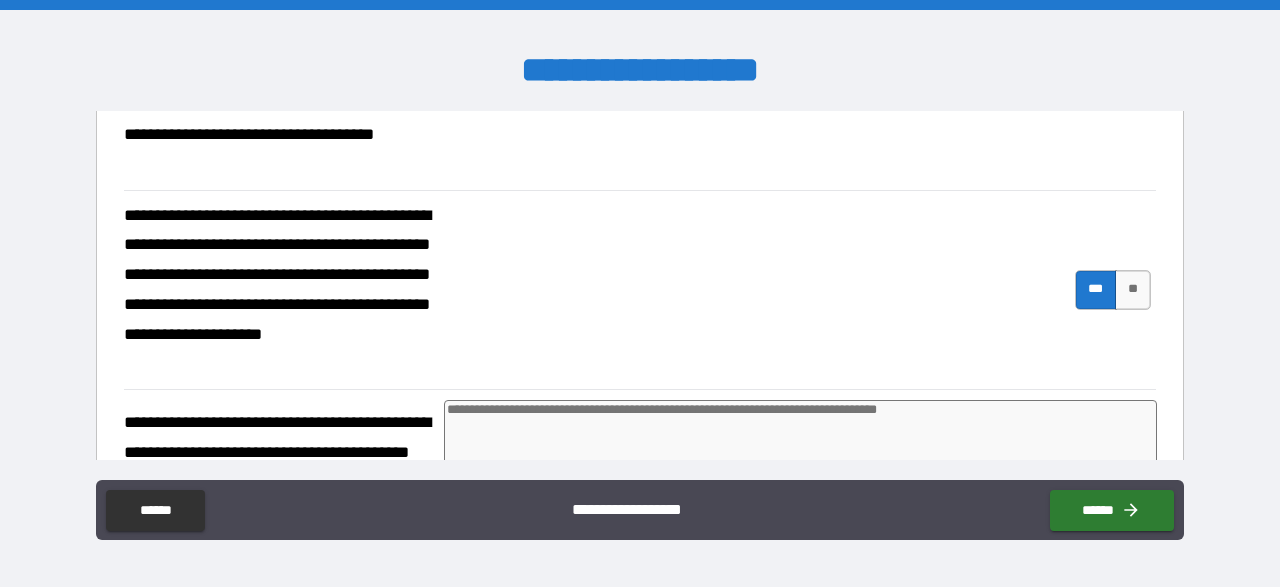 type on "*" 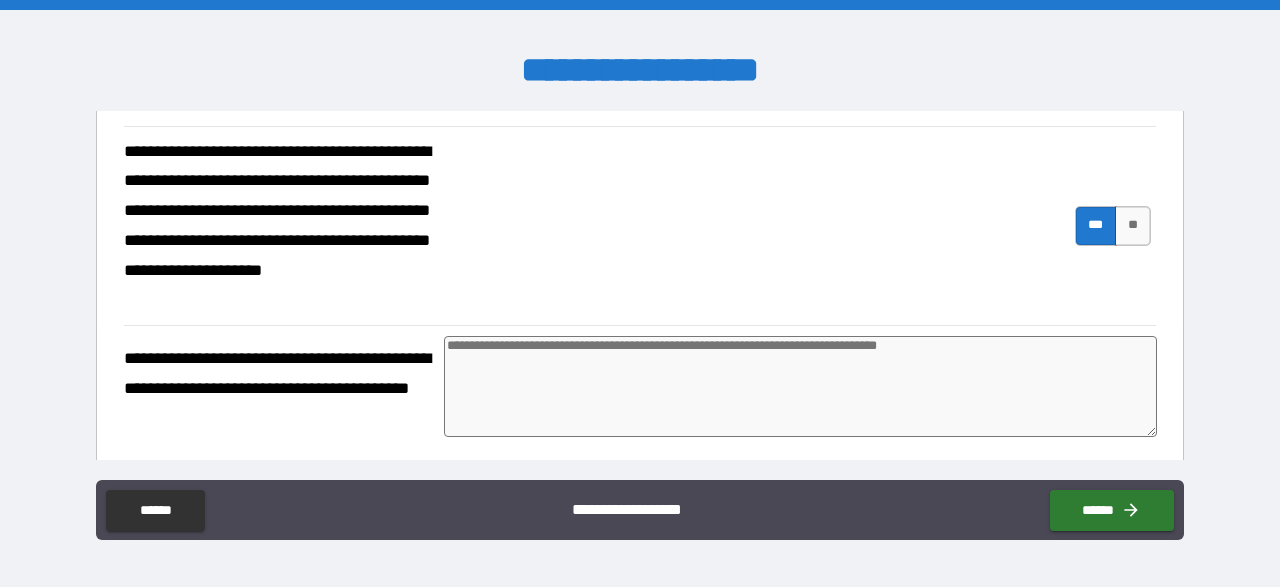 click at bounding box center (800, 386) 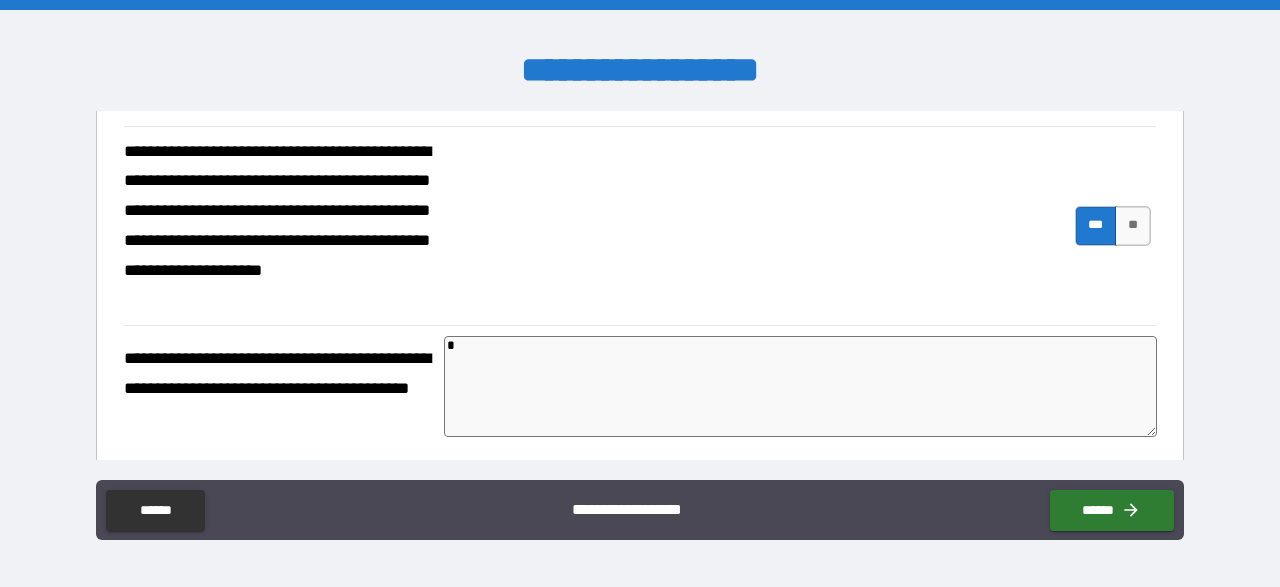 type on "*" 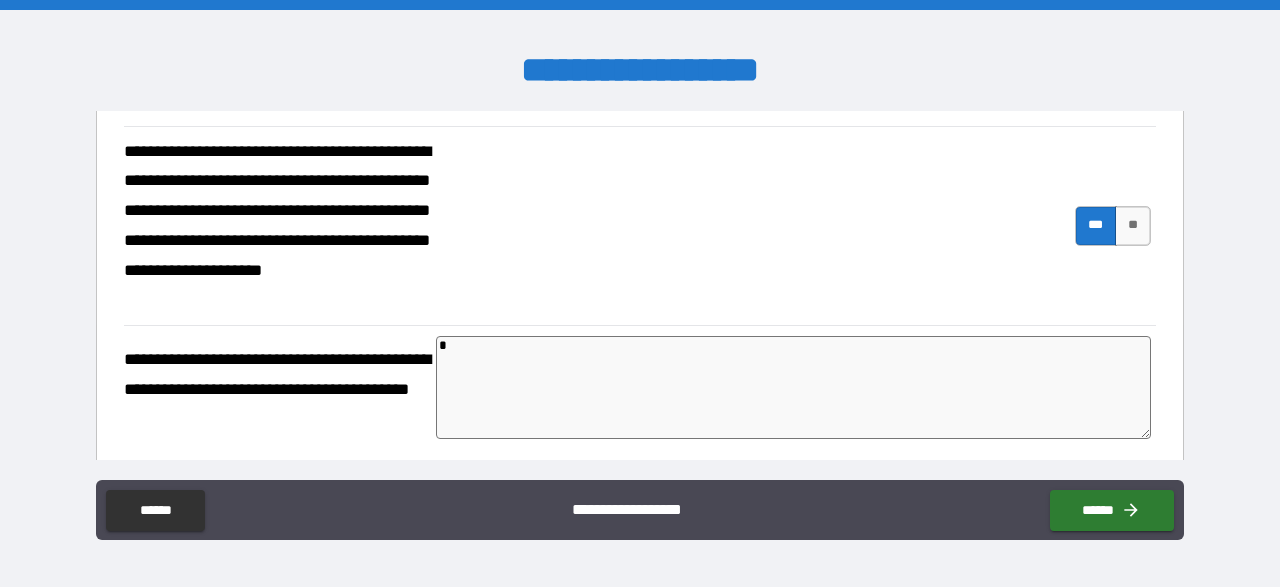 type on "**" 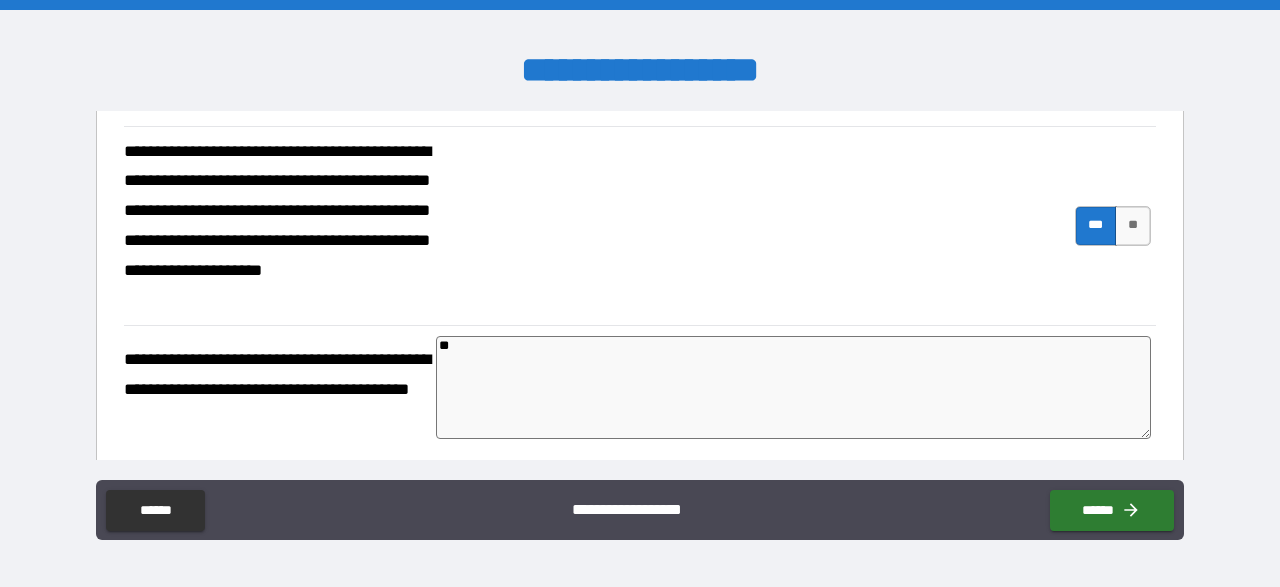 type on "*" 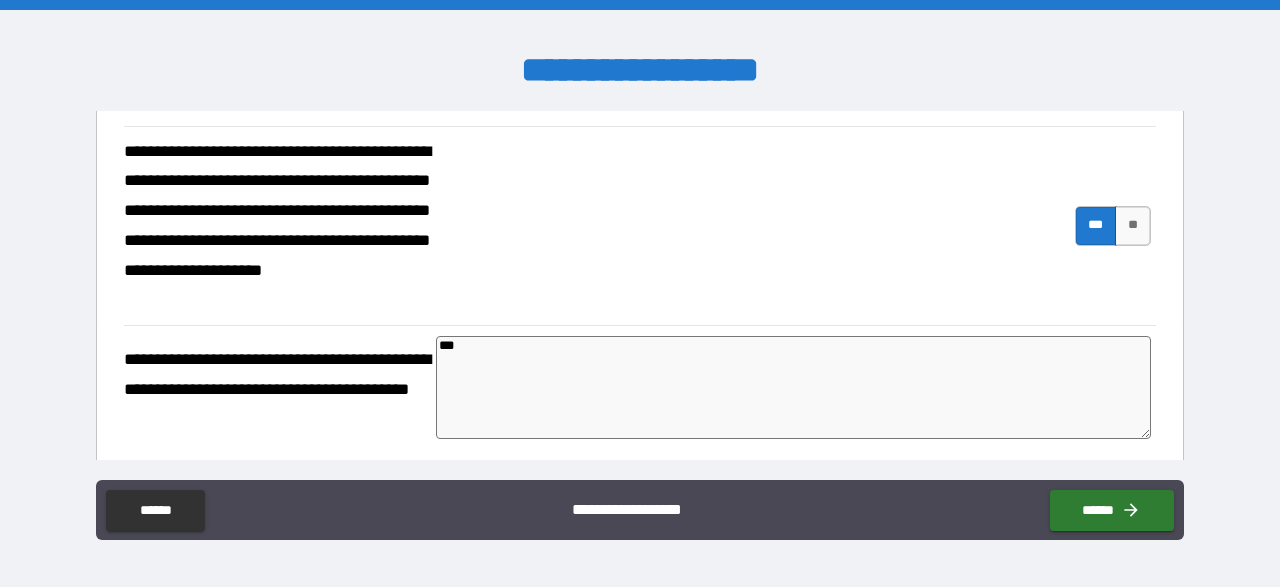 type on "*" 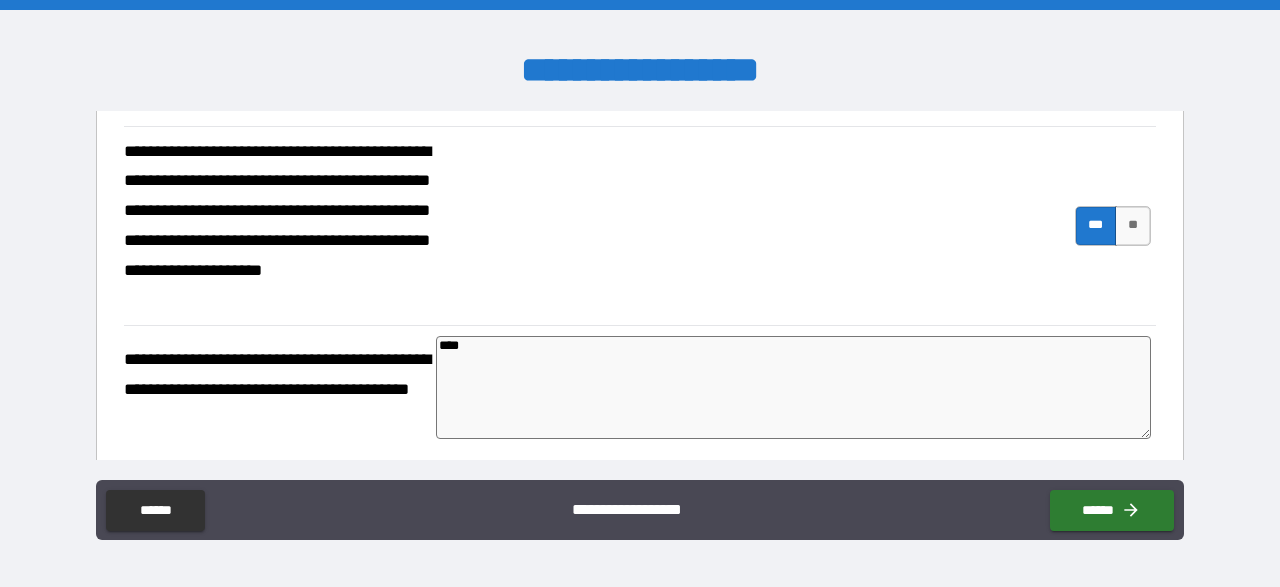 type on "*" 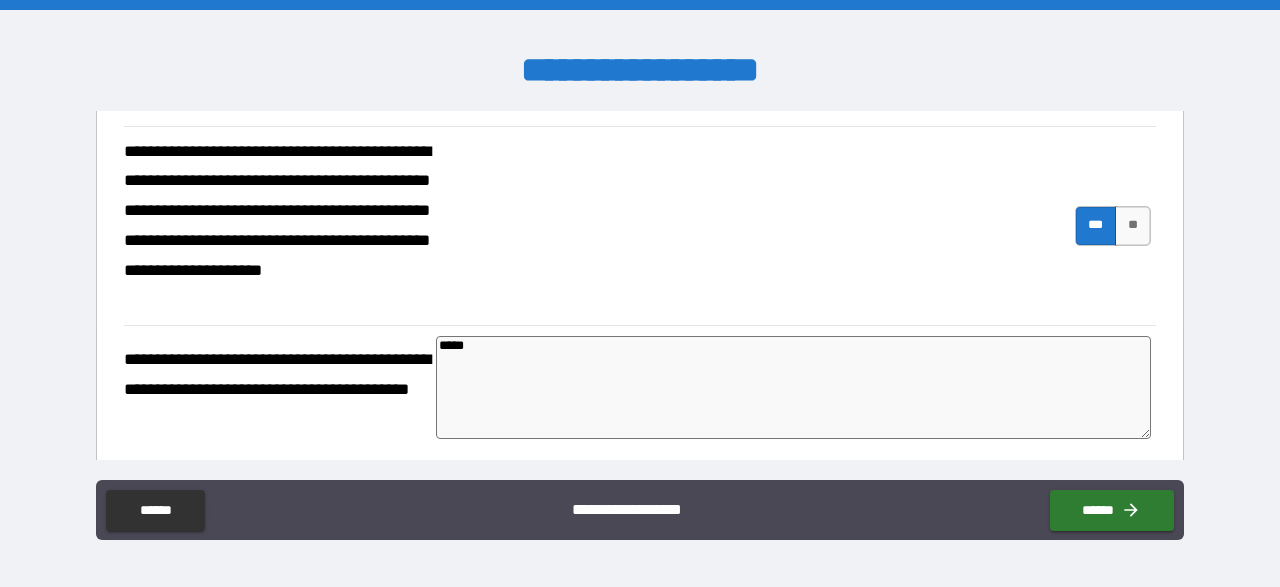 type on "*" 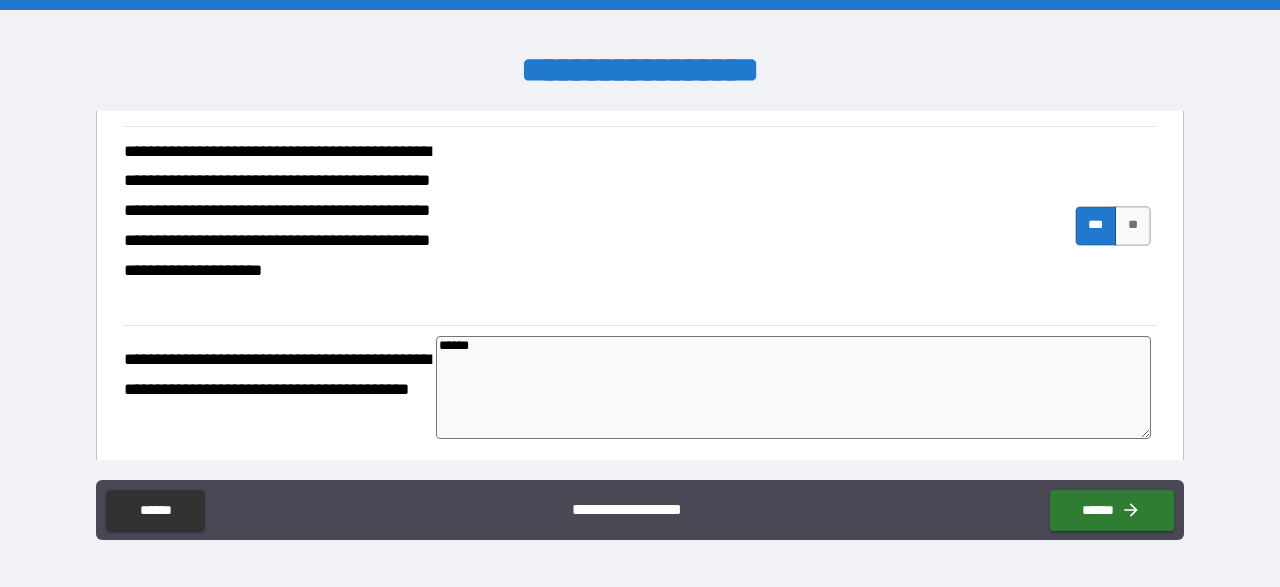 type on "*" 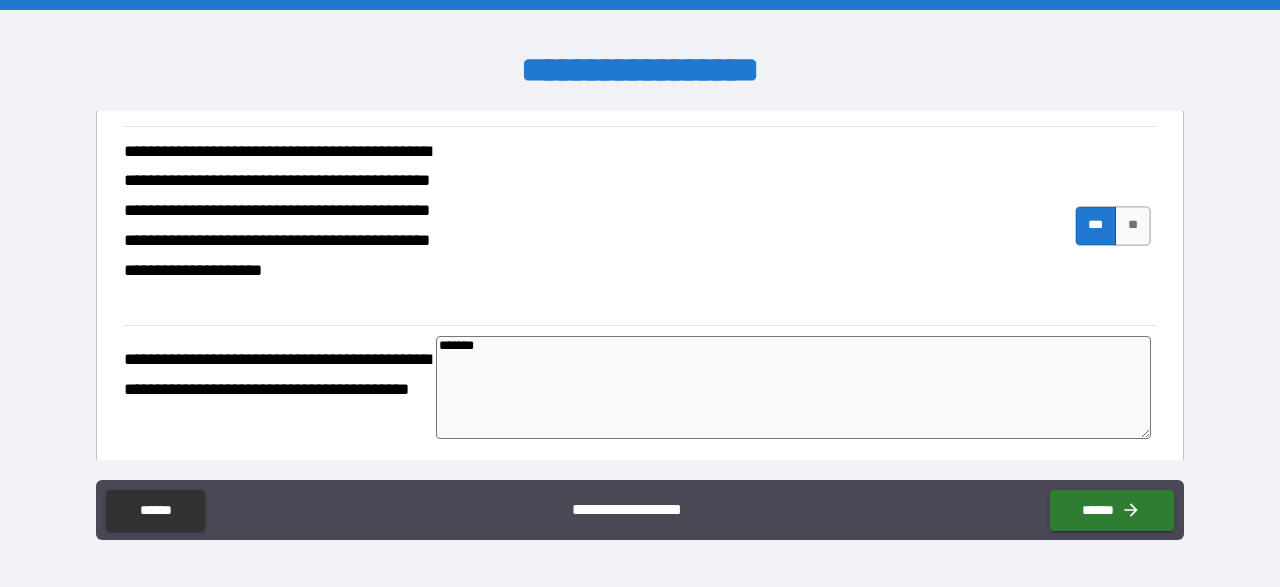 type on "*" 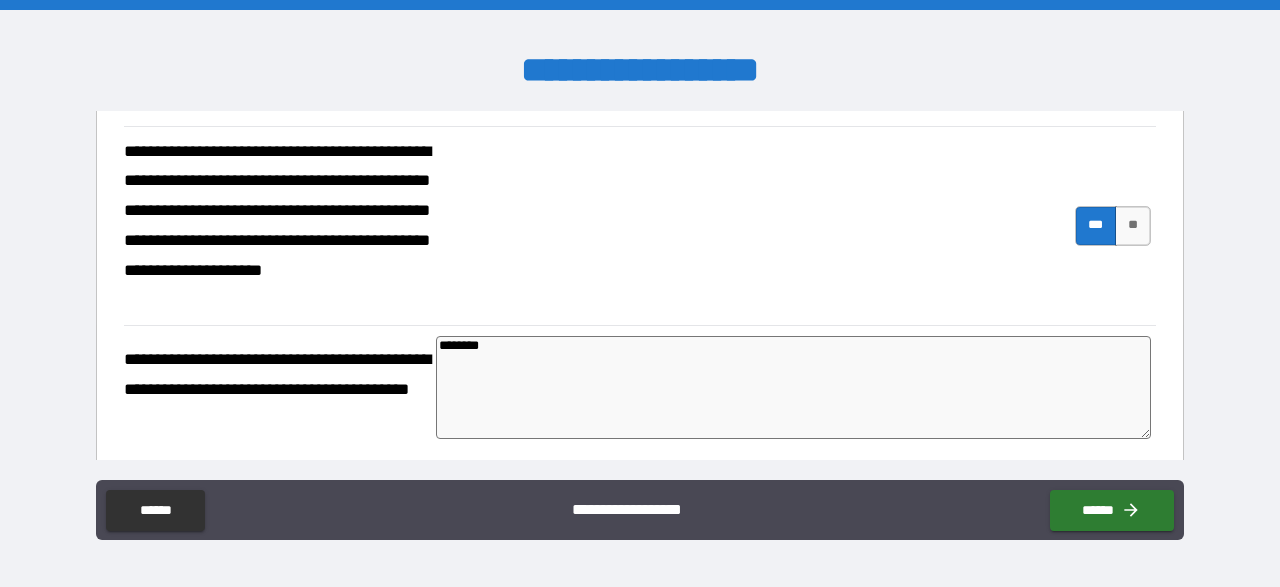 type on "*********" 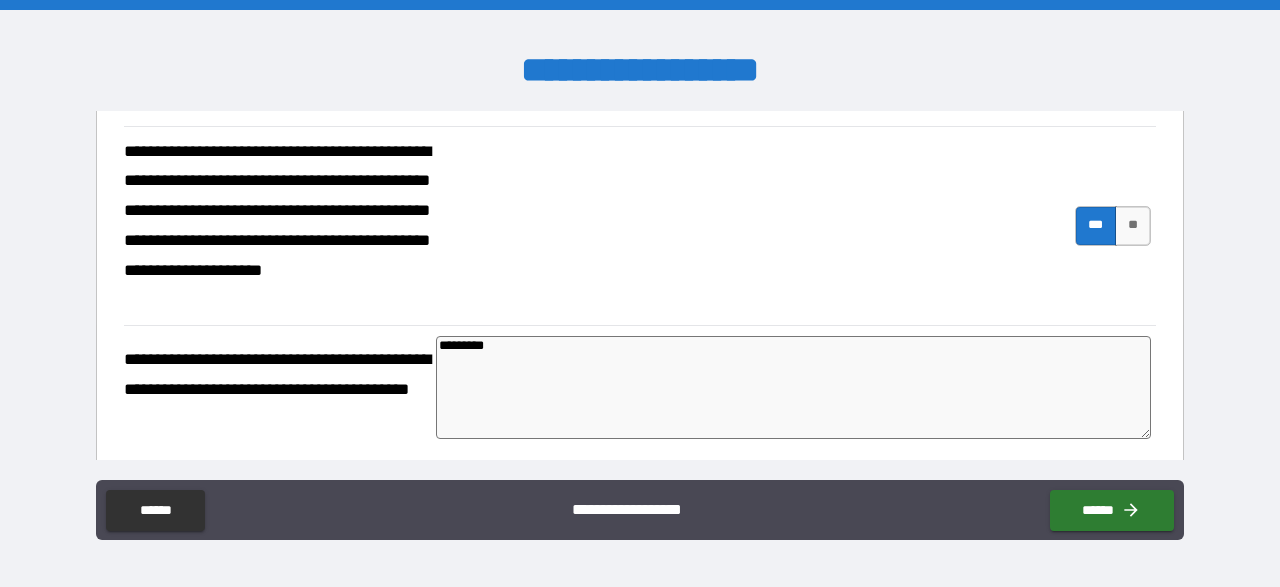 type on "**********" 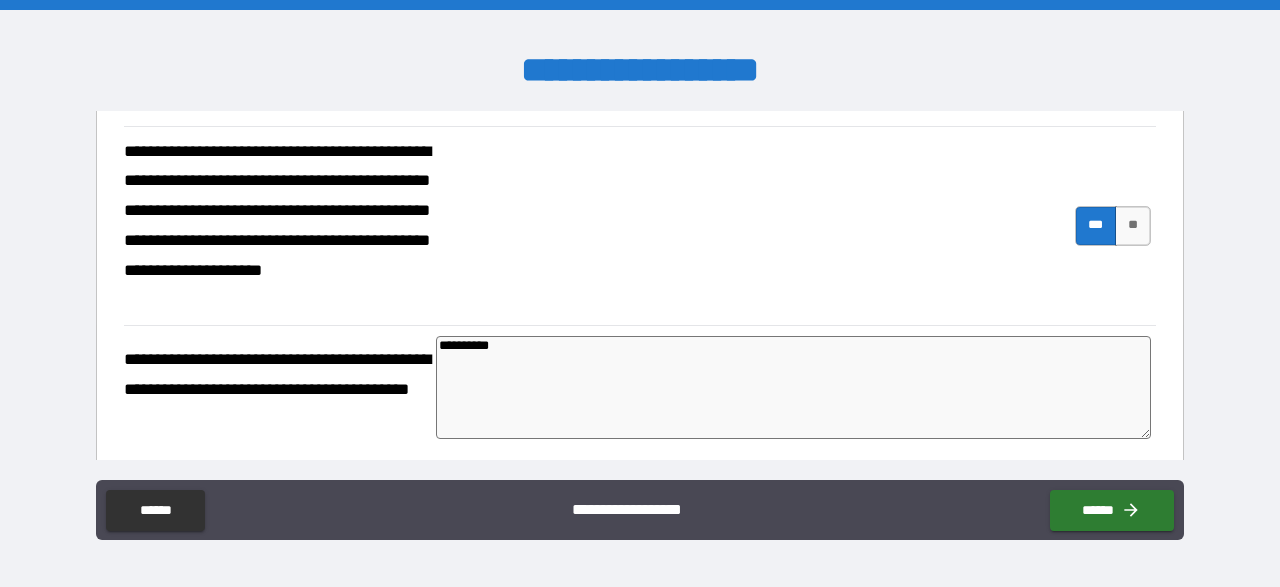 type on "*" 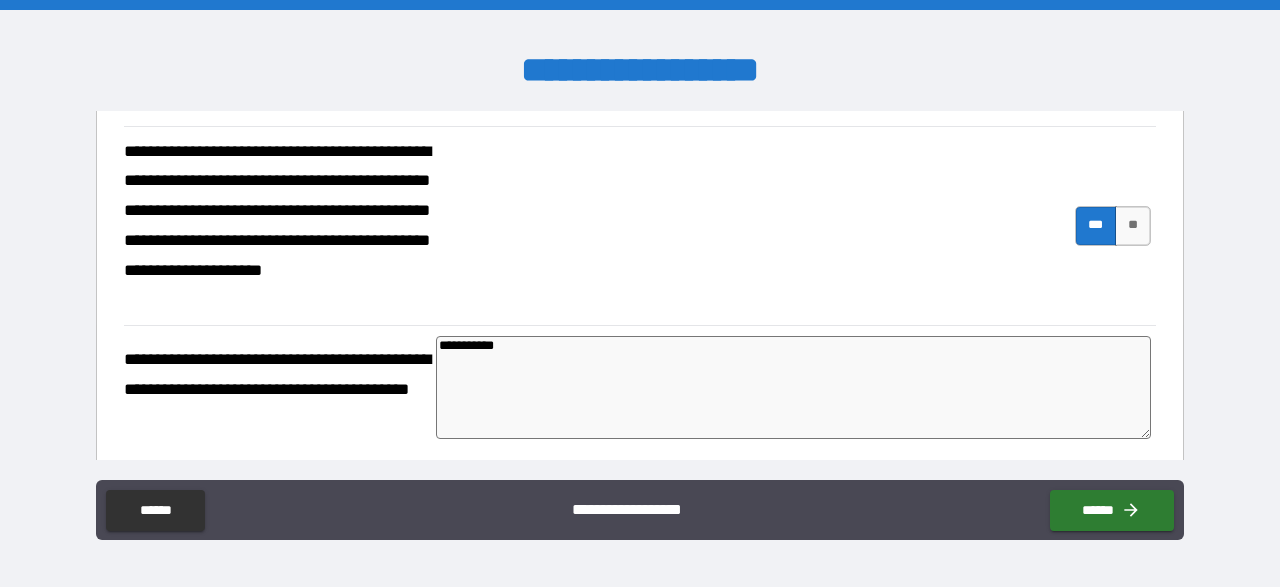 type on "**********" 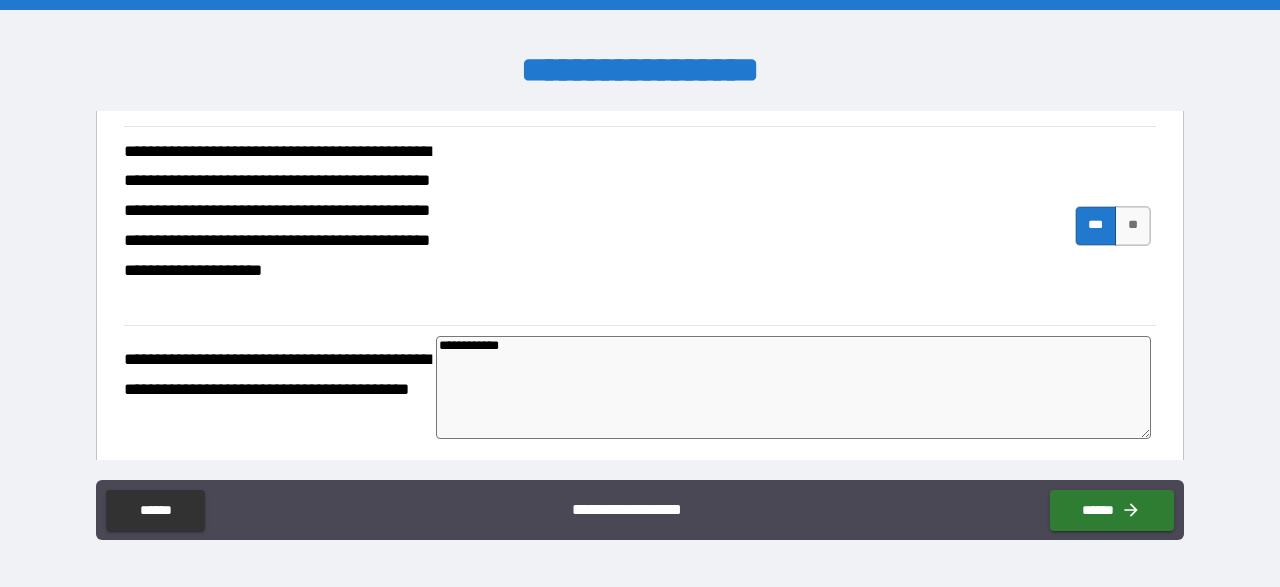 type on "**********" 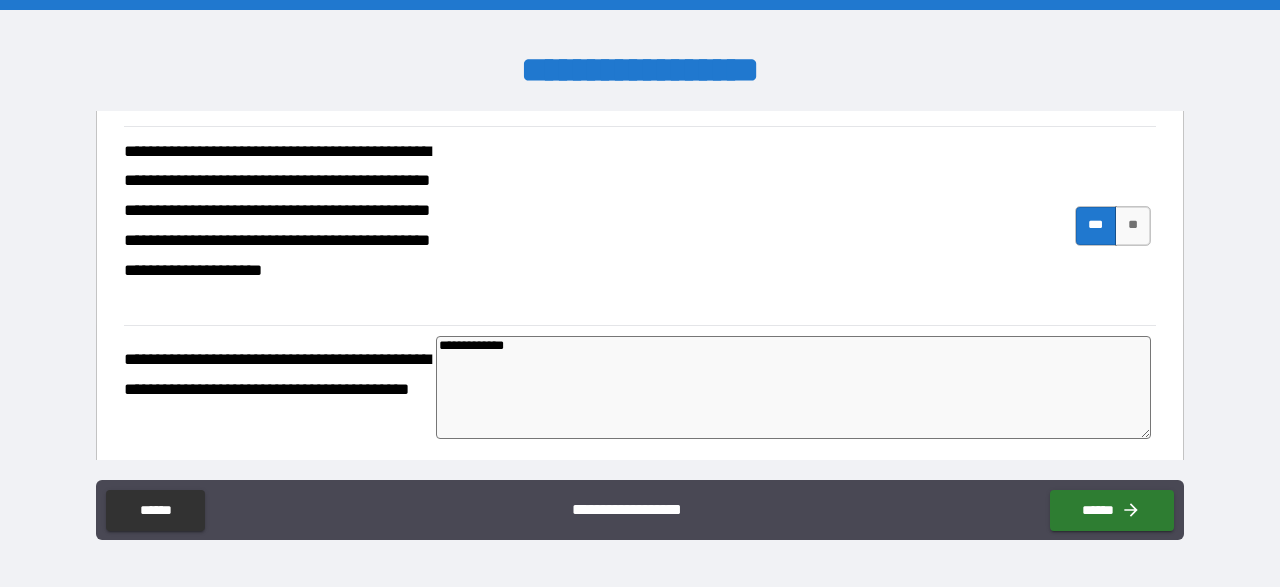 type on "**********" 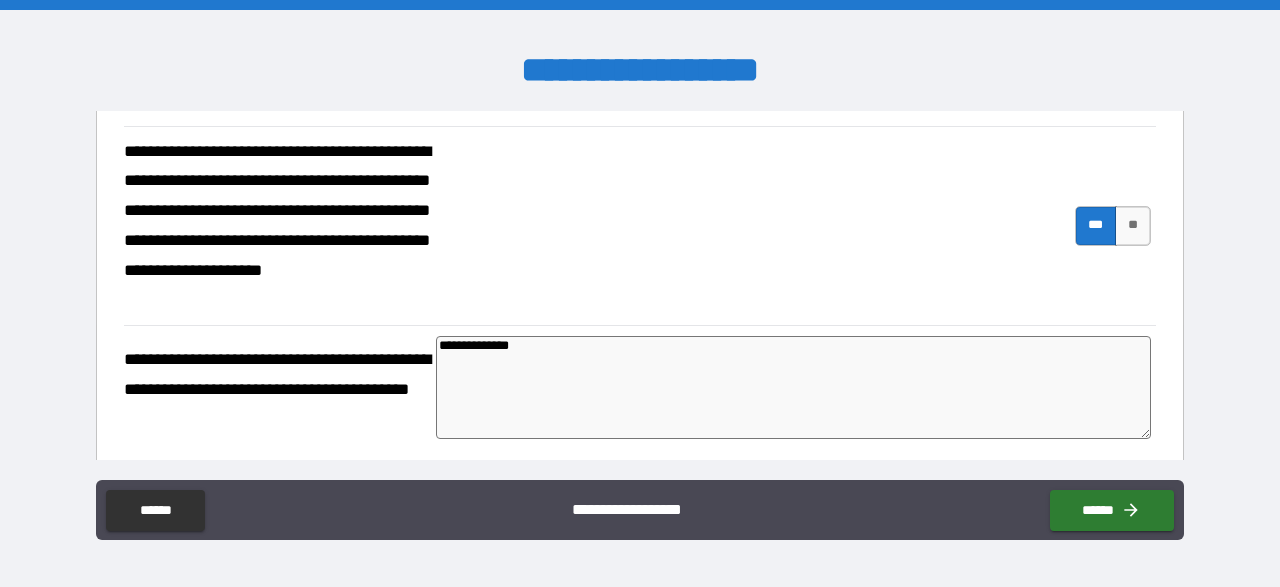 type on "*" 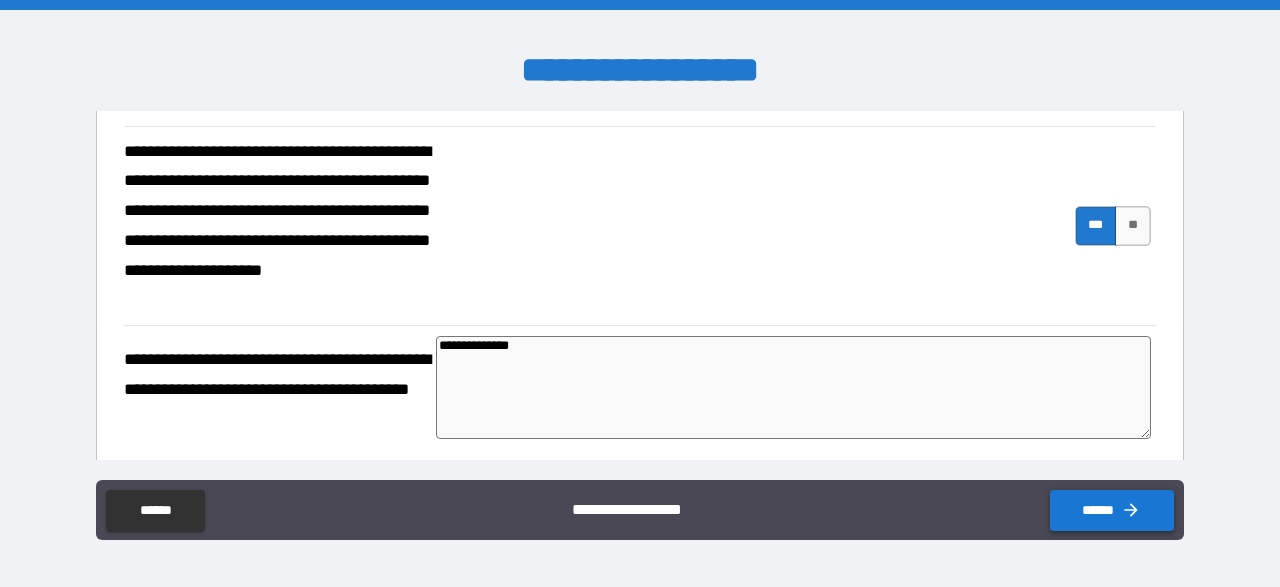 type on "**********" 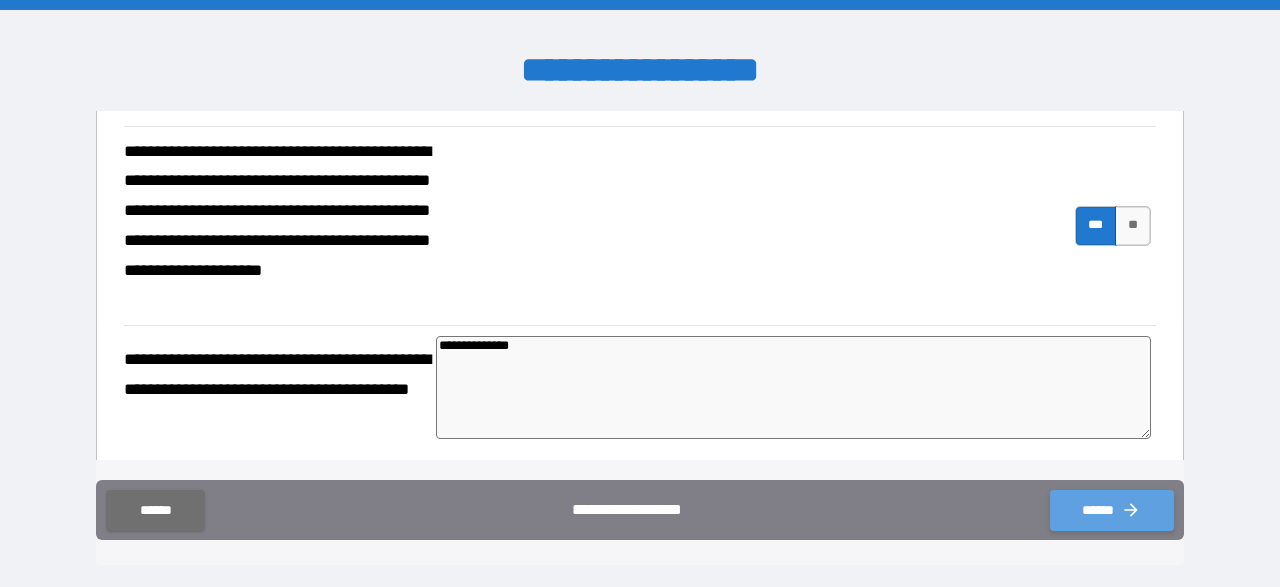 click on "******" at bounding box center [1112, 510] 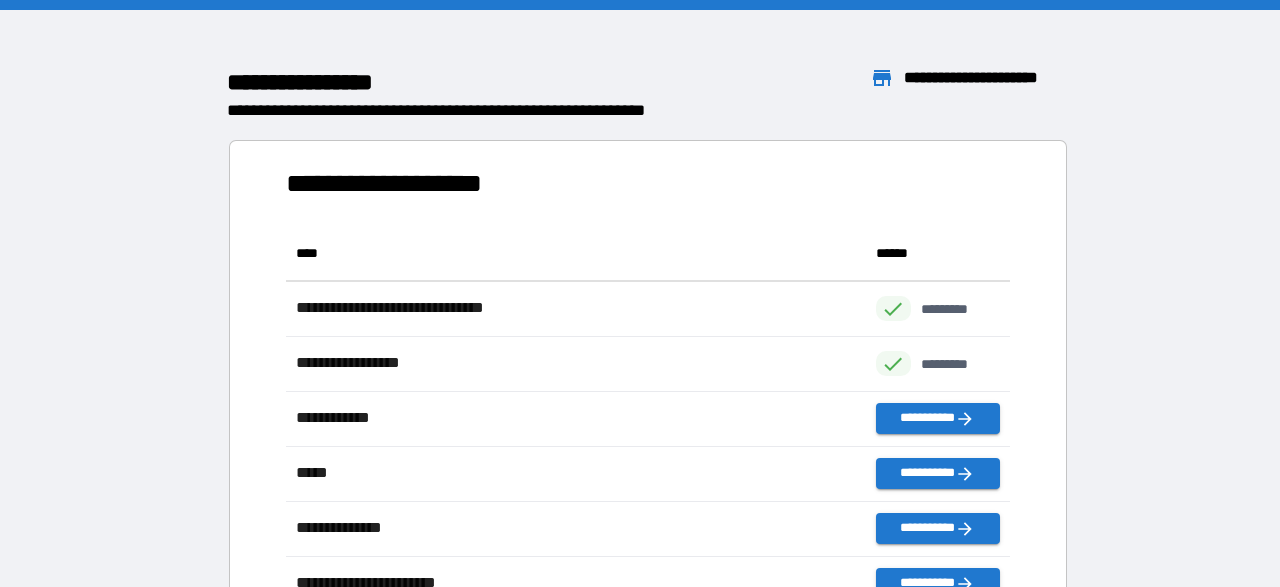 scroll, scrollTop: 1, scrollLeft: 1, axis: both 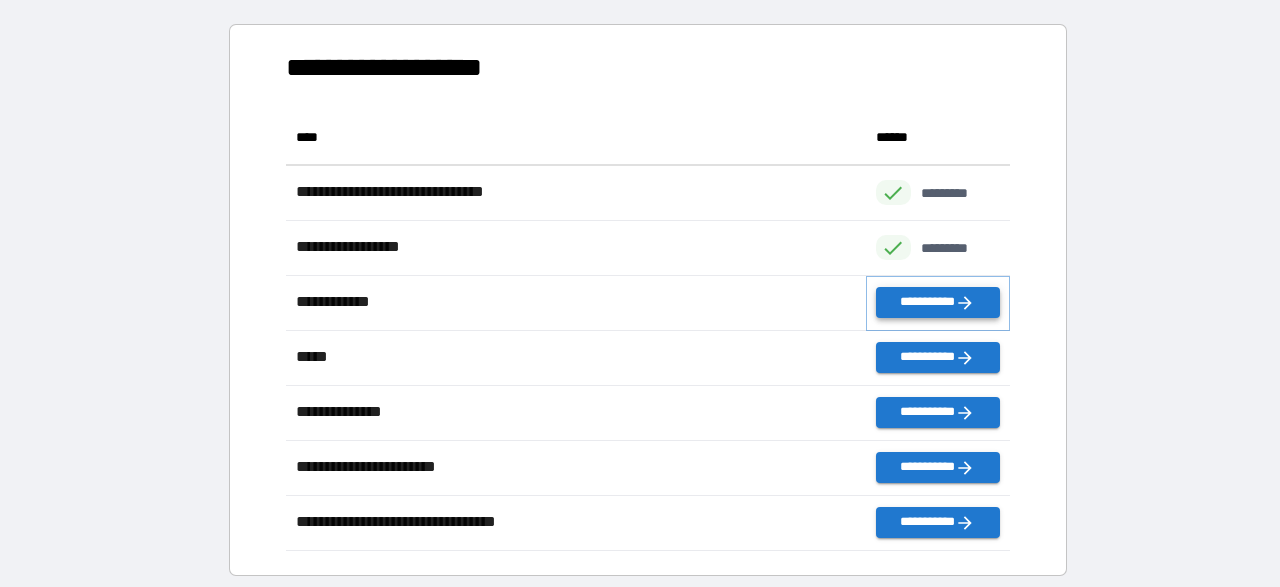click on "**********" at bounding box center [938, 302] 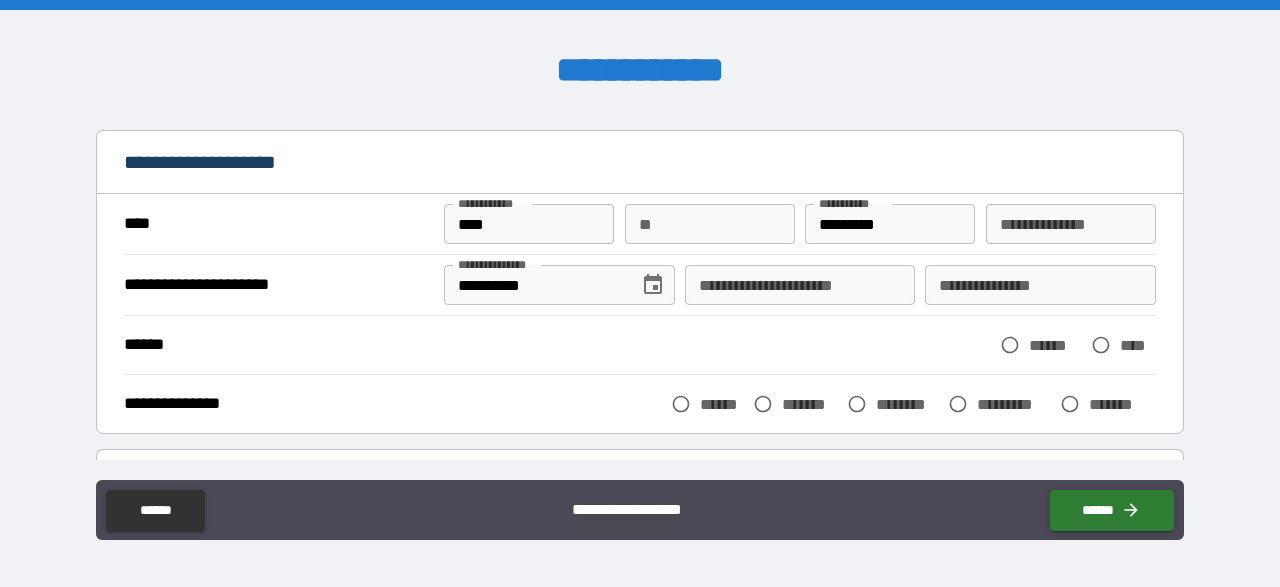 scroll, scrollTop: 116, scrollLeft: 0, axis: vertical 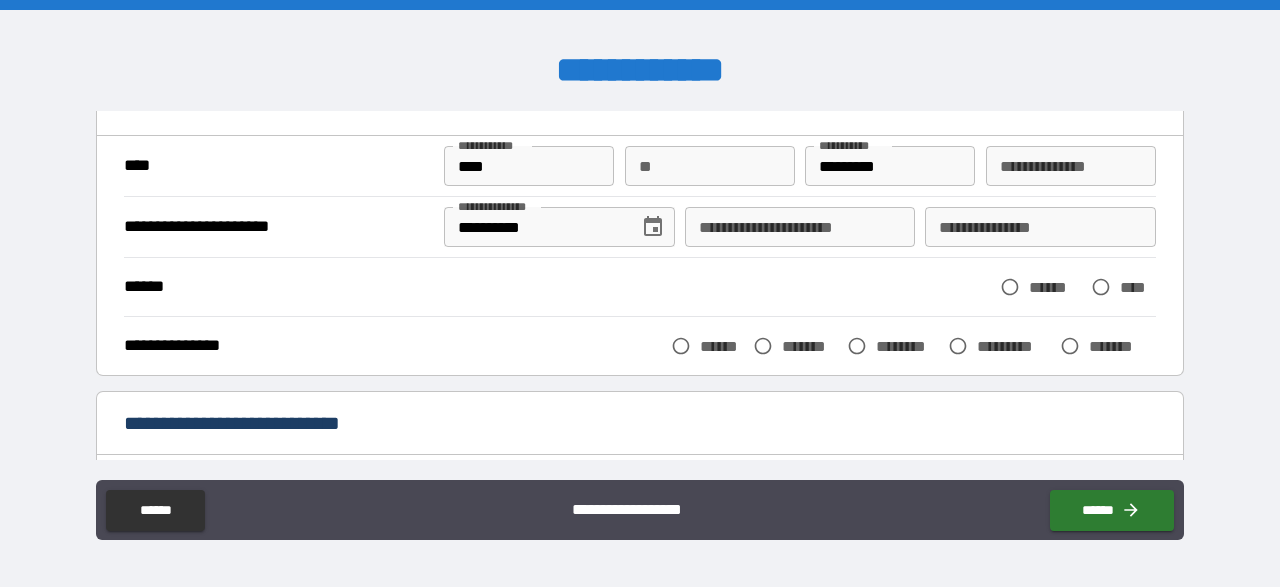 click on "**********" at bounding box center [800, 227] 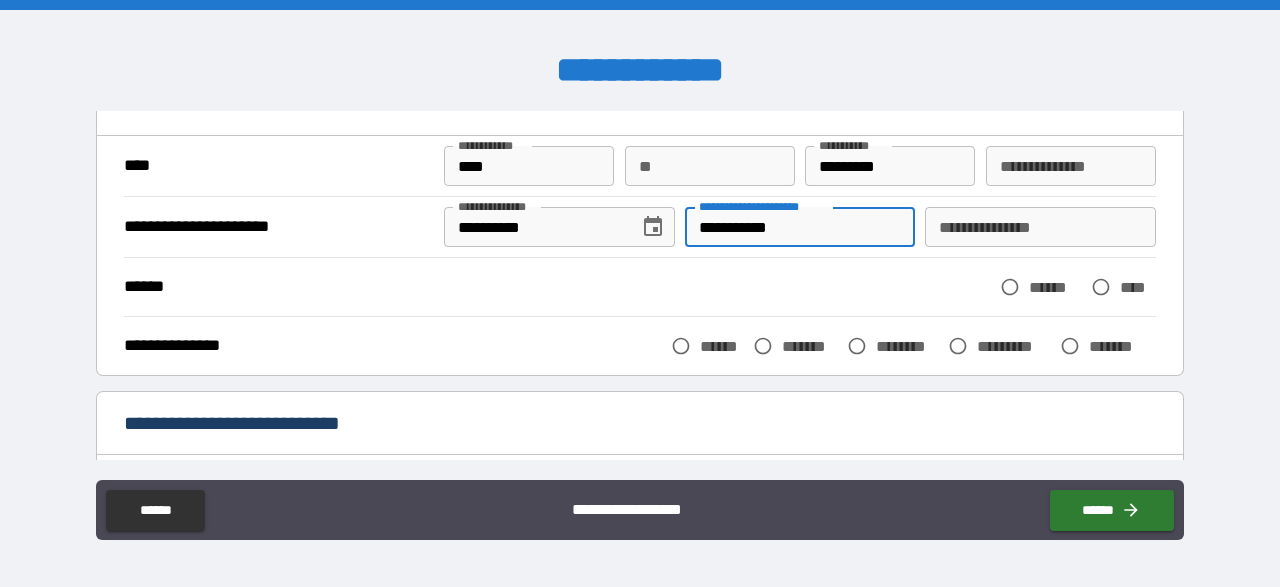 type on "**********" 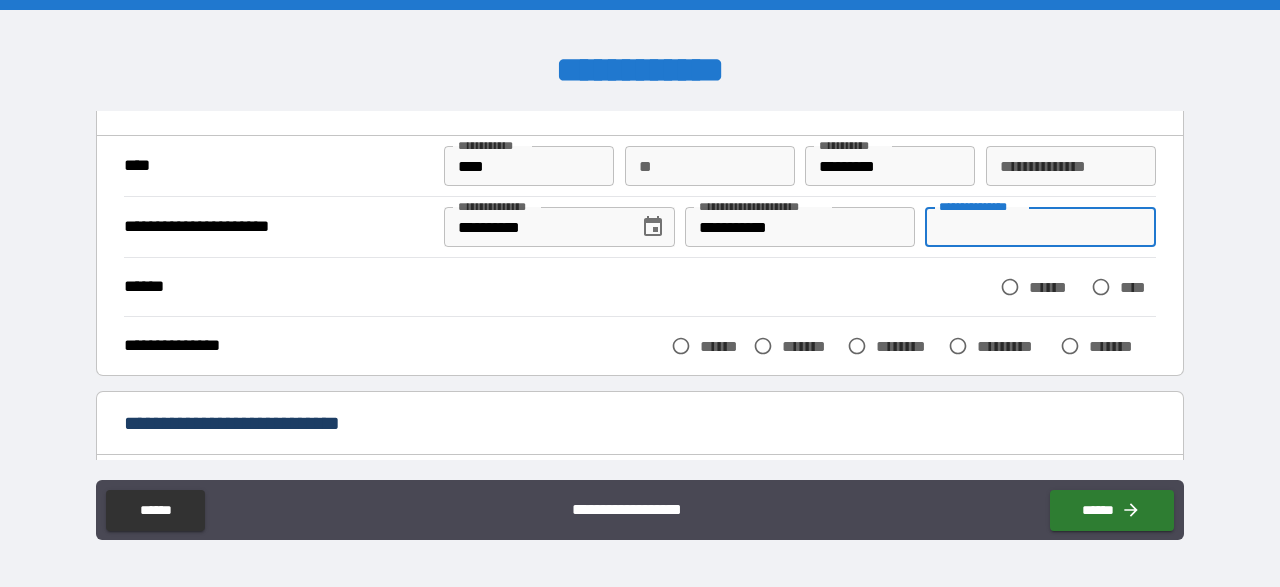 click on "**********" at bounding box center (1040, 227) 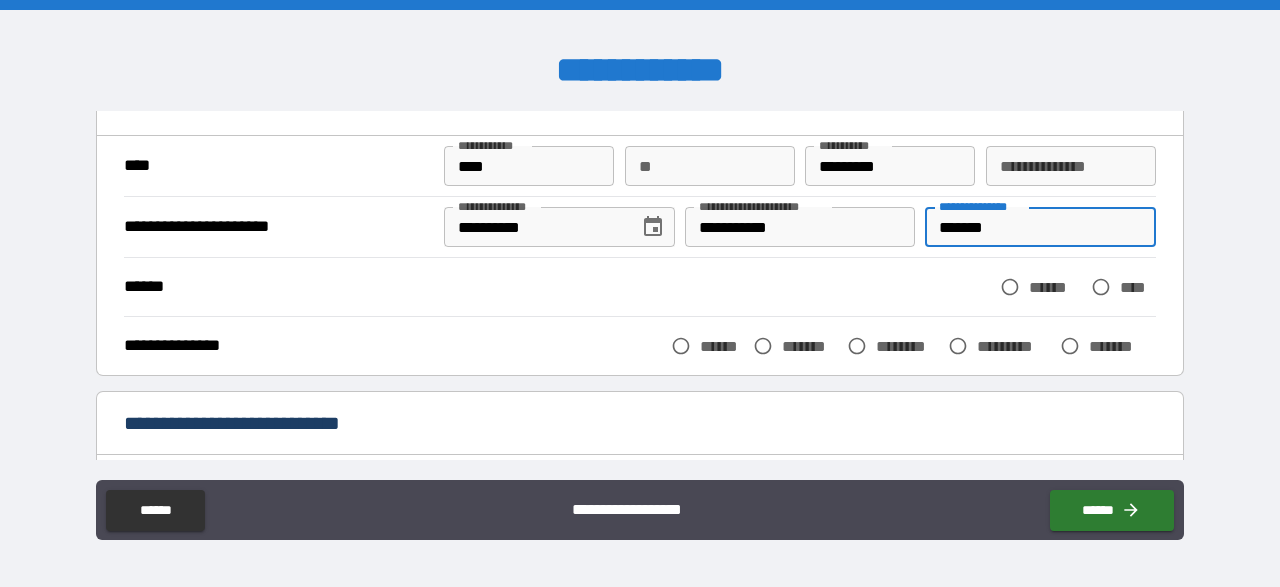 type on "*******" 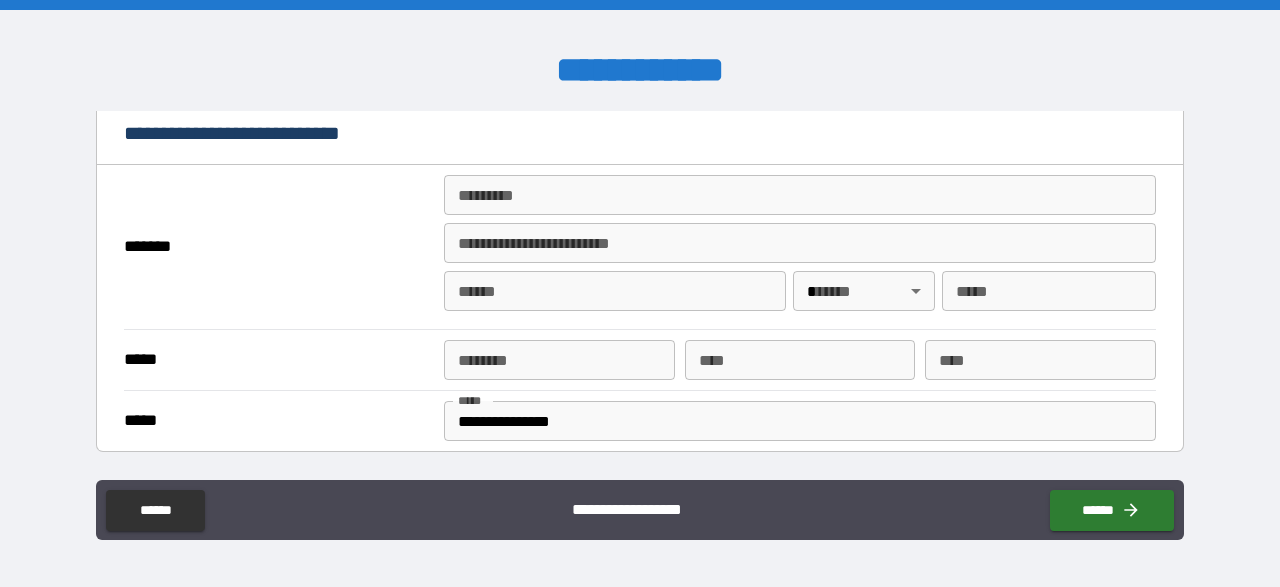 scroll, scrollTop: 348, scrollLeft: 0, axis: vertical 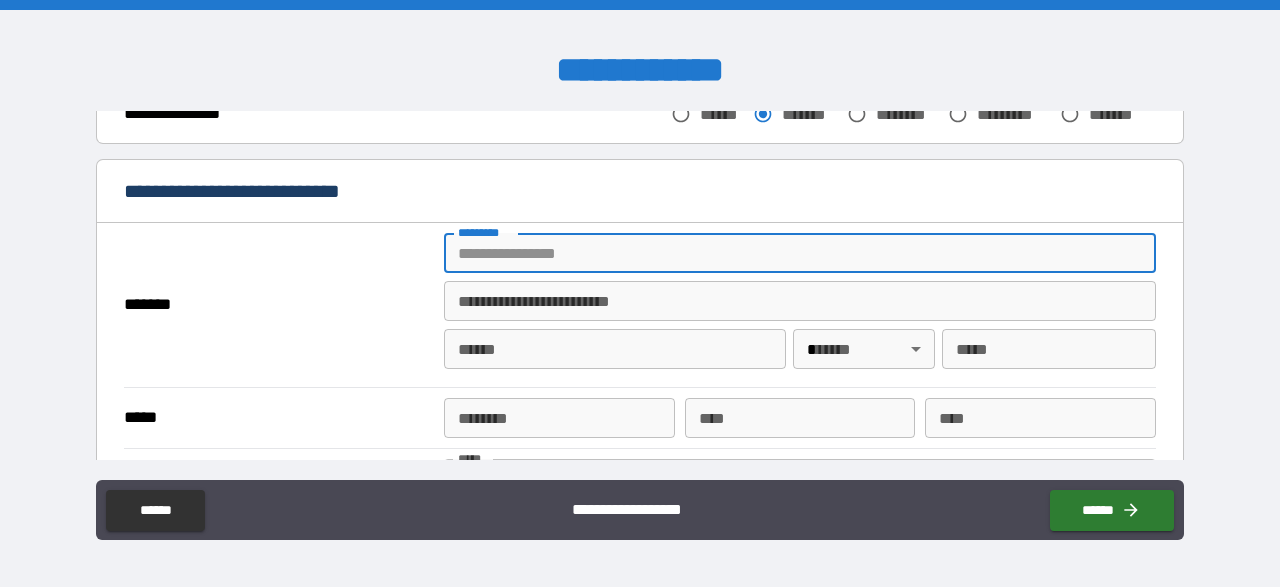 click on "*******   *" at bounding box center (800, 253) 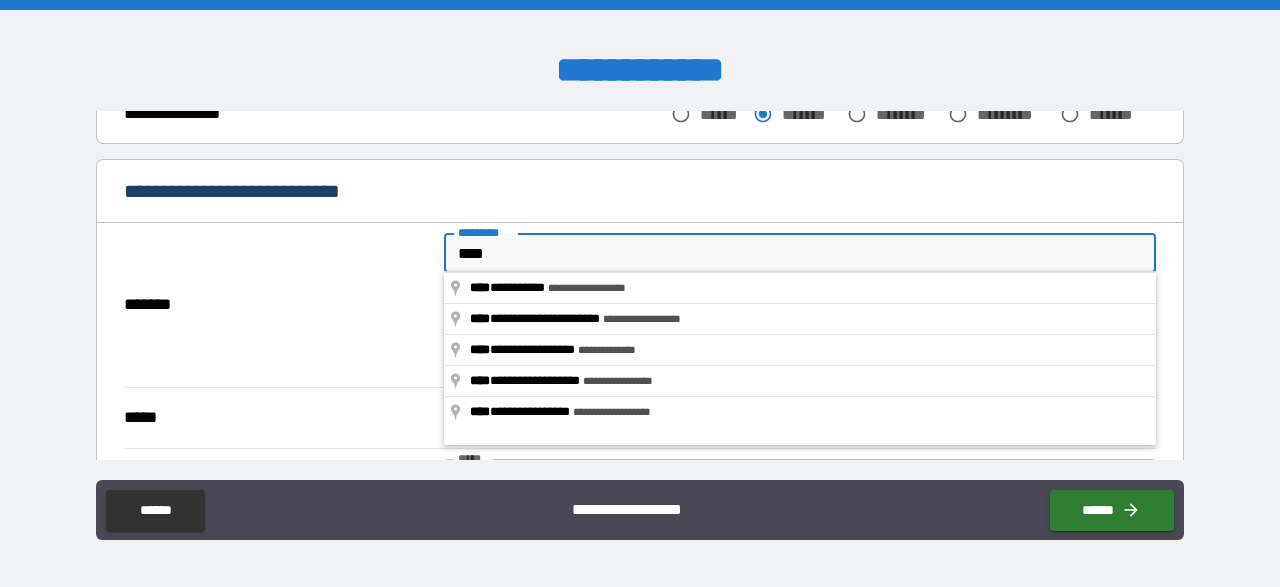 type on "****" 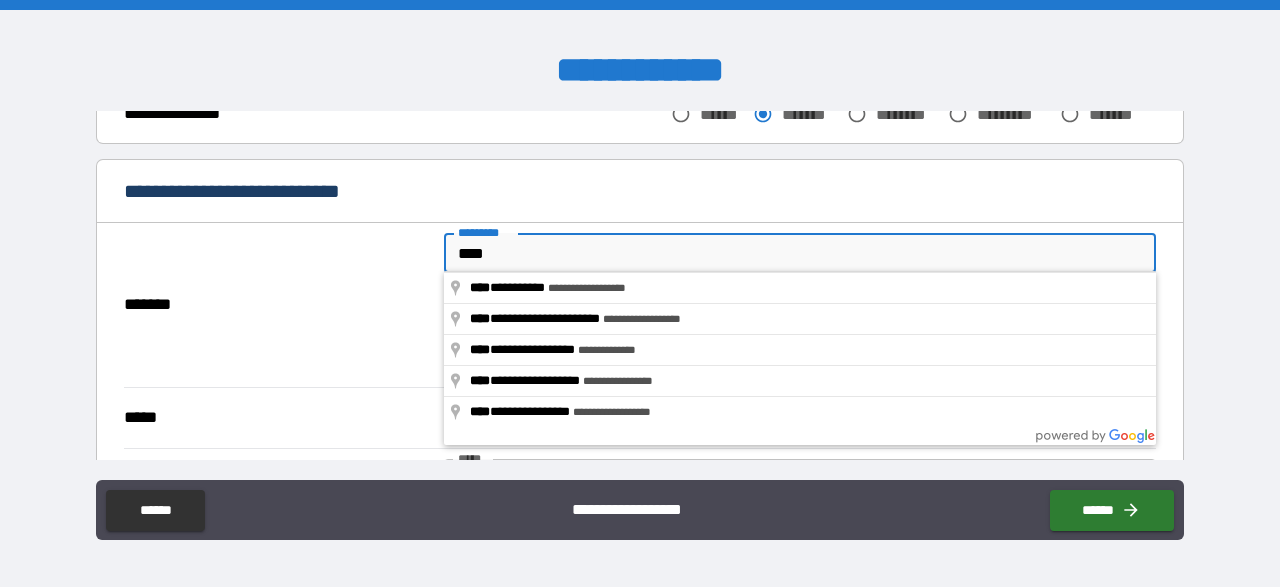 type on "*********" 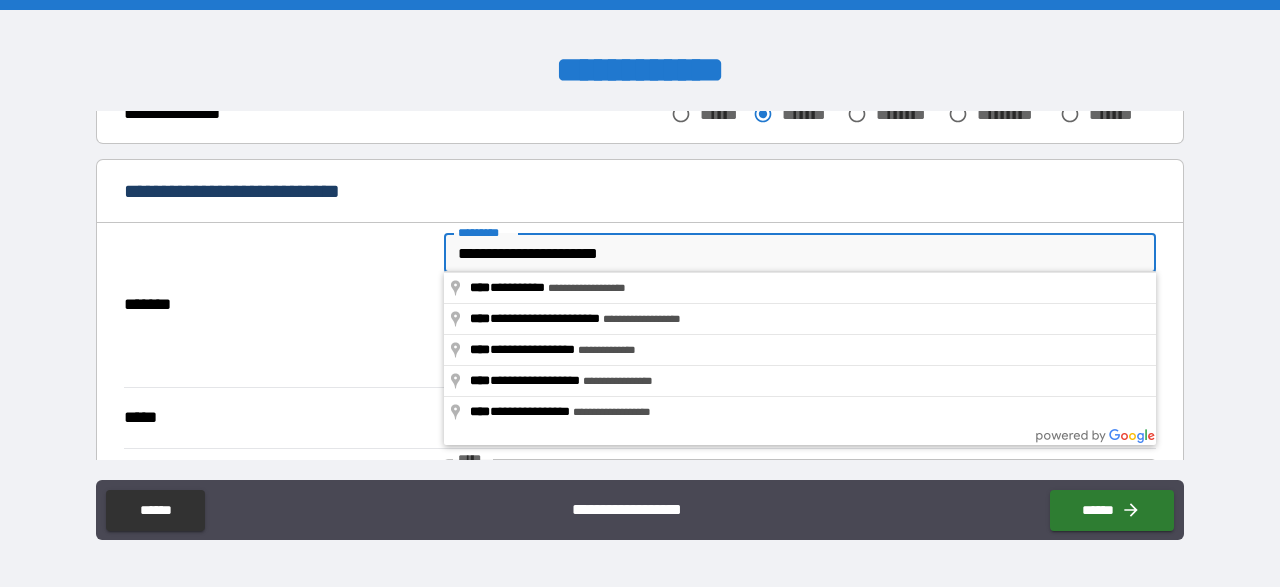 type on "**********" 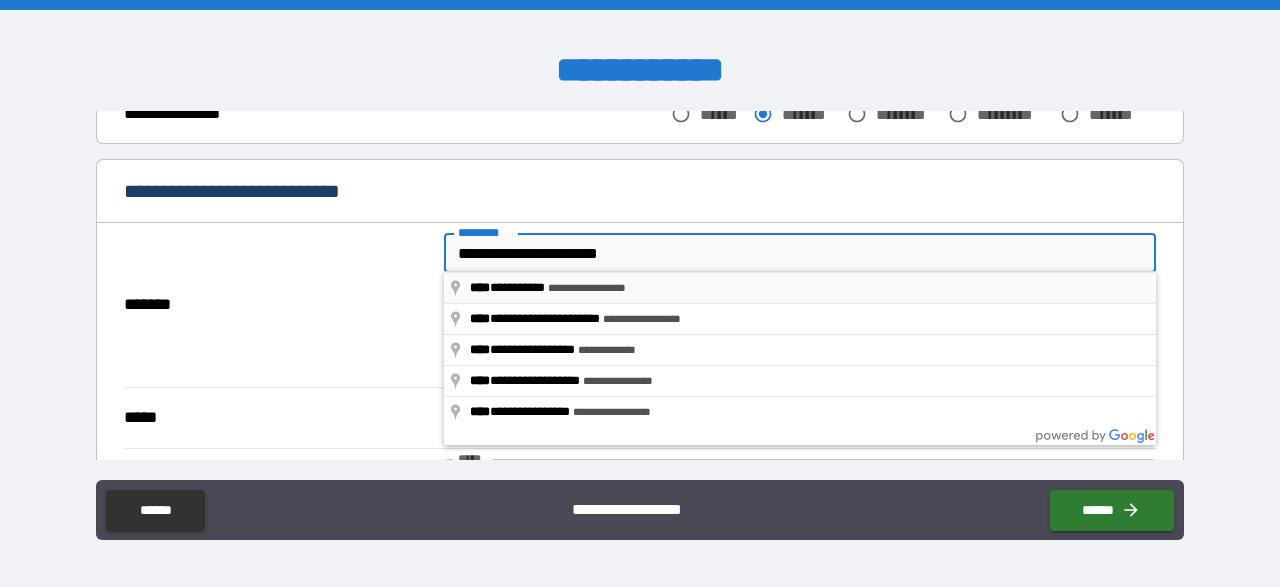 type on "*****" 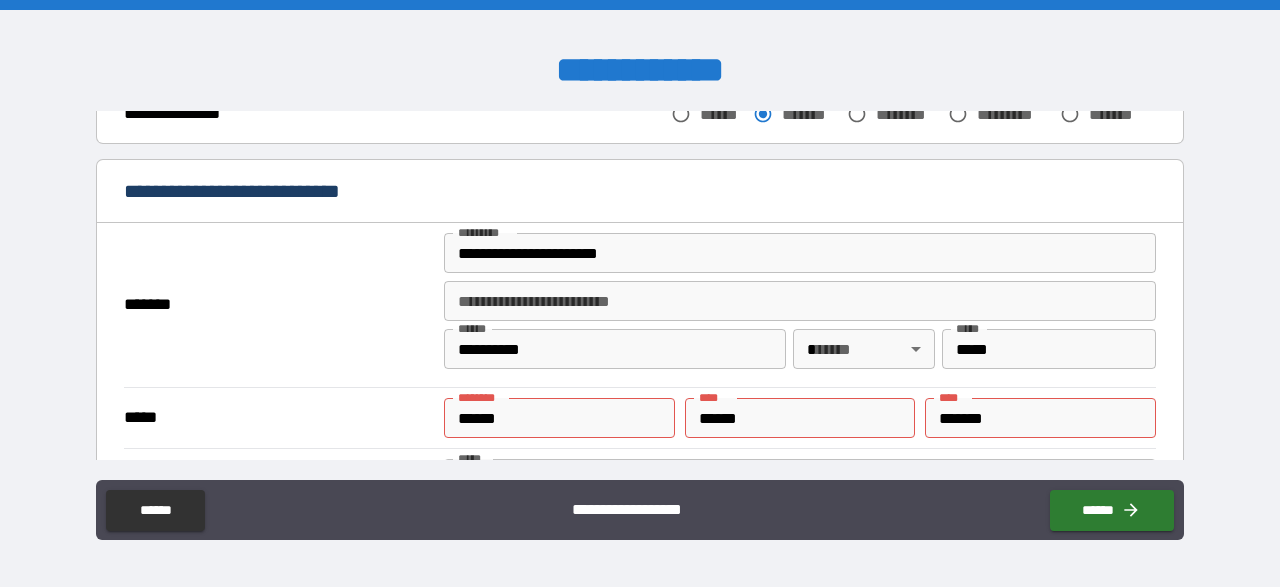 click on "*******" at bounding box center (279, 305) 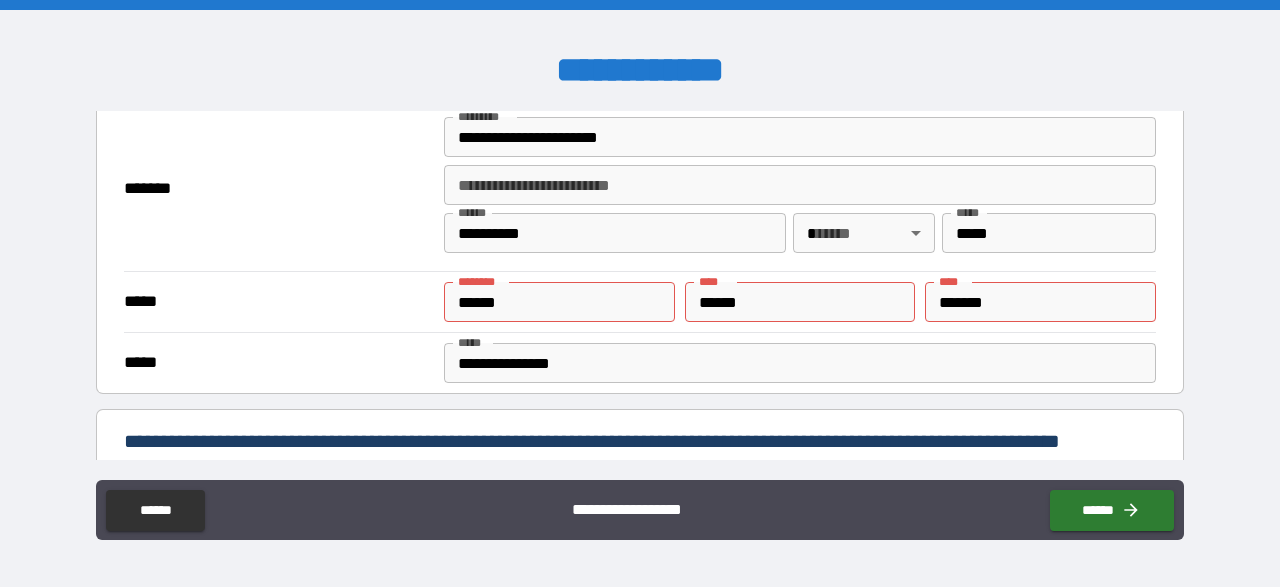 click on "**********" at bounding box center [640, 293] 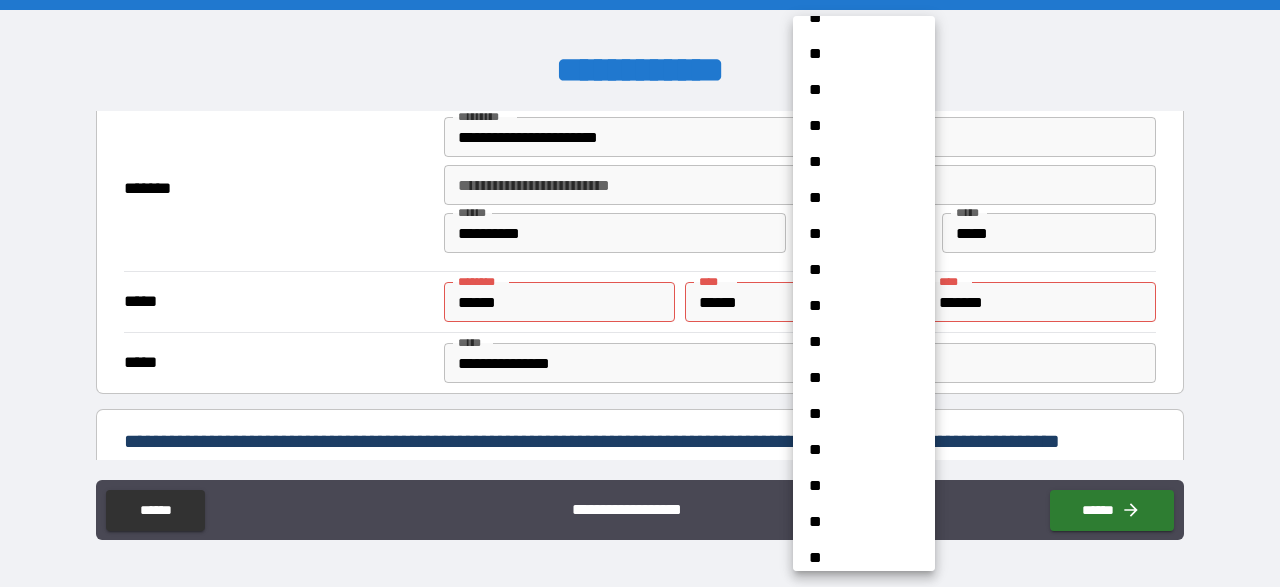 scroll, scrollTop: 1584, scrollLeft: 0, axis: vertical 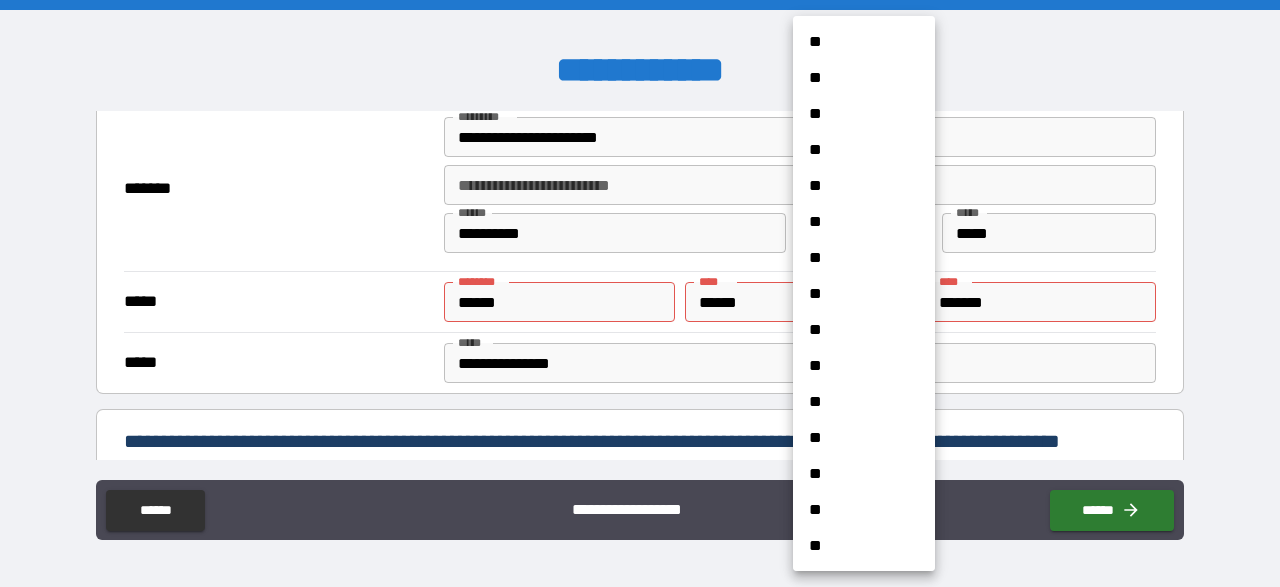 click on "**" at bounding box center [864, 474] 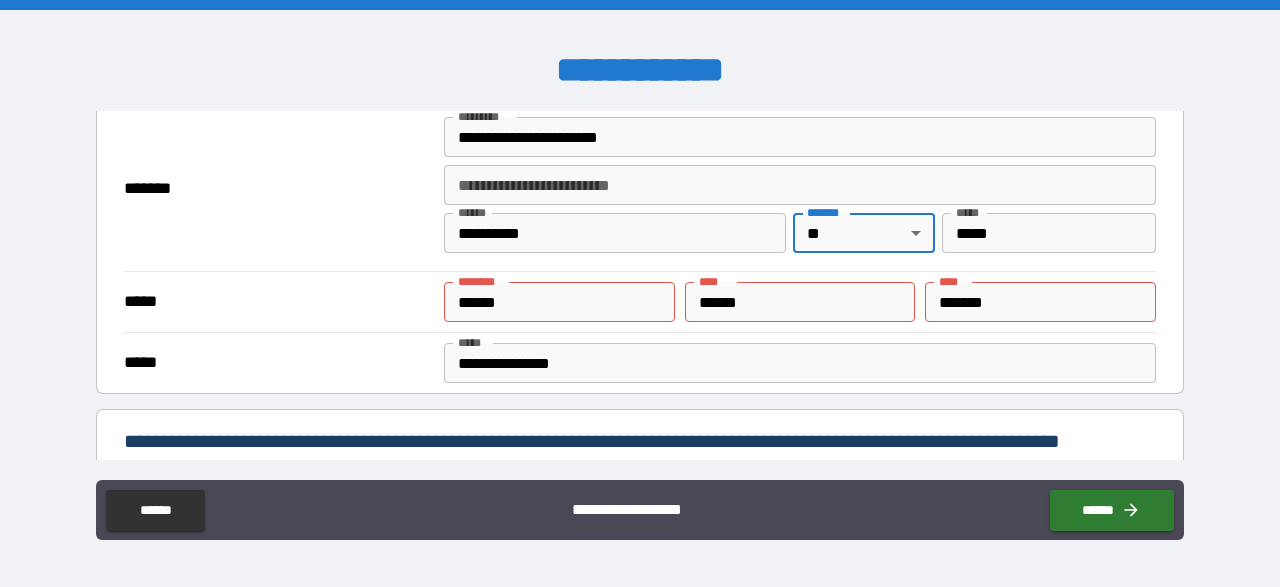 type on "**" 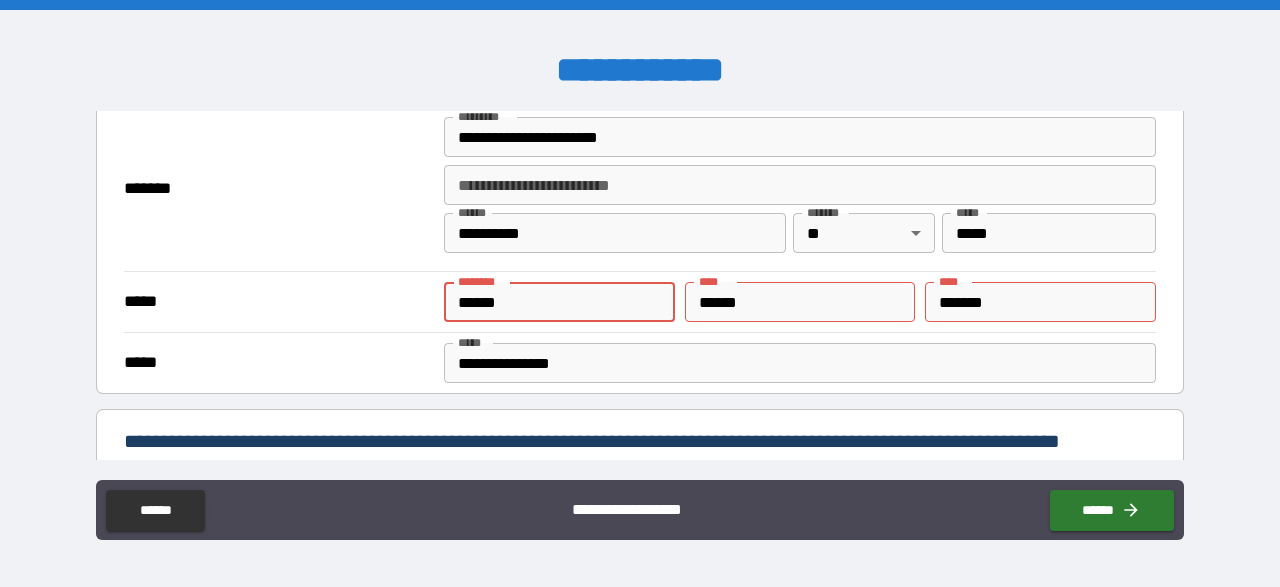 click on "*****" at bounding box center [559, 302] 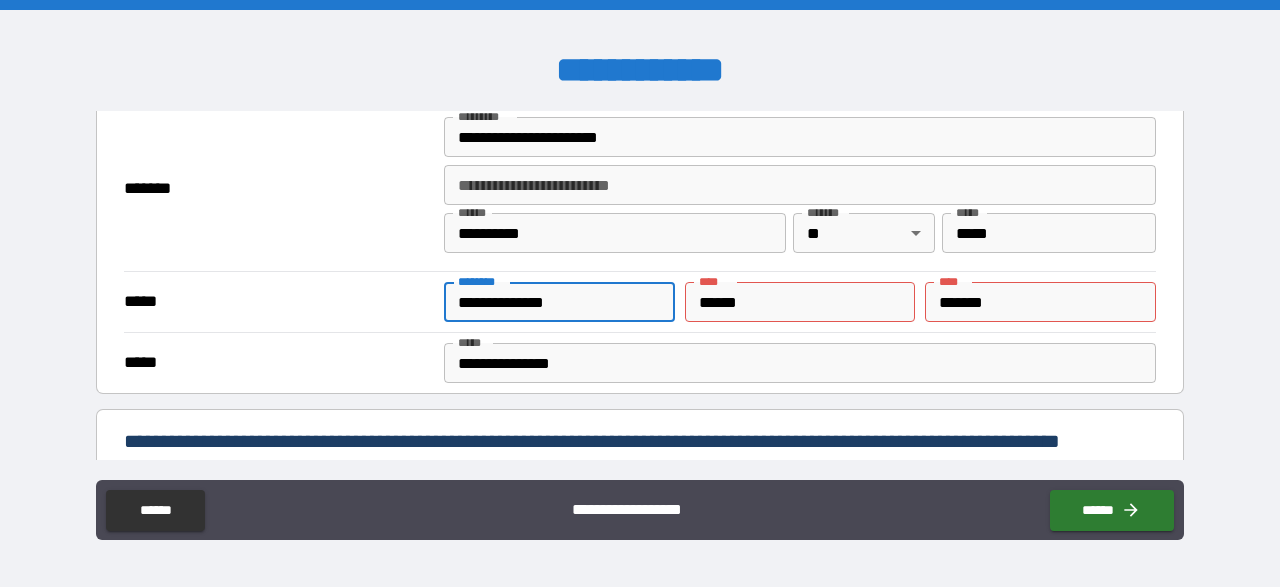 type on "**********" 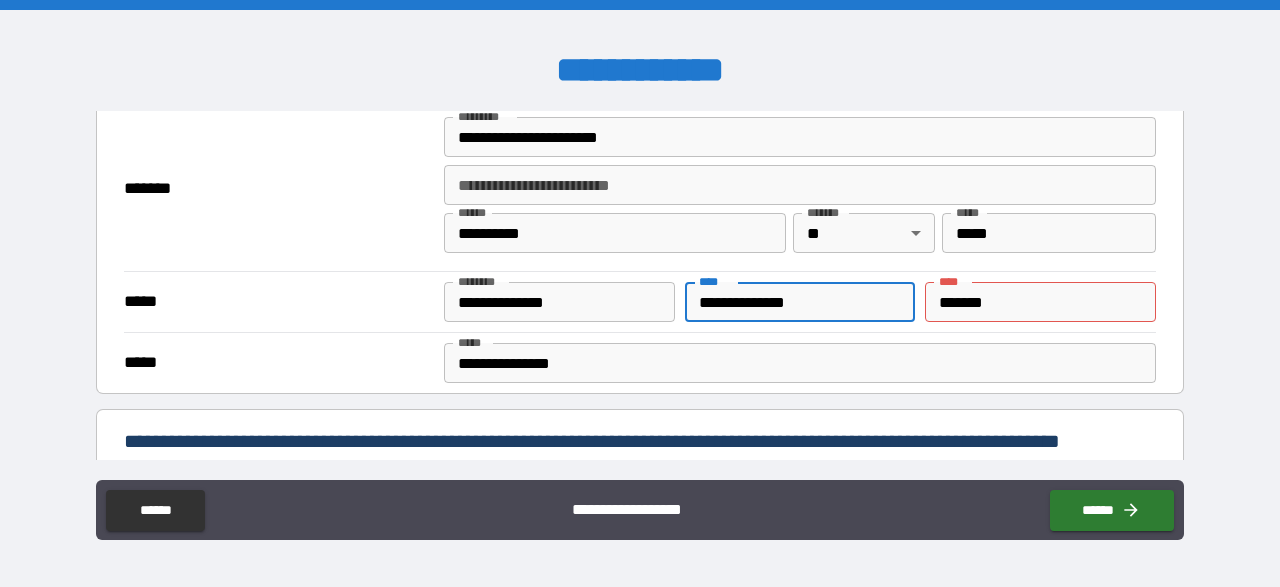 type on "**********" 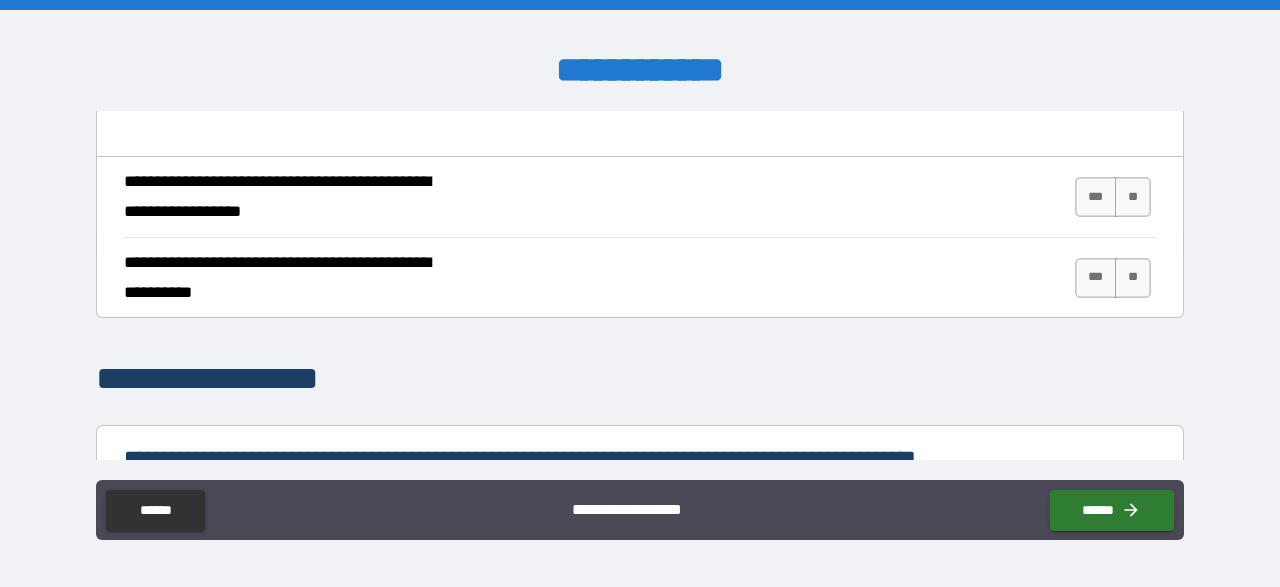 scroll, scrollTop: 696, scrollLeft: 0, axis: vertical 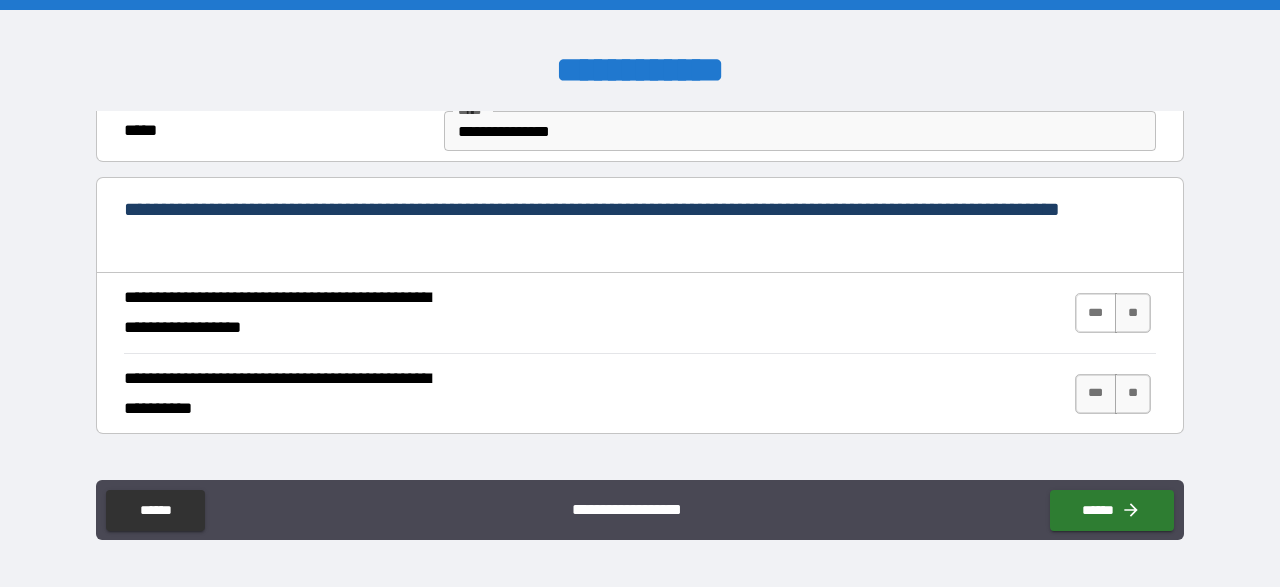 type on "*" 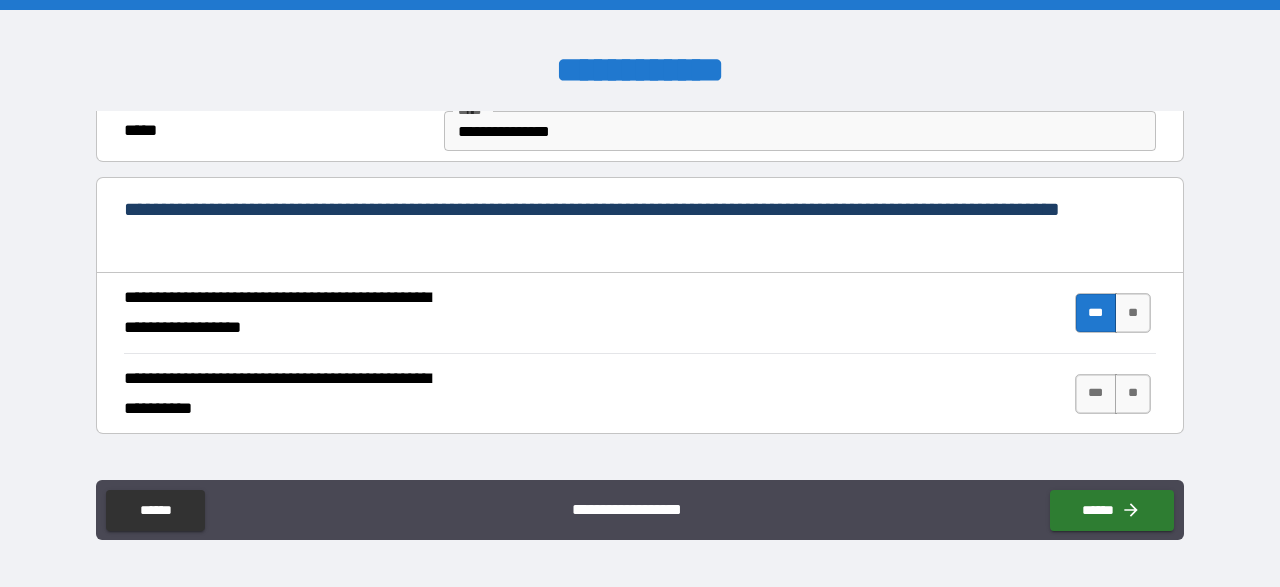 scroll, scrollTop: 812, scrollLeft: 0, axis: vertical 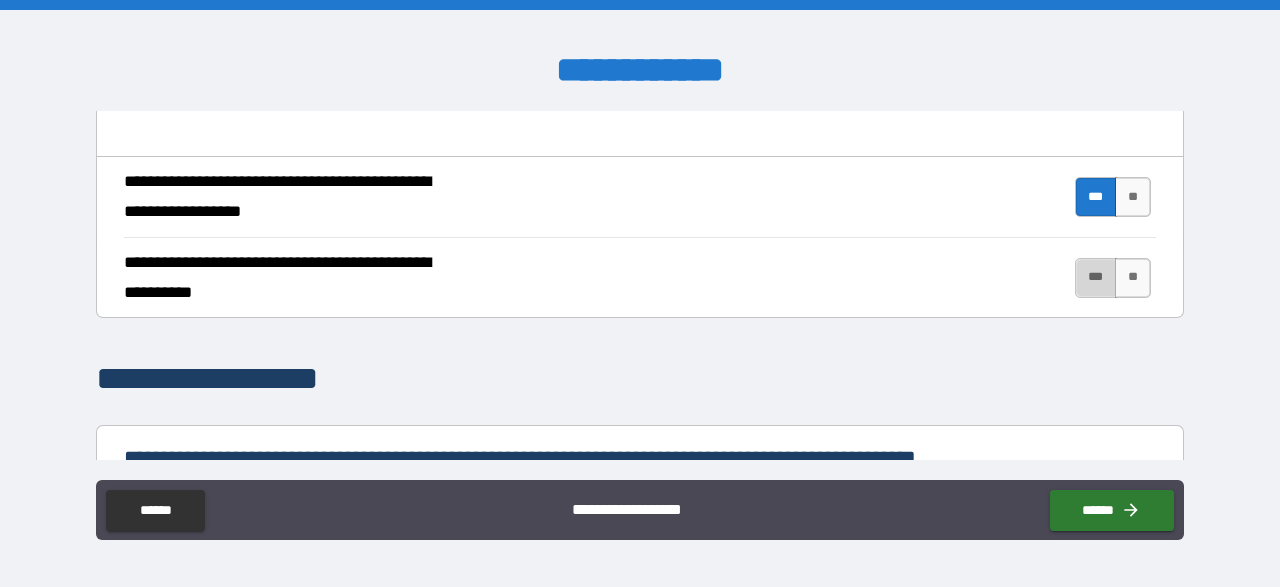 click on "***" at bounding box center (1096, 278) 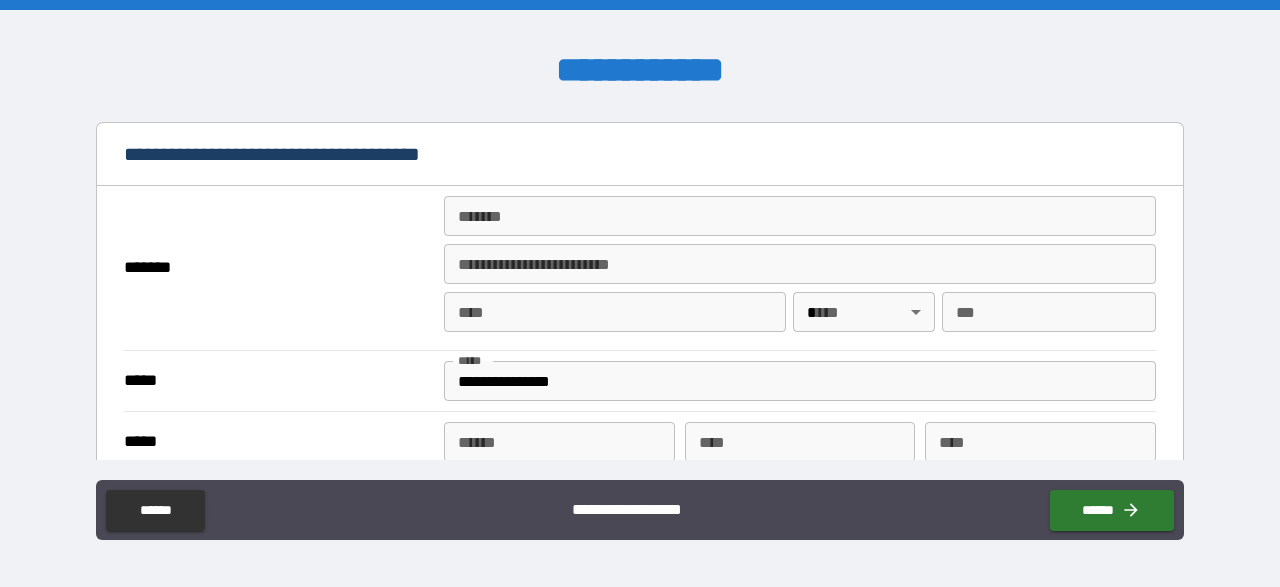 scroll, scrollTop: 1508, scrollLeft: 0, axis: vertical 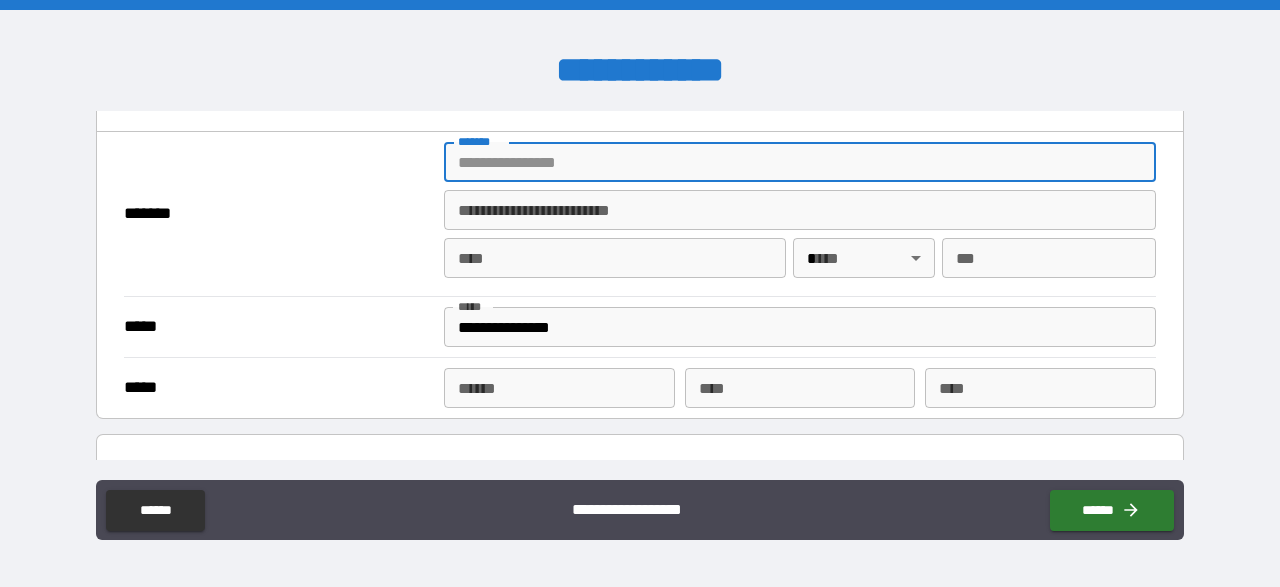 click on "*******" at bounding box center [800, 162] 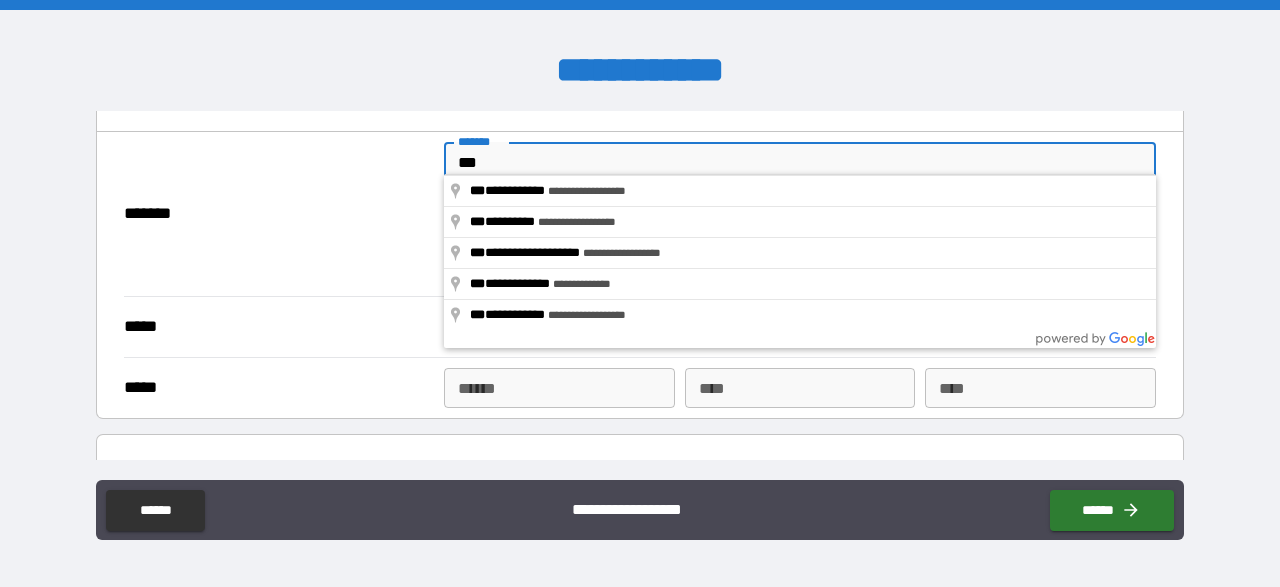 type on "***" 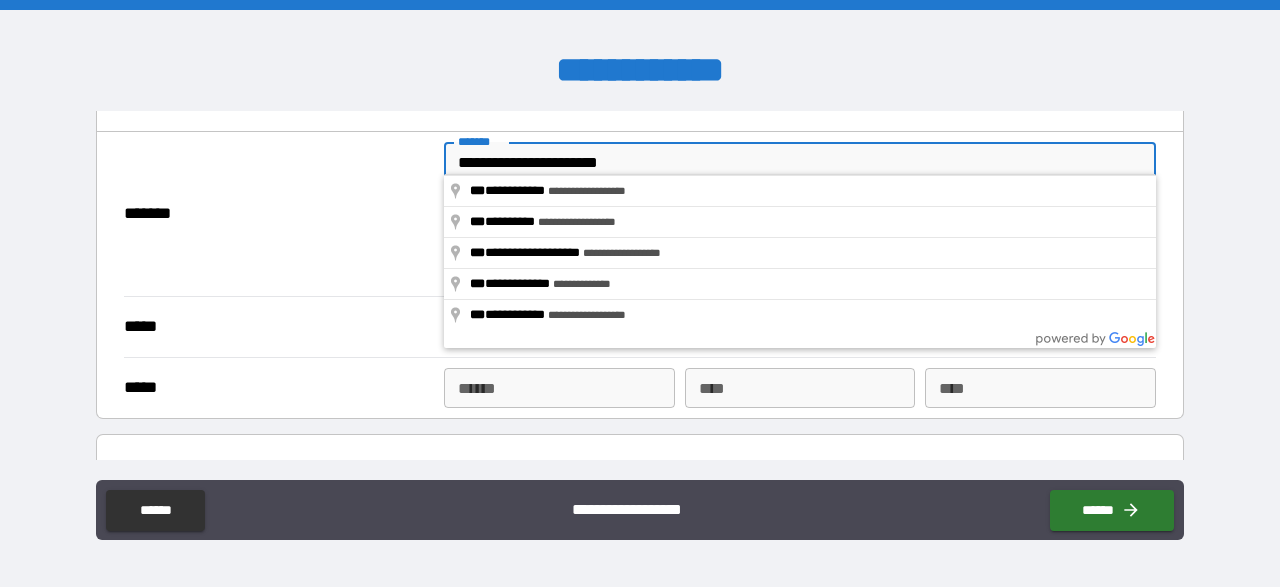type on "**********" 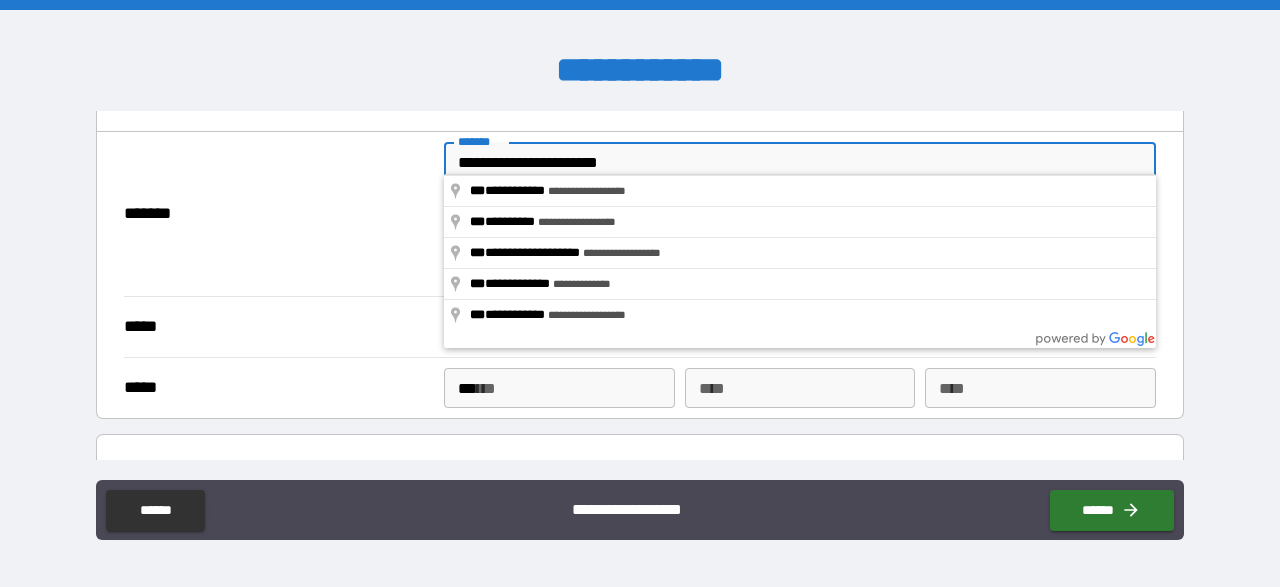type on "***" 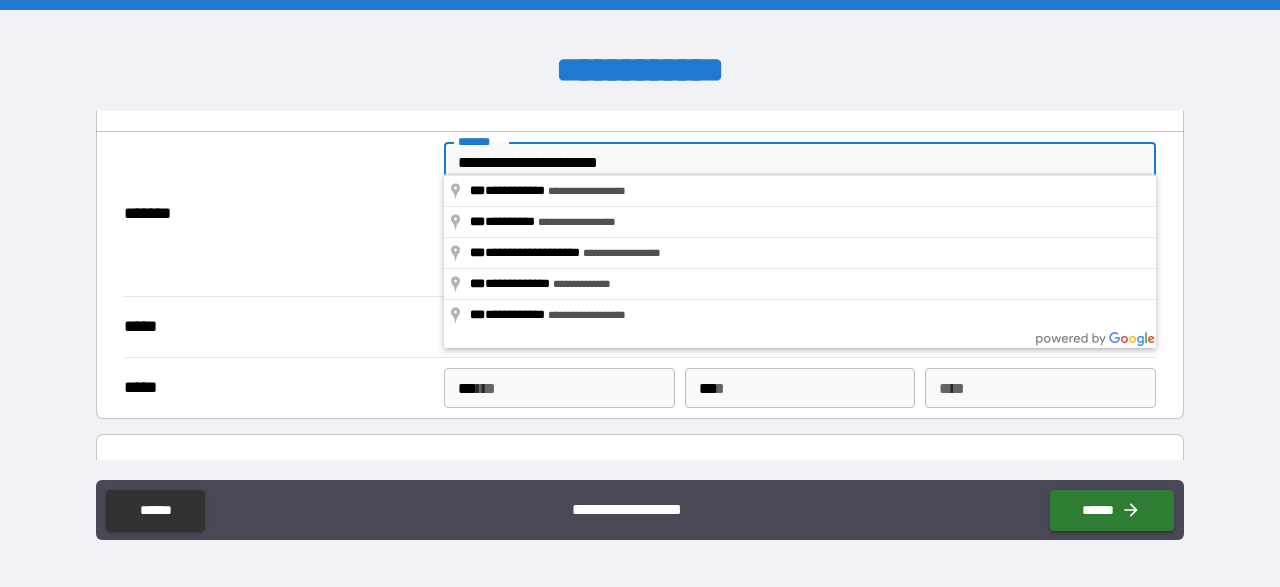 type on "*****" 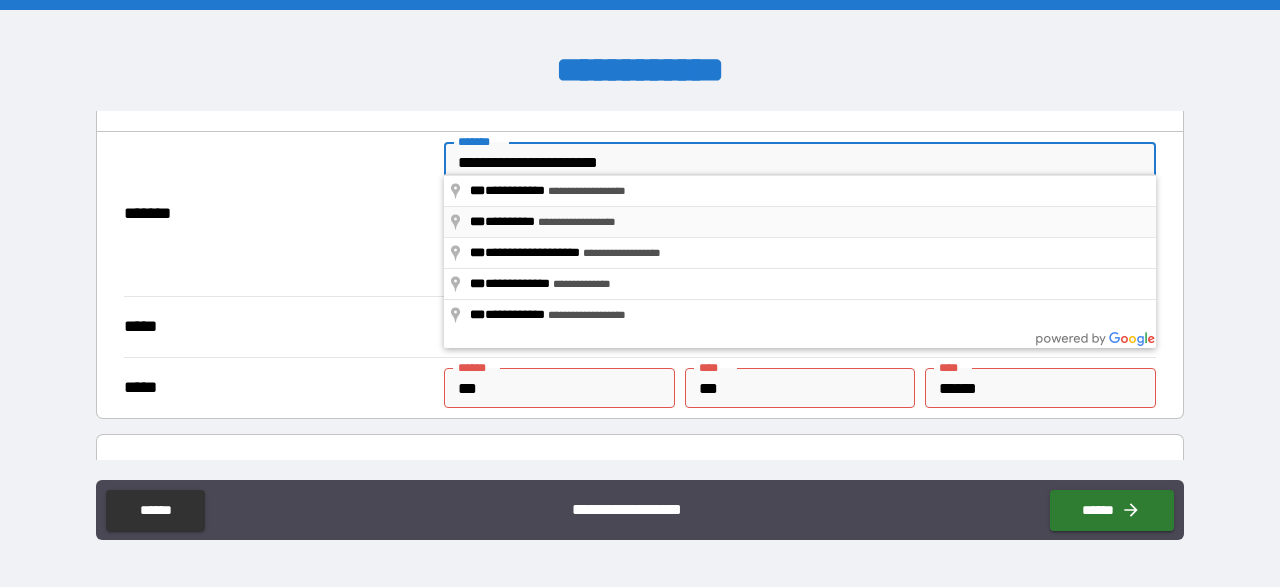 type on "*****" 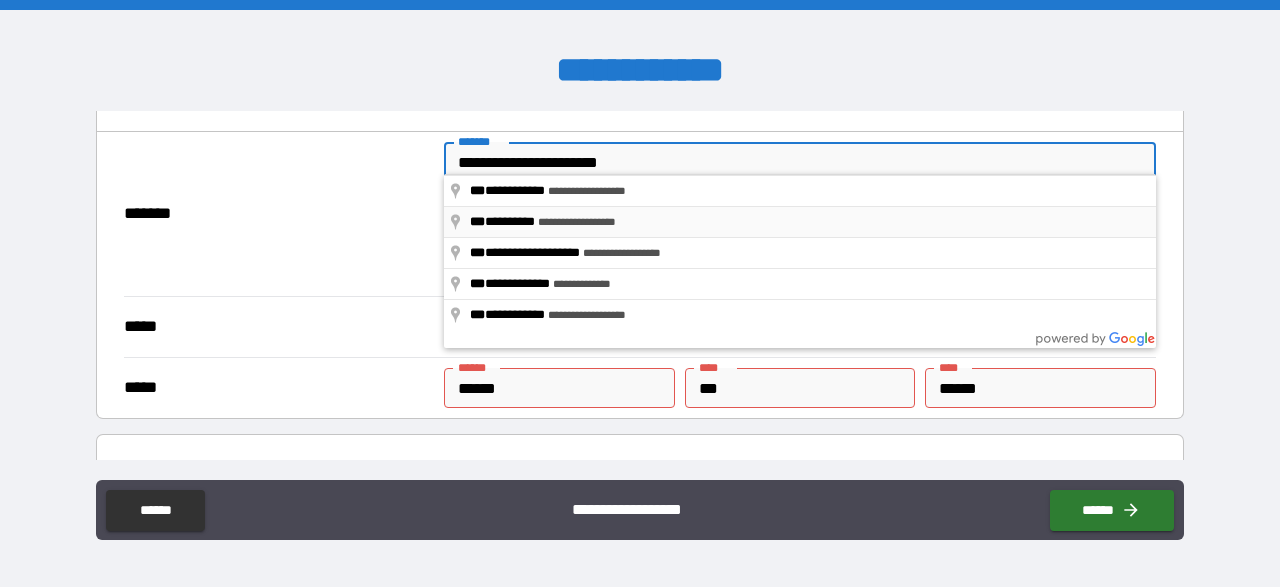 type on "*****" 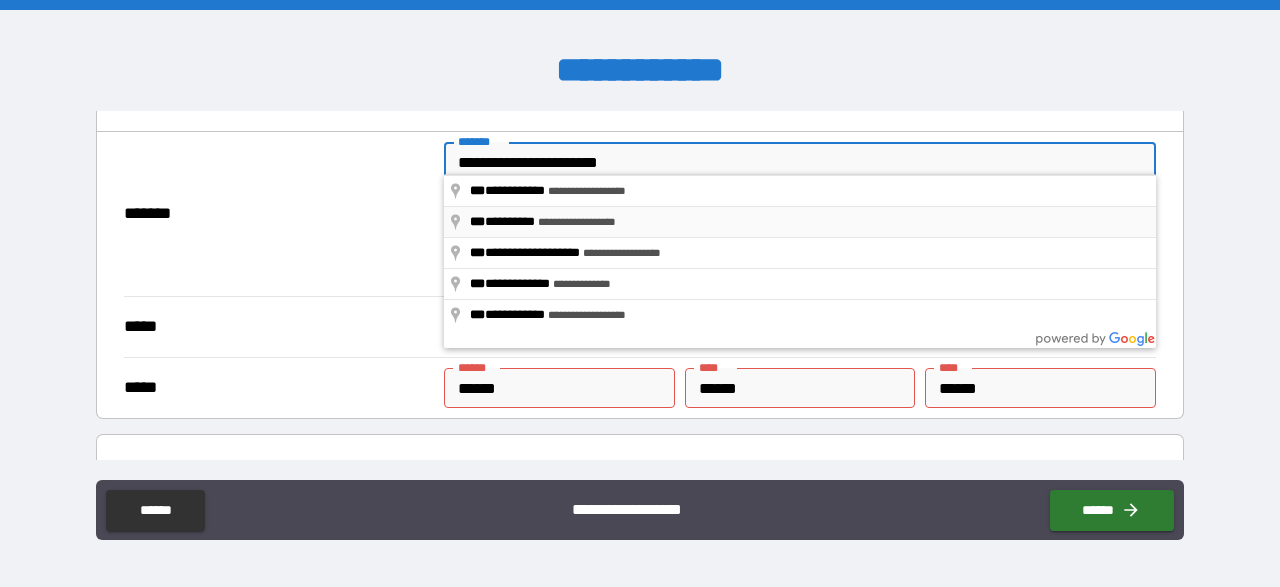 type on "*******" 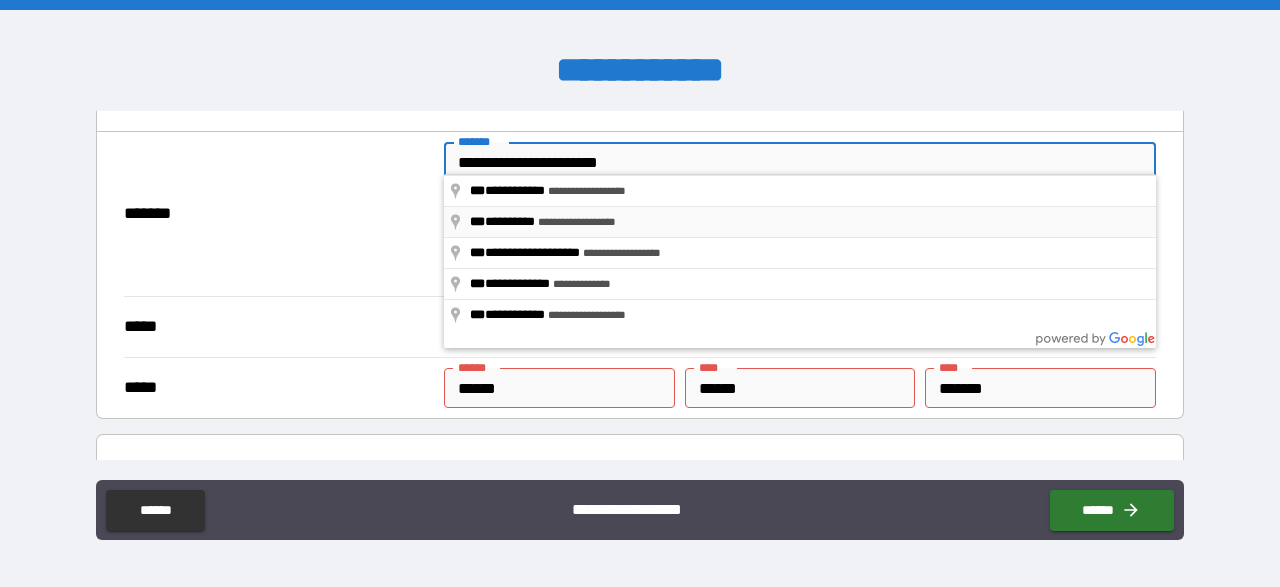 type on "*****" 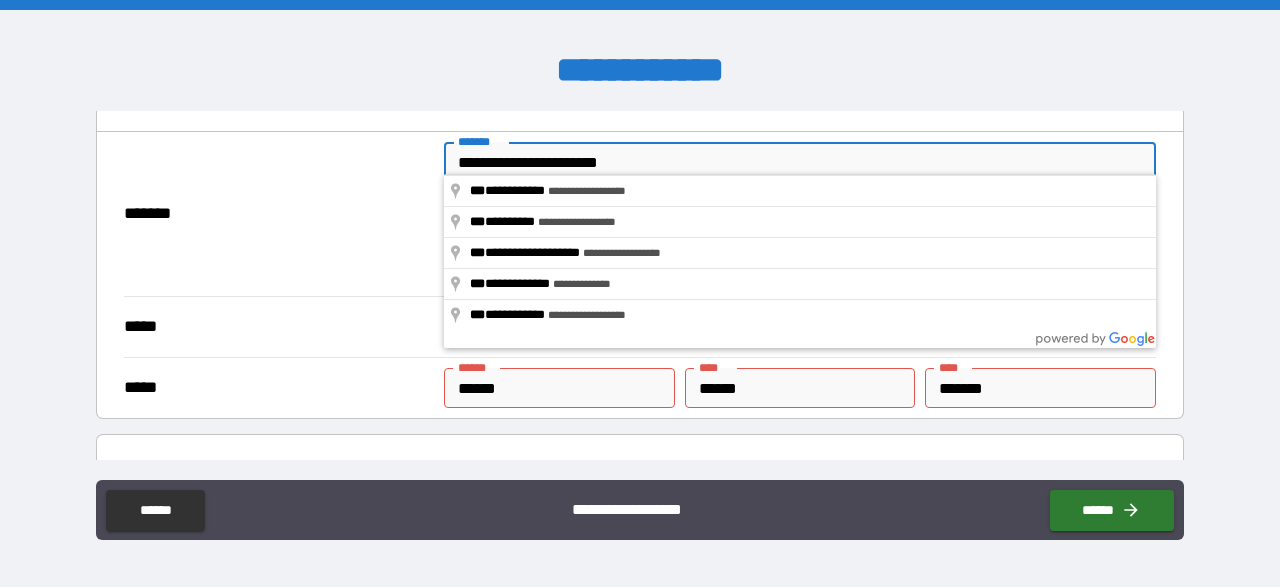 click on "*****" at bounding box center (279, 327) 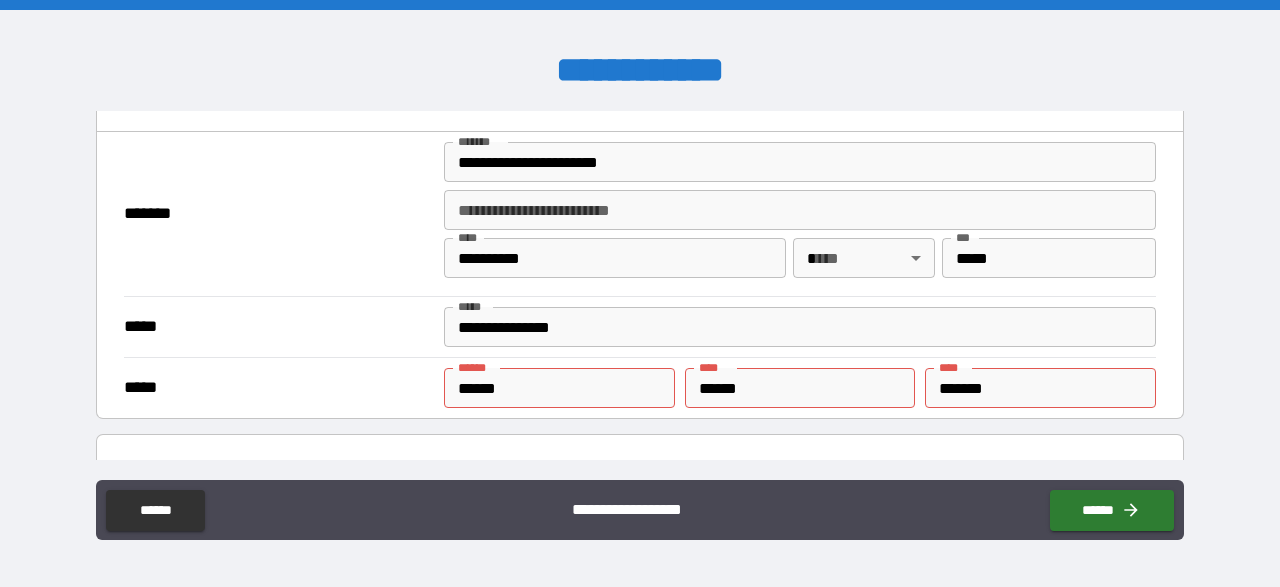 click on "*****" at bounding box center (559, 388) 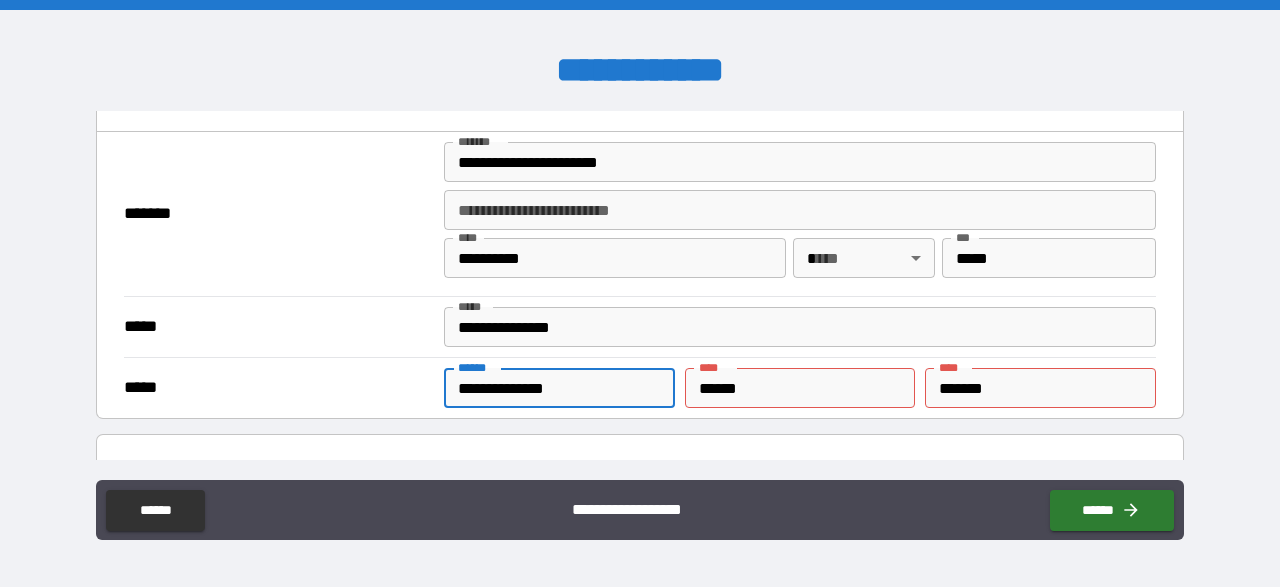 type on "**********" 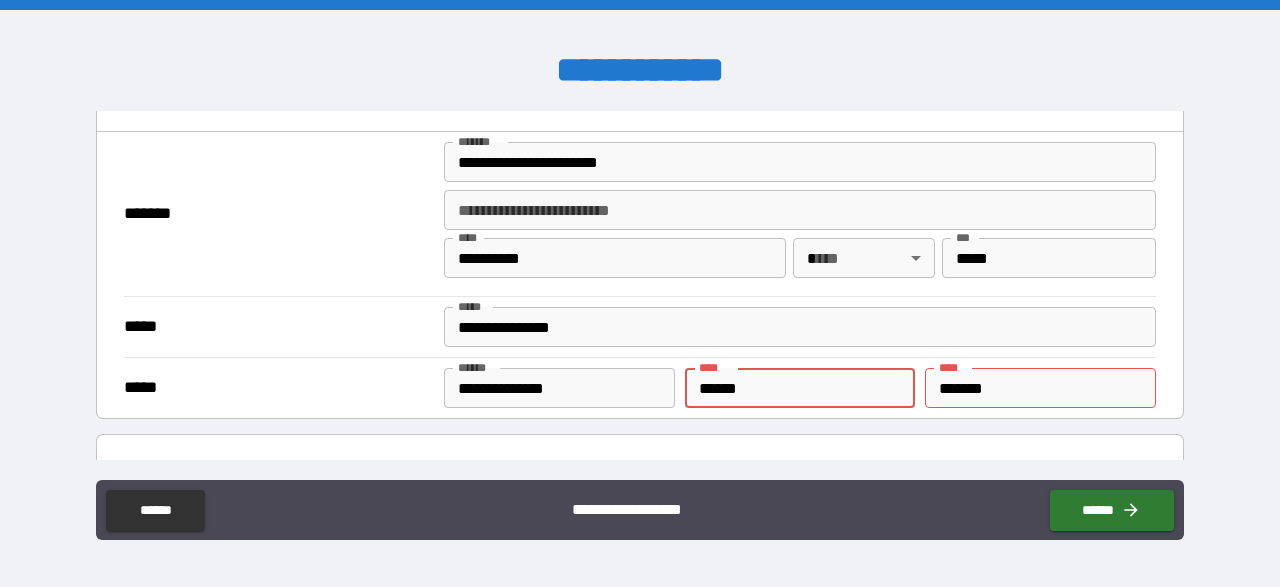 click on "*****" at bounding box center [800, 388] 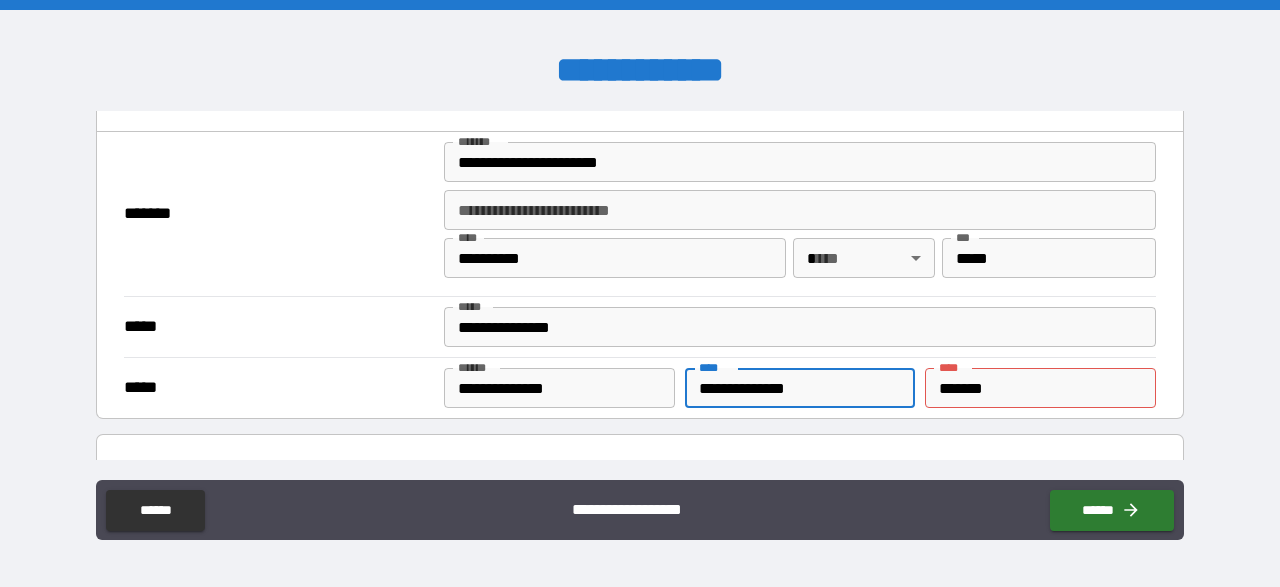 type on "**********" 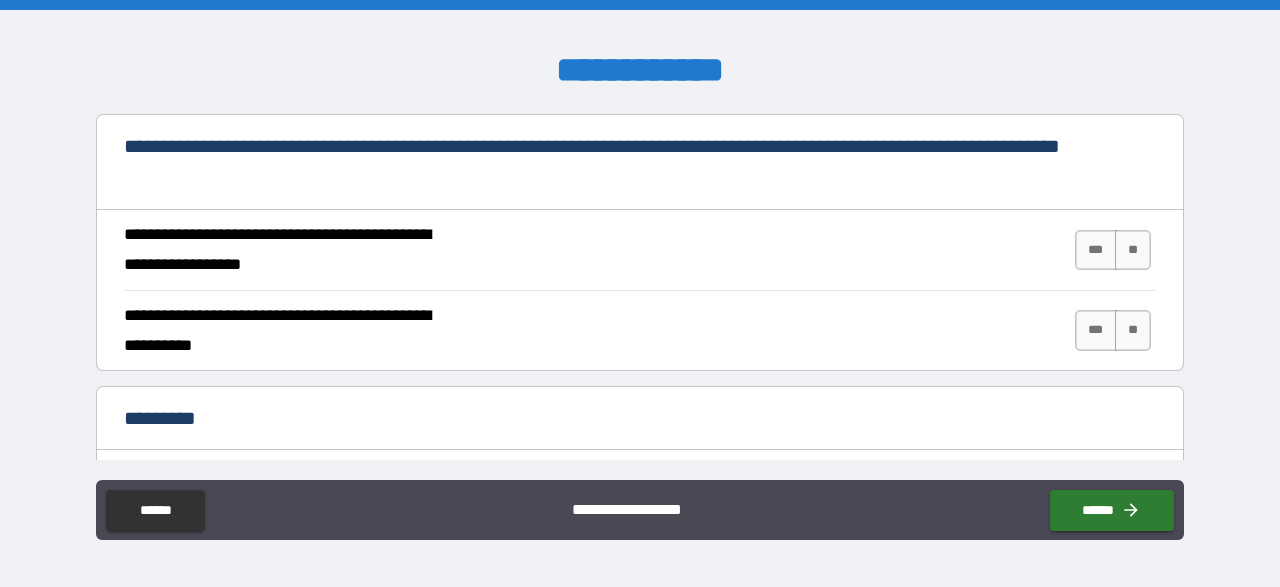 scroll, scrollTop: 1856, scrollLeft: 0, axis: vertical 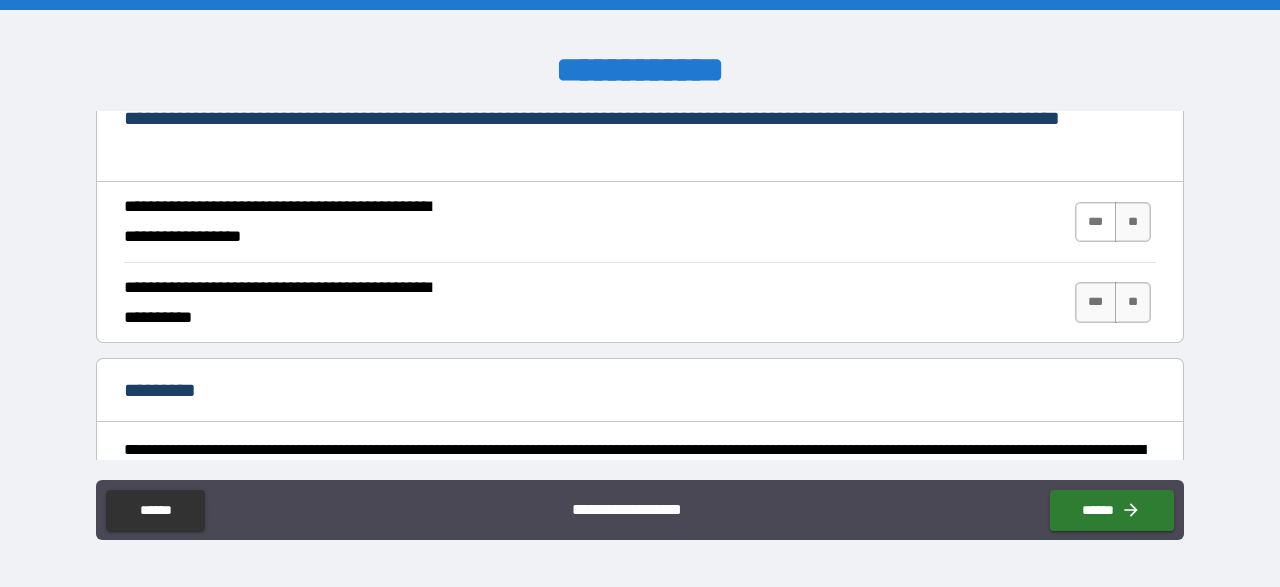 type on "*" 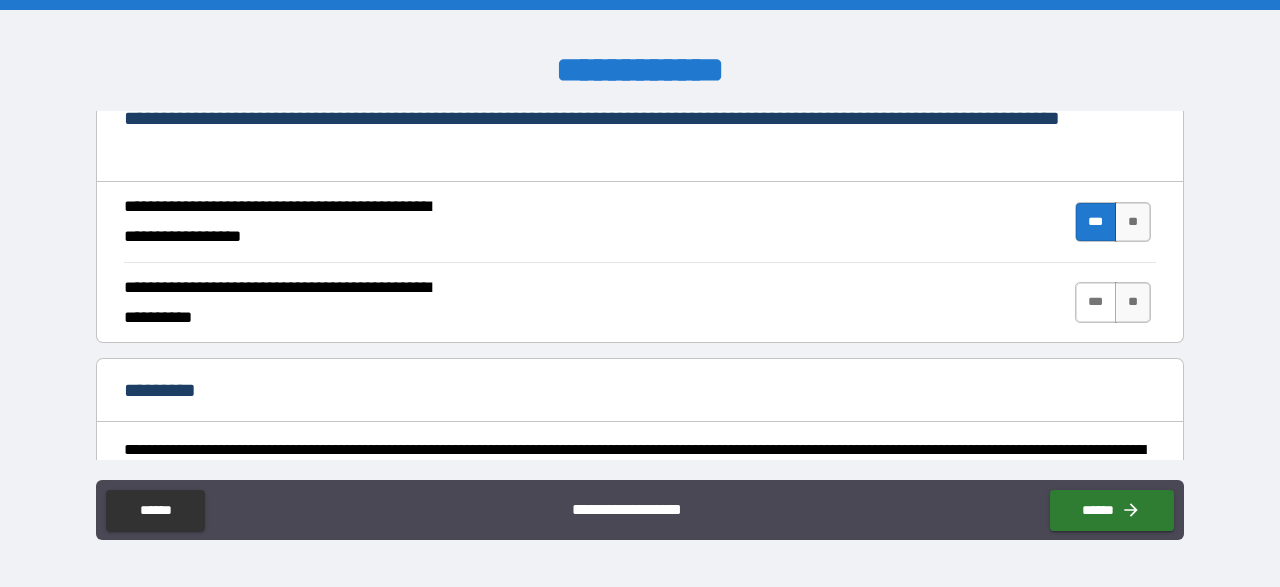 click on "***" at bounding box center (1096, 302) 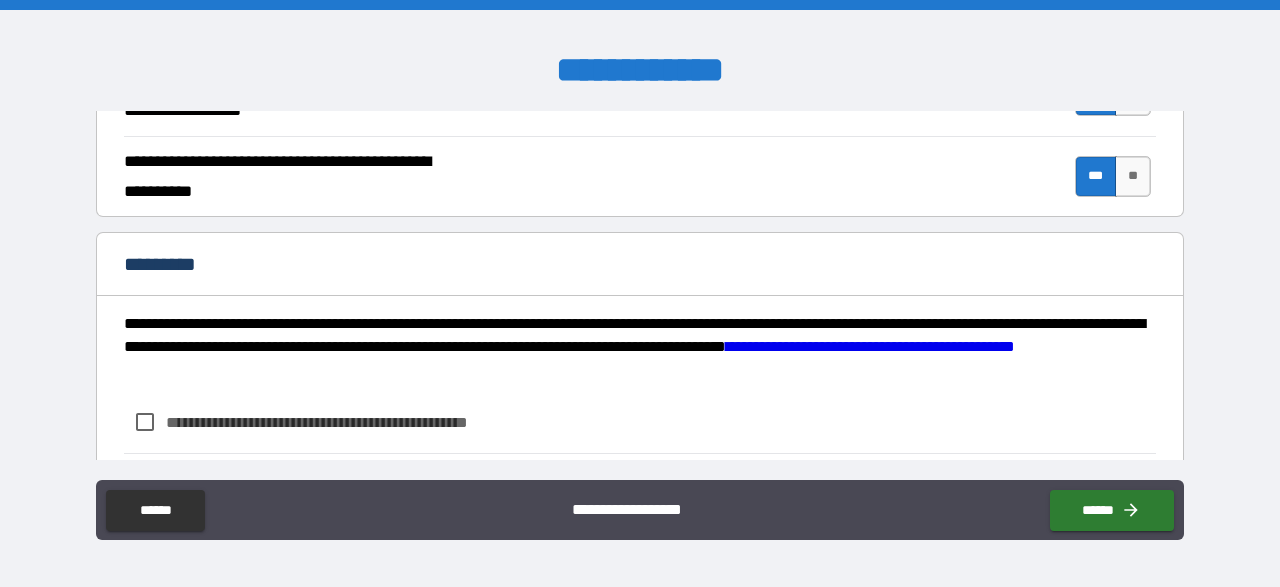 scroll, scrollTop: 2086, scrollLeft: 0, axis: vertical 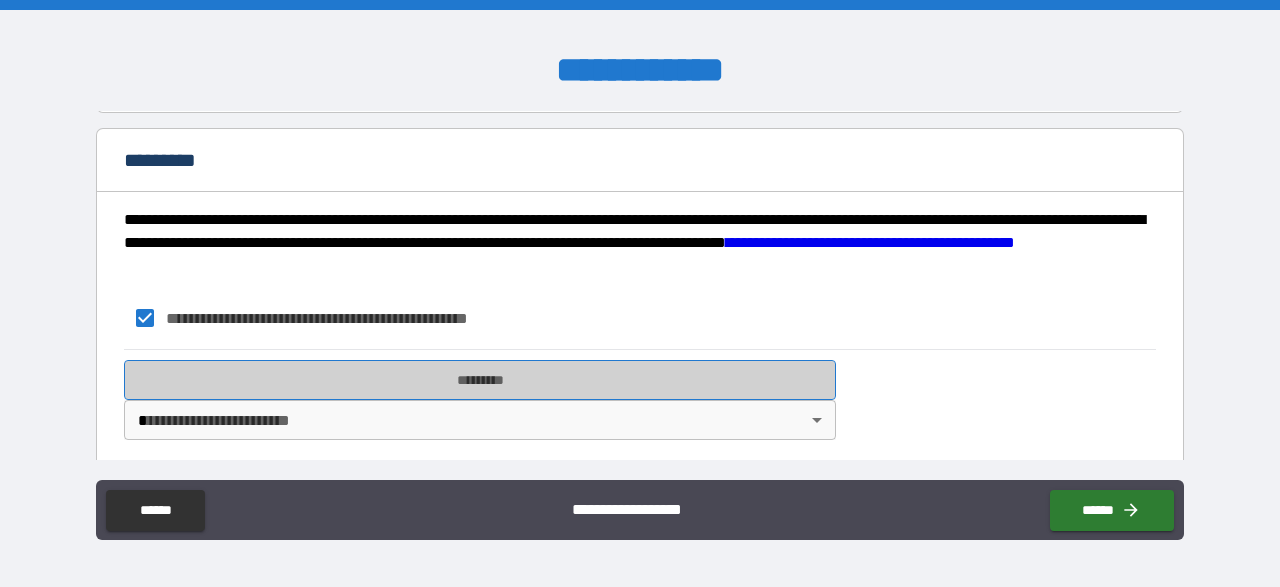 click on "*********" at bounding box center [480, 380] 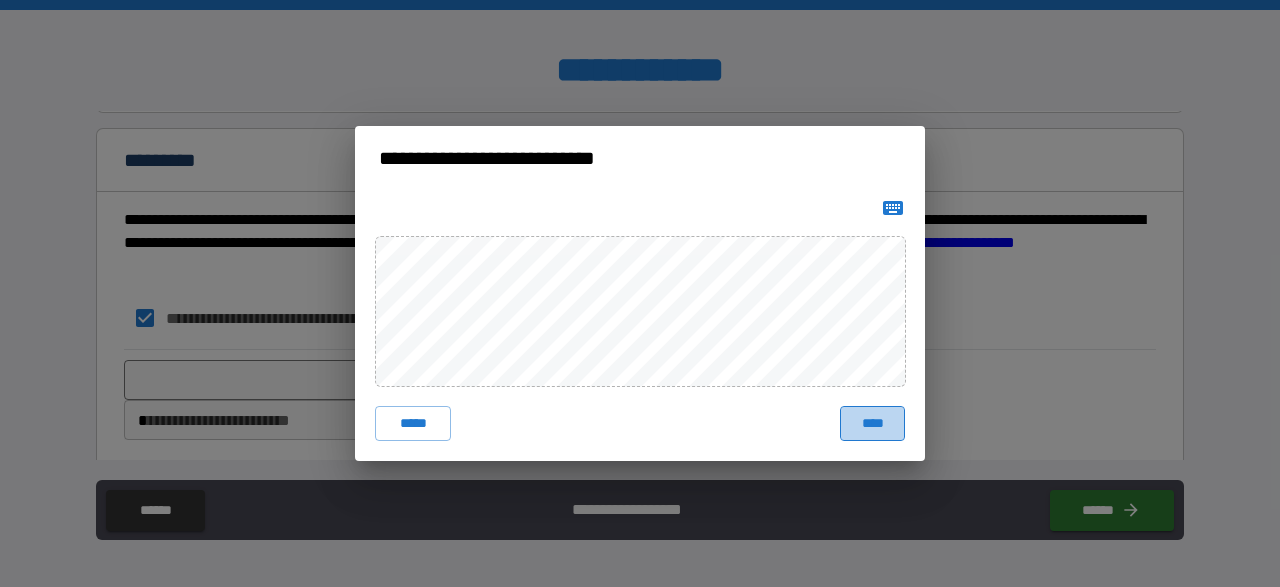 click on "****" at bounding box center (872, 424) 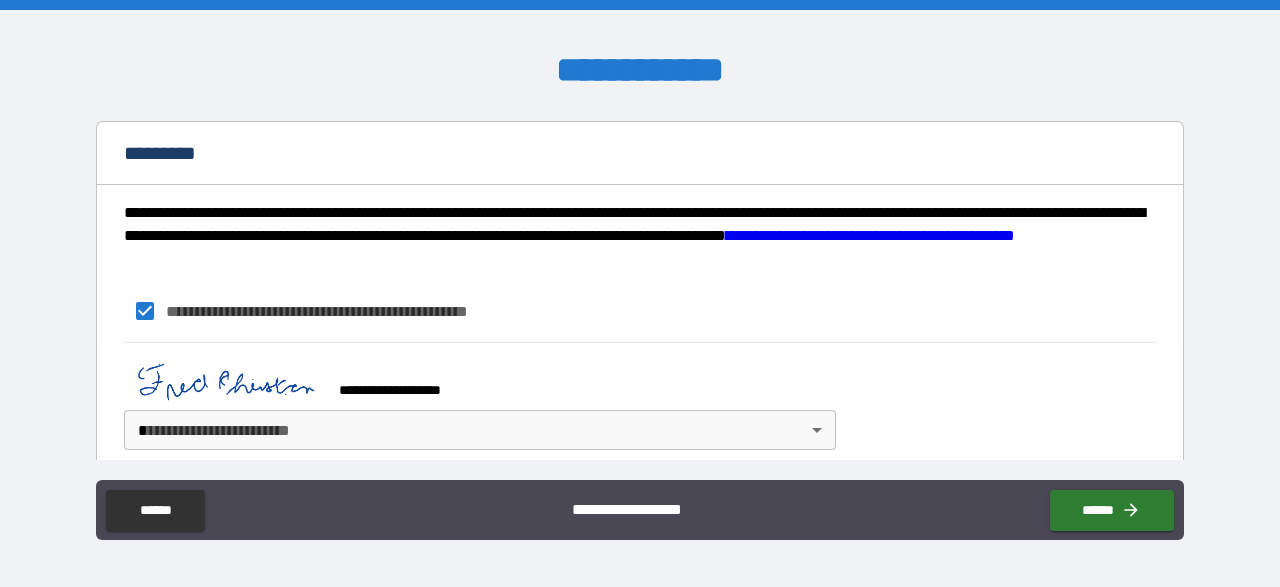 scroll, scrollTop: 2102, scrollLeft: 0, axis: vertical 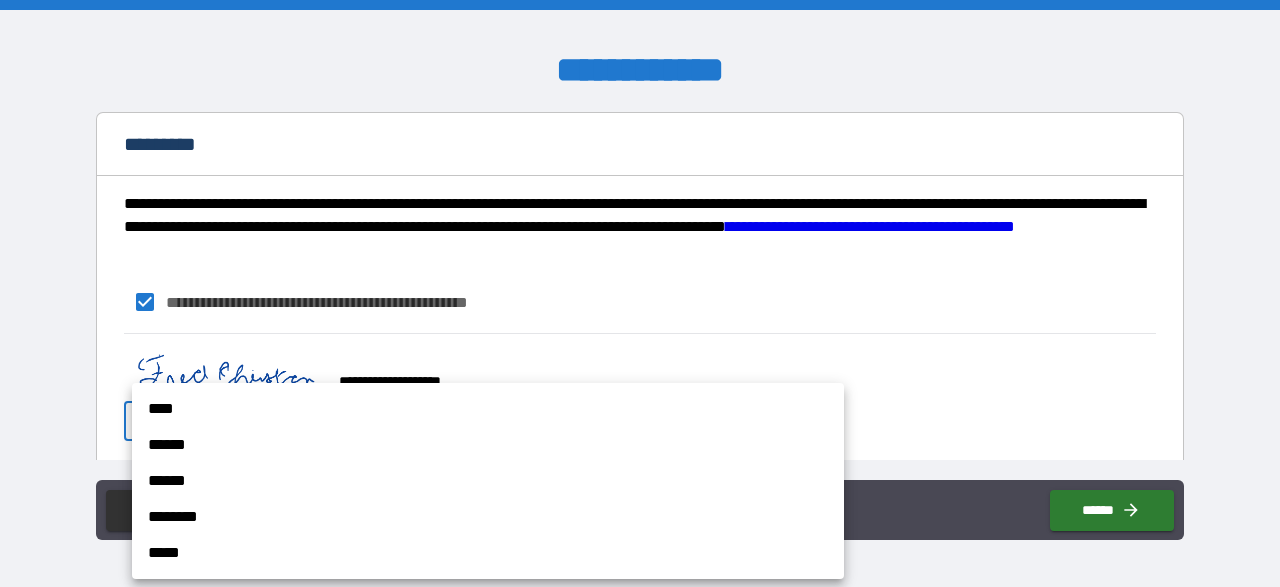 click on "**********" at bounding box center (640, 293) 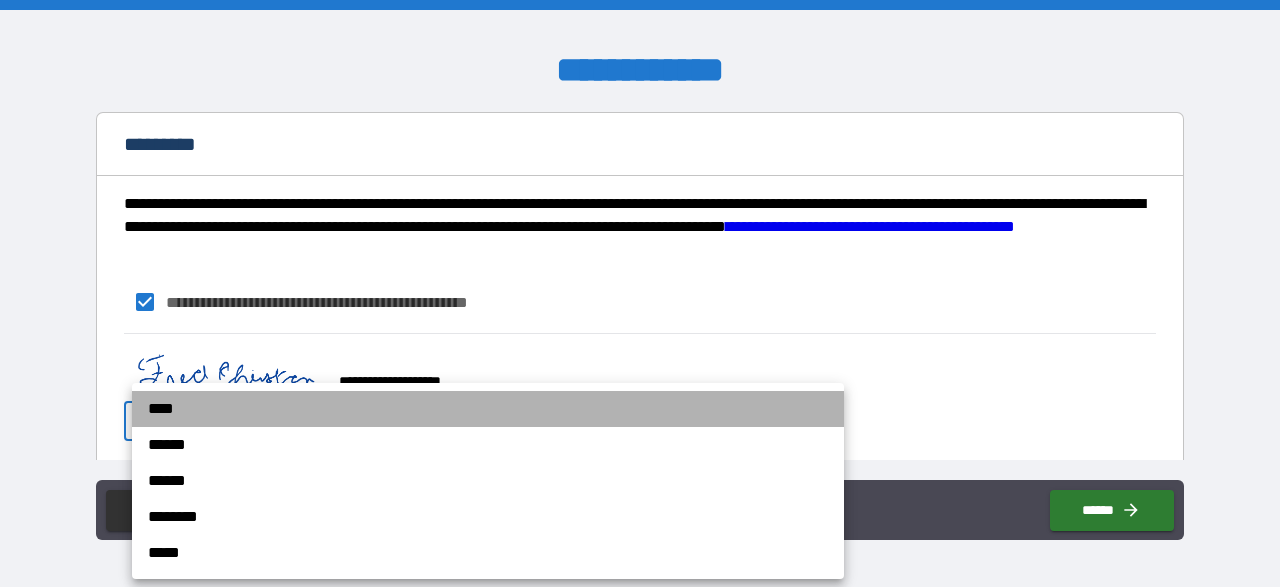 click on "****" at bounding box center (488, 409) 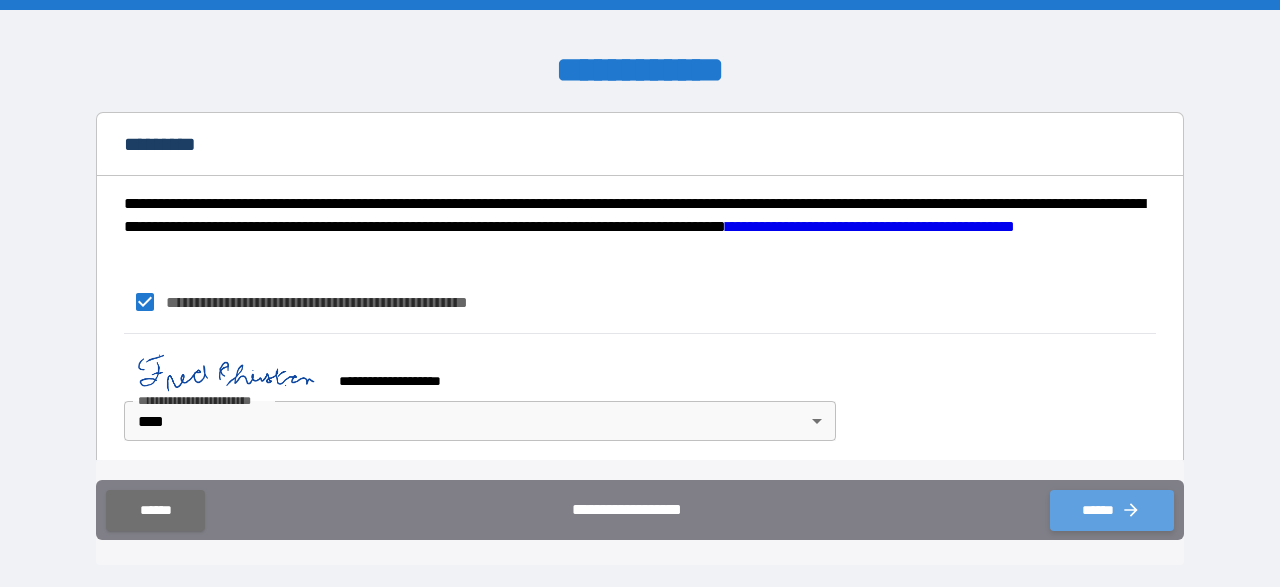 click on "******" at bounding box center [1112, 510] 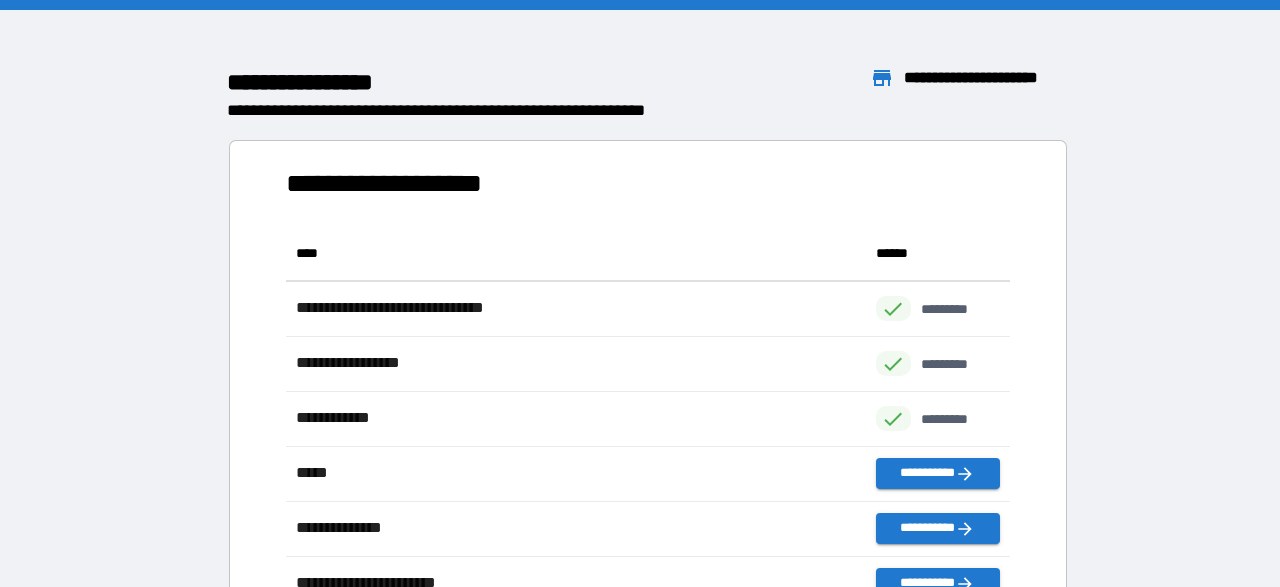 scroll, scrollTop: 441, scrollLeft: 724, axis: both 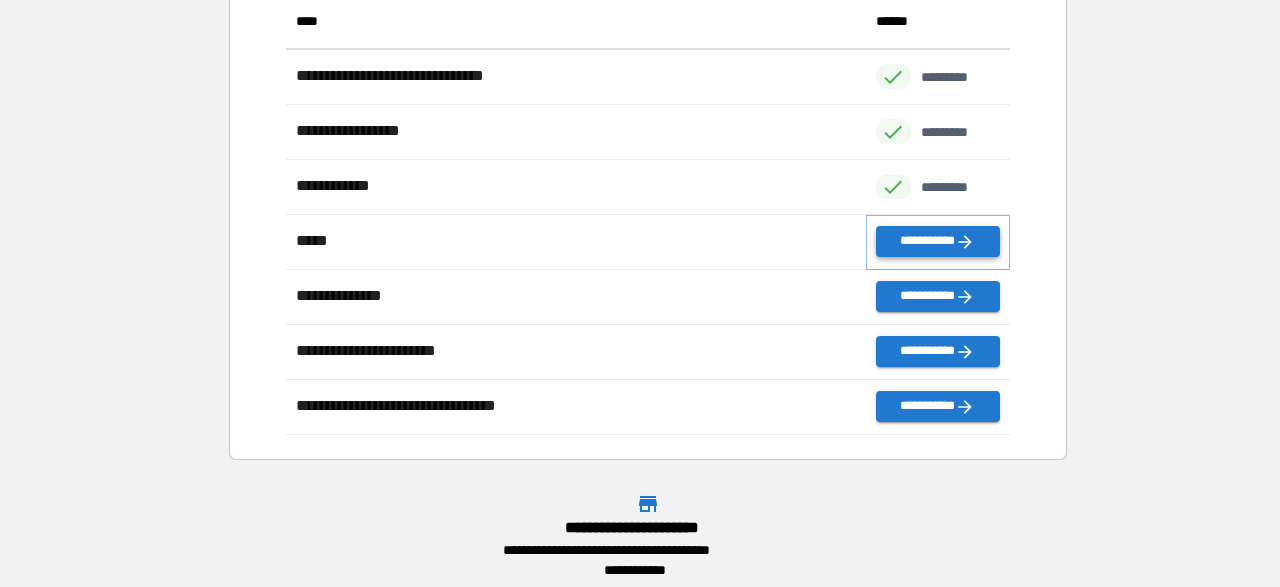 click on "**********" at bounding box center [938, 241] 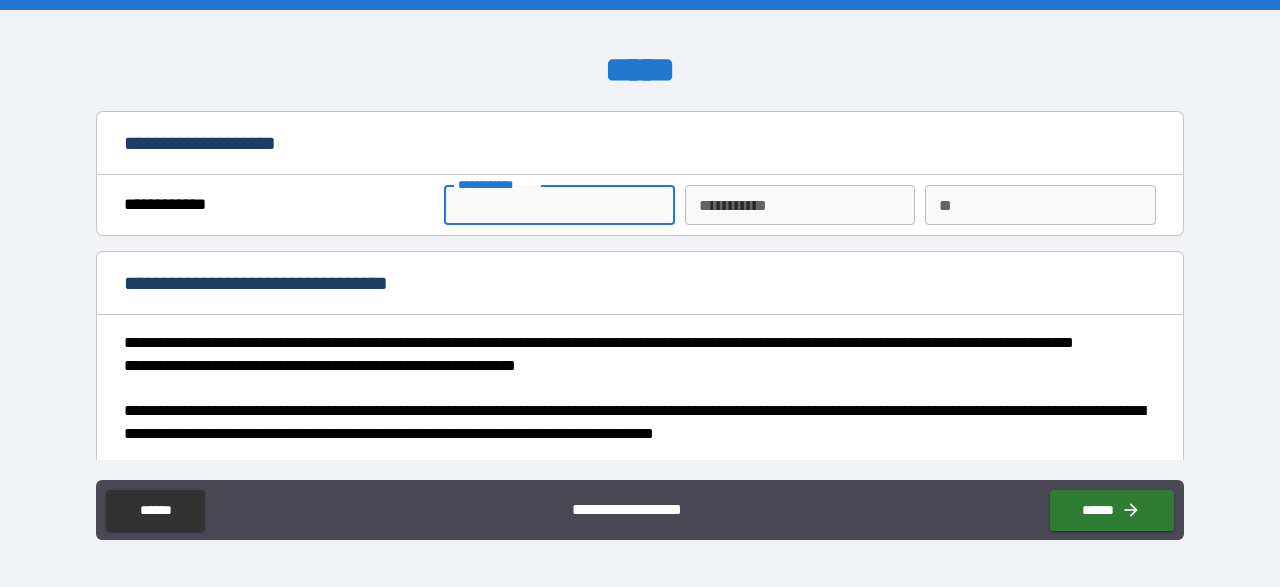 click on "**********" at bounding box center [559, 205] 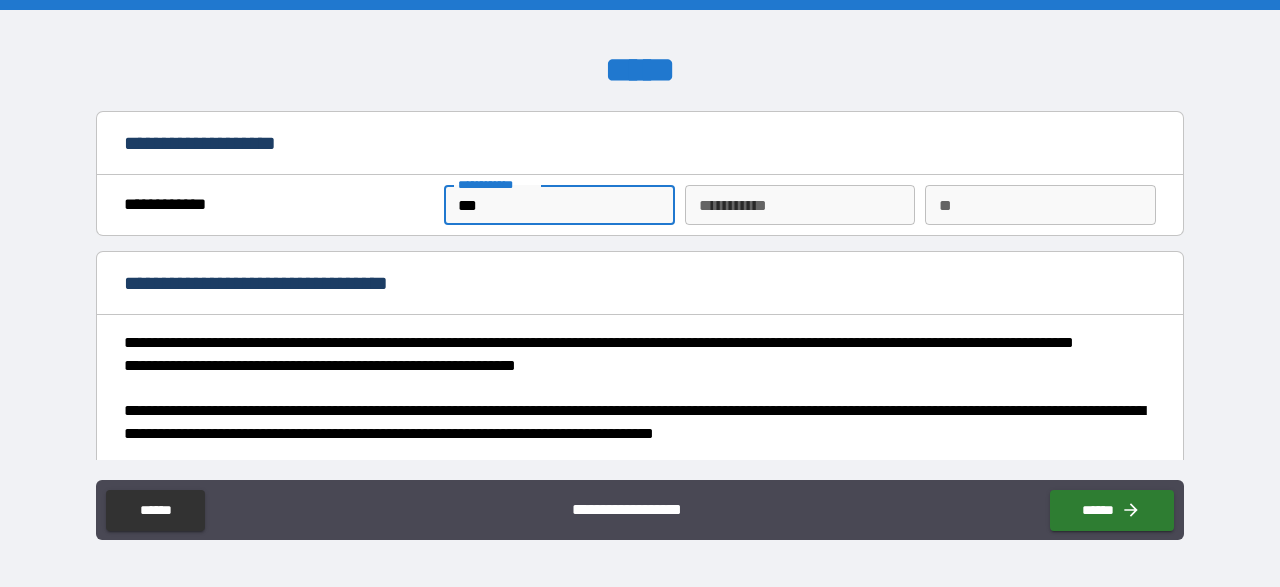 type on "****" 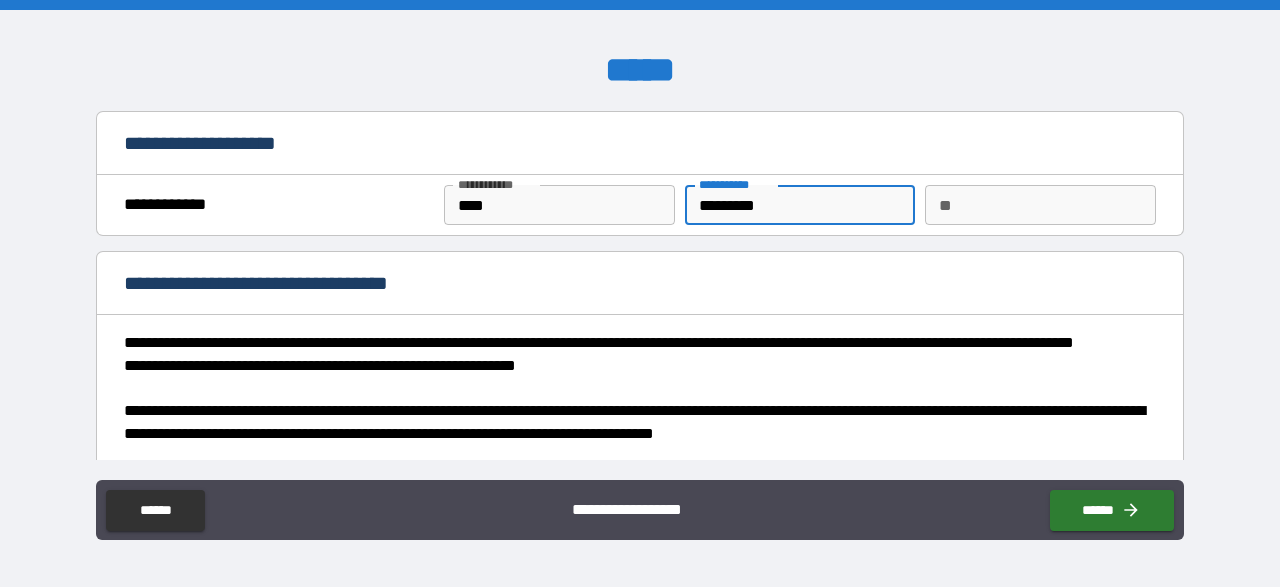 click on "*********" at bounding box center (800, 205) 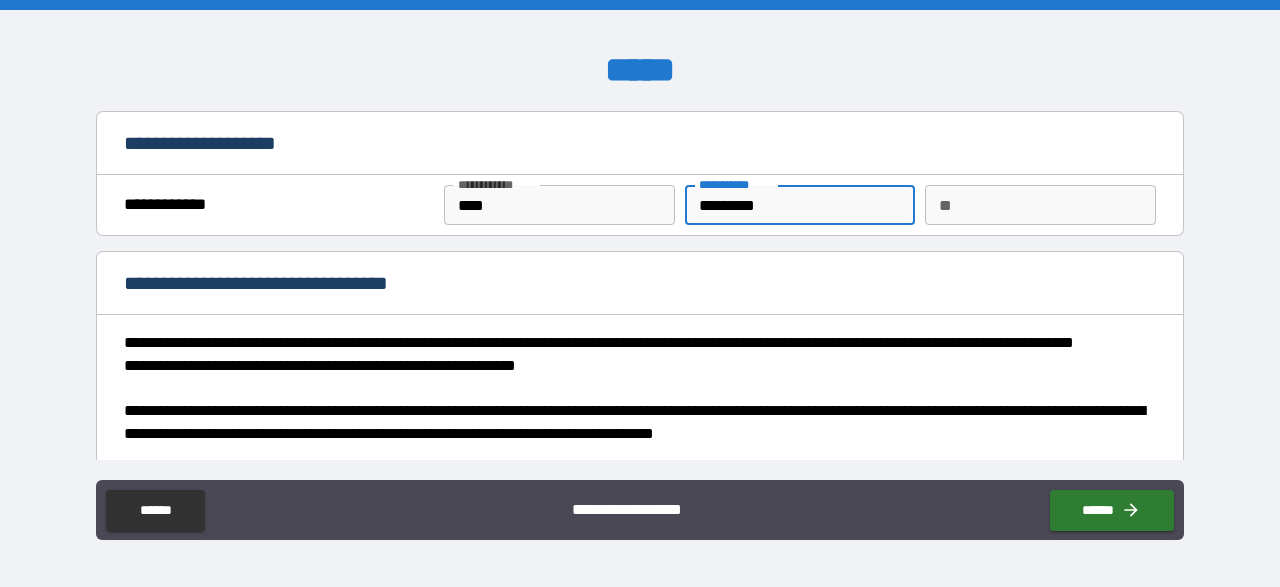 click on "*********" at bounding box center (800, 205) 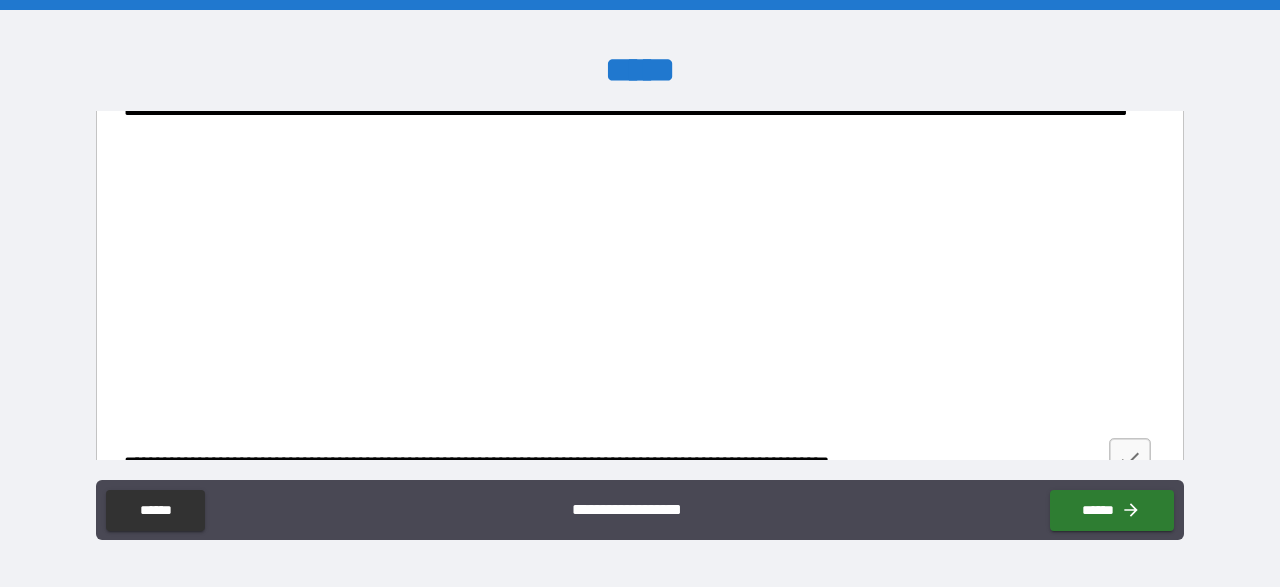 scroll, scrollTop: 2484, scrollLeft: 0, axis: vertical 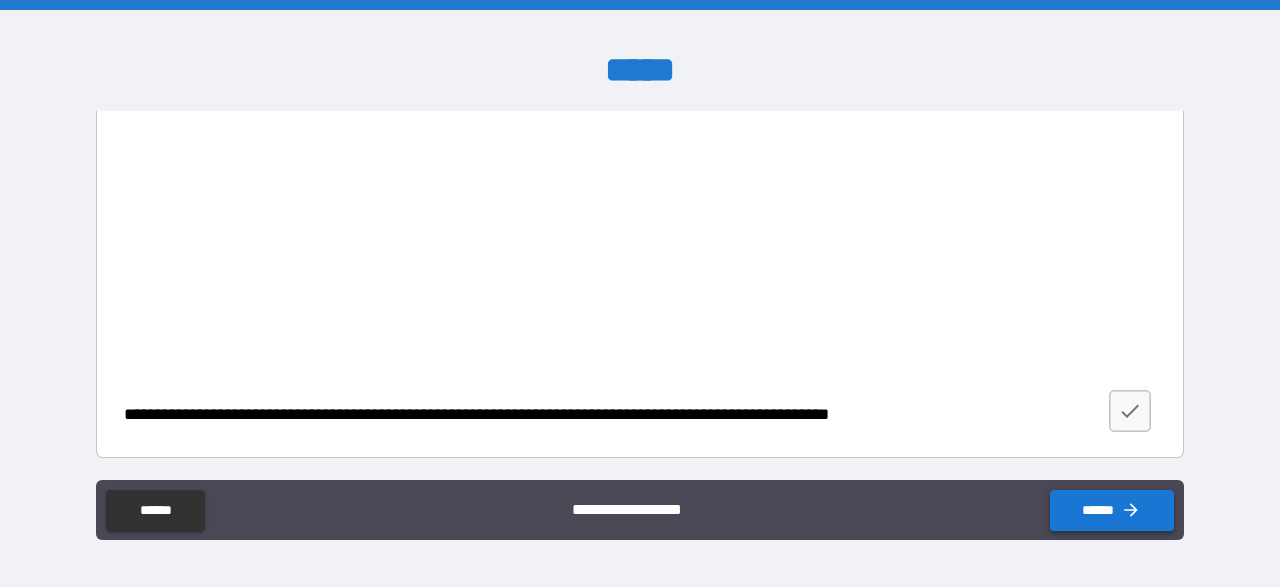 type on "*********" 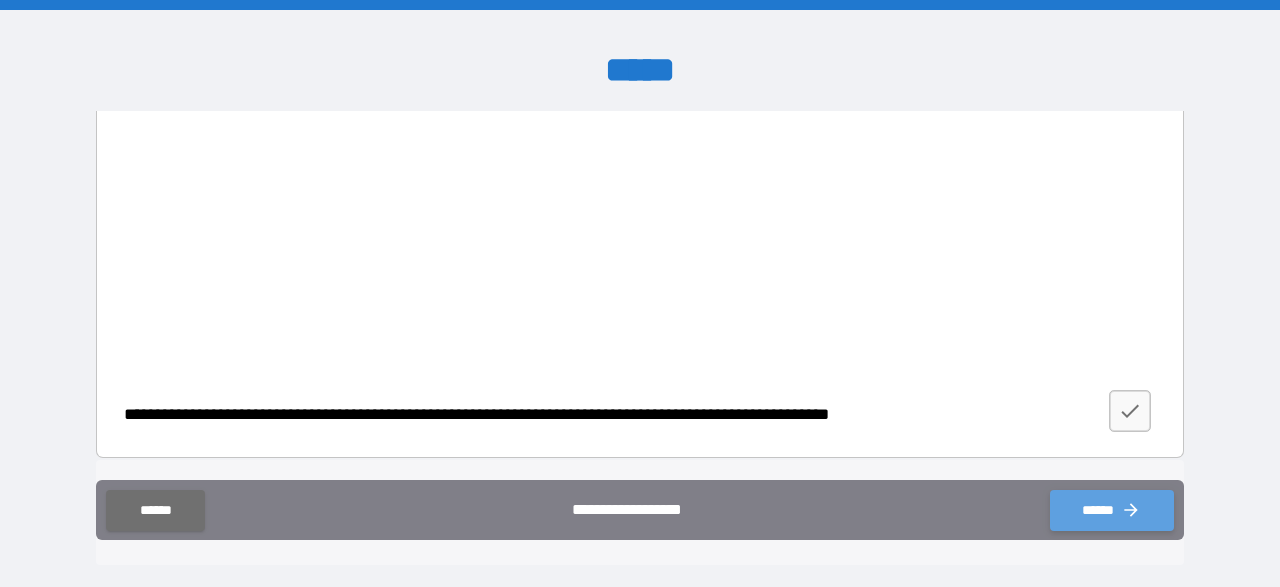 click on "******" at bounding box center [1112, 510] 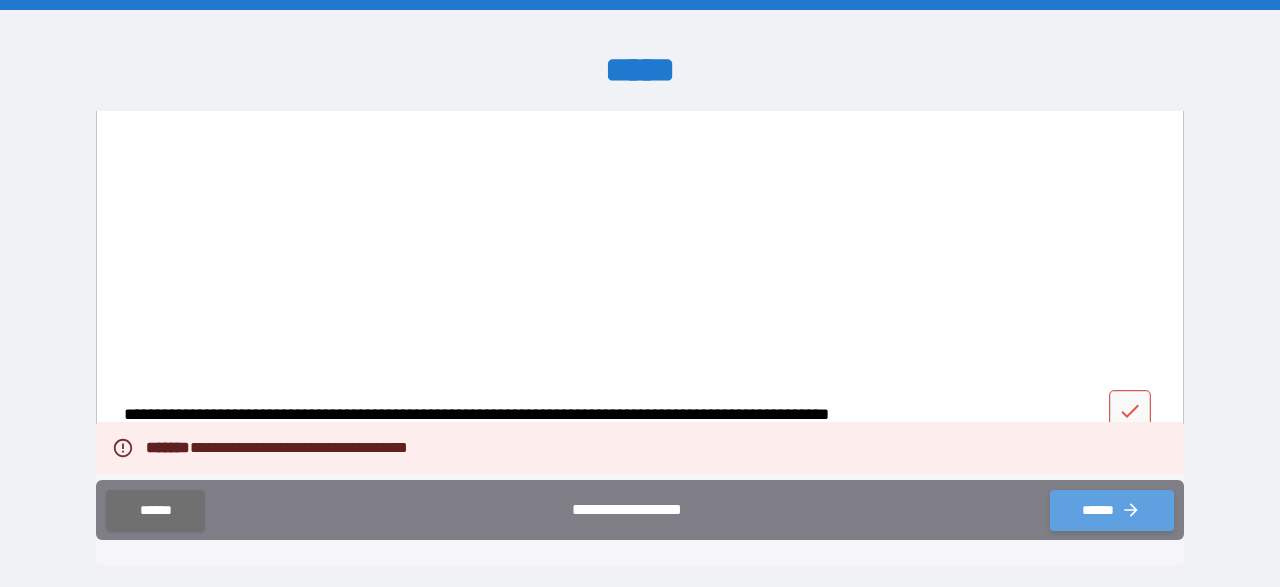 click on "******" at bounding box center [1112, 510] 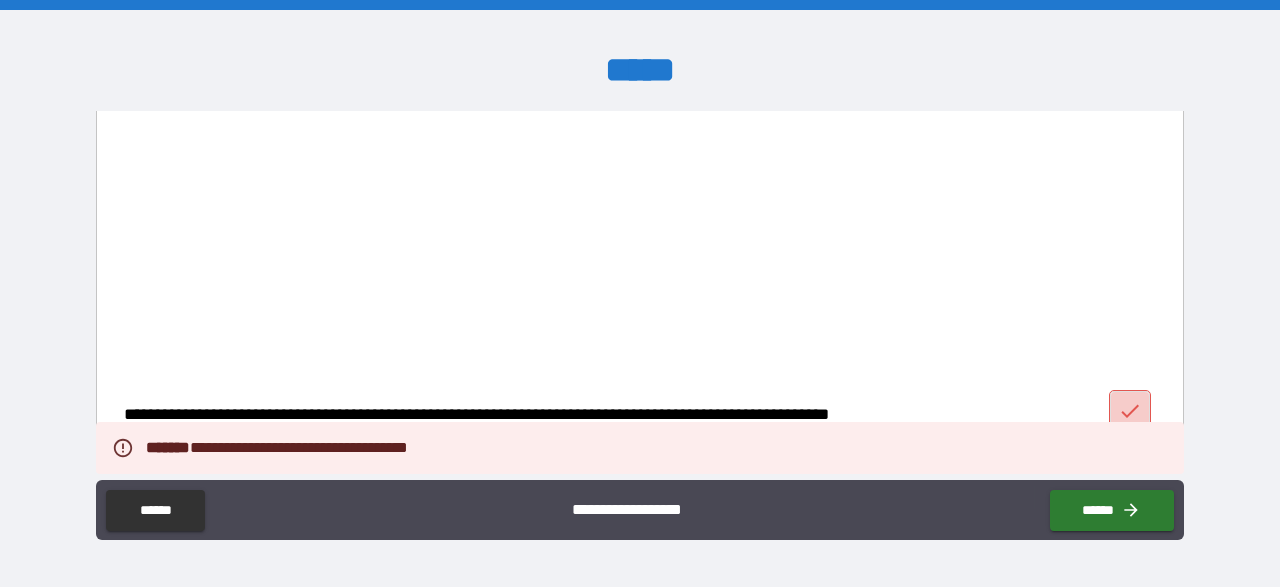 click 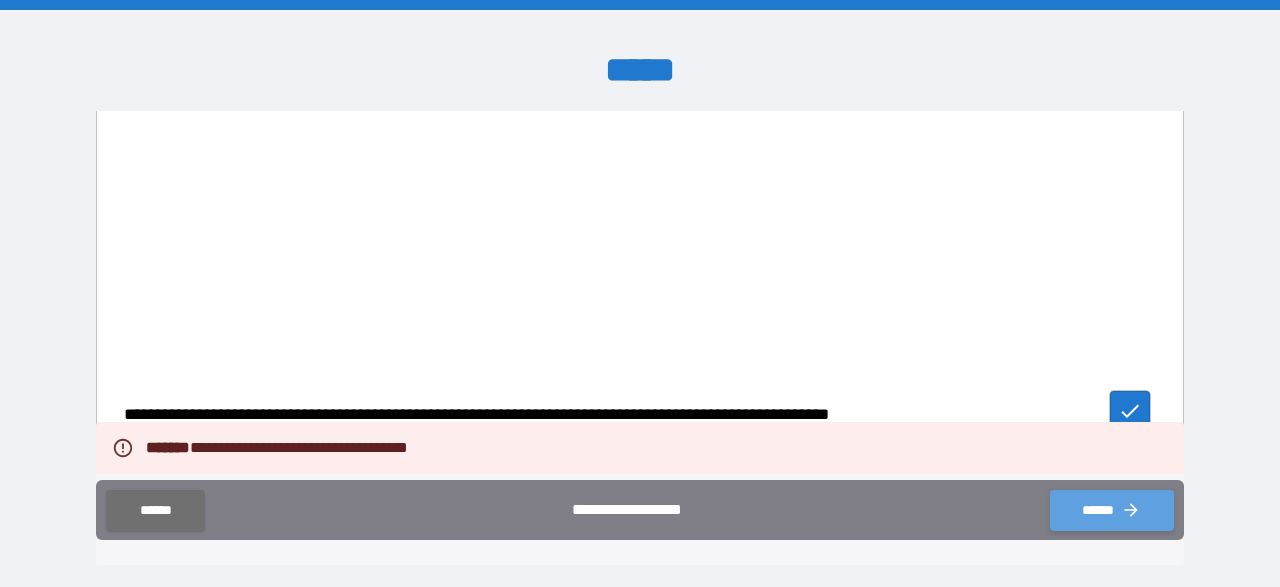 click on "******" at bounding box center [1112, 510] 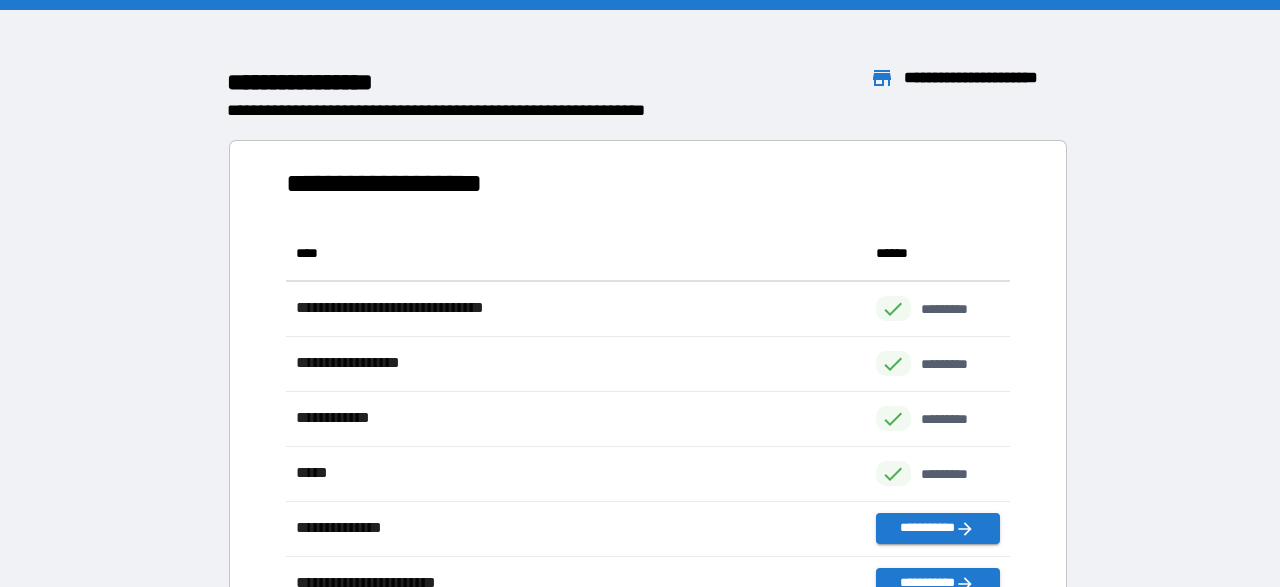scroll, scrollTop: 1, scrollLeft: 1, axis: both 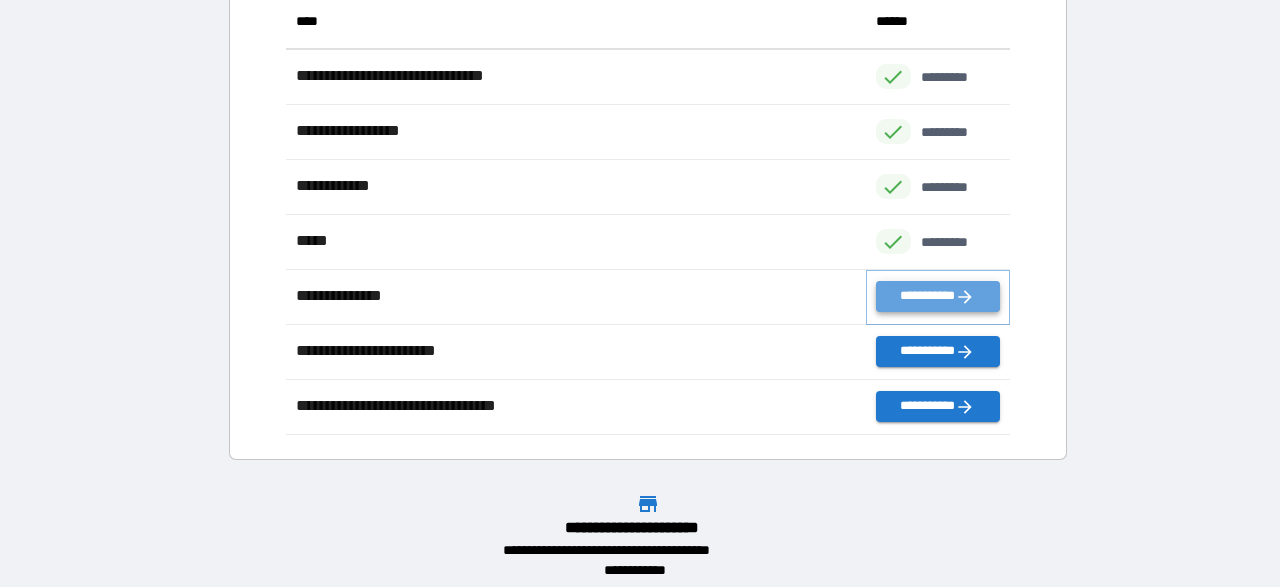 click on "**********" at bounding box center [938, 296] 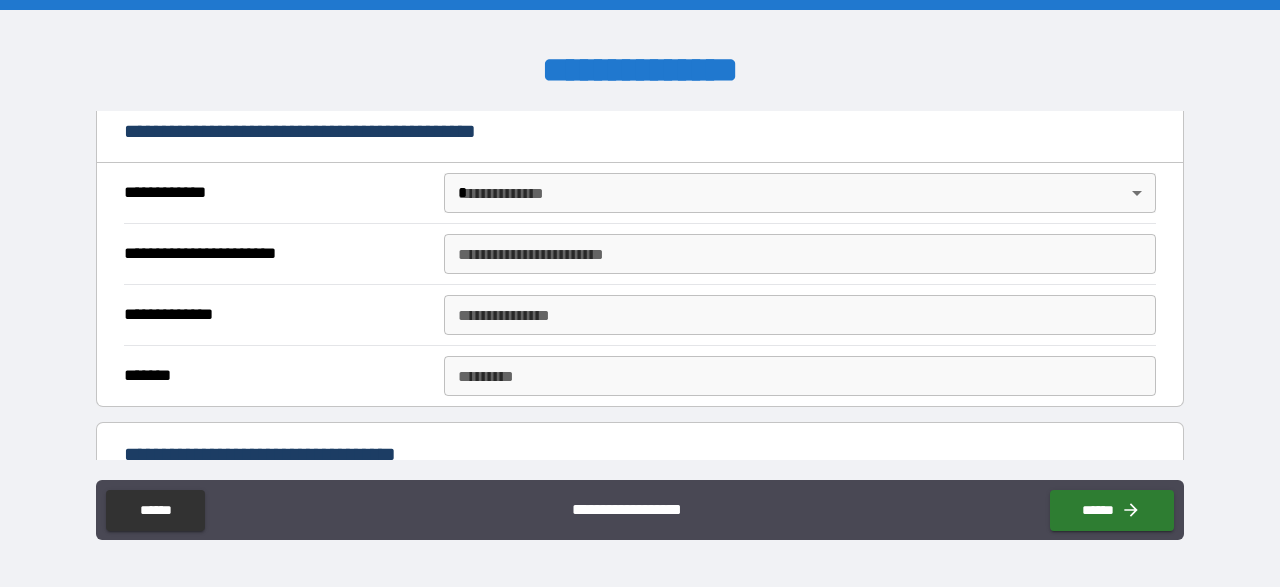 scroll, scrollTop: 348, scrollLeft: 0, axis: vertical 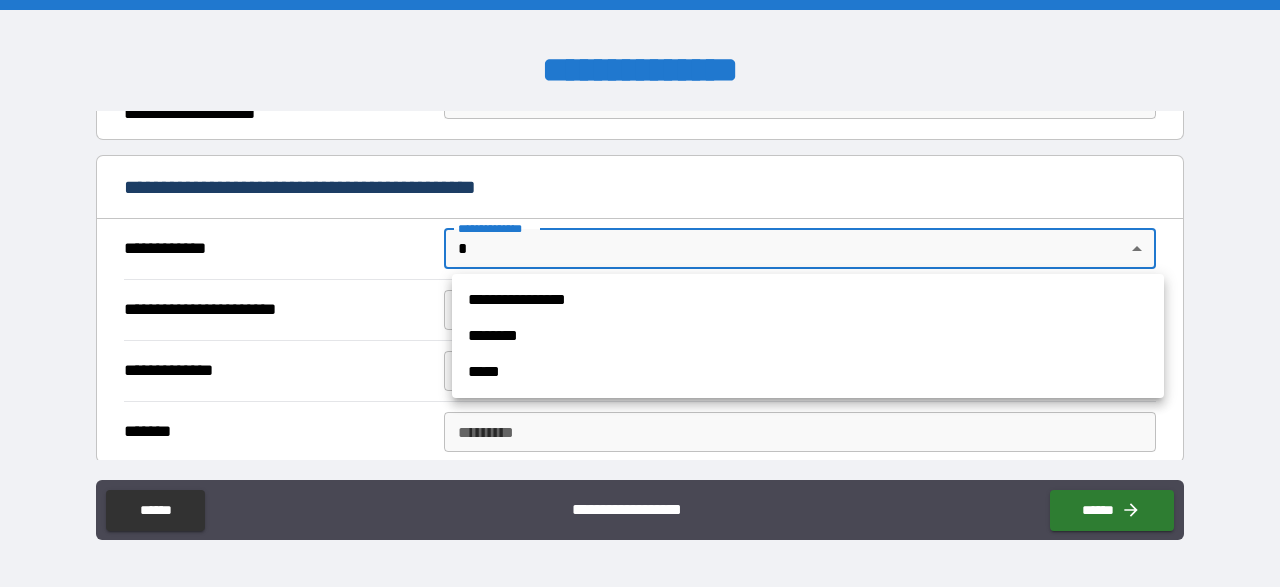 click on "**********" at bounding box center [640, 293] 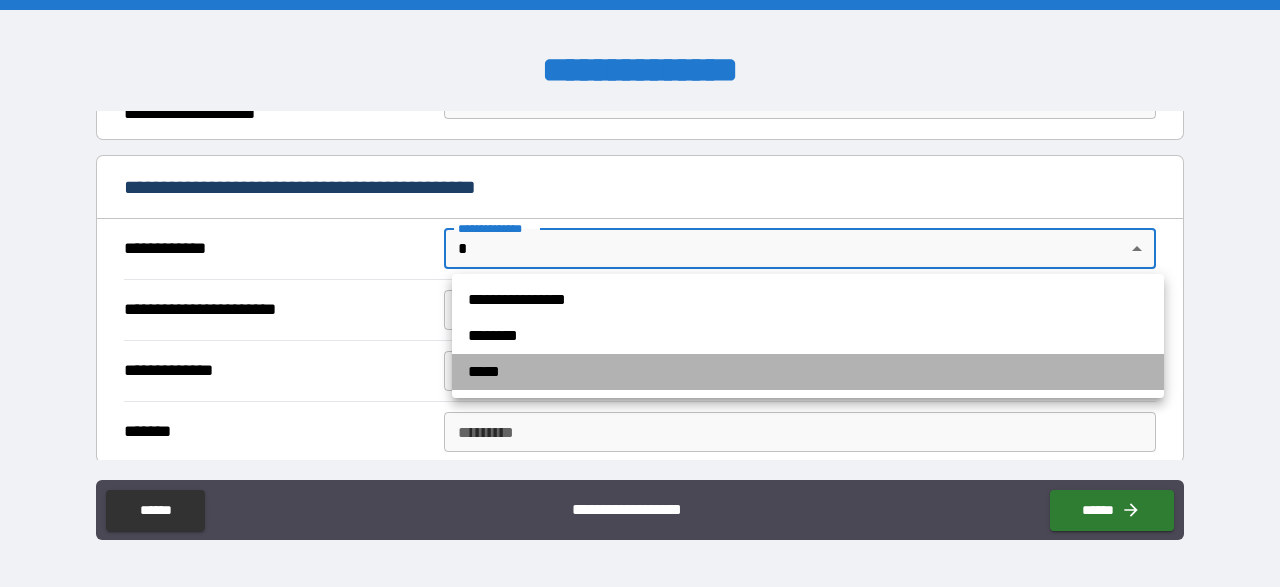 click on "*****" at bounding box center (808, 372) 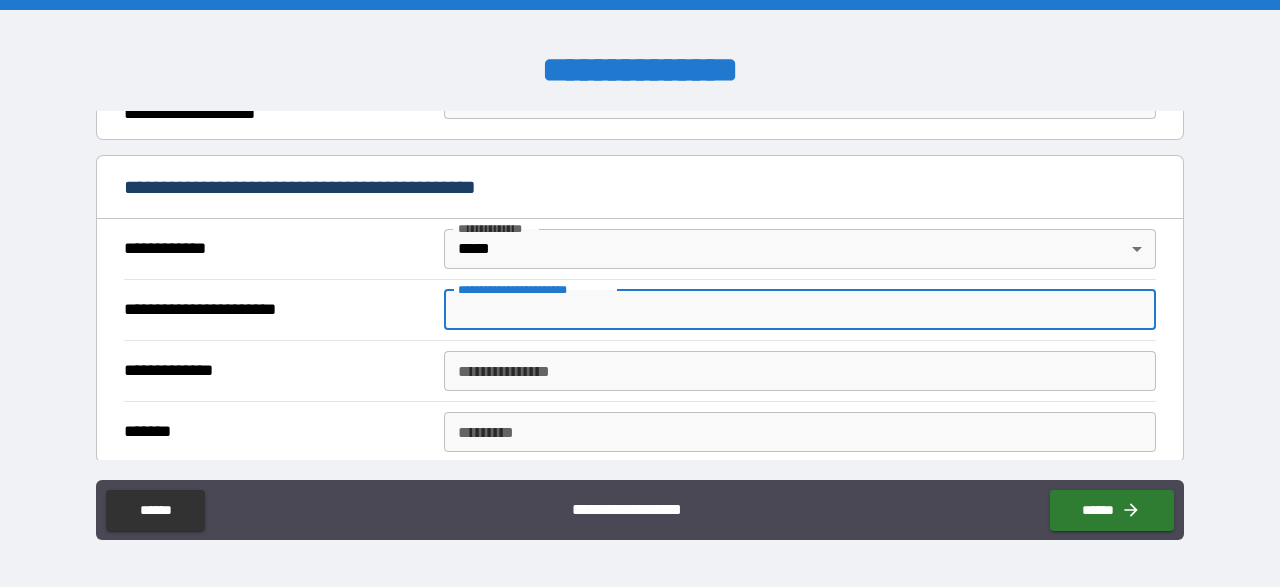 click on "**********" at bounding box center (800, 310) 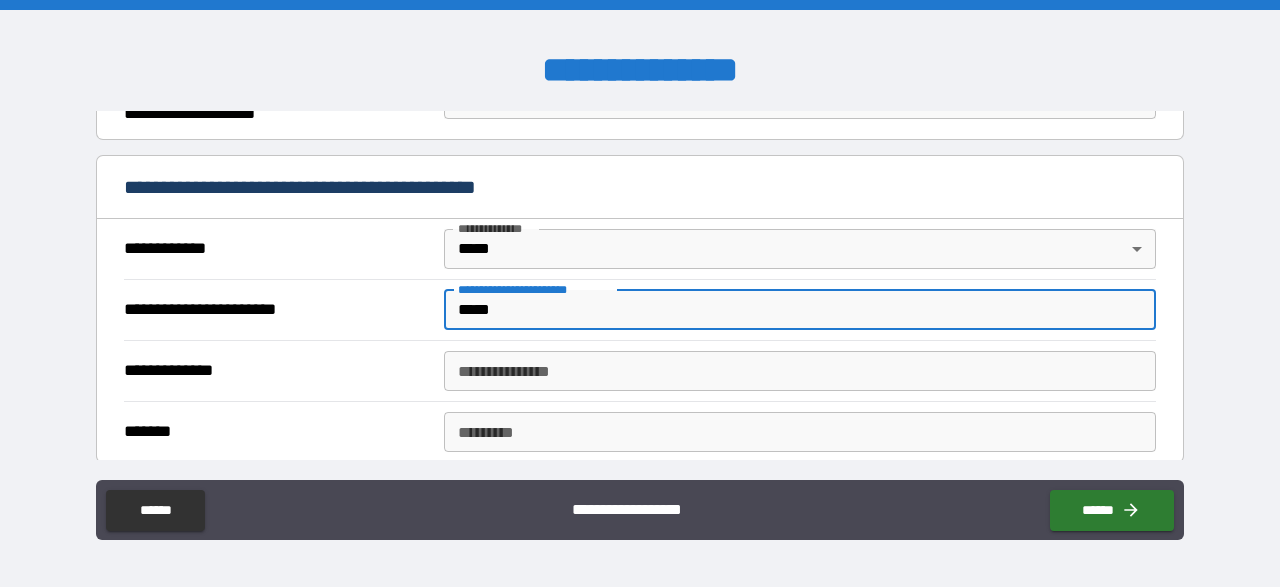 type on "*****" 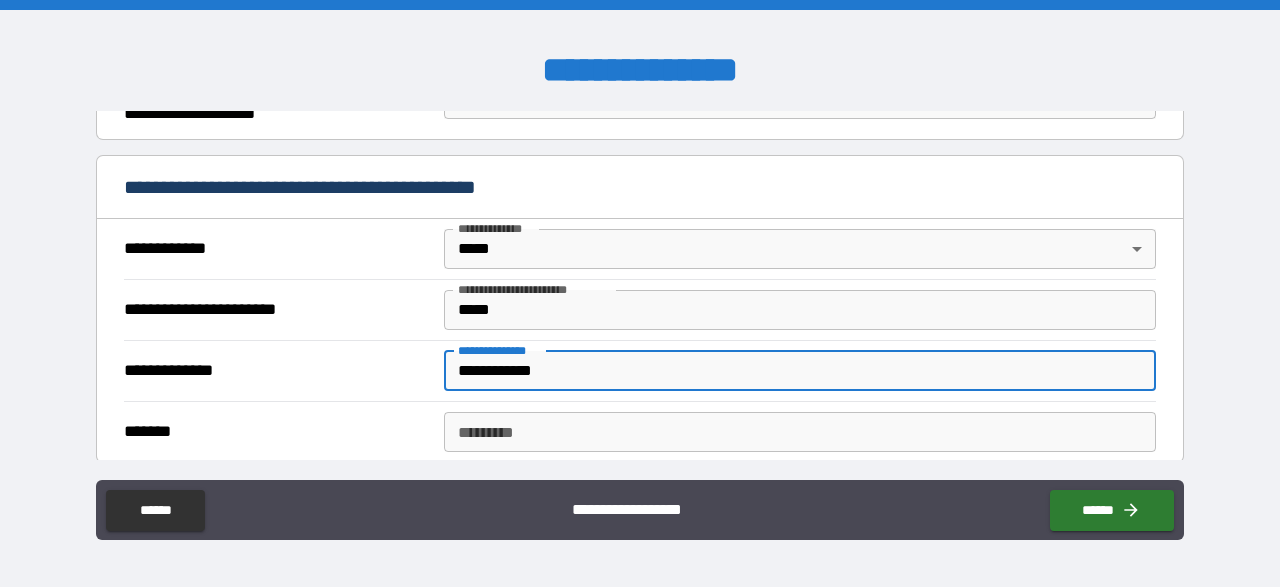 type on "**********" 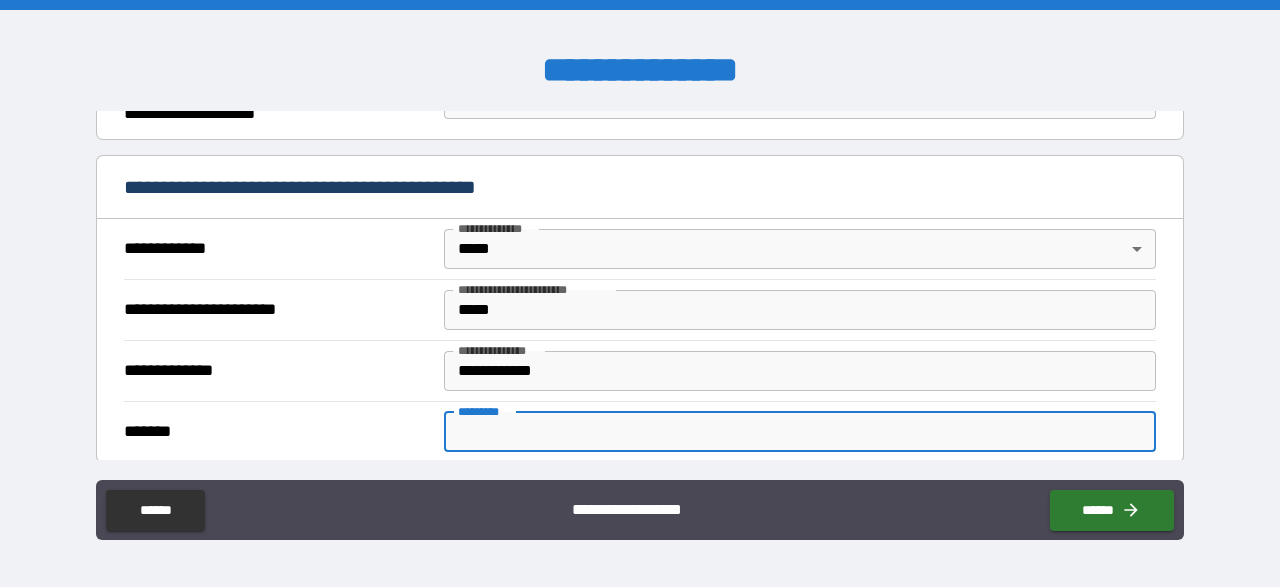click on "*******   *" at bounding box center (800, 432) 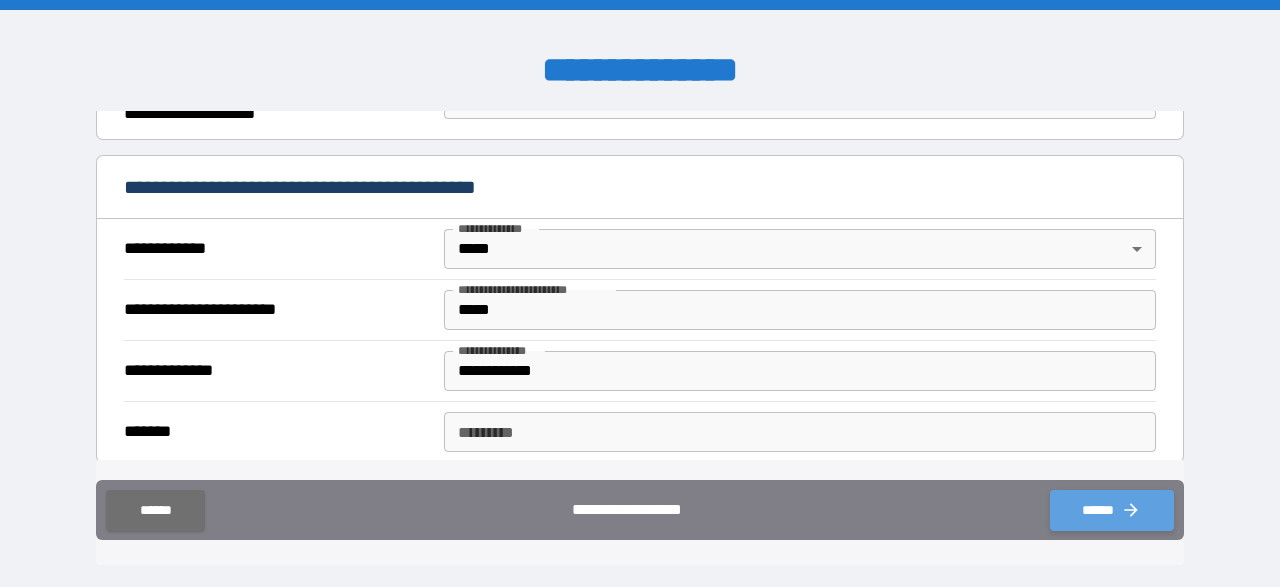 click on "******" at bounding box center [1112, 510] 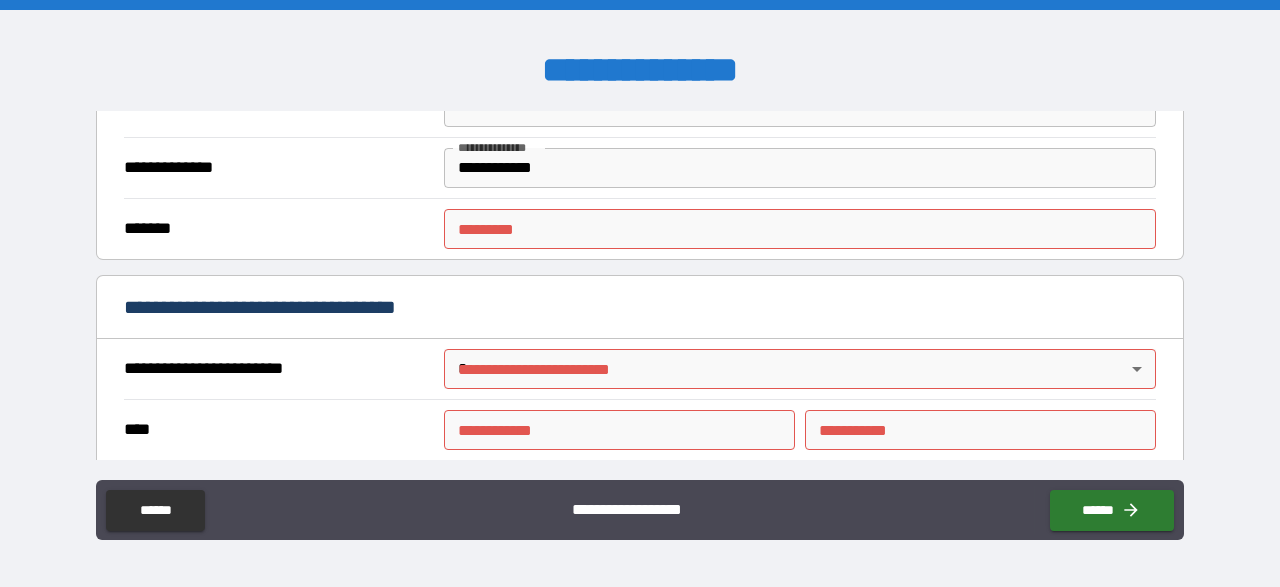 scroll, scrollTop: 696, scrollLeft: 0, axis: vertical 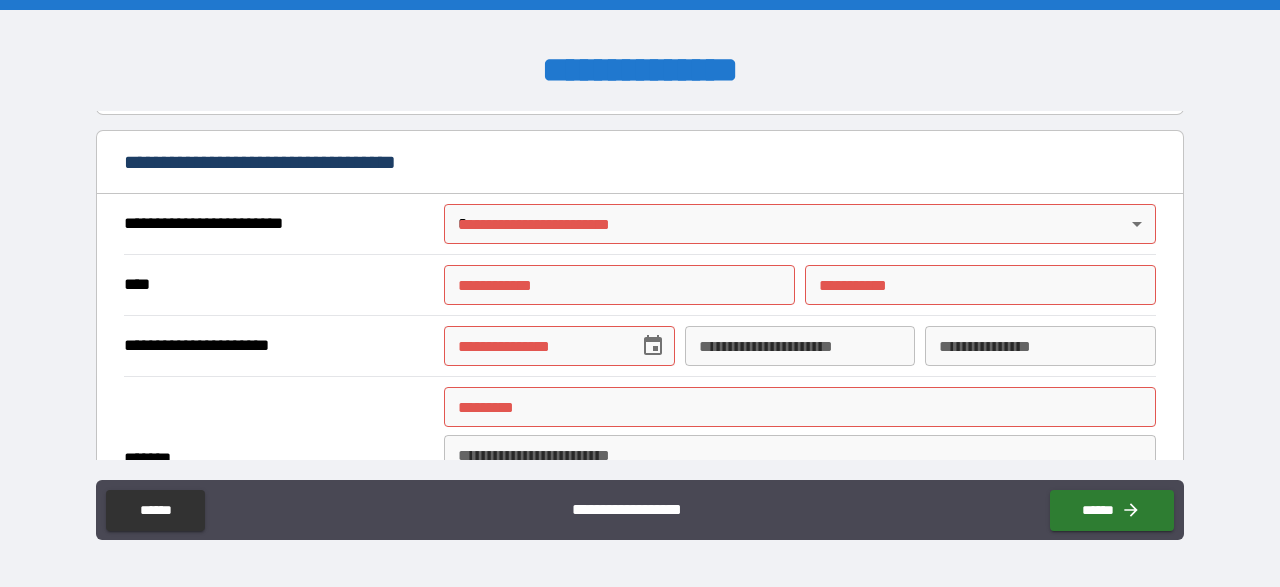click on "**********" at bounding box center (640, 293) 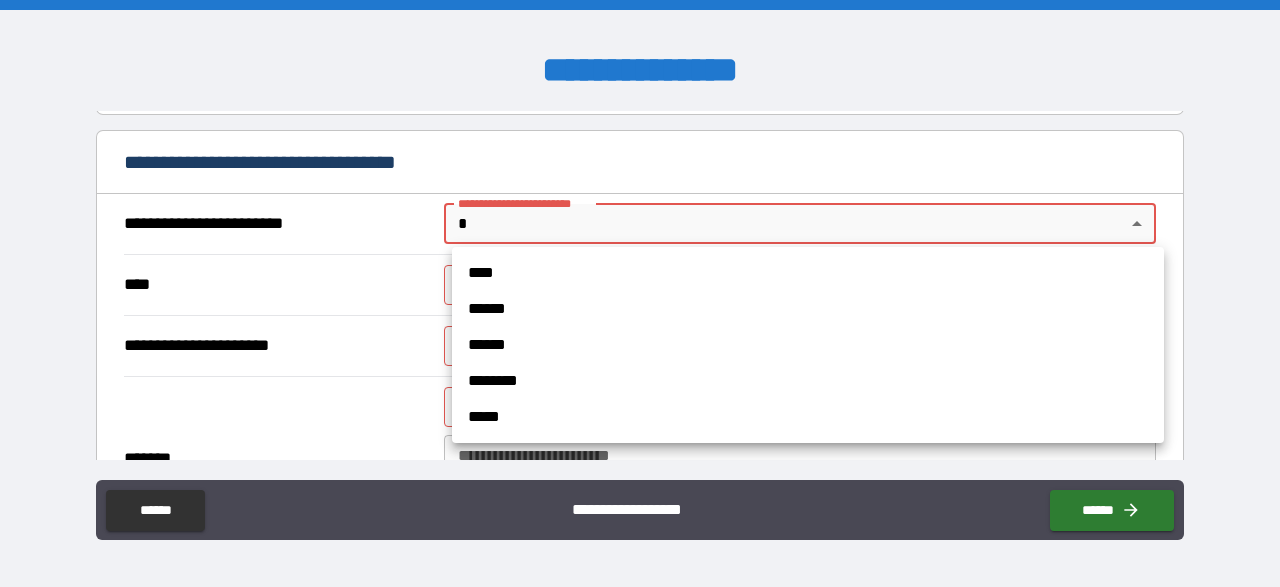 click on "****" at bounding box center [808, 273] 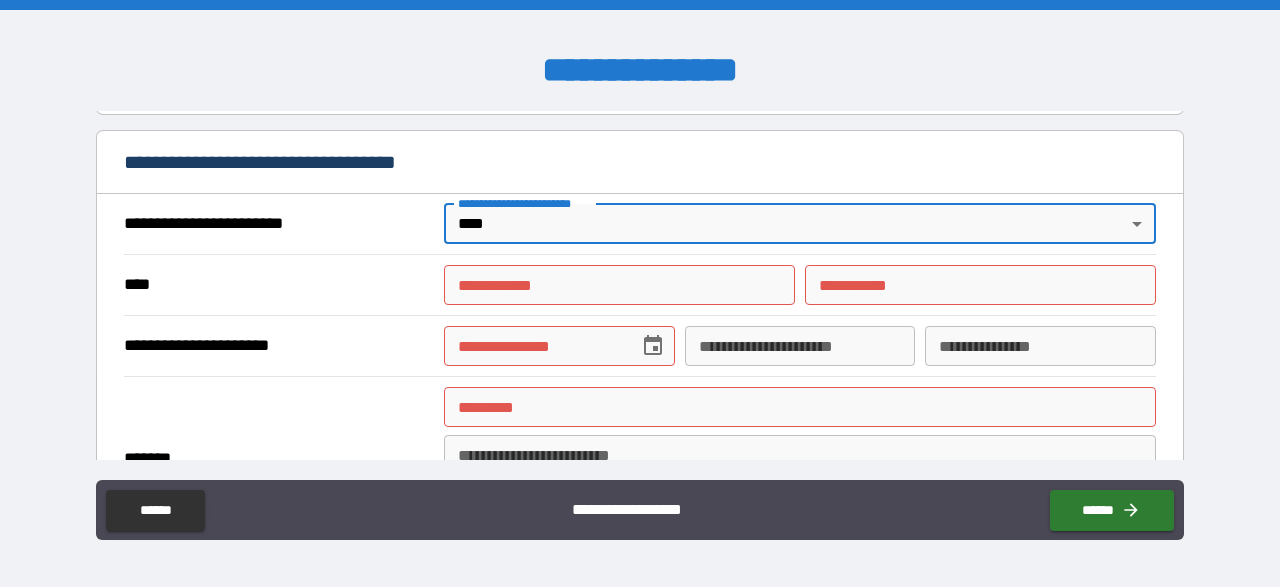 type on "*" 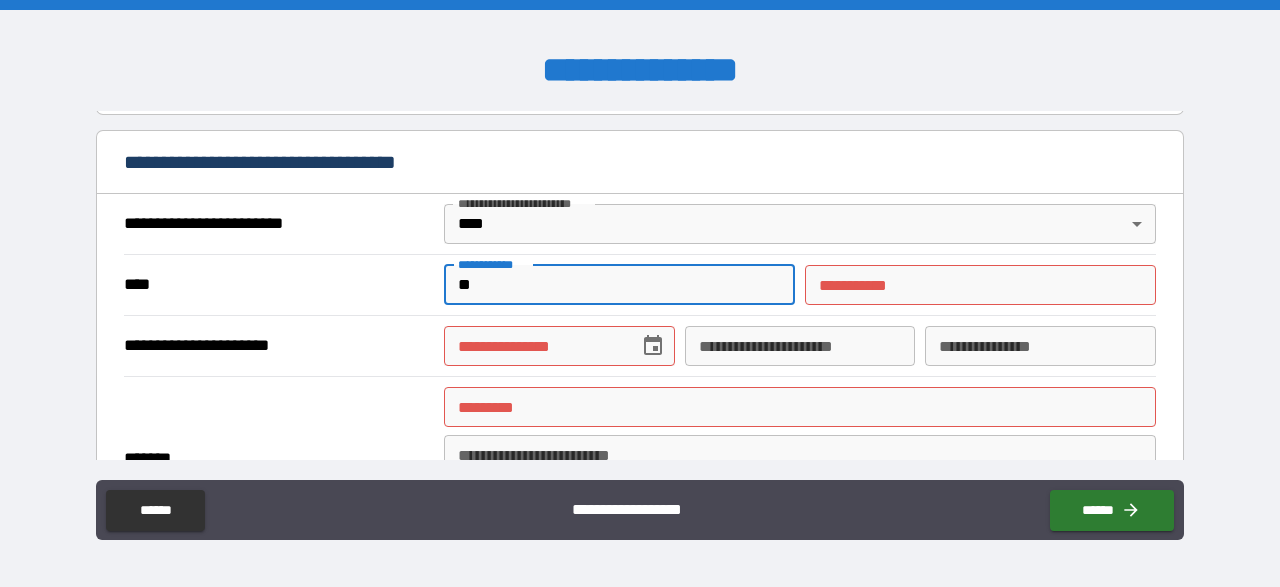 type on "****" 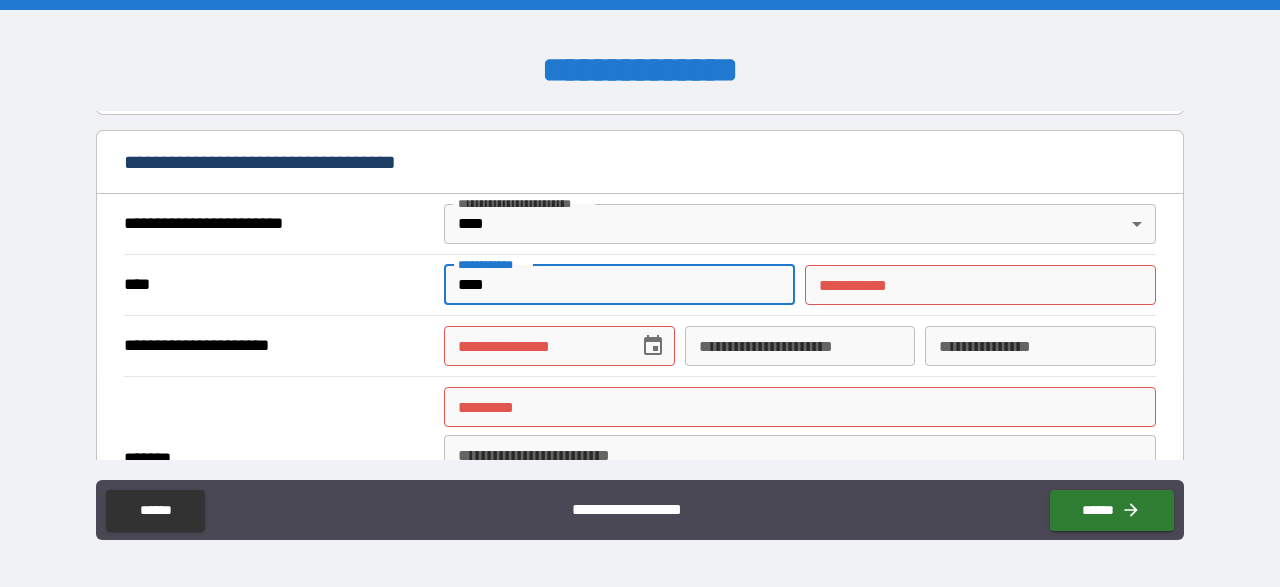 type on "*********" 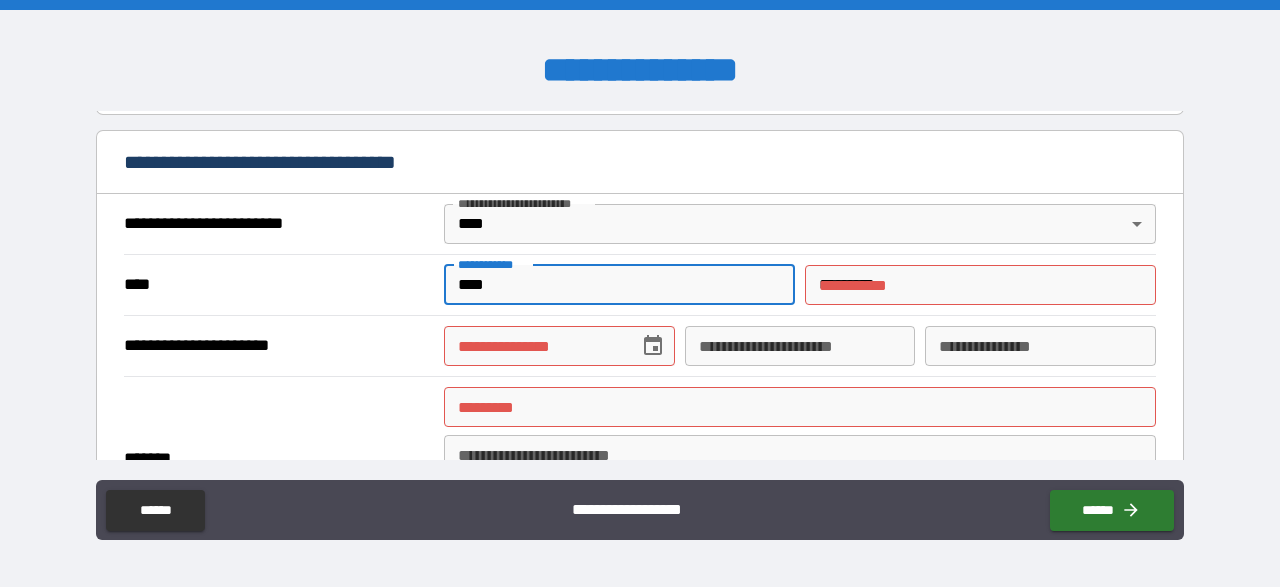 type on "**********" 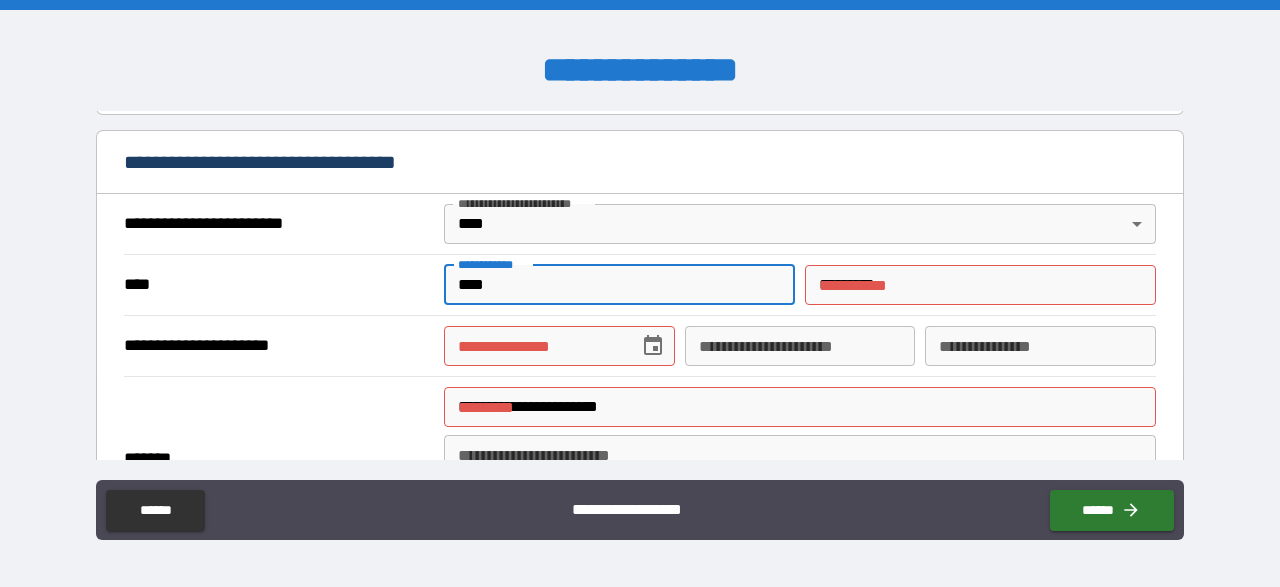 type on "**********" 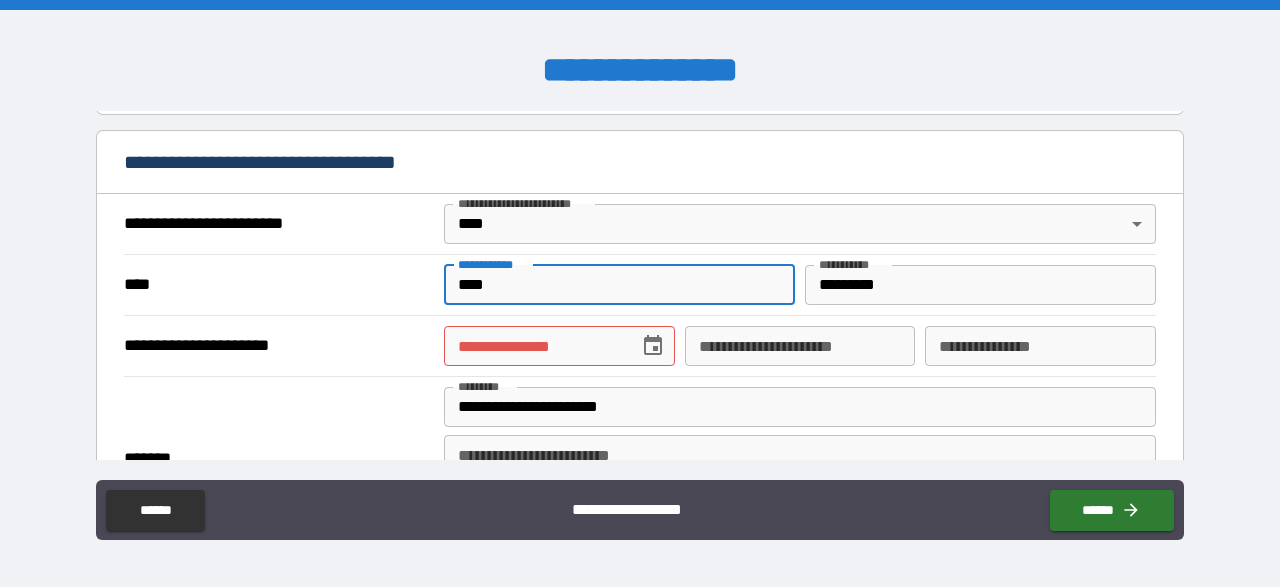 type on "*****" 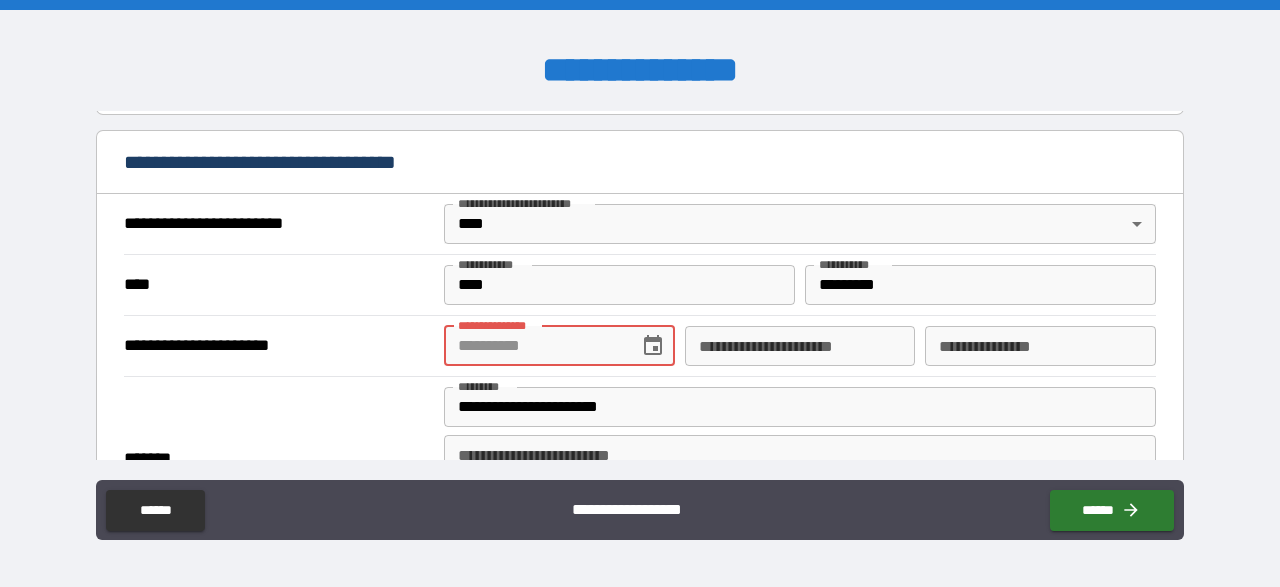 click on "**********" at bounding box center [534, 346] 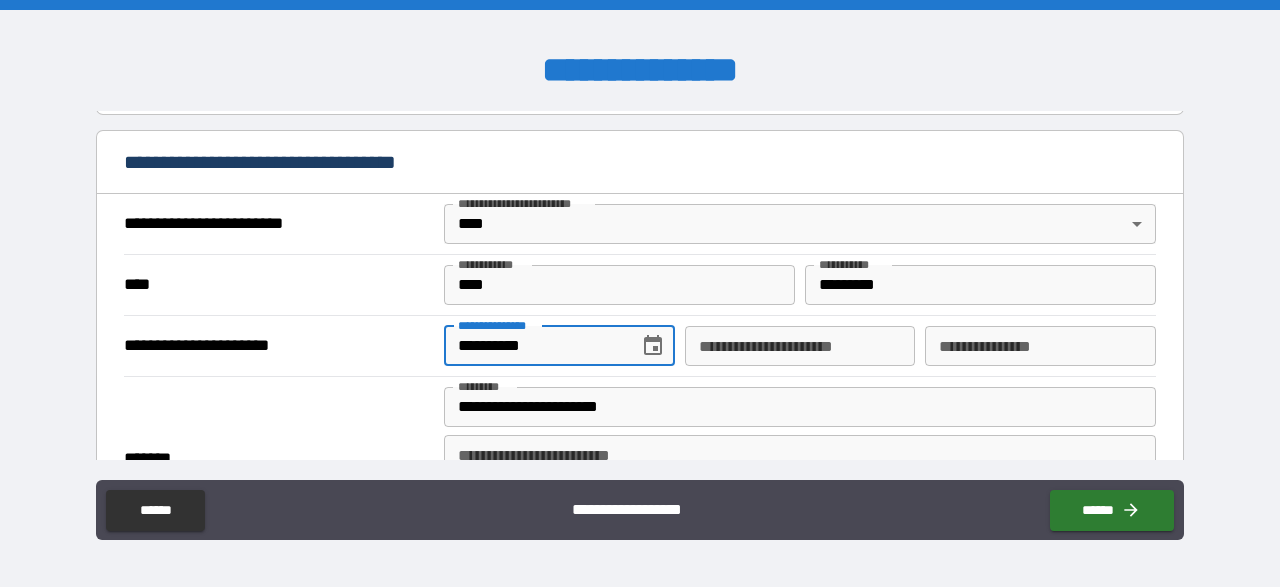 type on "**********" 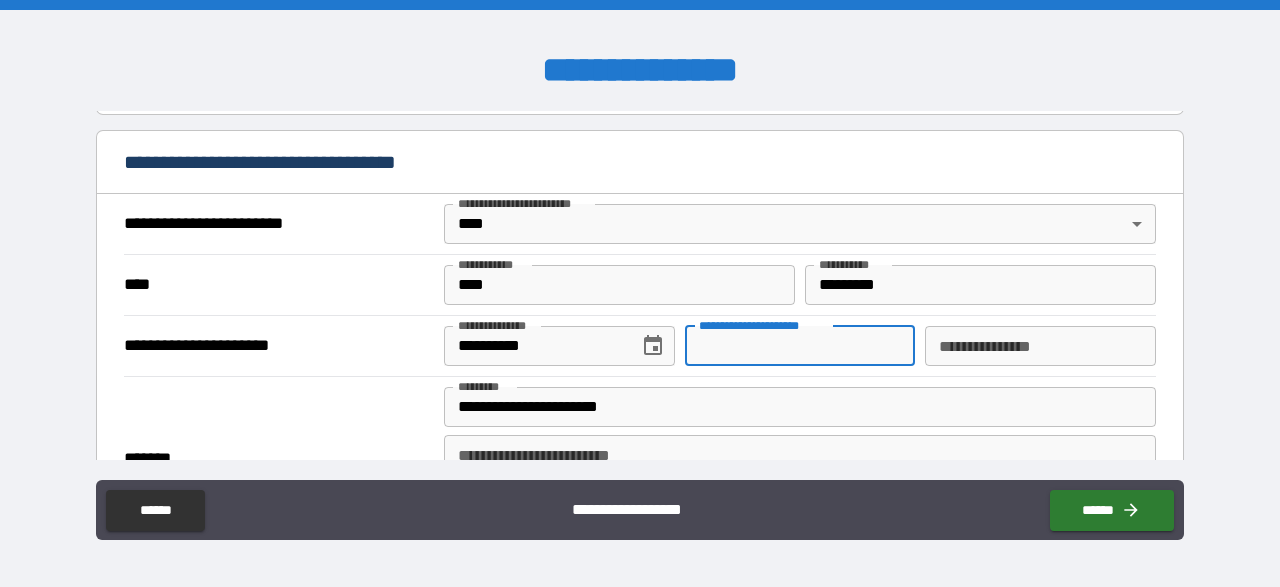 click on "**********" at bounding box center (800, 346) 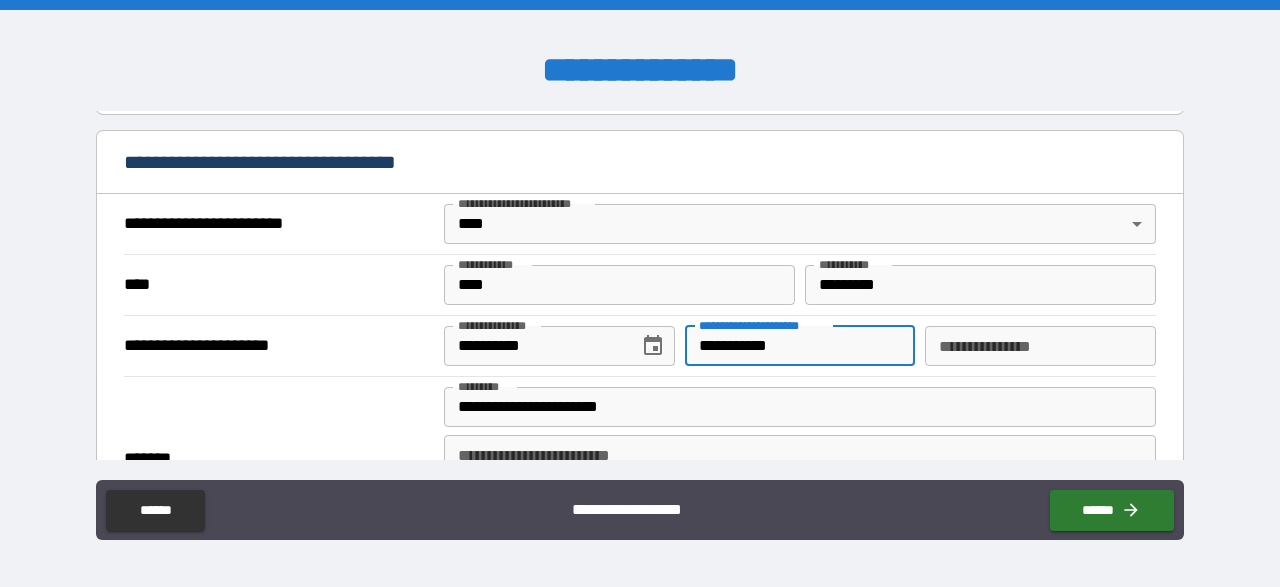 type on "**********" 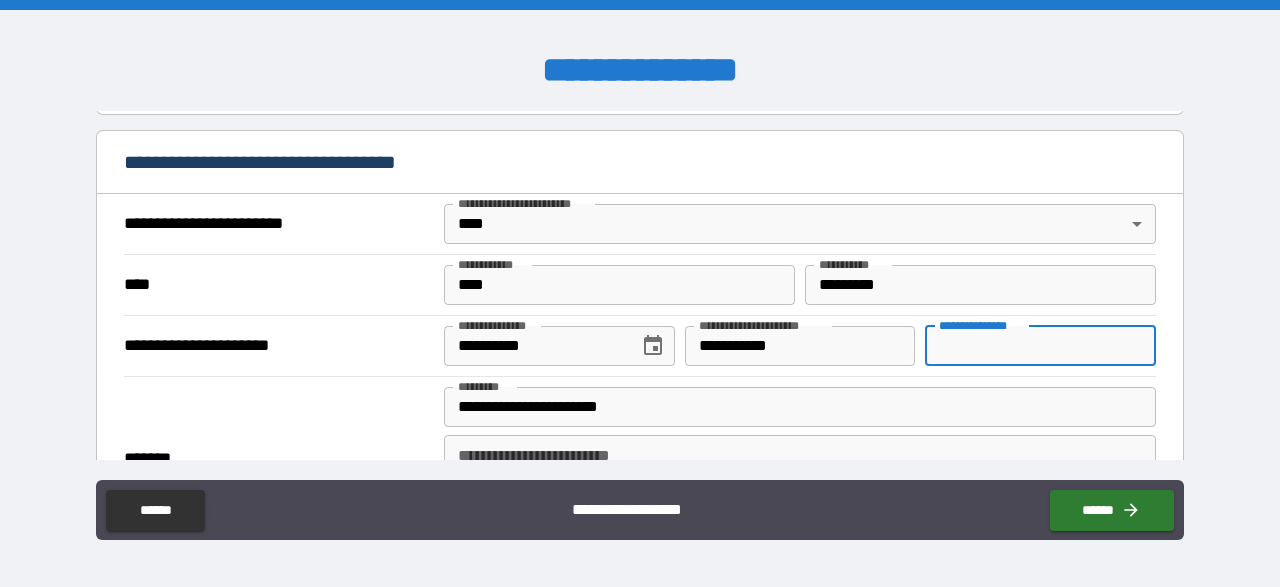 click on "**********" at bounding box center (1040, 346) 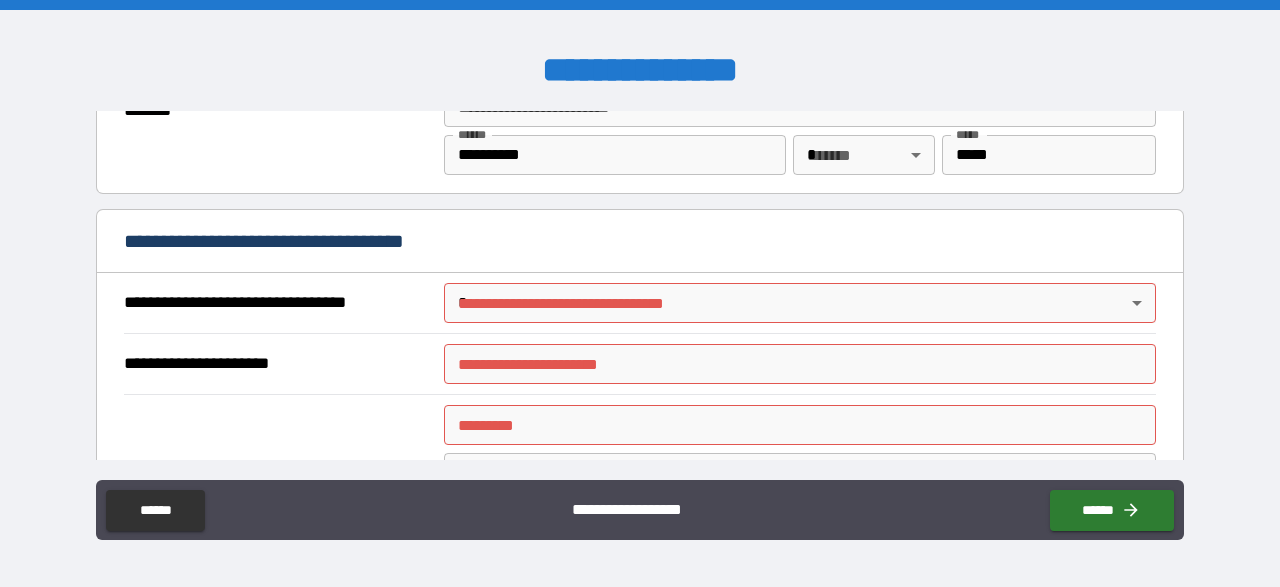 scroll, scrollTop: 928, scrollLeft: 0, axis: vertical 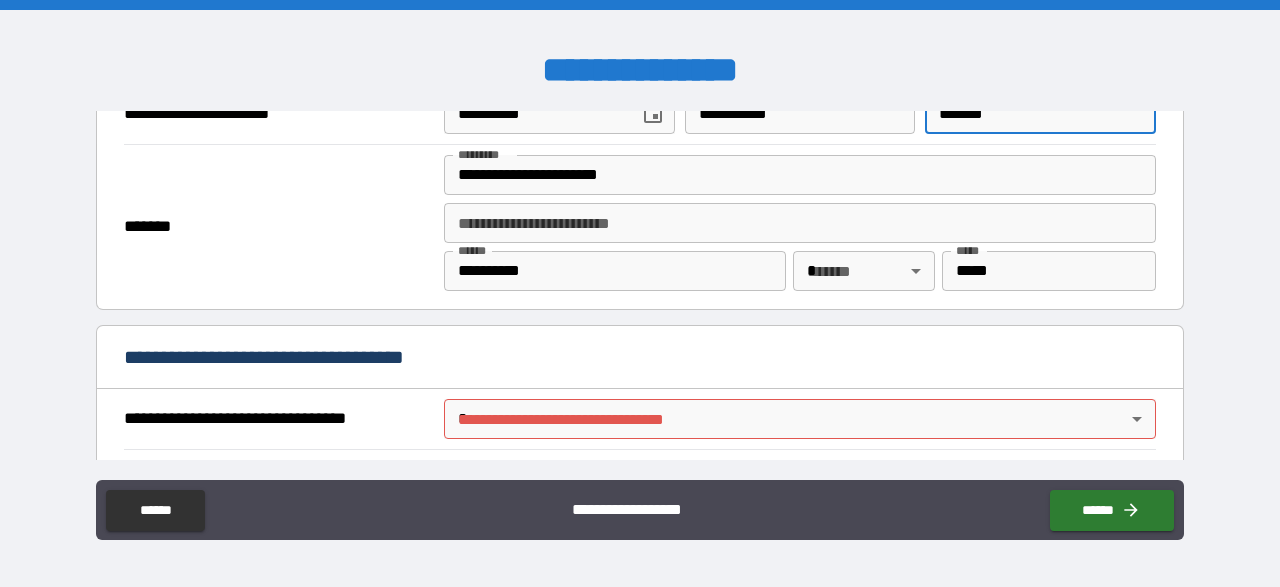 type on "*******" 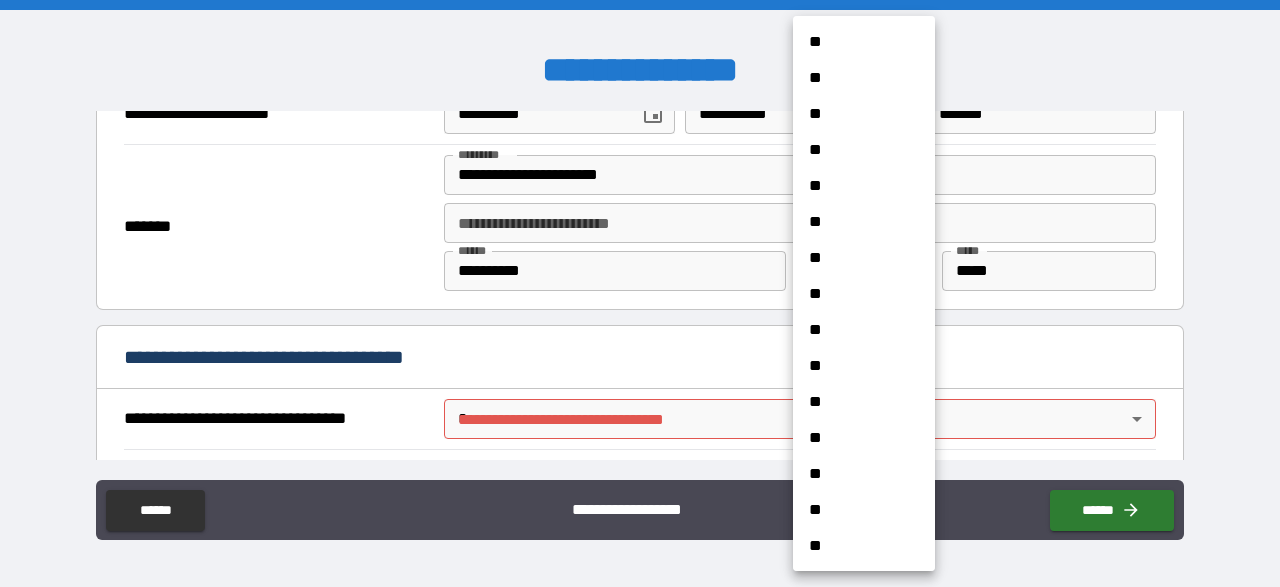 scroll, scrollTop: 1508, scrollLeft: 0, axis: vertical 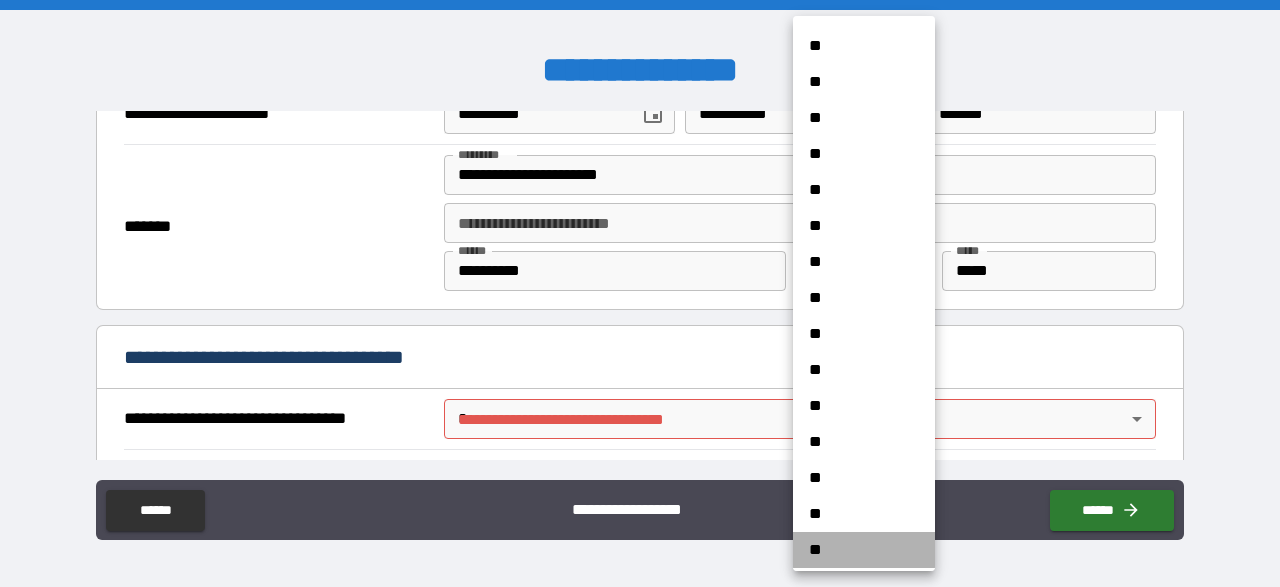 click on "**" at bounding box center (864, 550) 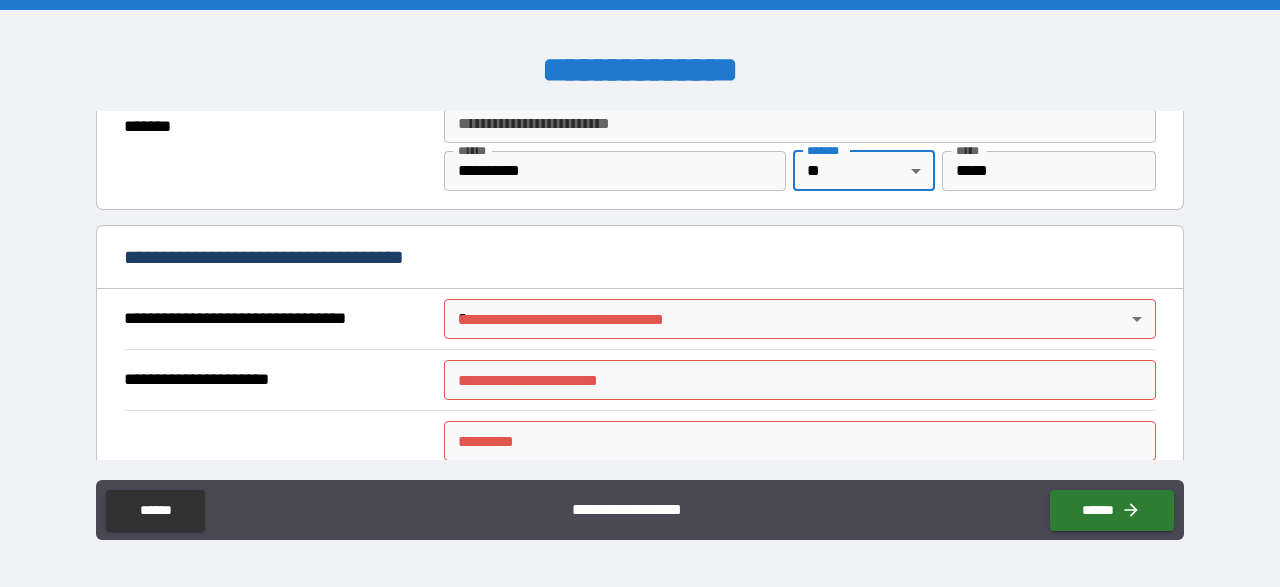 scroll, scrollTop: 1160, scrollLeft: 0, axis: vertical 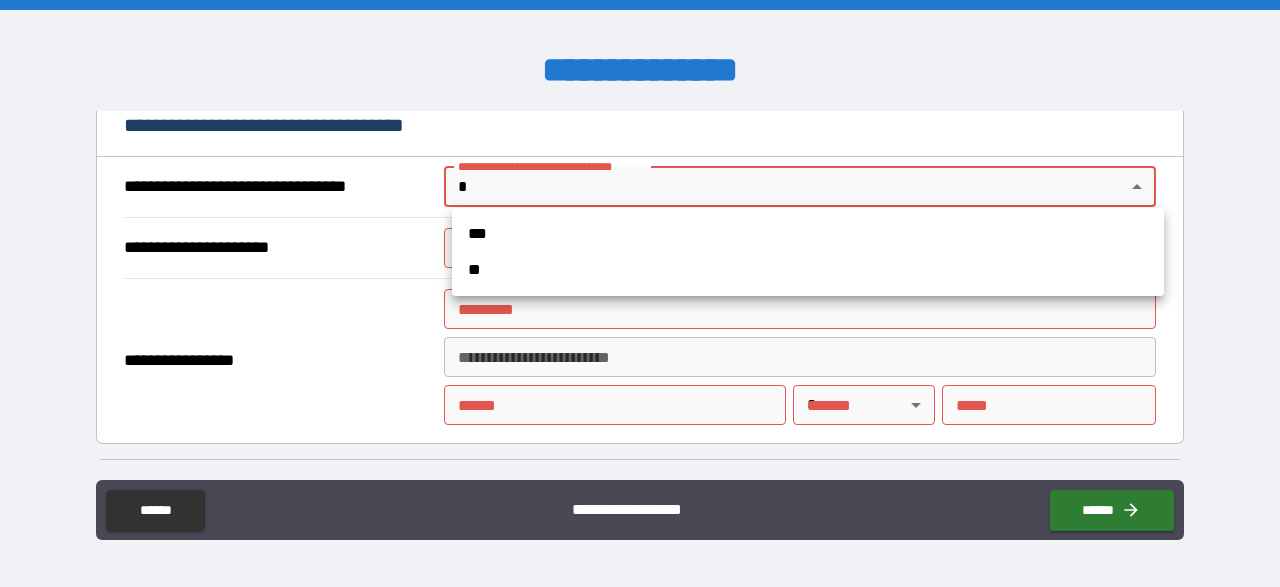 click on "**********" at bounding box center [640, 293] 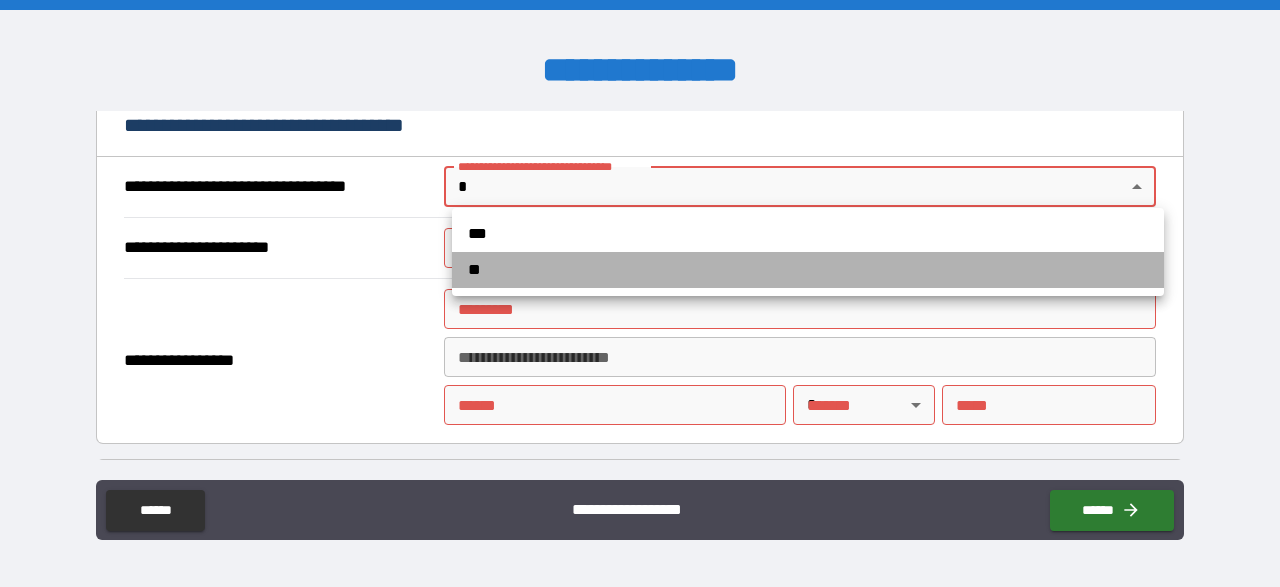 click on "**" at bounding box center (808, 270) 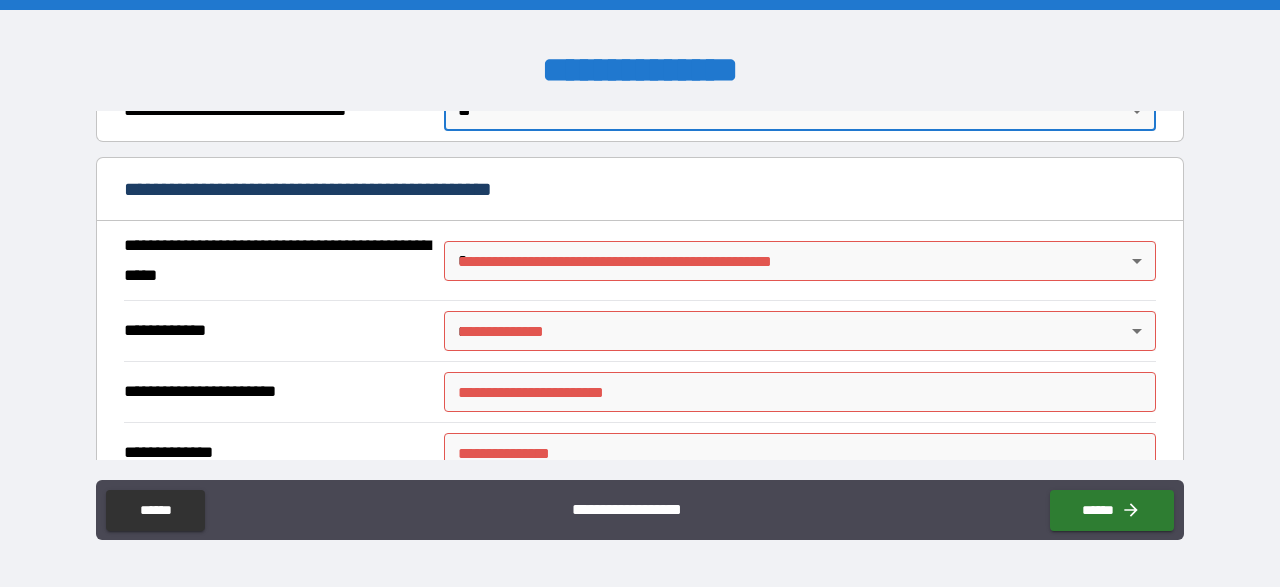 scroll, scrollTop: 1276, scrollLeft: 0, axis: vertical 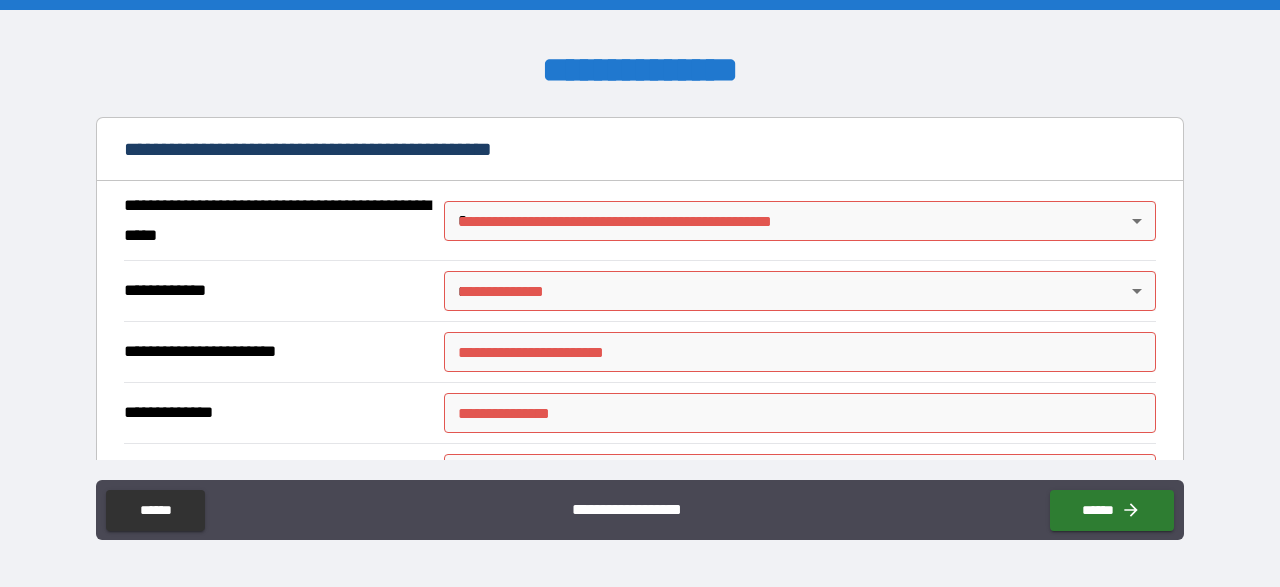click on "**********" at bounding box center [640, 293] 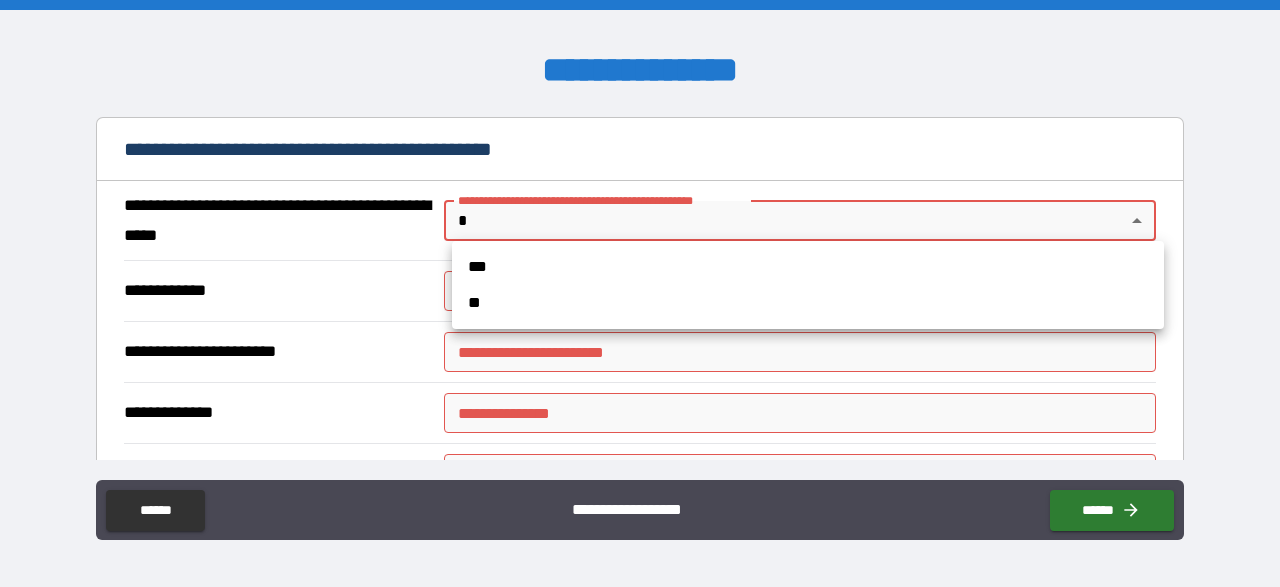 click on "**" at bounding box center (808, 303) 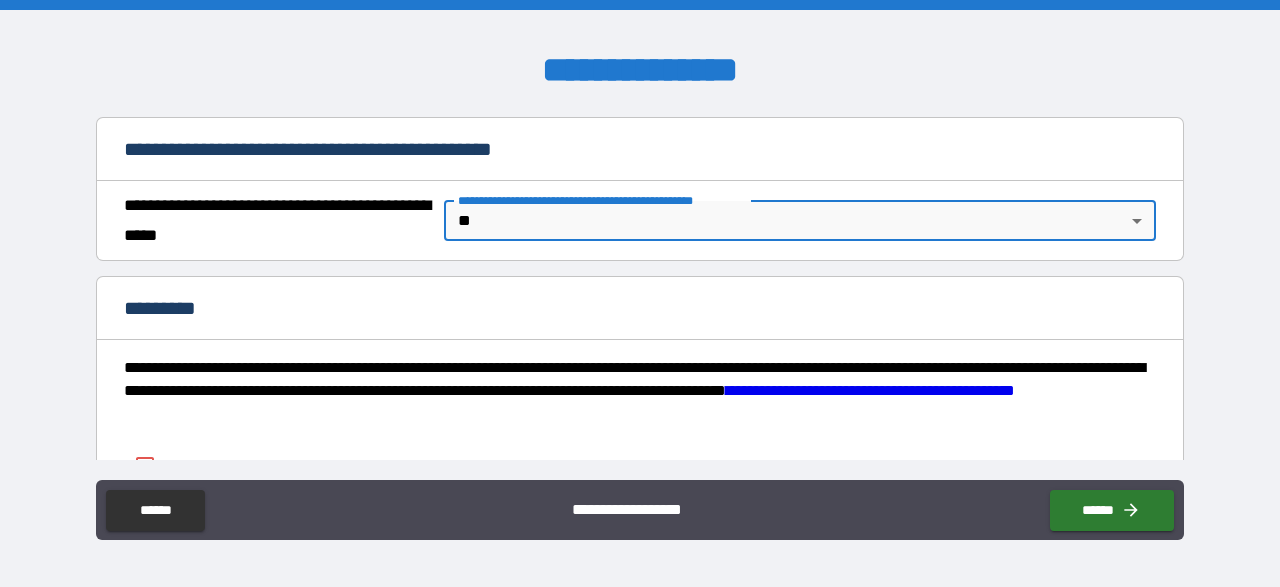 type on "*" 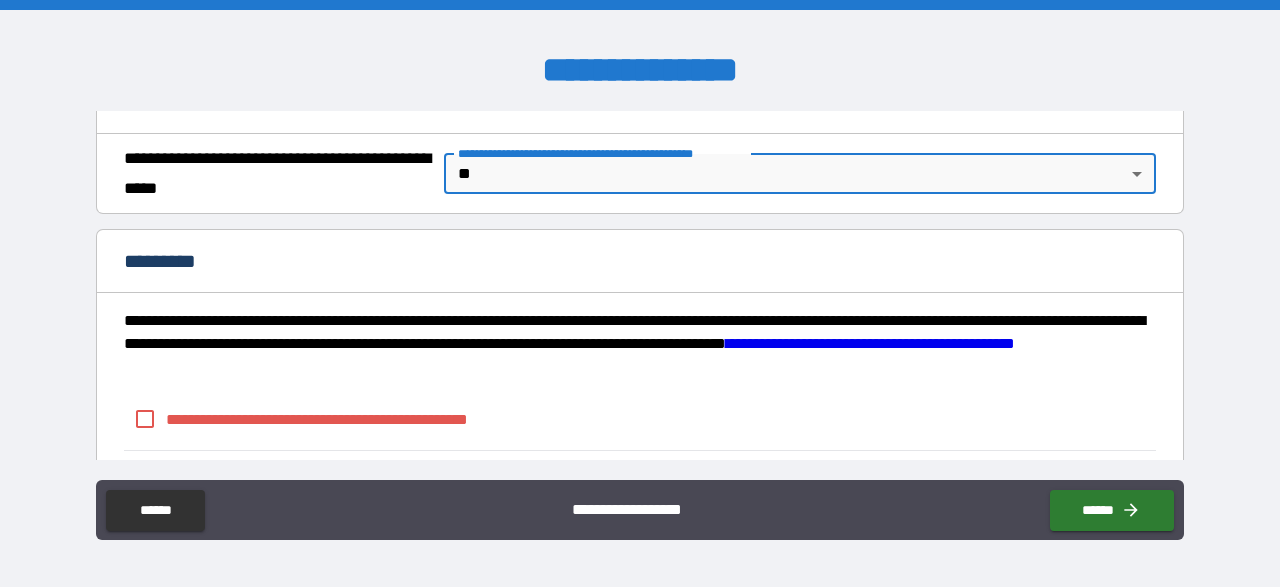 scroll, scrollTop: 1426, scrollLeft: 0, axis: vertical 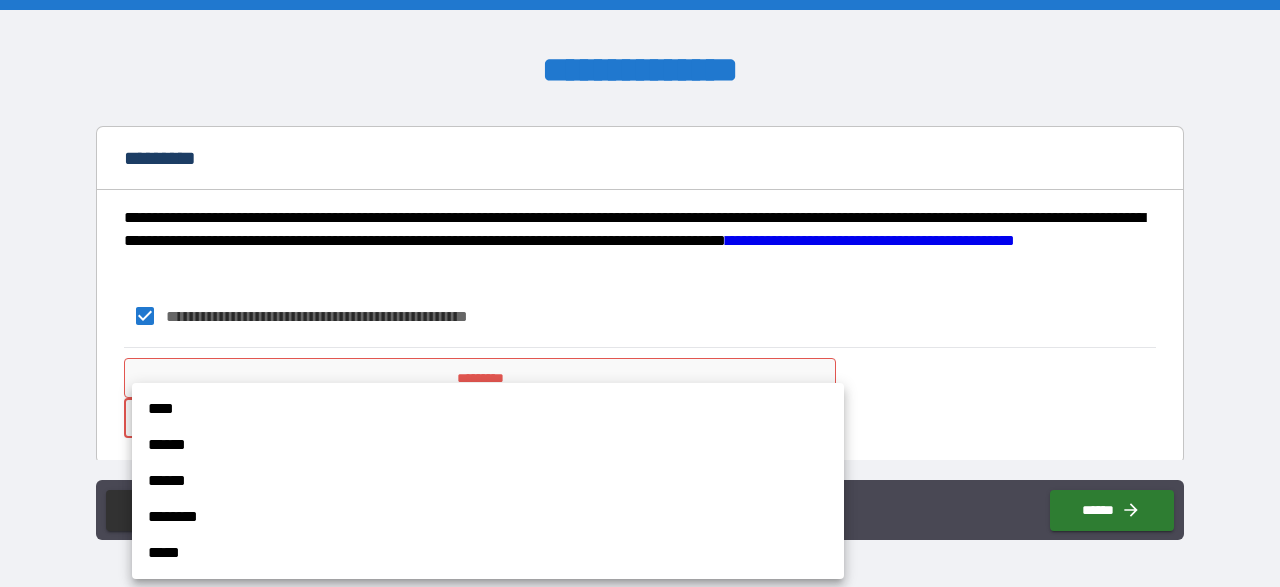 click on "**********" at bounding box center (640, 293) 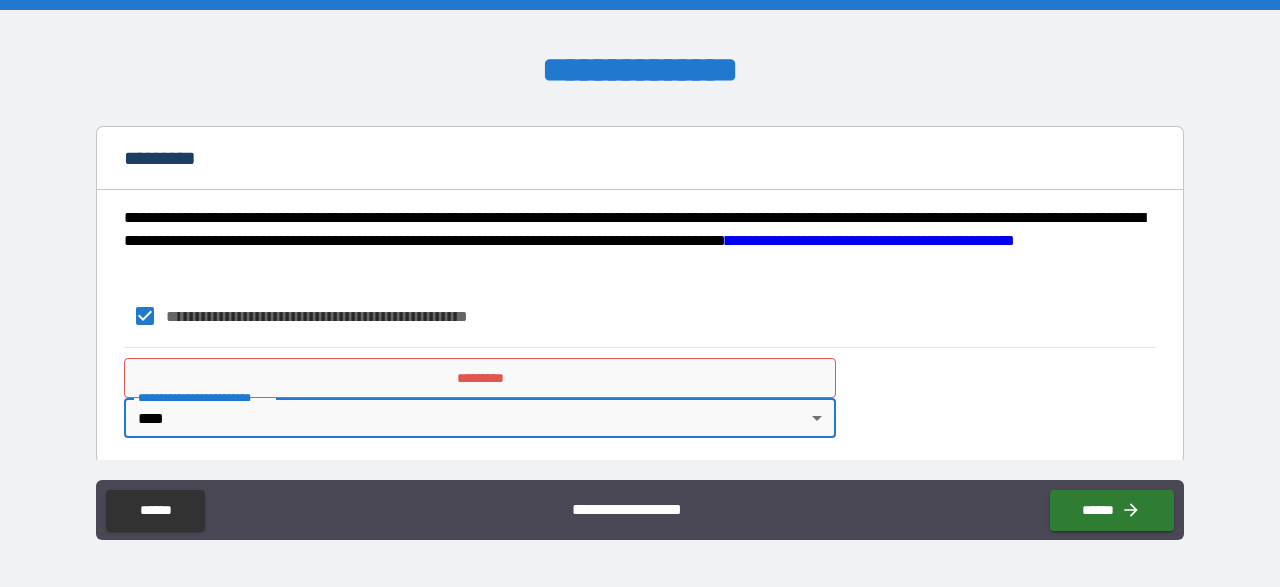 click on "*********" at bounding box center [480, 378] 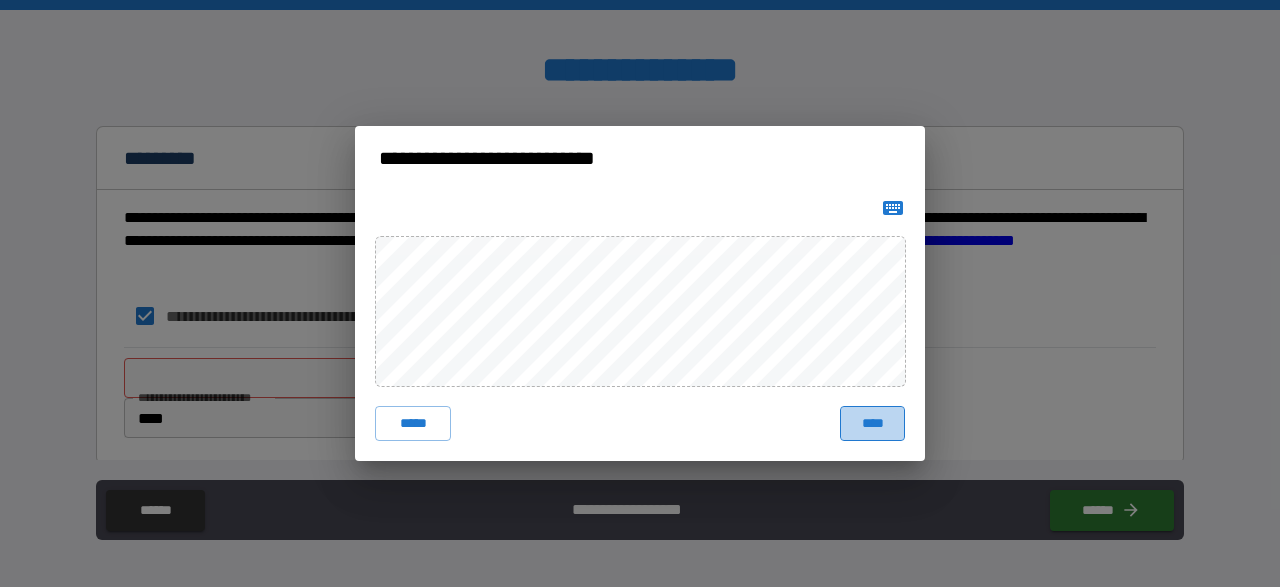 click on "****" at bounding box center (872, 424) 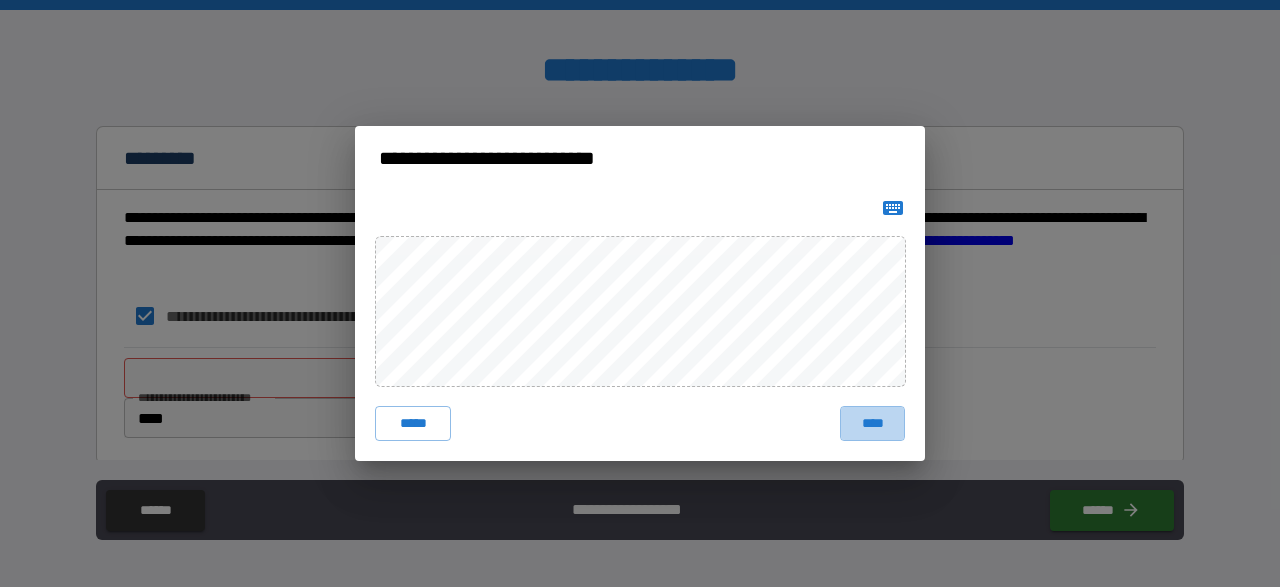 scroll, scrollTop: 1416, scrollLeft: 0, axis: vertical 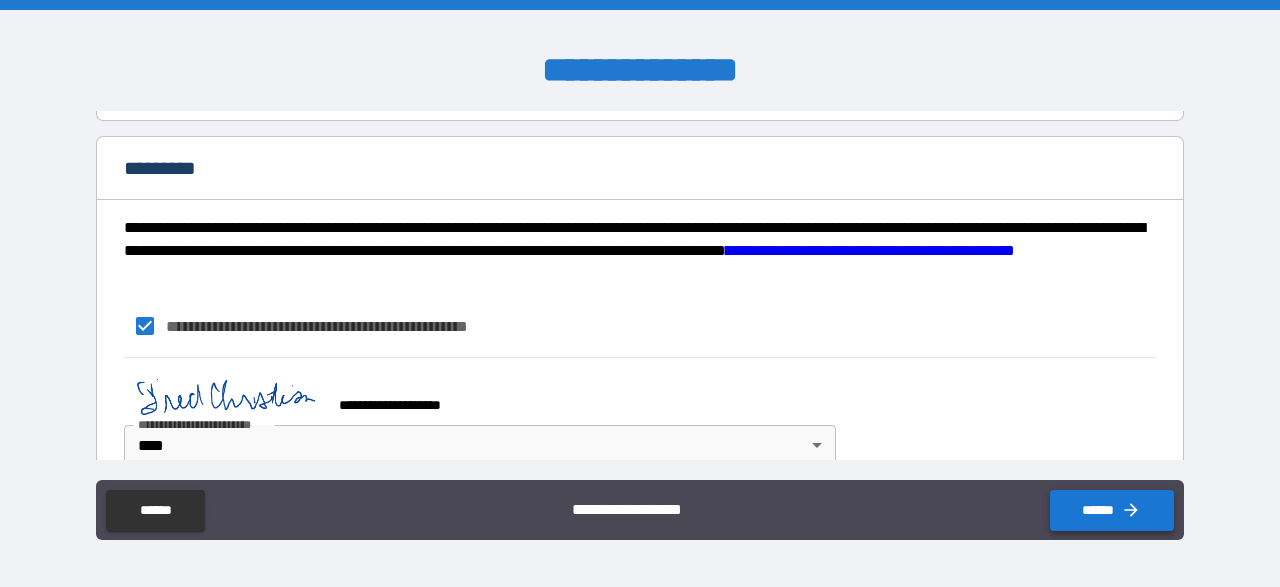 click on "******" at bounding box center [1112, 510] 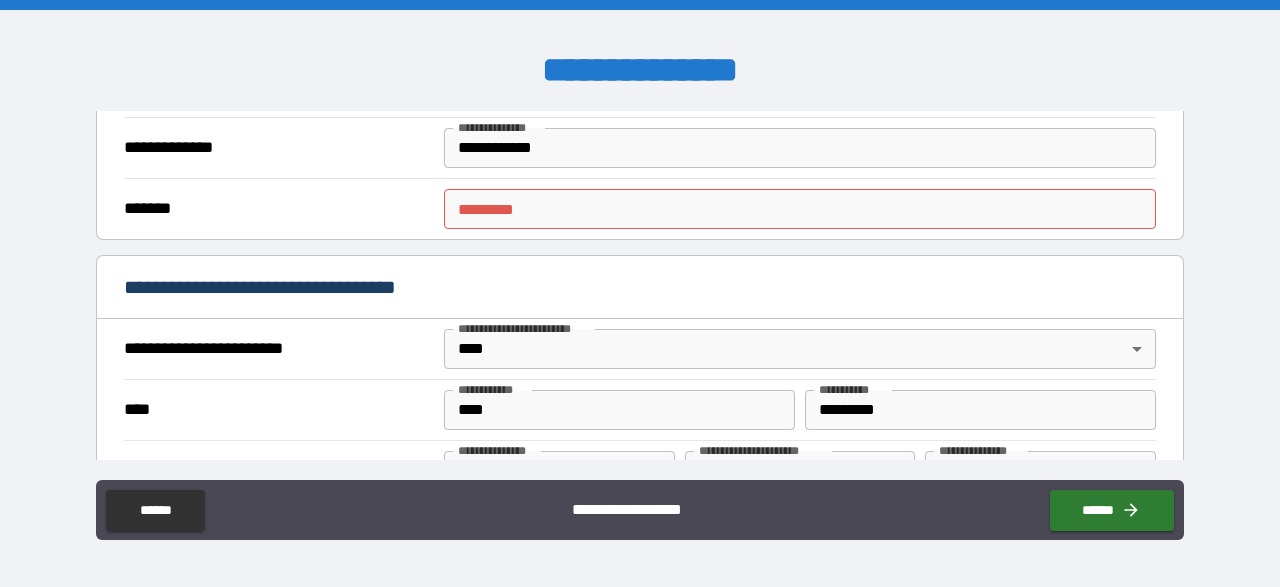scroll, scrollTop: 514, scrollLeft: 0, axis: vertical 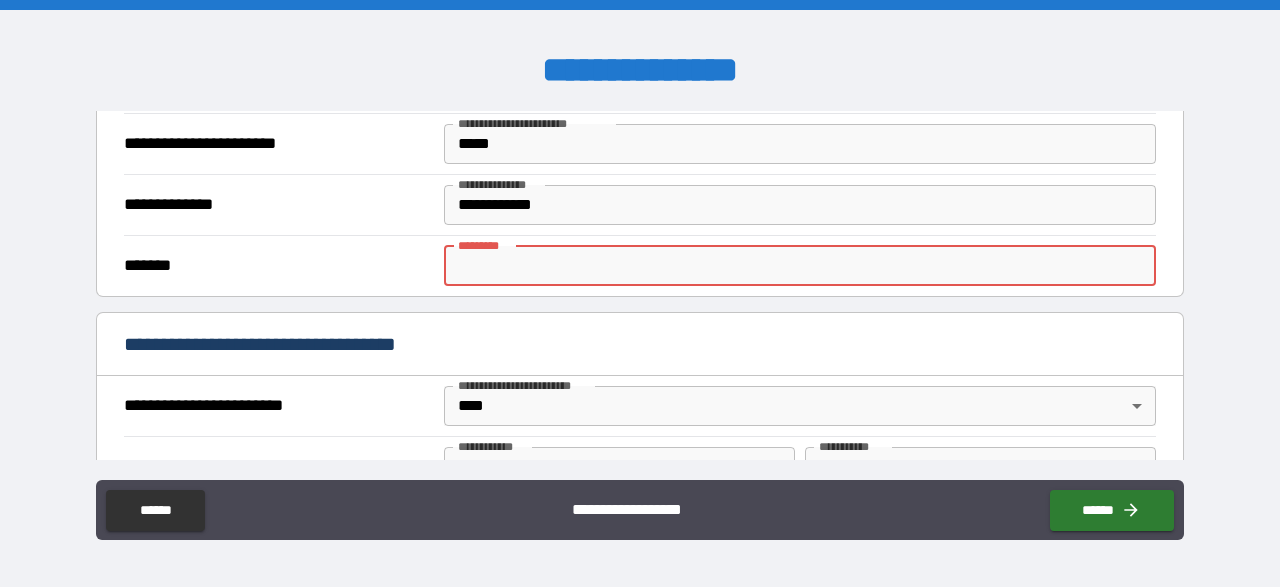 click on "*******   *" at bounding box center [800, 266] 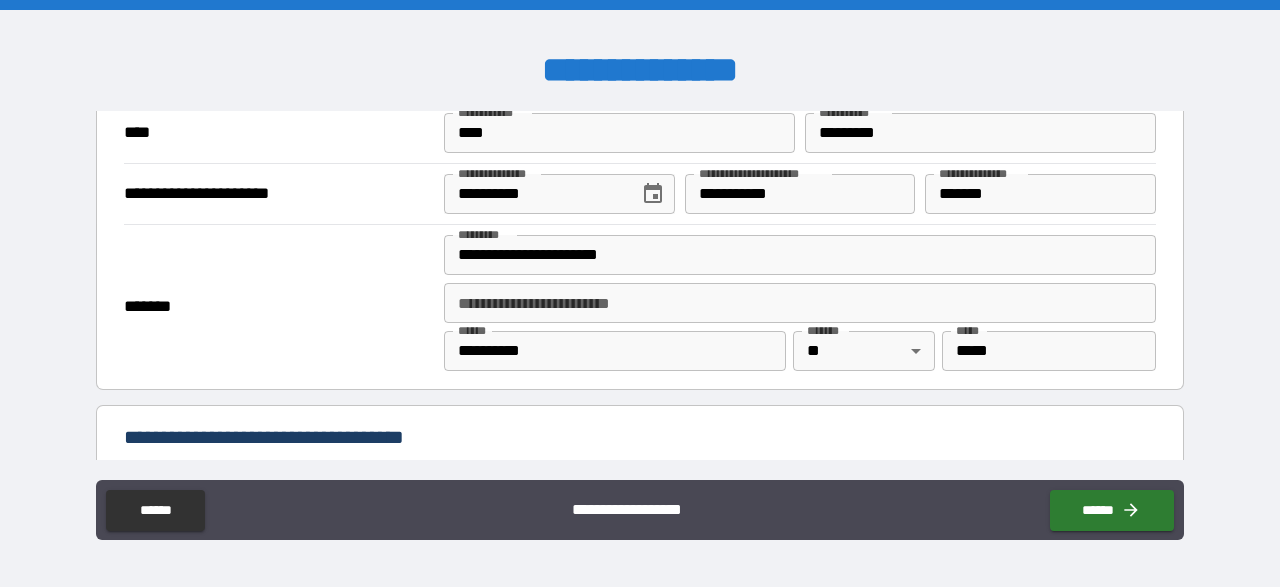 scroll, scrollTop: 1210, scrollLeft: 0, axis: vertical 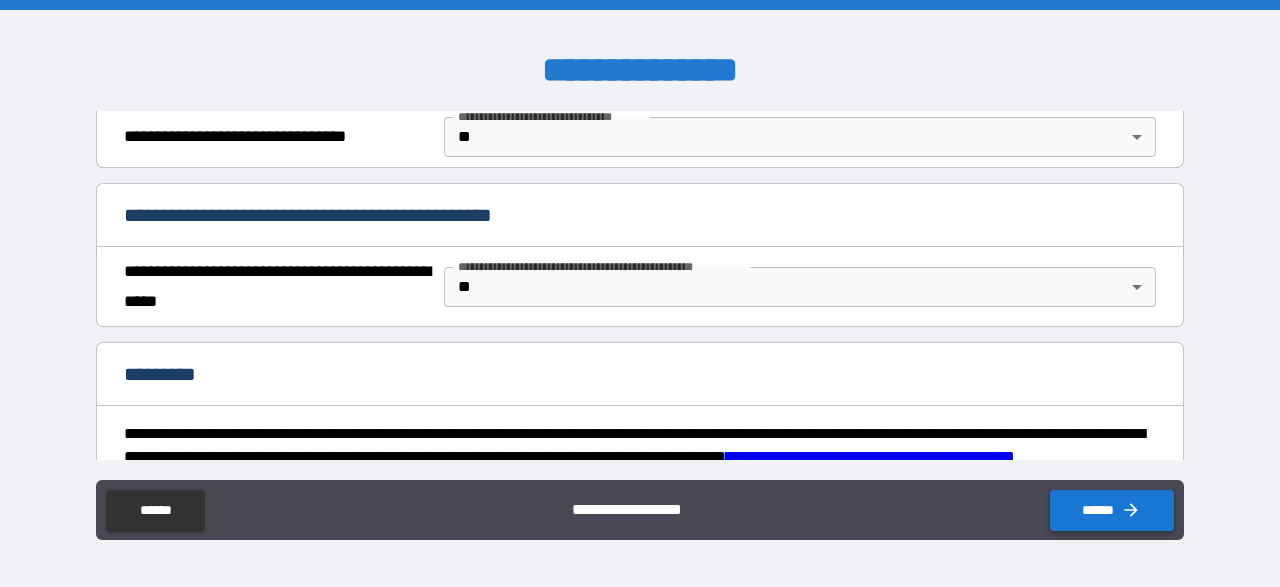 type on "**********" 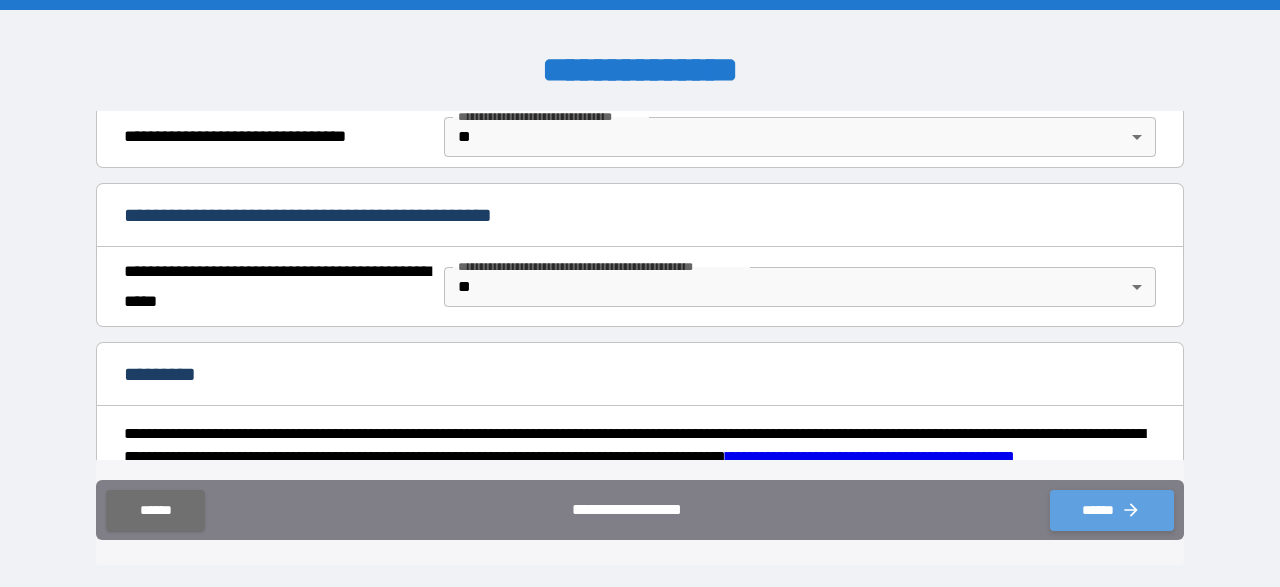 click on "******" at bounding box center (1112, 510) 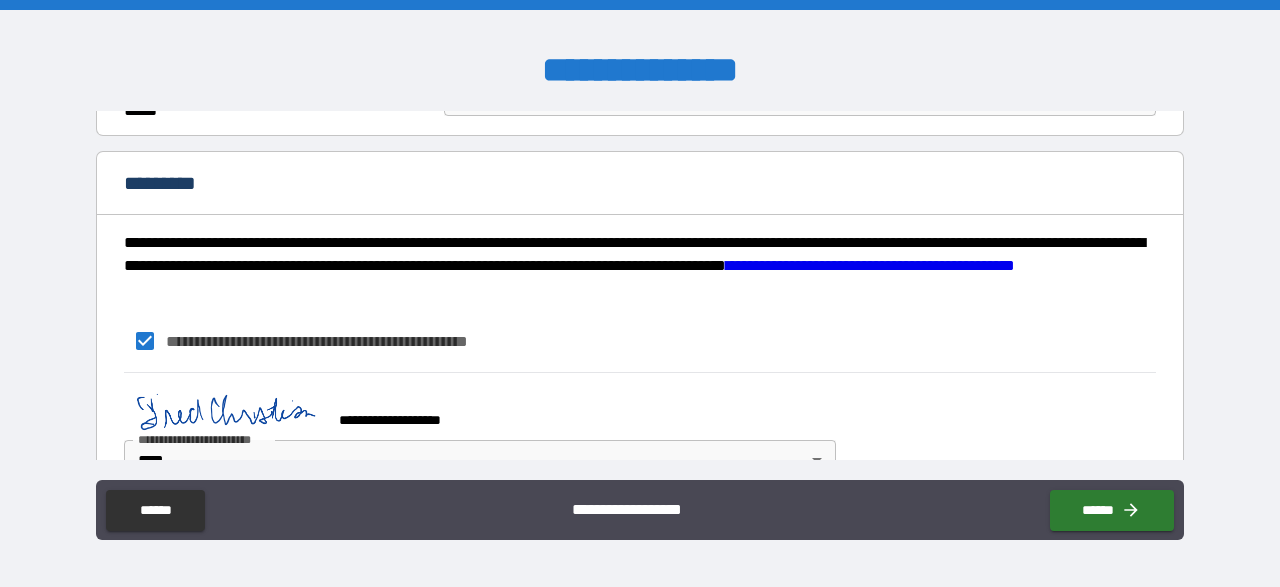 scroll, scrollTop: 1442, scrollLeft: 0, axis: vertical 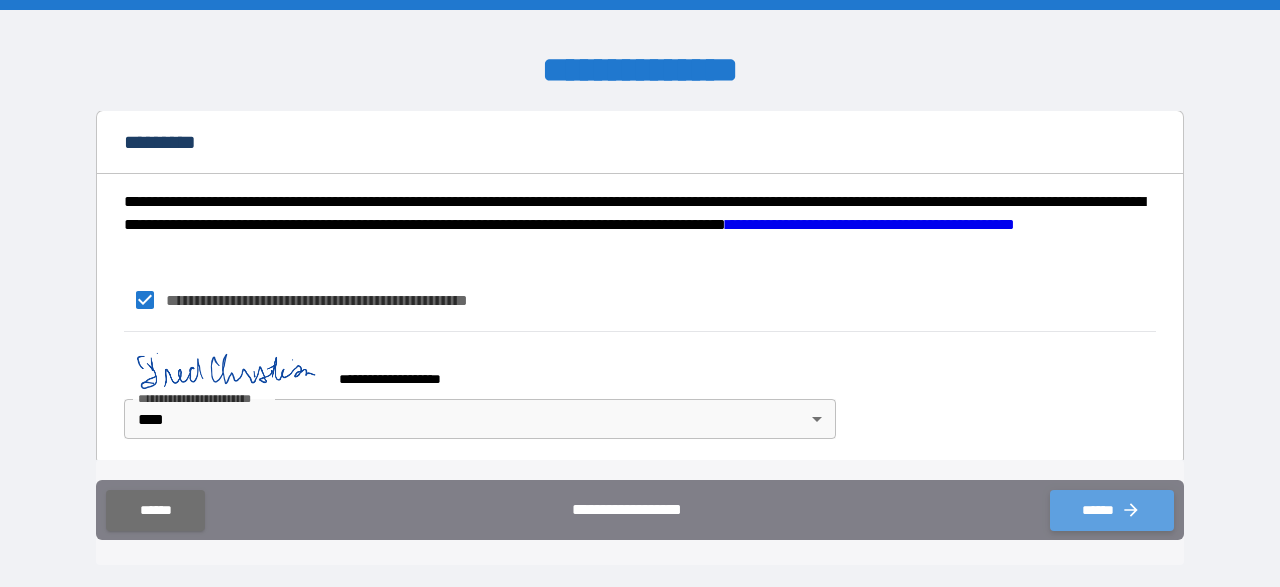 click on "******" at bounding box center [1112, 510] 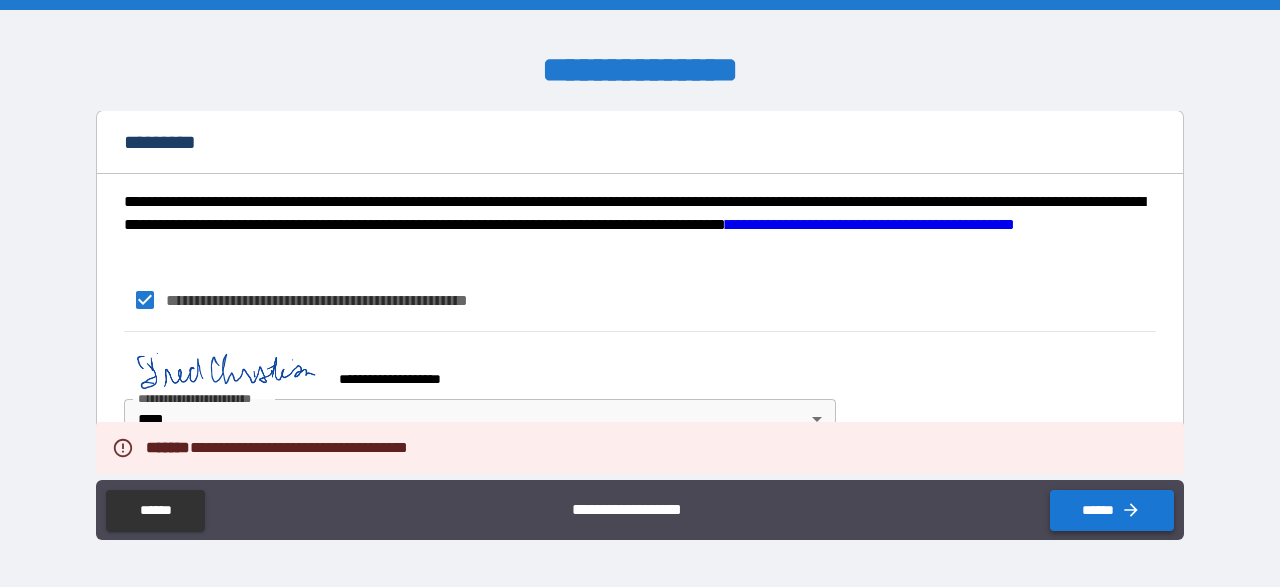 click on "******" at bounding box center [1112, 510] 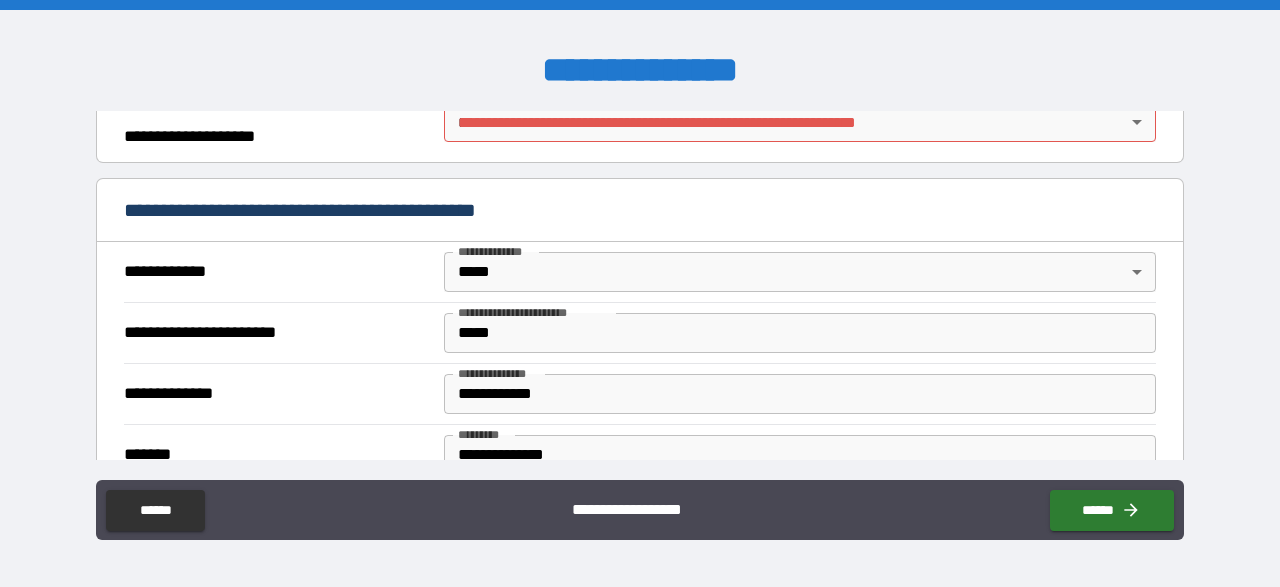 scroll, scrollTop: 166, scrollLeft: 0, axis: vertical 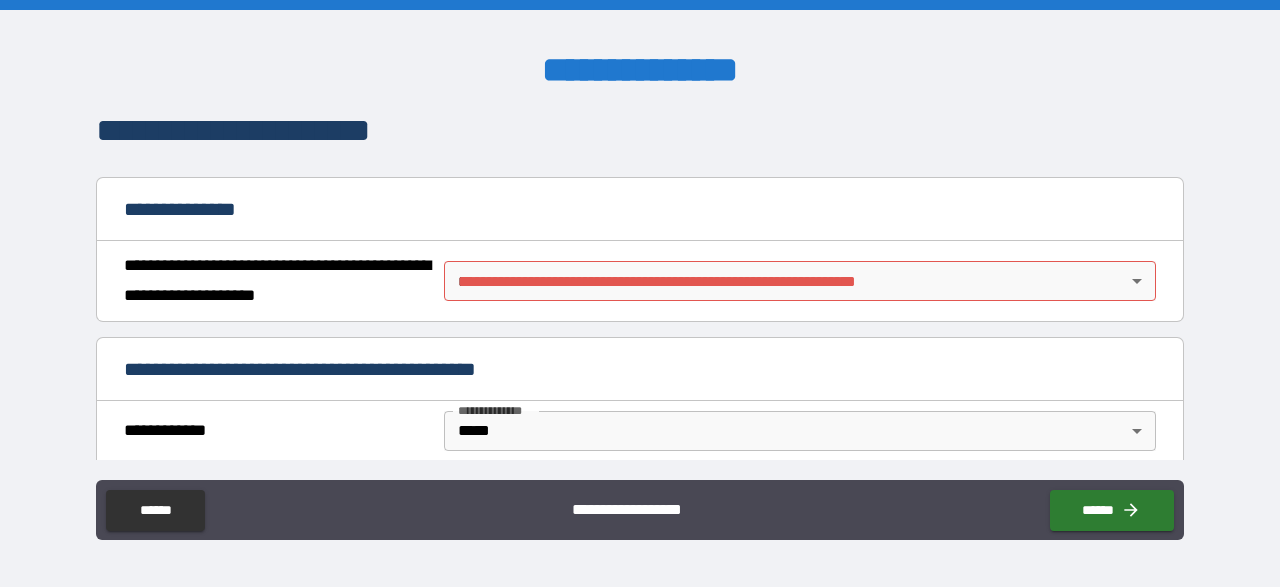 click on "**********" at bounding box center [640, 293] 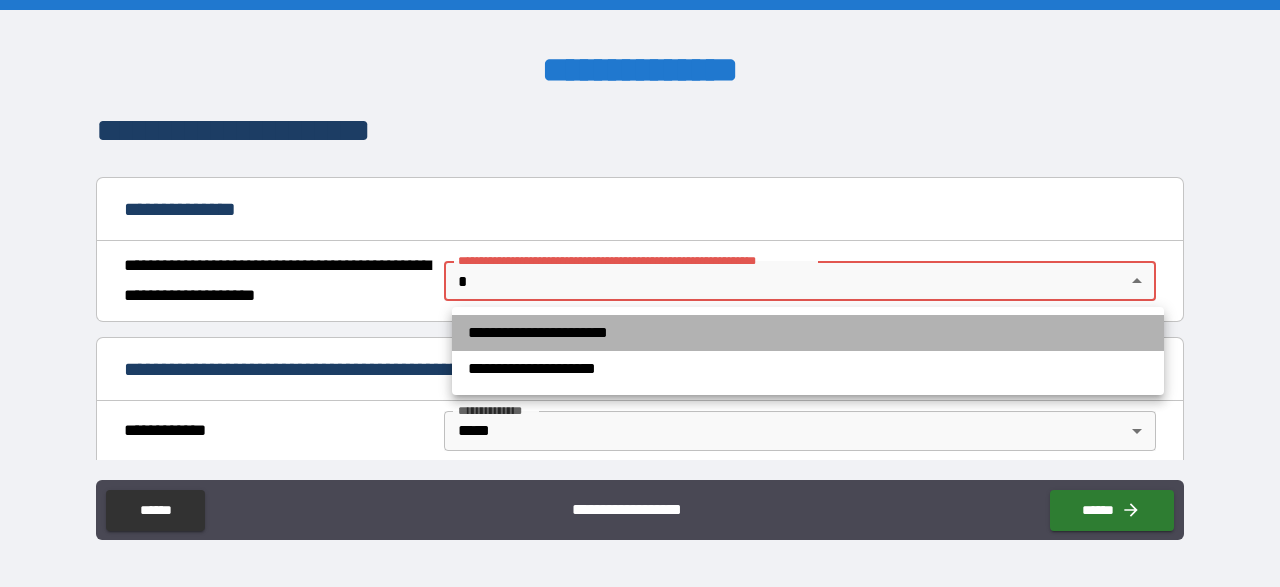 click on "**********" at bounding box center (808, 333) 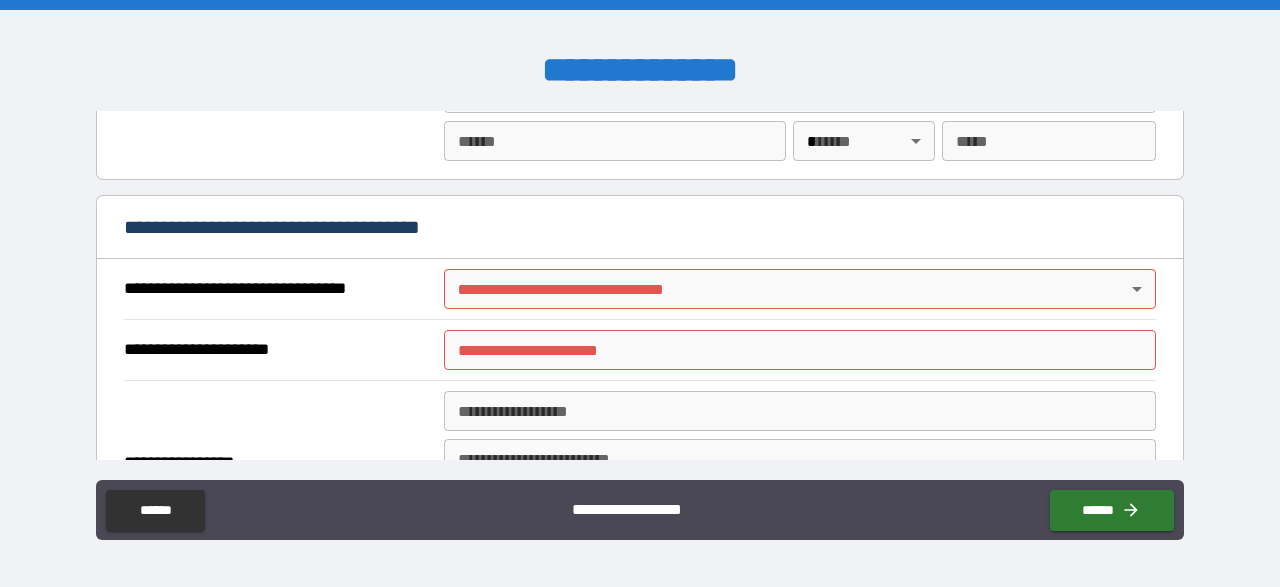 scroll, scrollTop: 2700, scrollLeft: 0, axis: vertical 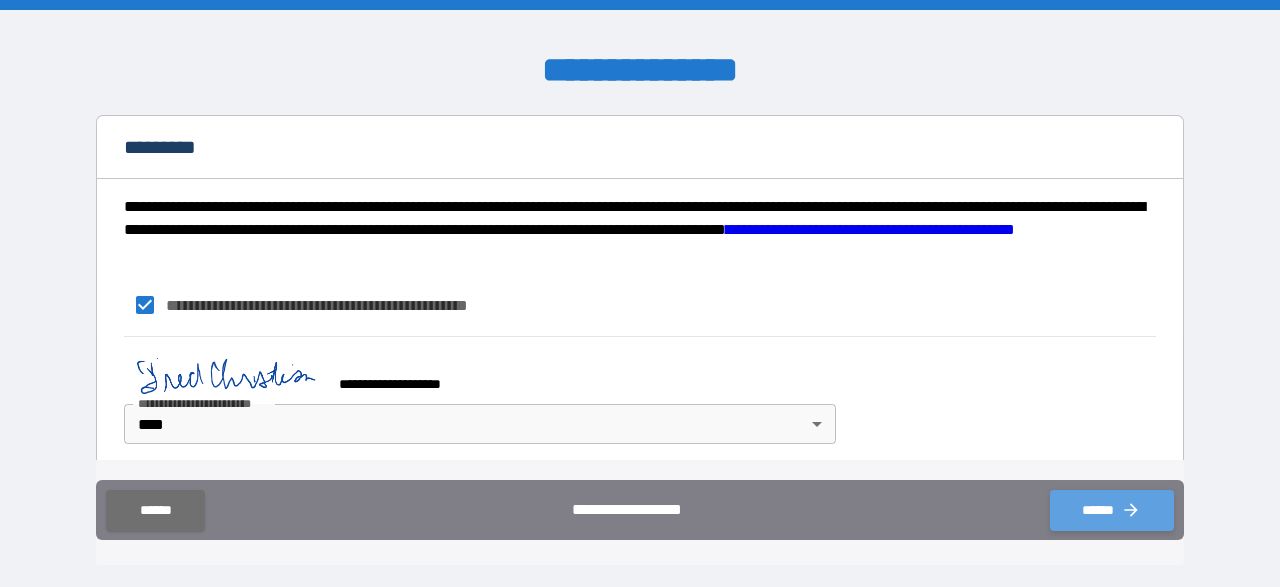 click on "******" at bounding box center (1112, 510) 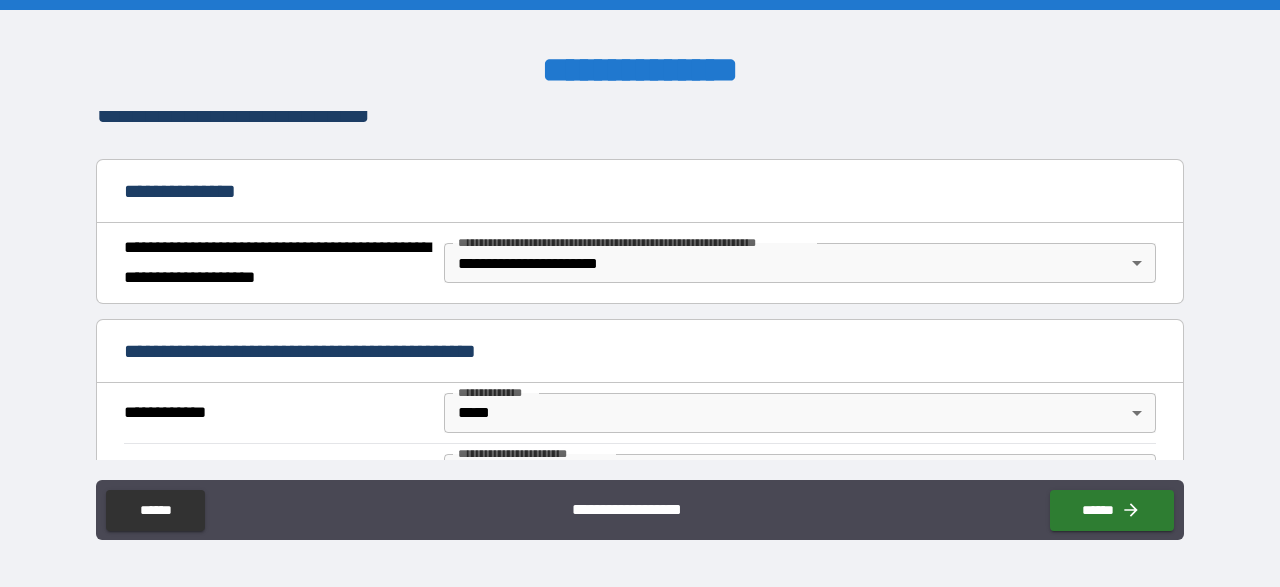scroll, scrollTop: 145, scrollLeft: 0, axis: vertical 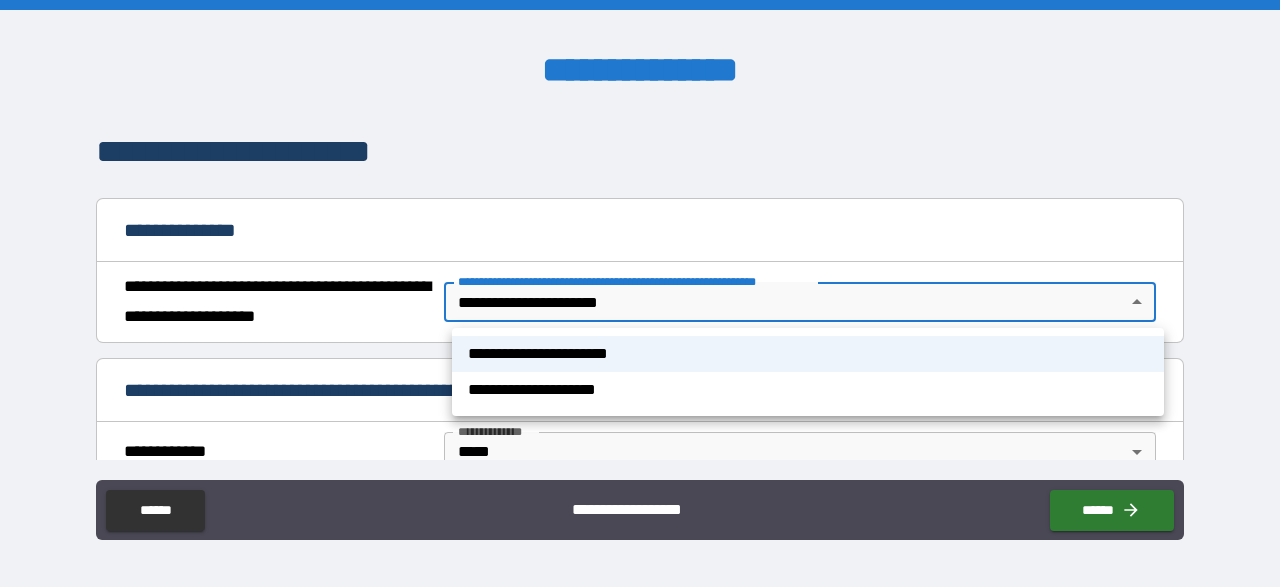 click on "**********" at bounding box center (640, 293) 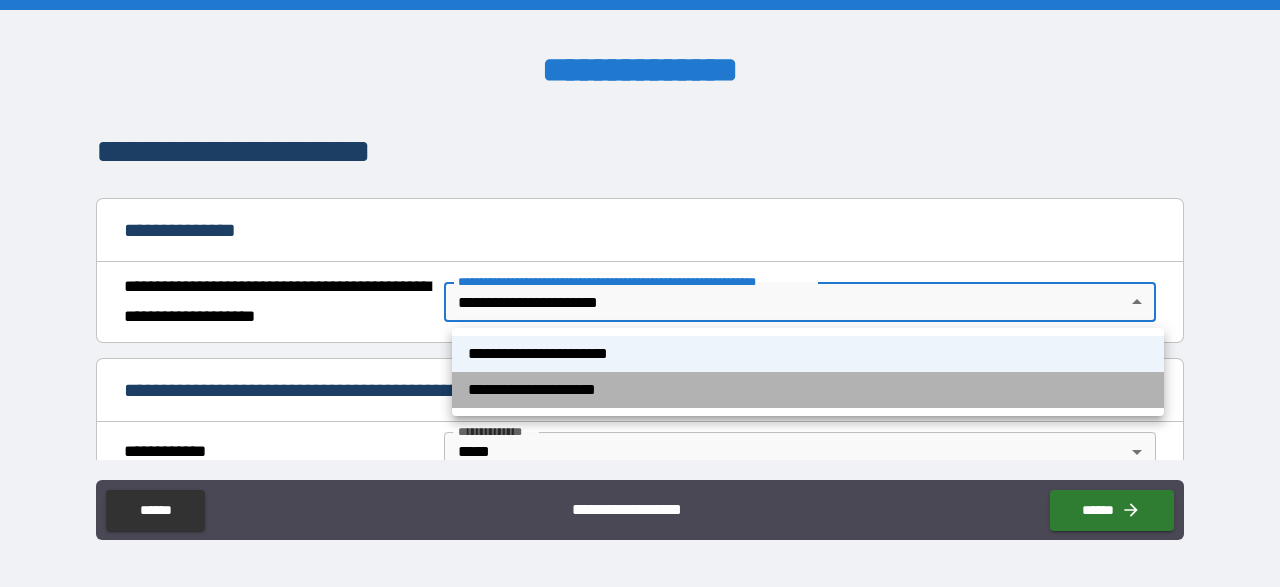 click on "**********" at bounding box center [808, 390] 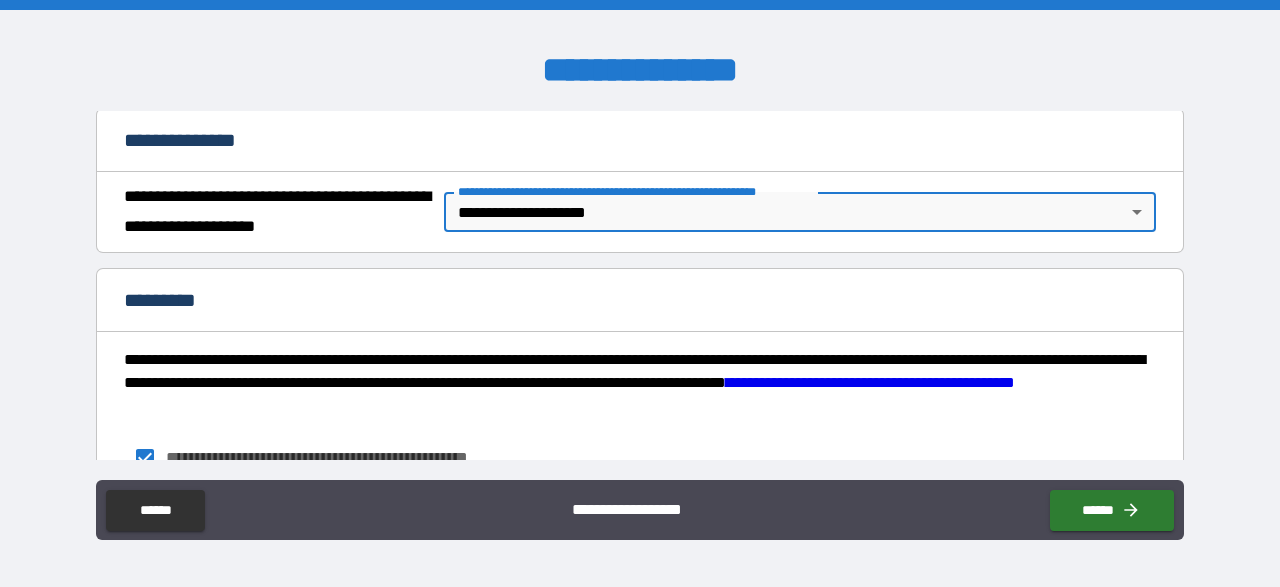 scroll, scrollTop: 399, scrollLeft: 0, axis: vertical 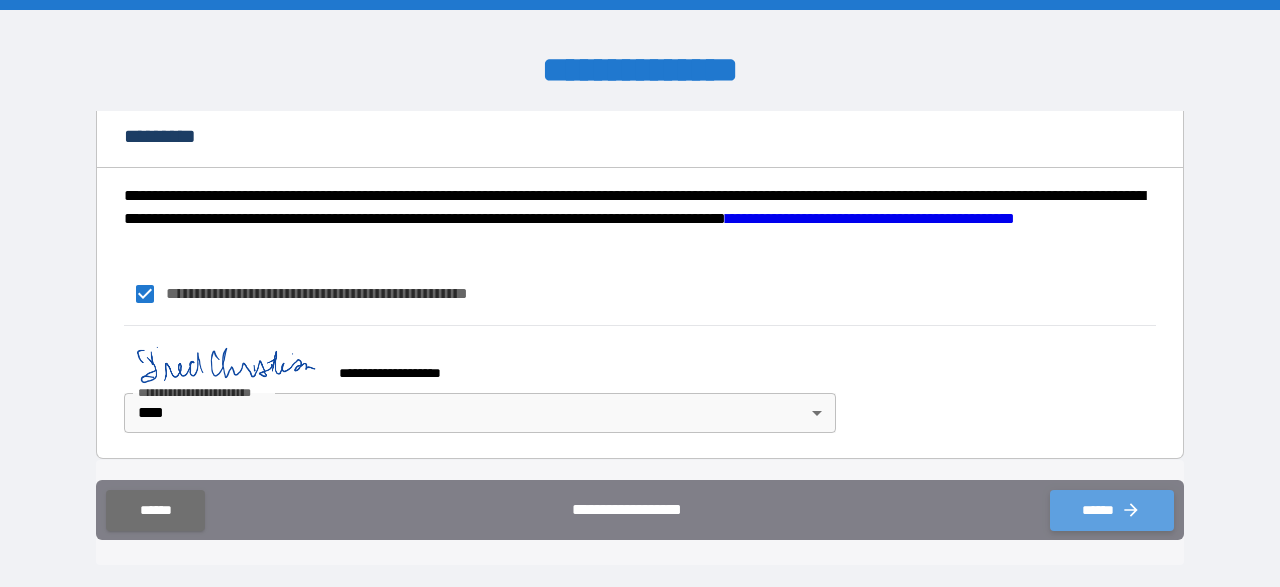 click on "******" at bounding box center (1112, 510) 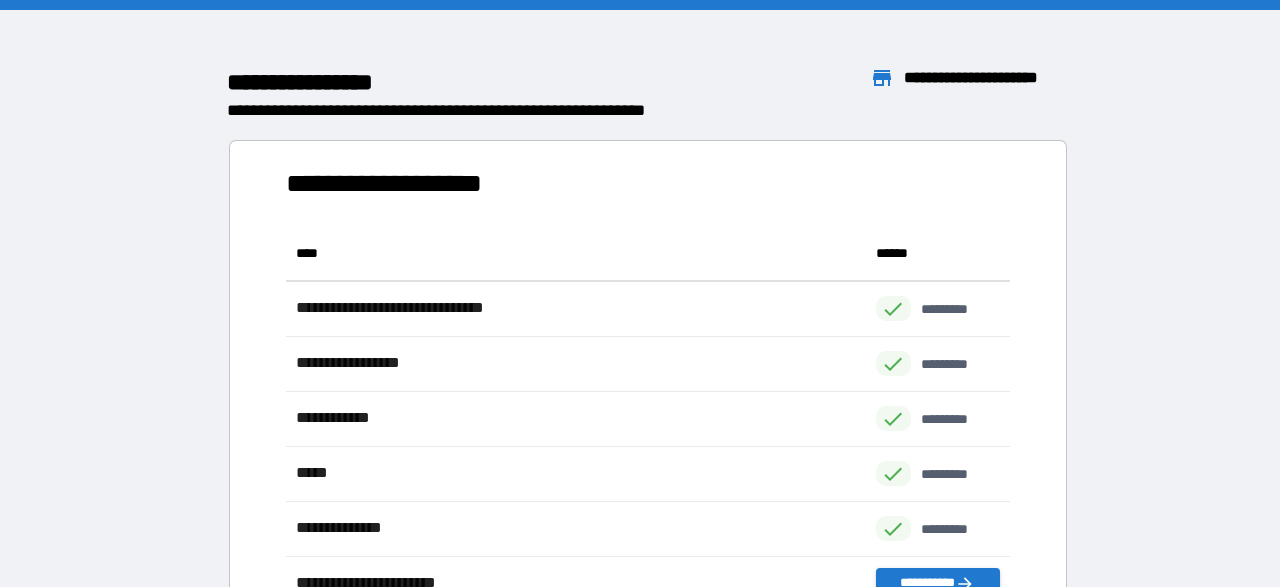 scroll, scrollTop: 1, scrollLeft: 1, axis: both 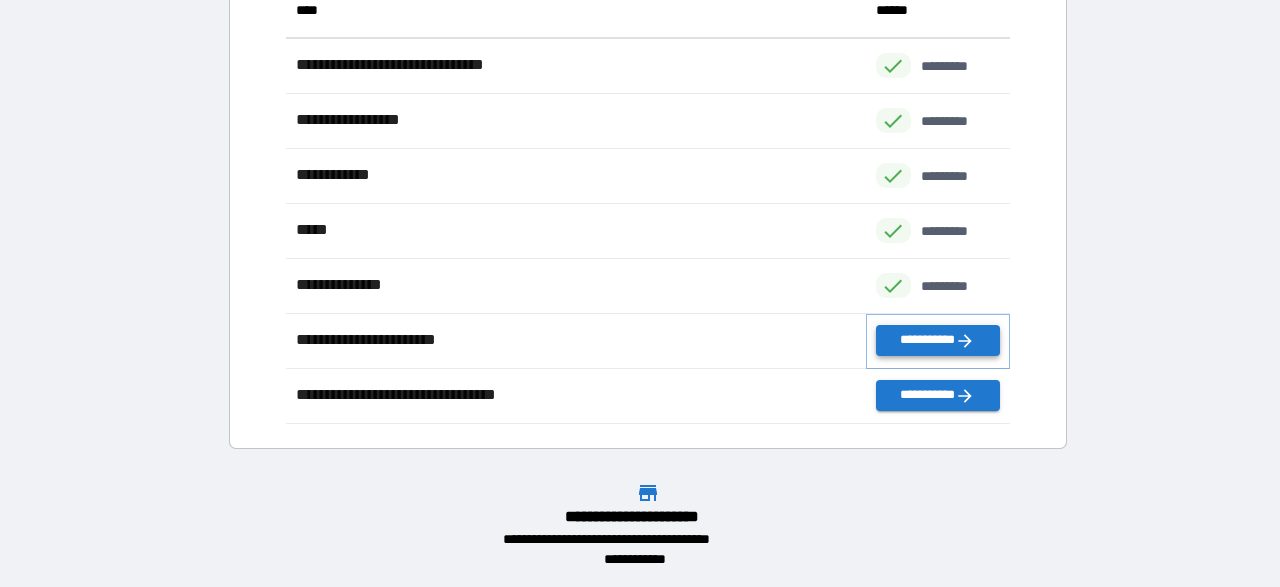 click on "**********" at bounding box center (938, 340) 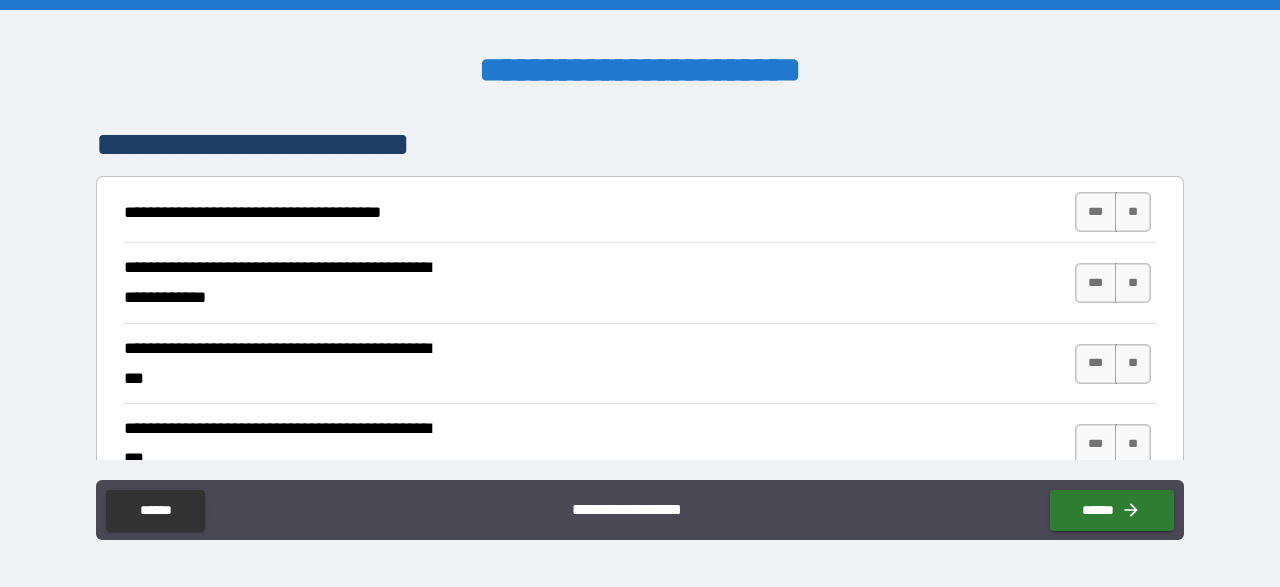 scroll, scrollTop: 348, scrollLeft: 0, axis: vertical 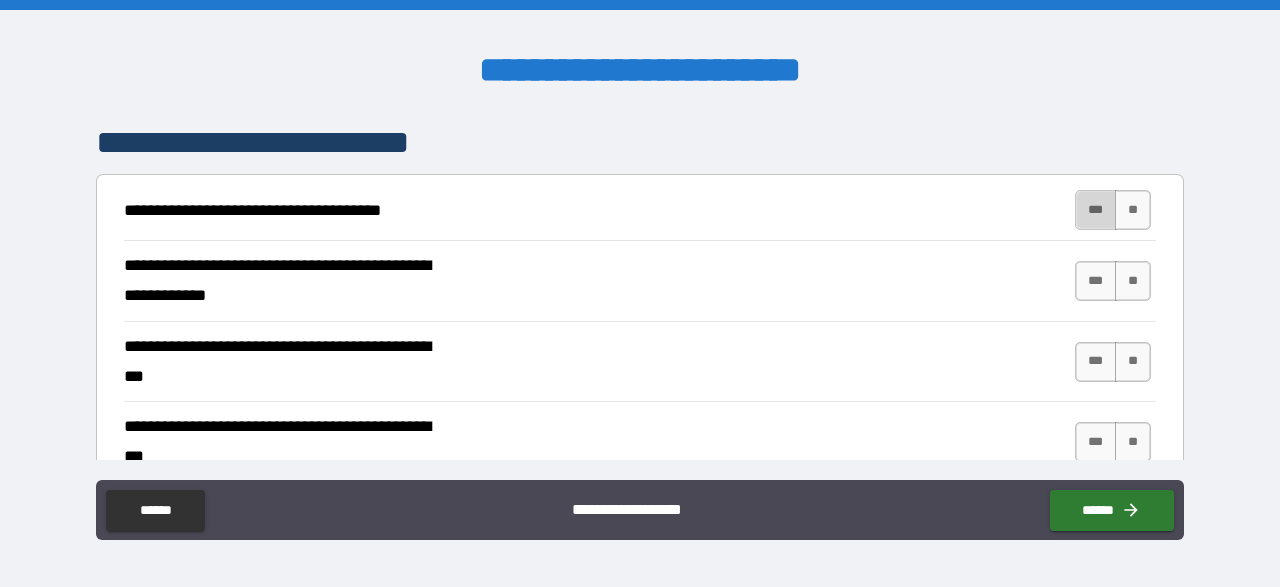 click on "***" at bounding box center [1096, 210] 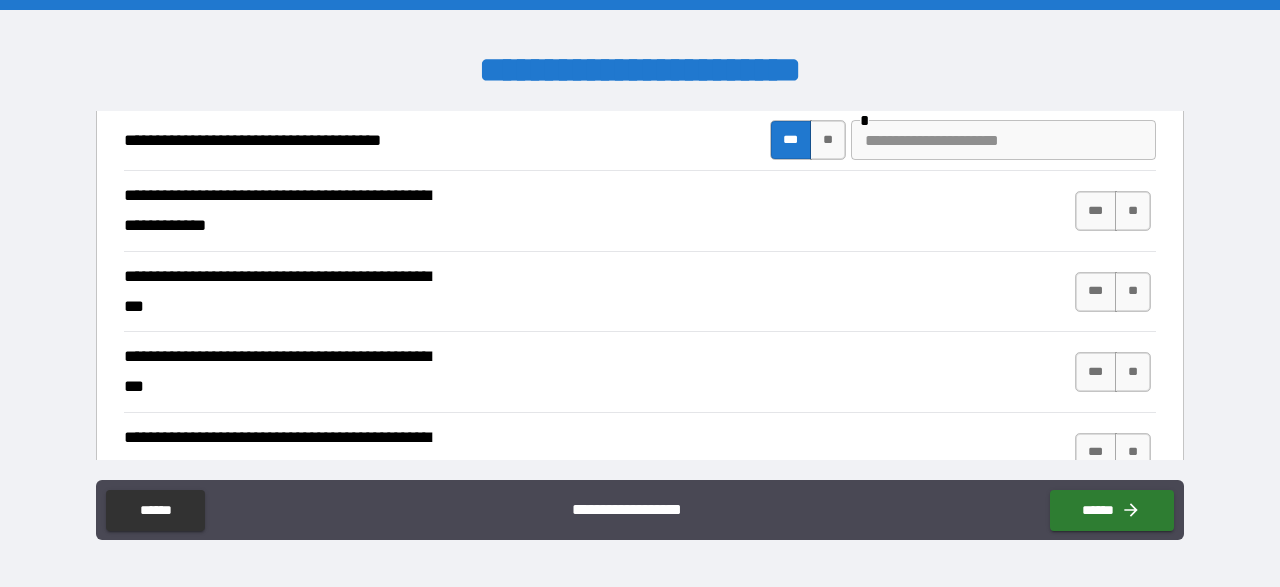 scroll, scrollTop: 464, scrollLeft: 0, axis: vertical 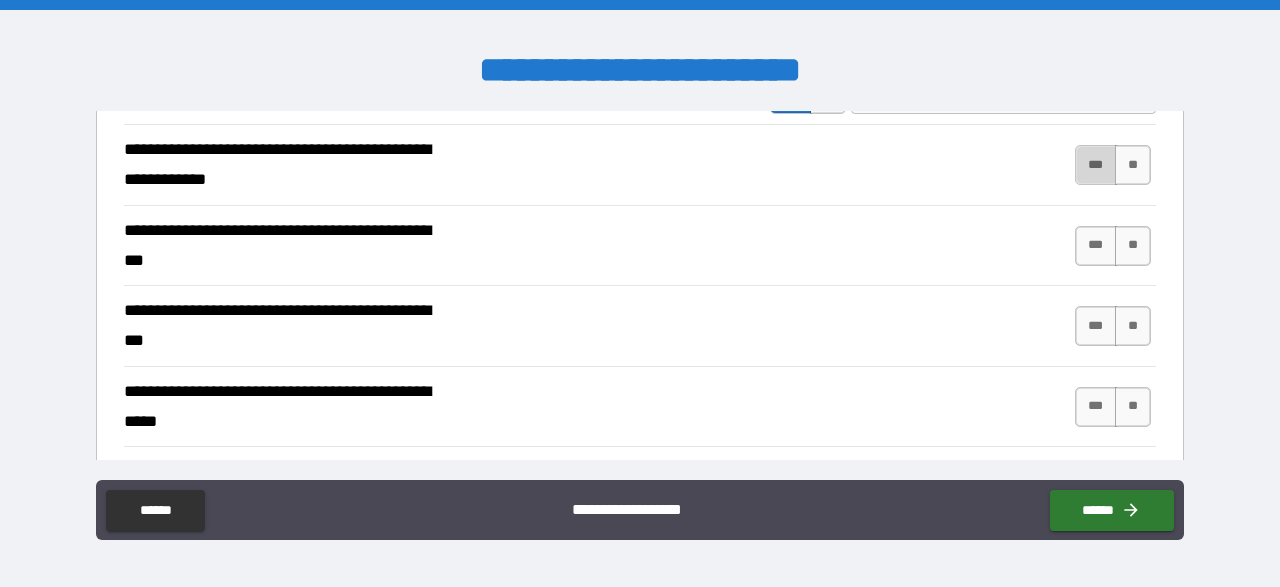 click on "***" at bounding box center [1096, 165] 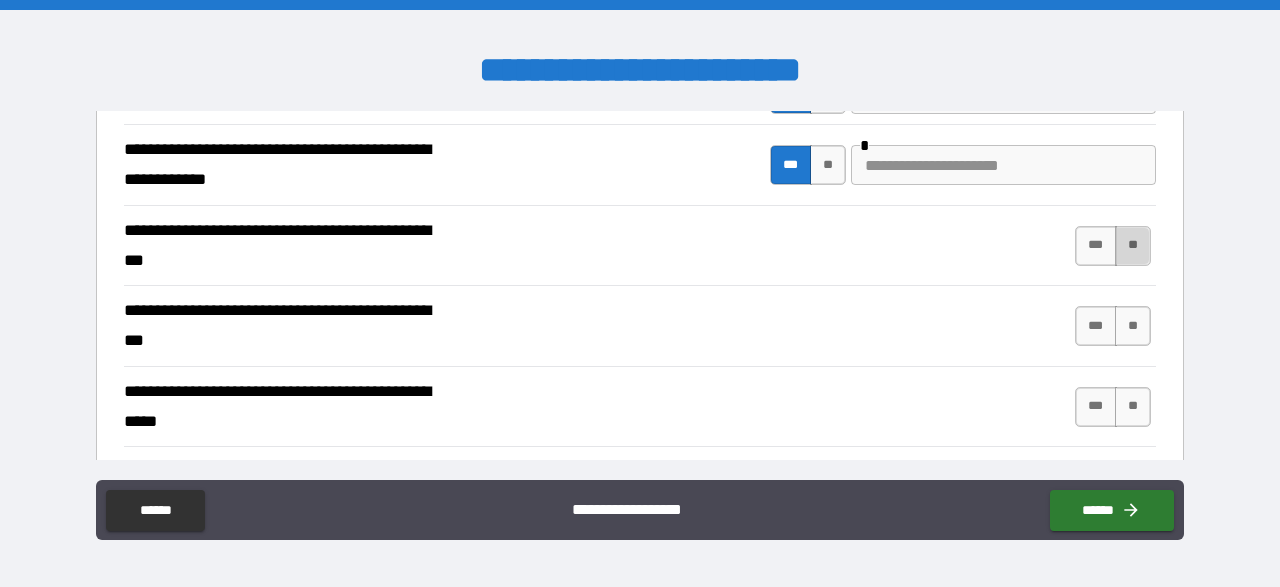 click on "**" at bounding box center [1133, 246] 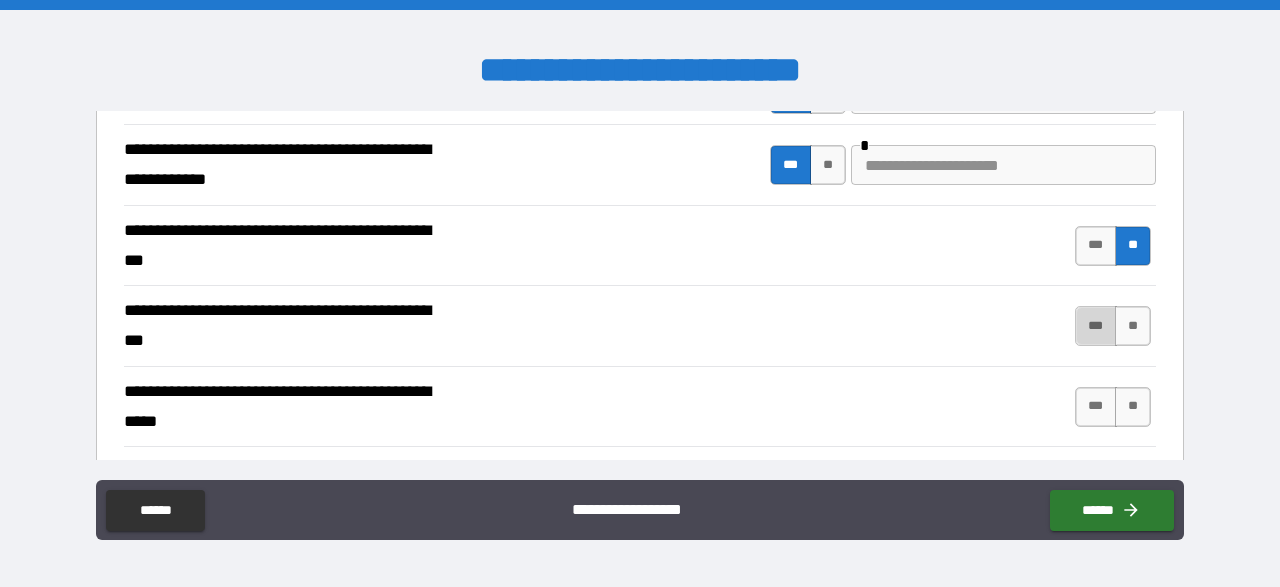 click on "***" at bounding box center (1096, 326) 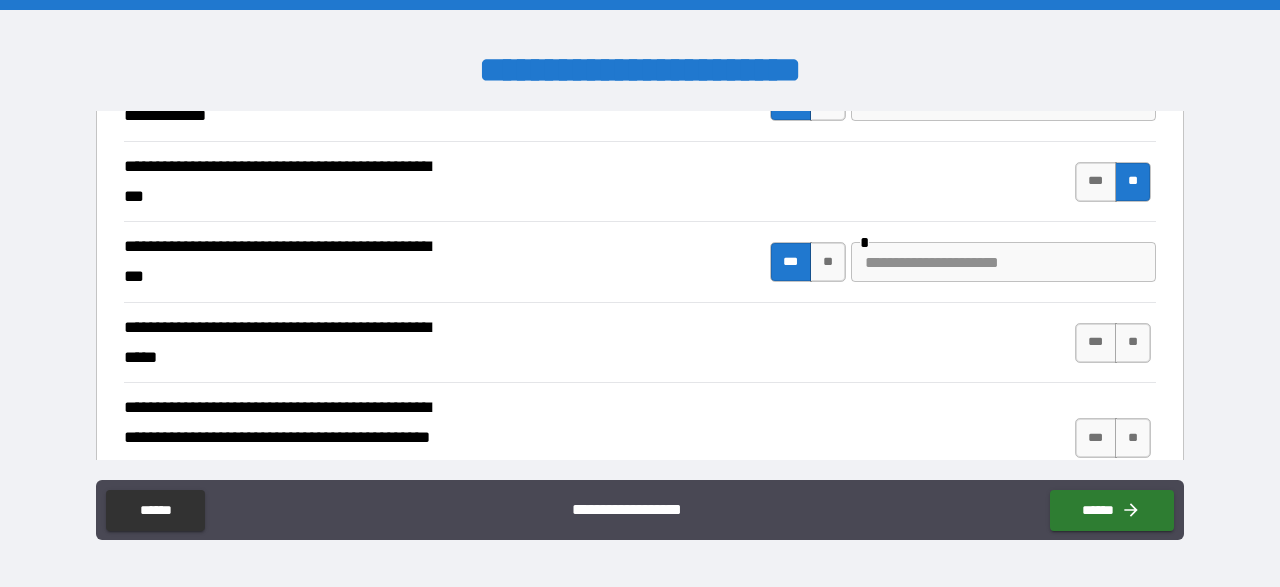 scroll, scrollTop: 580, scrollLeft: 0, axis: vertical 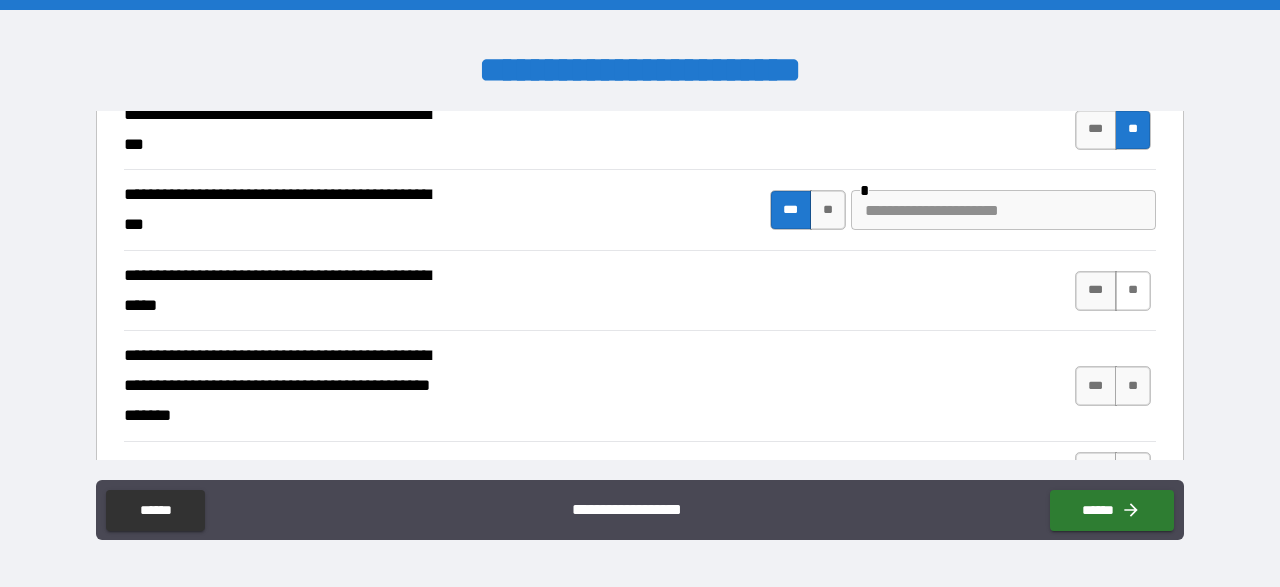 click on "**" at bounding box center [1133, 291] 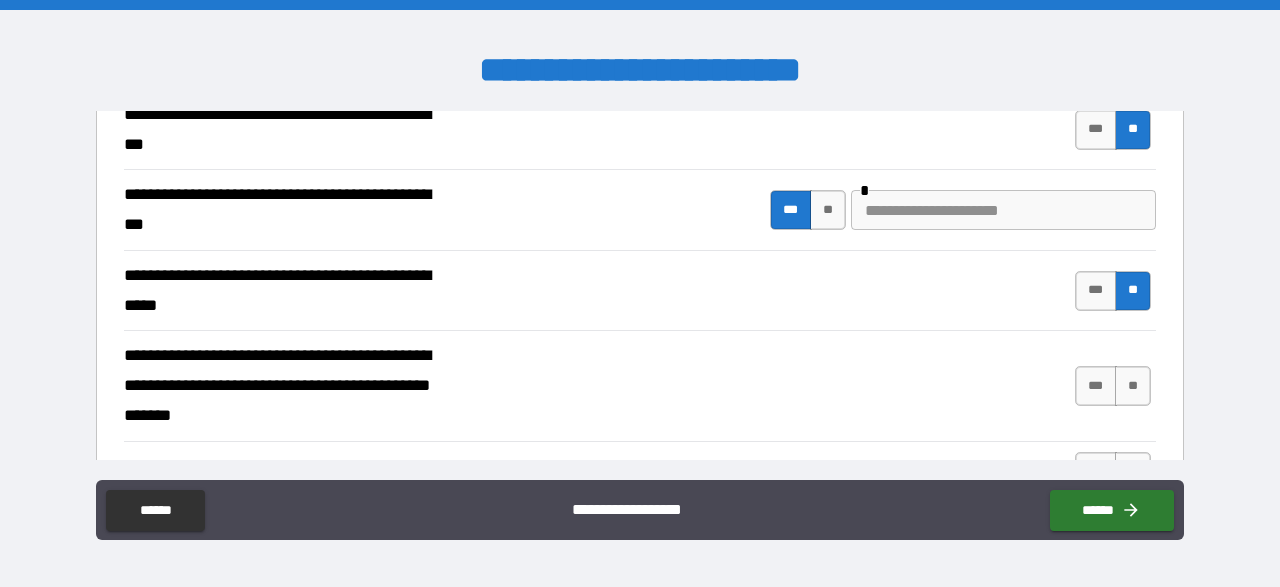 type on "*" 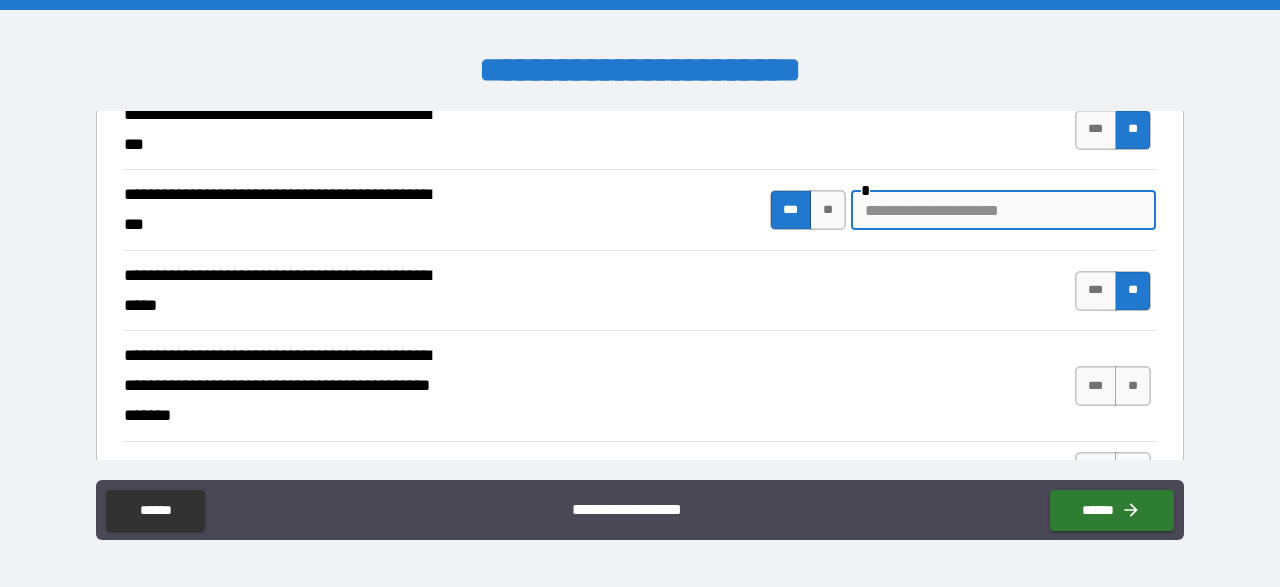 click at bounding box center (1003, 210) 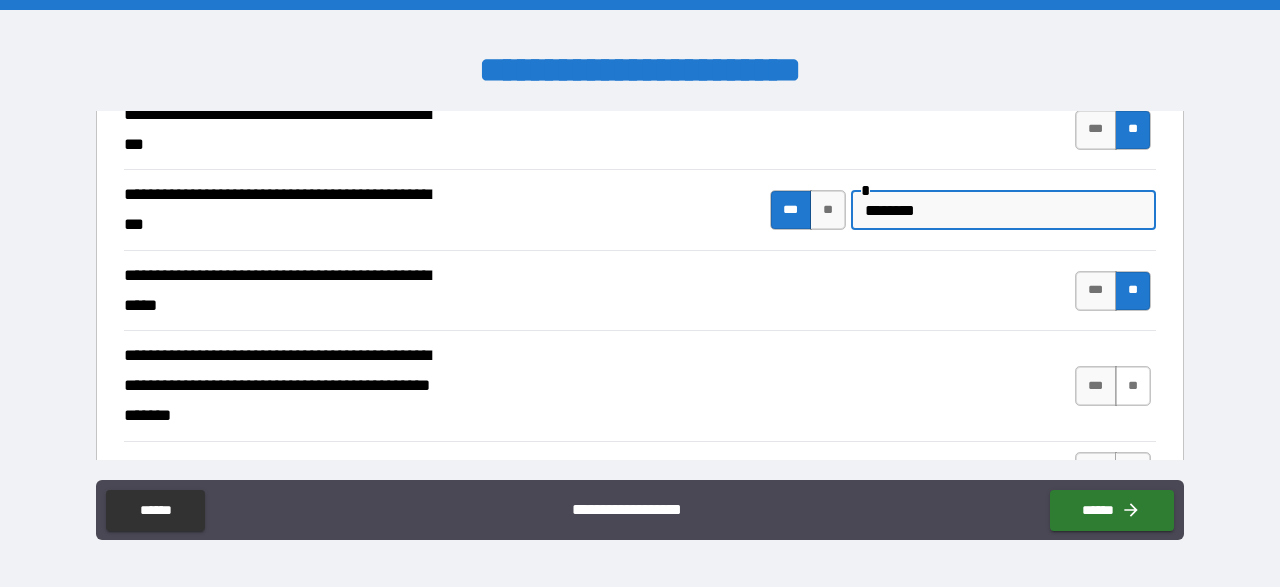 type on "********" 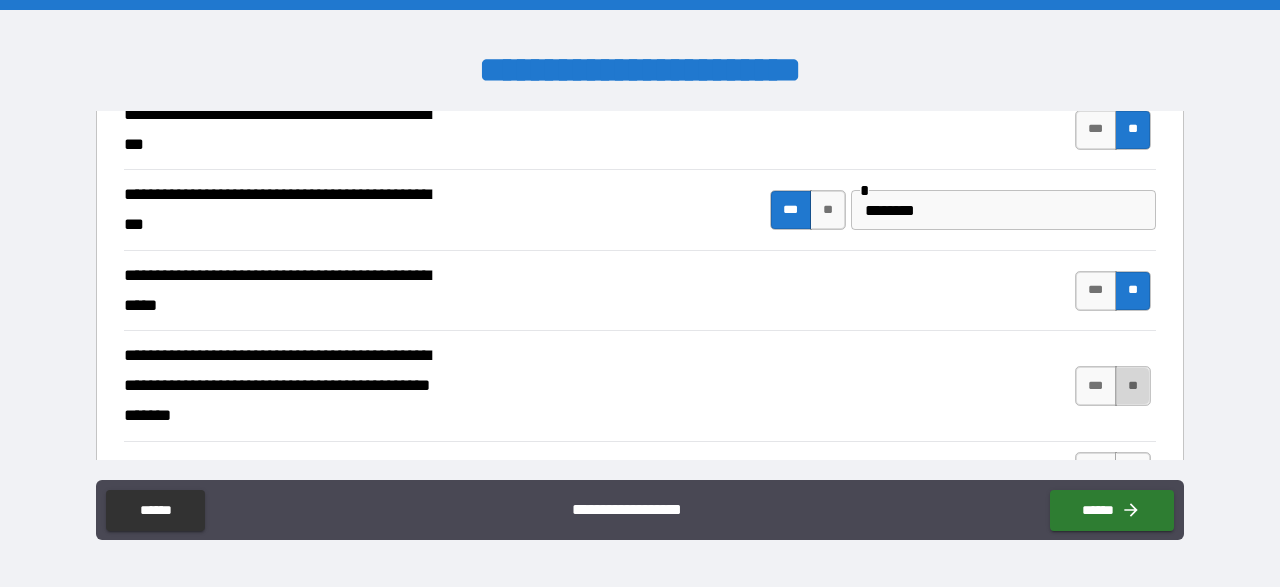 click on "**" at bounding box center [1133, 386] 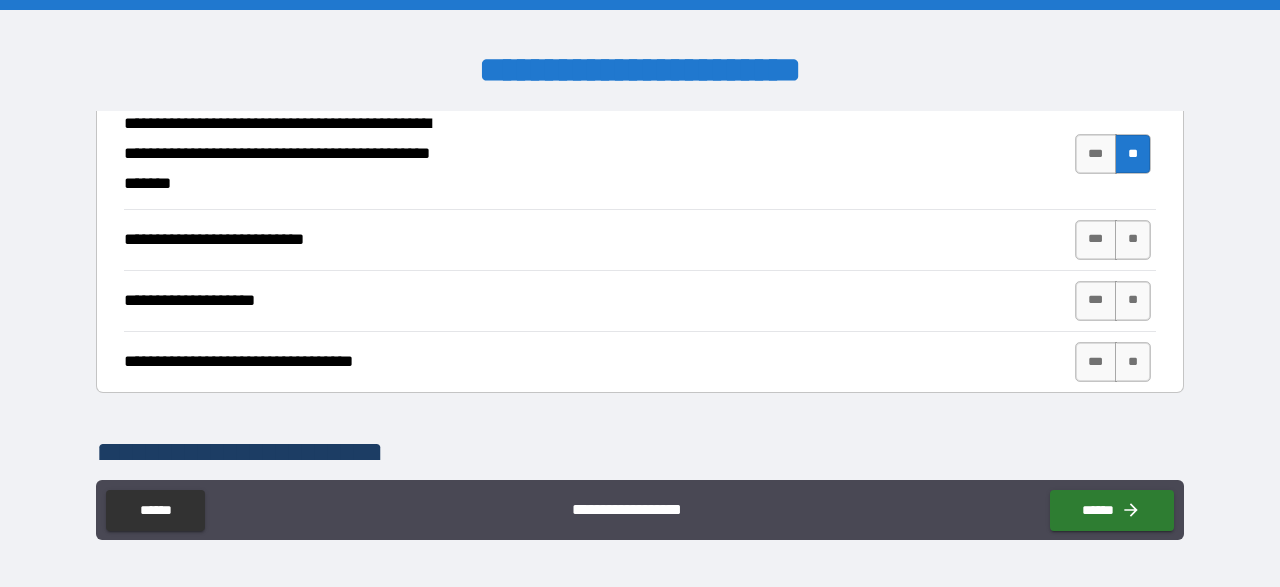 scroll, scrollTop: 812, scrollLeft: 0, axis: vertical 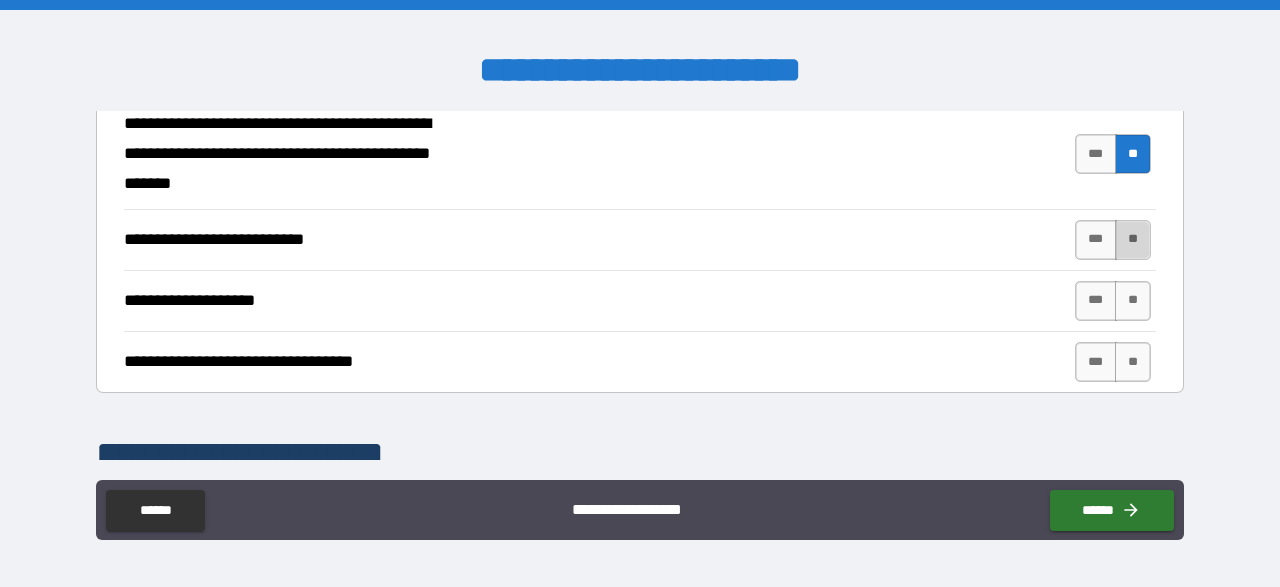 click on "**" at bounding box center [1133, 240] 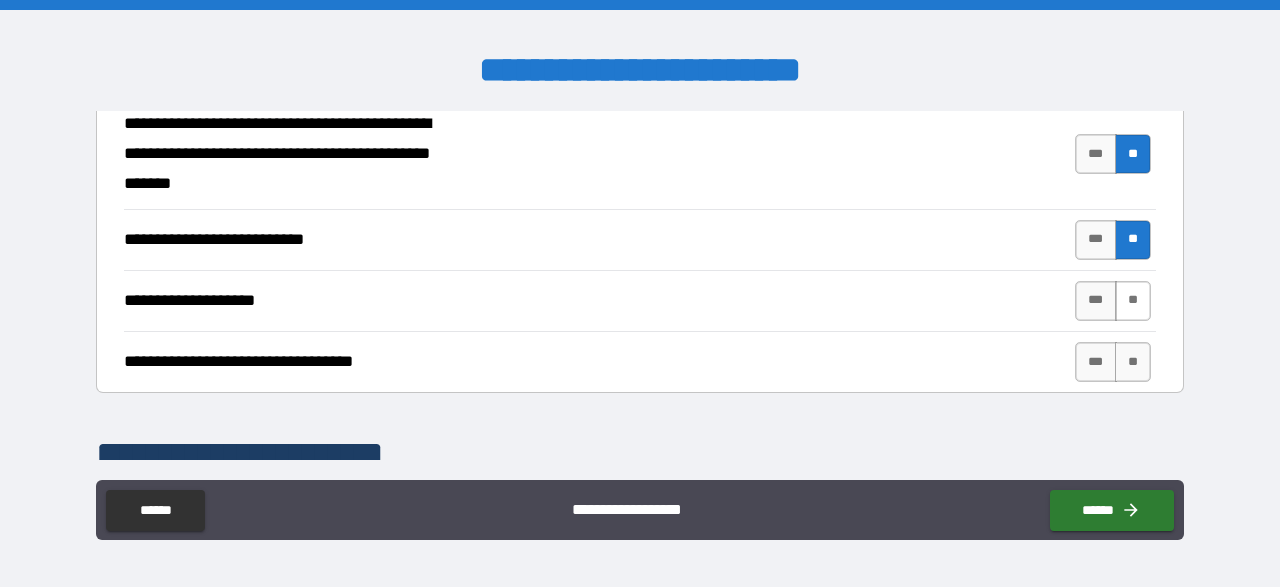click on "**" at bounding box center [1133, 301] 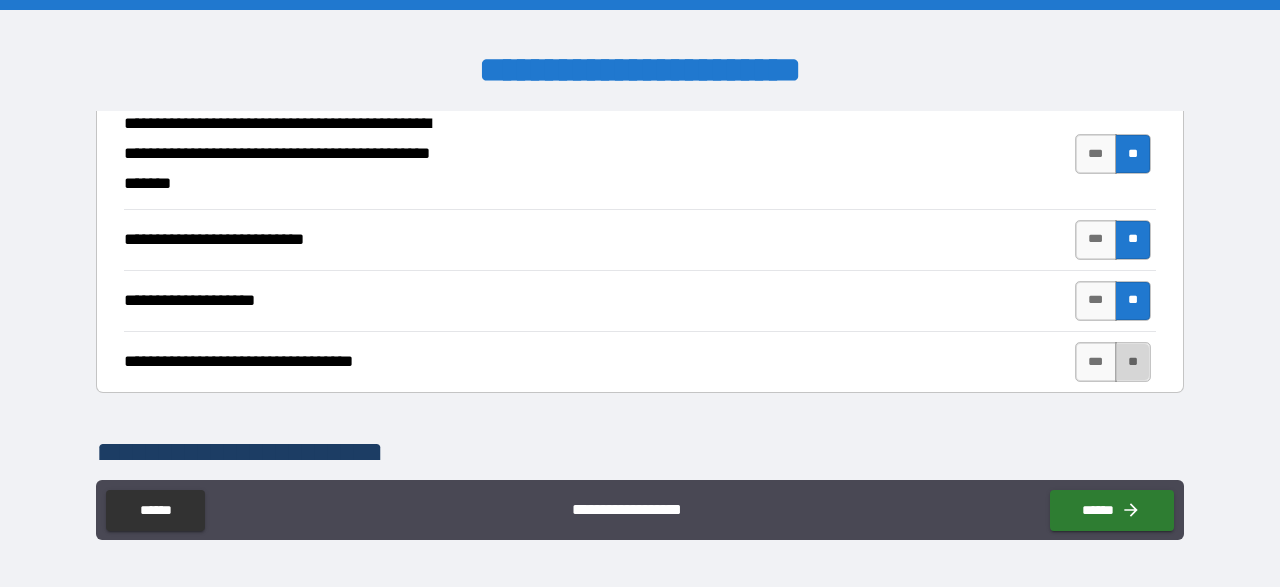 click on "**" at bounding box center [1133, 362] 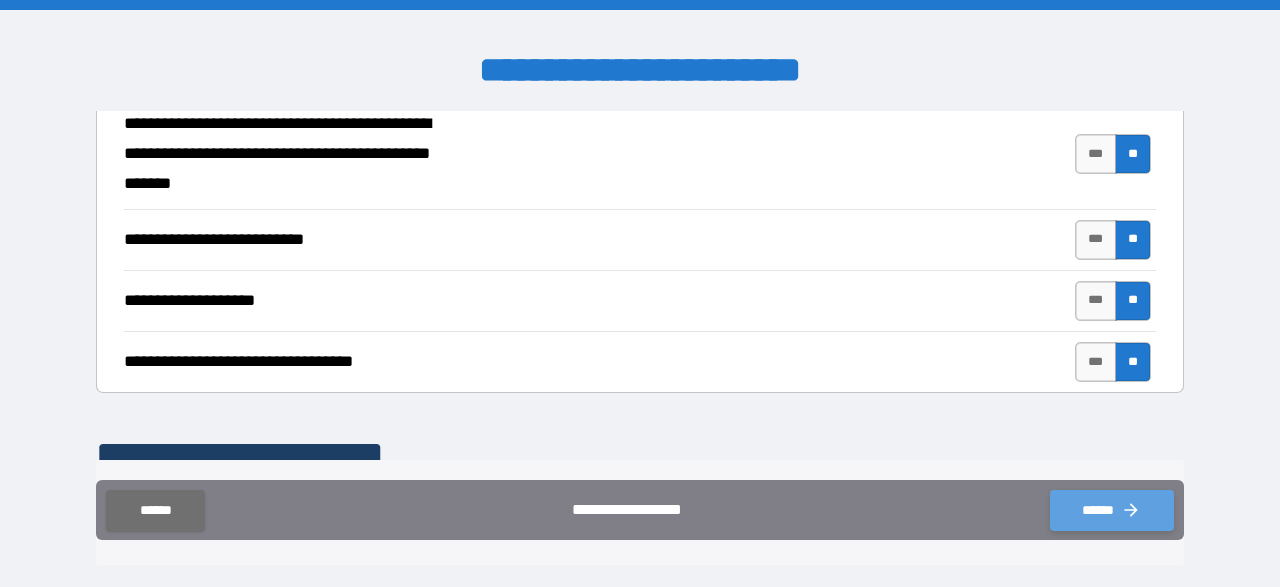click on "******" at bounding box center (1112, 510) 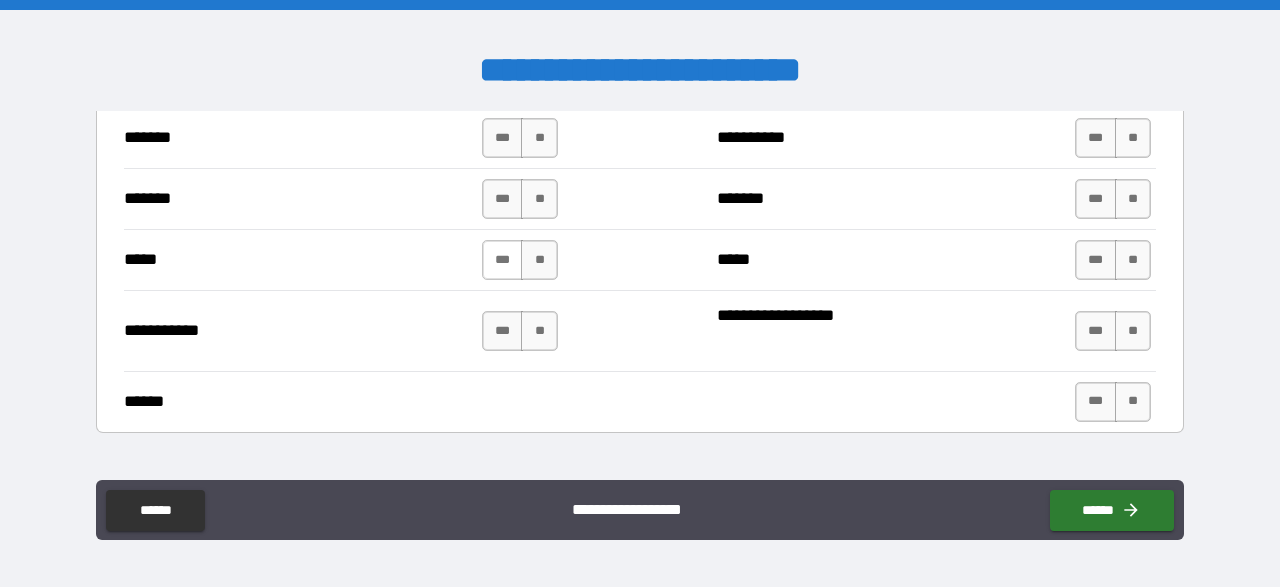 scroll, scrollTop: 1392, scrollLeft: 0, axis: vertical 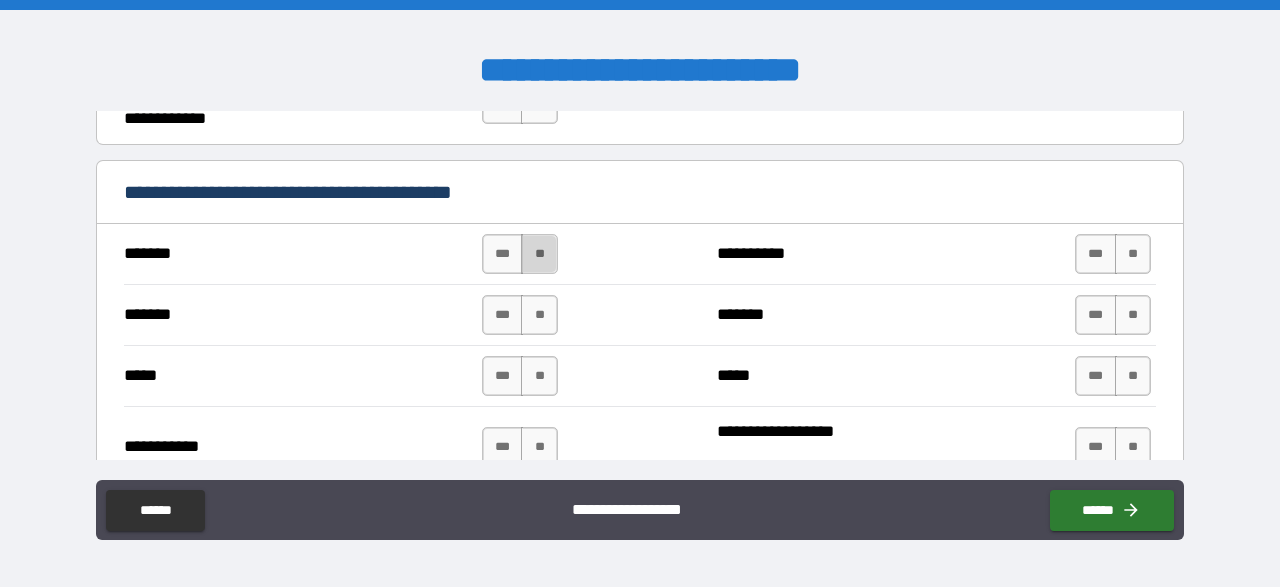 click on "**" at bounding box center (539, 254) 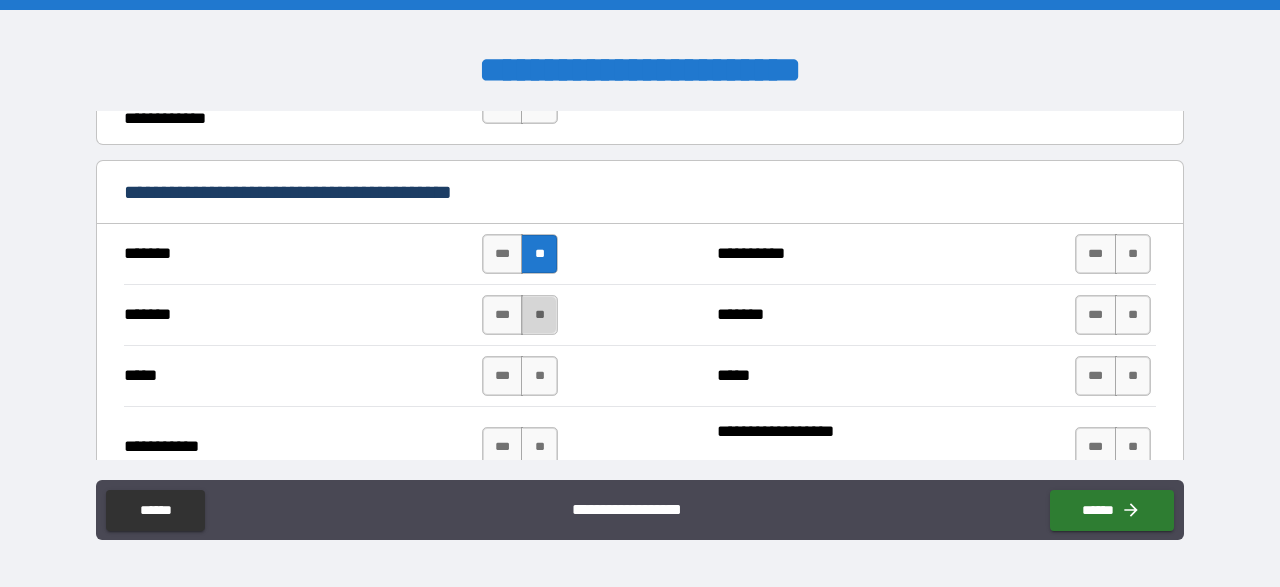 click on "**" at bounding box center (539, 315) 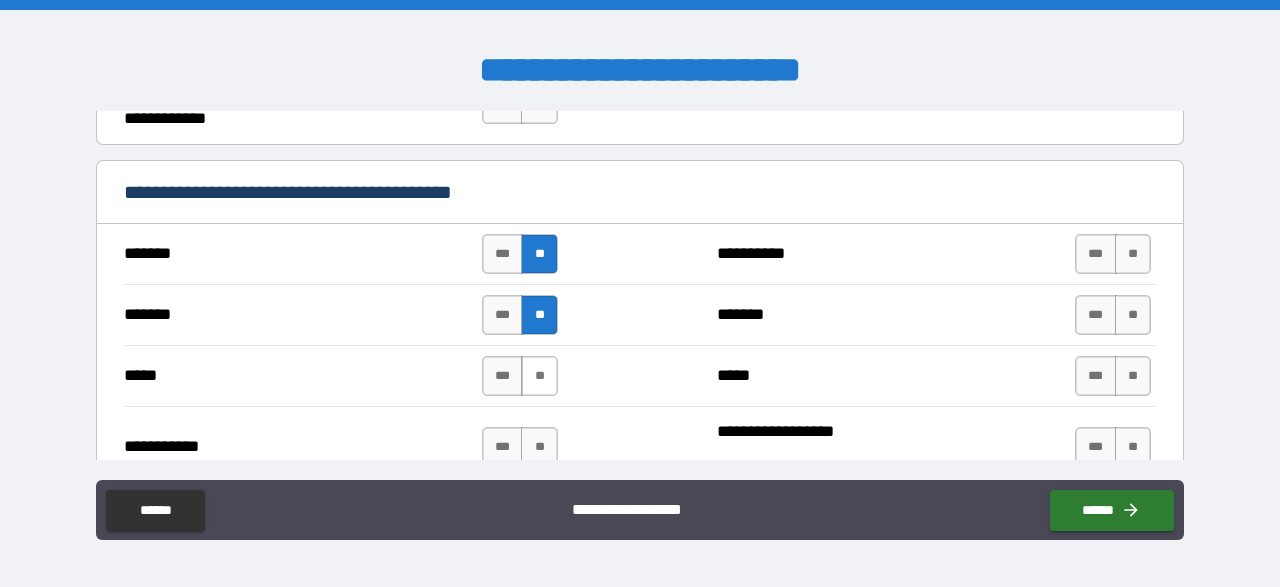 click on "**" at bounding box center (539, 376) 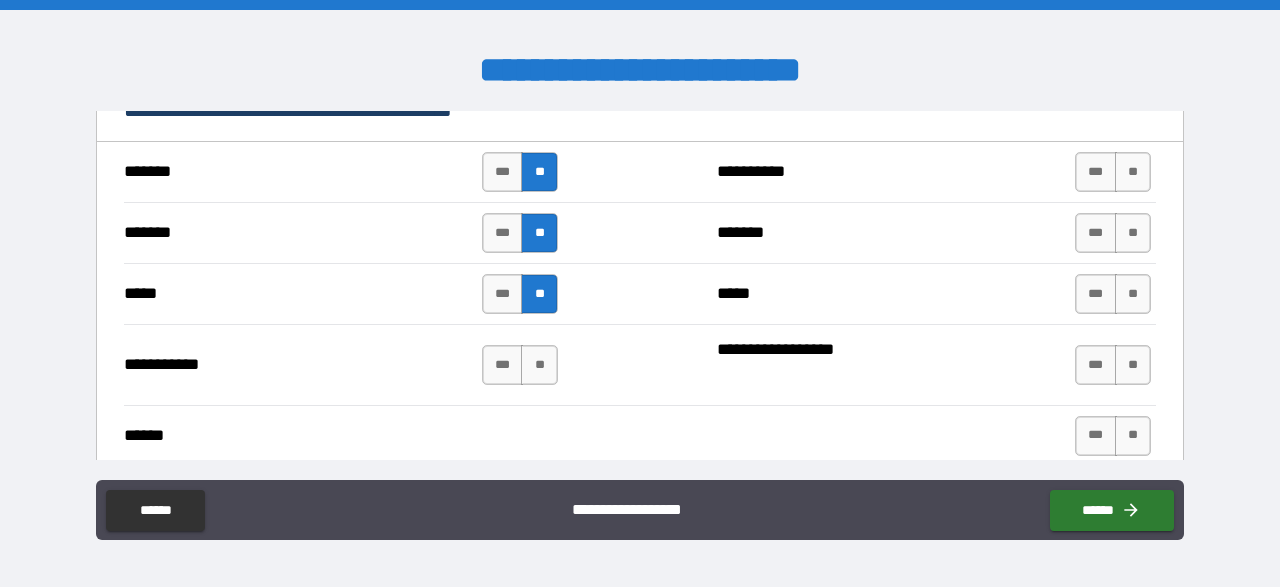 scroll, scrollTop: 1508, scrollLeft: 0, axis: vertical 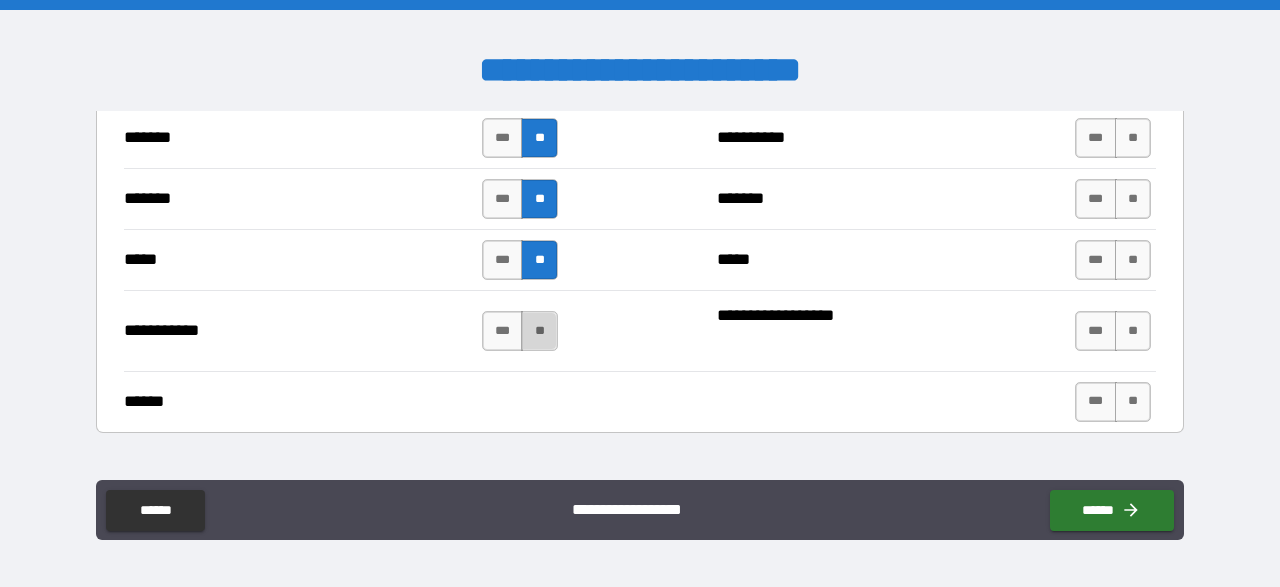 click on "**" at bounding box center (539, 331) 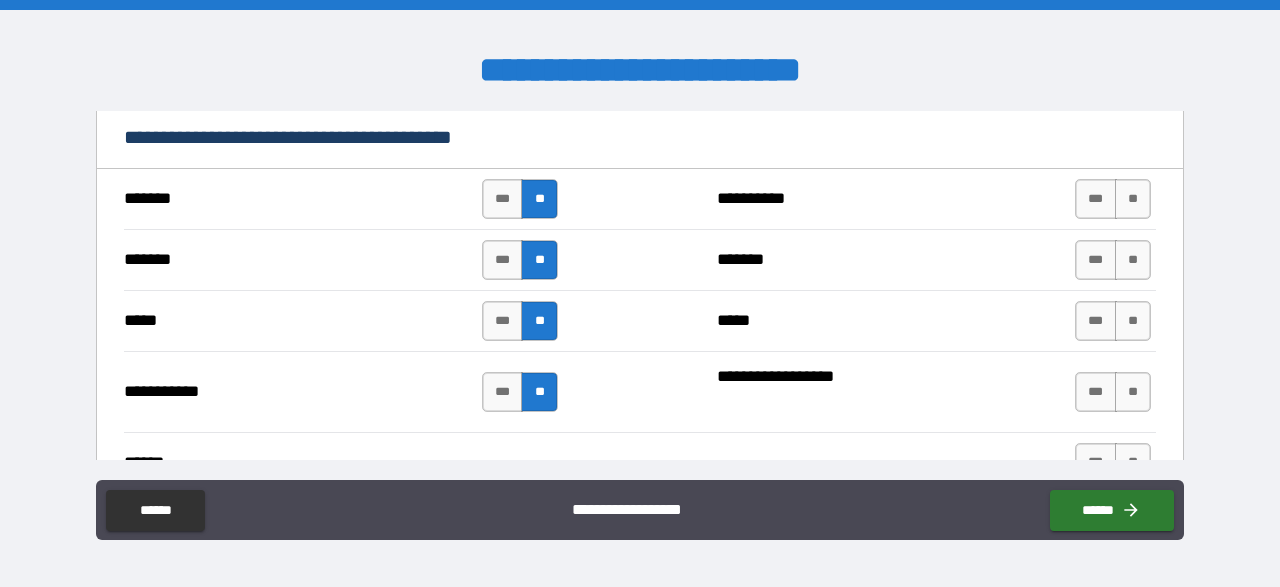 scroll, scrollTop: 1392, scrollLeft: 0, axis: vertical 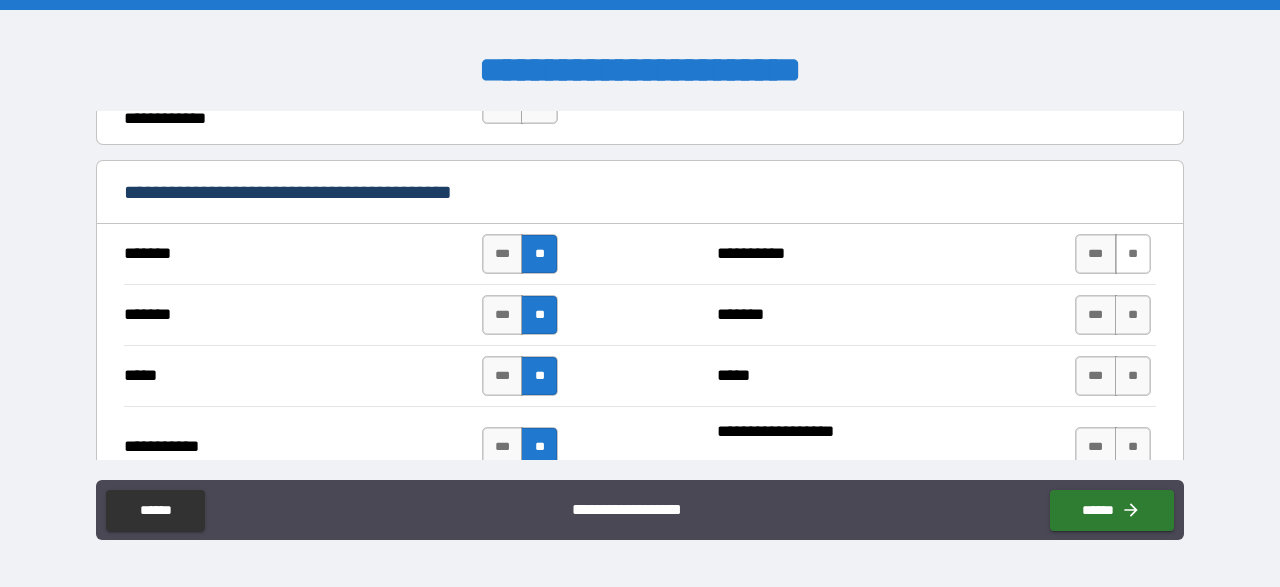 click on "**" at bounding box center [1133, 254] 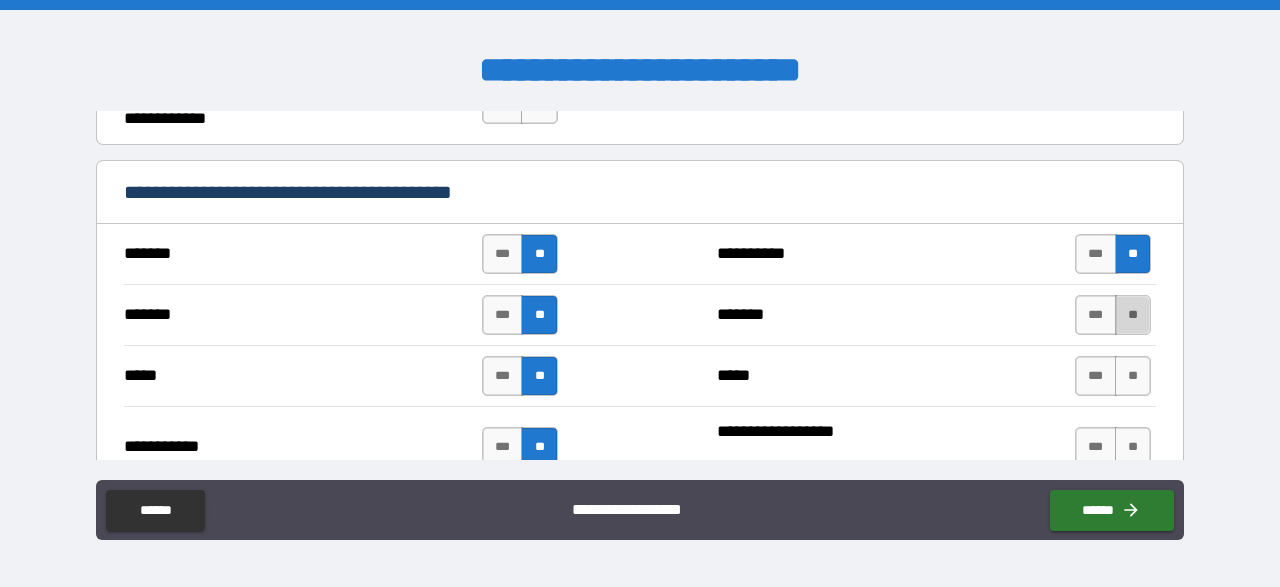 click on "**" at bounding box center (1133, 315) 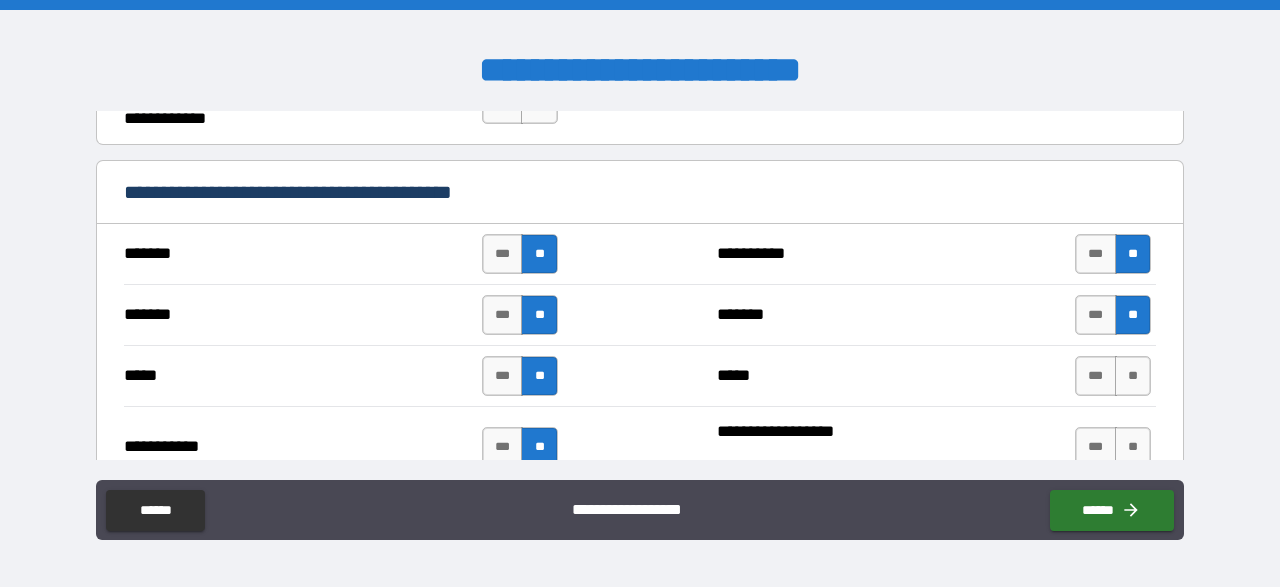 scroll, scrollTop: 1508, scrollLeft: 0, axis: vertical 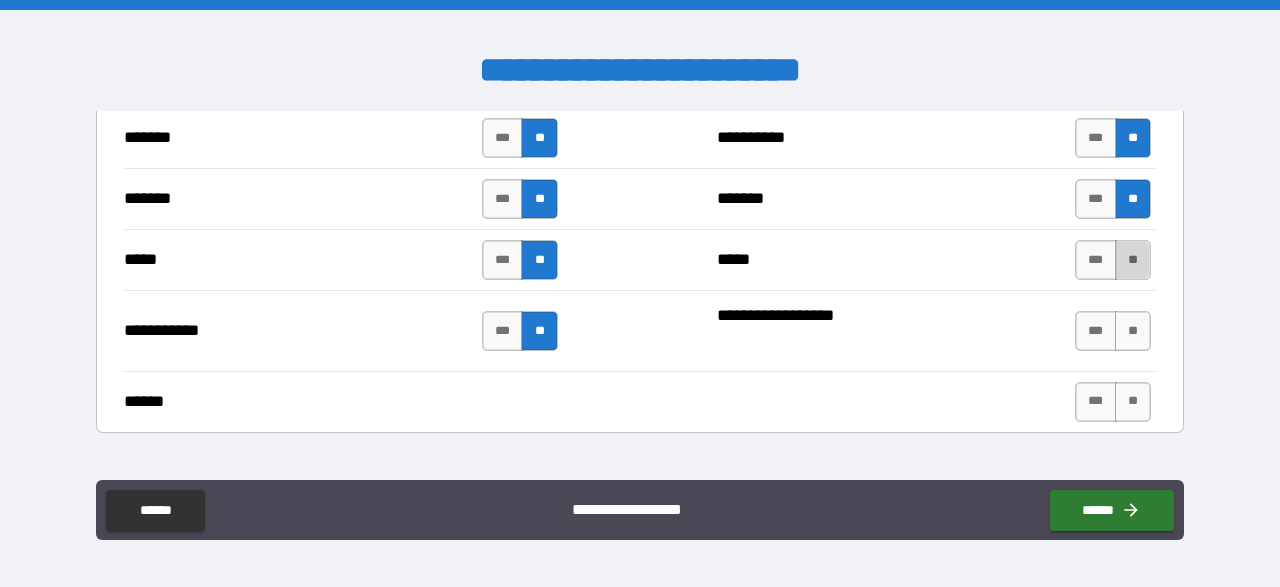 click on "**" at bounding box center (1133, 260) 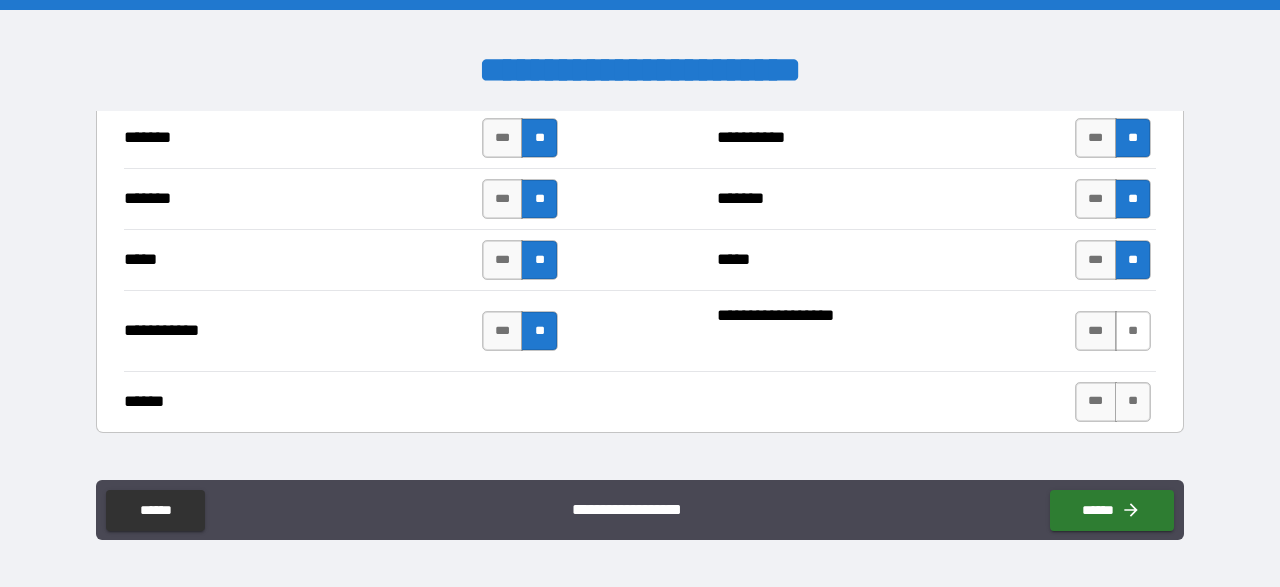 click on "**" at bounding box center (1133, 331) 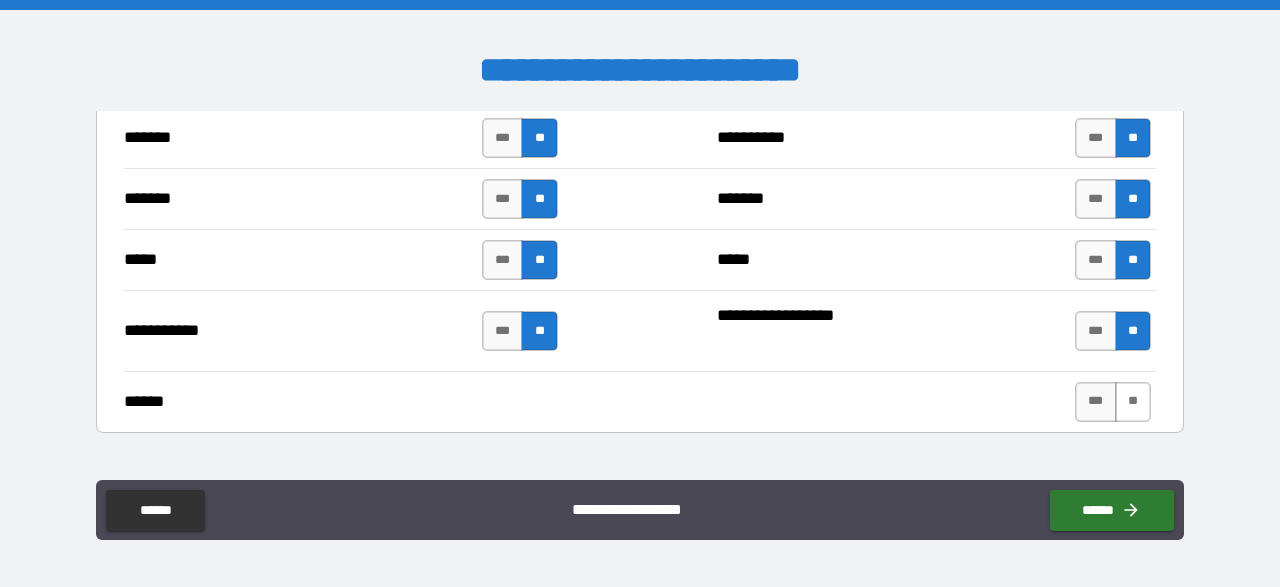 click on "**" at bounding box center [1133, 402] 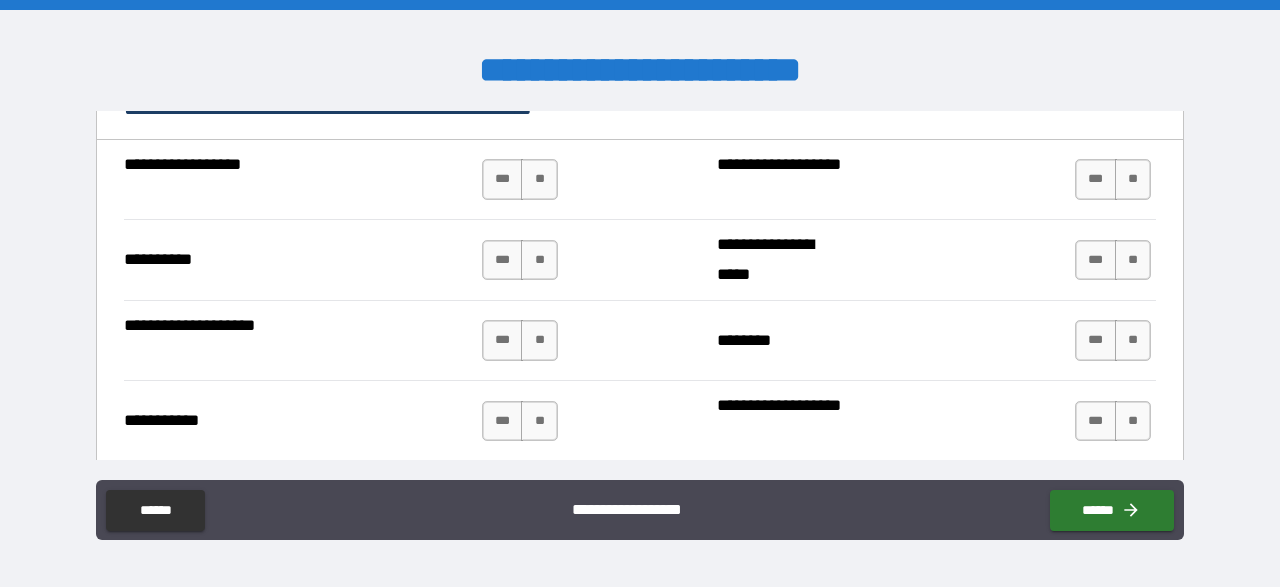scroll, scrollTop: 1856, scrollLeft: 0, axis: vertical 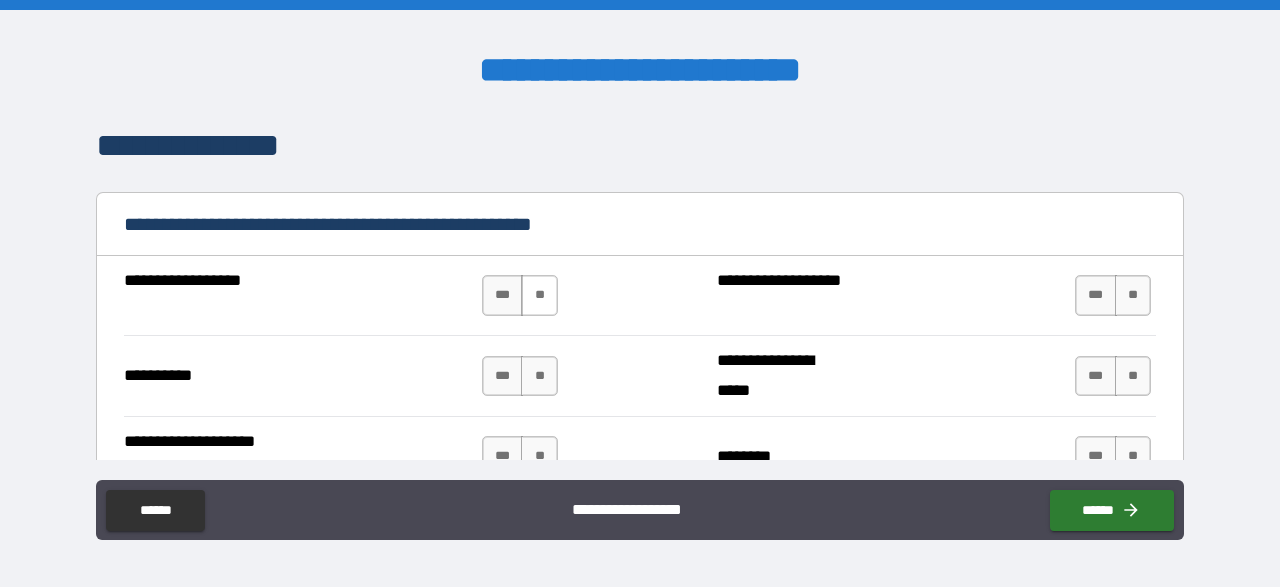 click on "**" at bounding box center (539, 295) 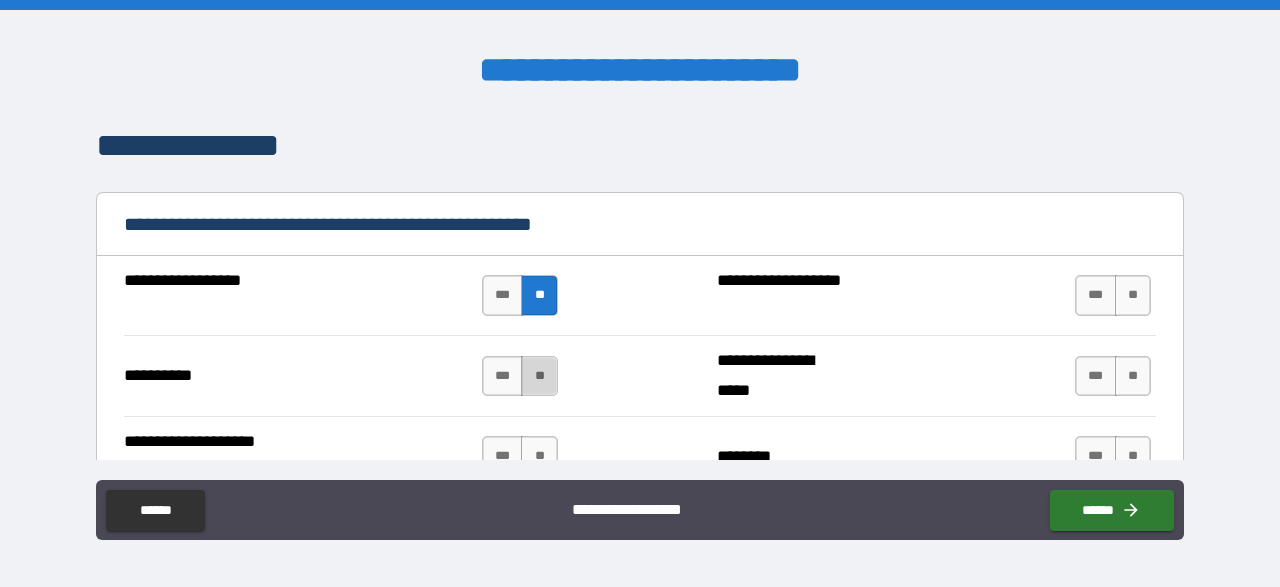 click on "**" at bounding box center (539, 376) 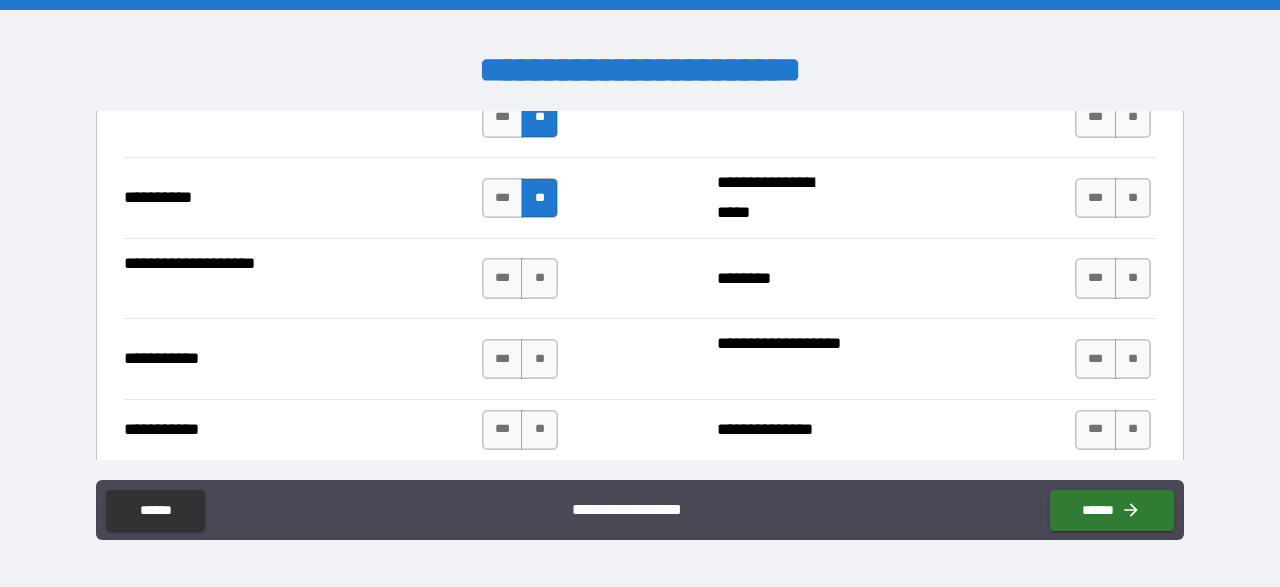 scroll, scrollTop: 2088, scrollLeft: 0, axis: vertical 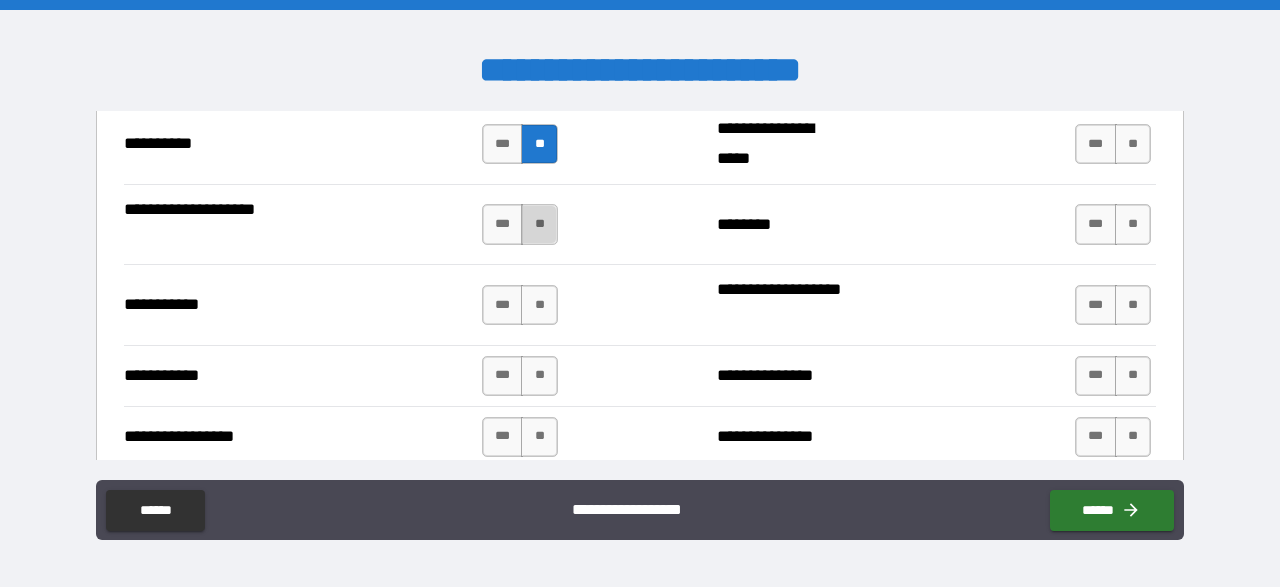 click on "**" at bounding box center [539, 224] 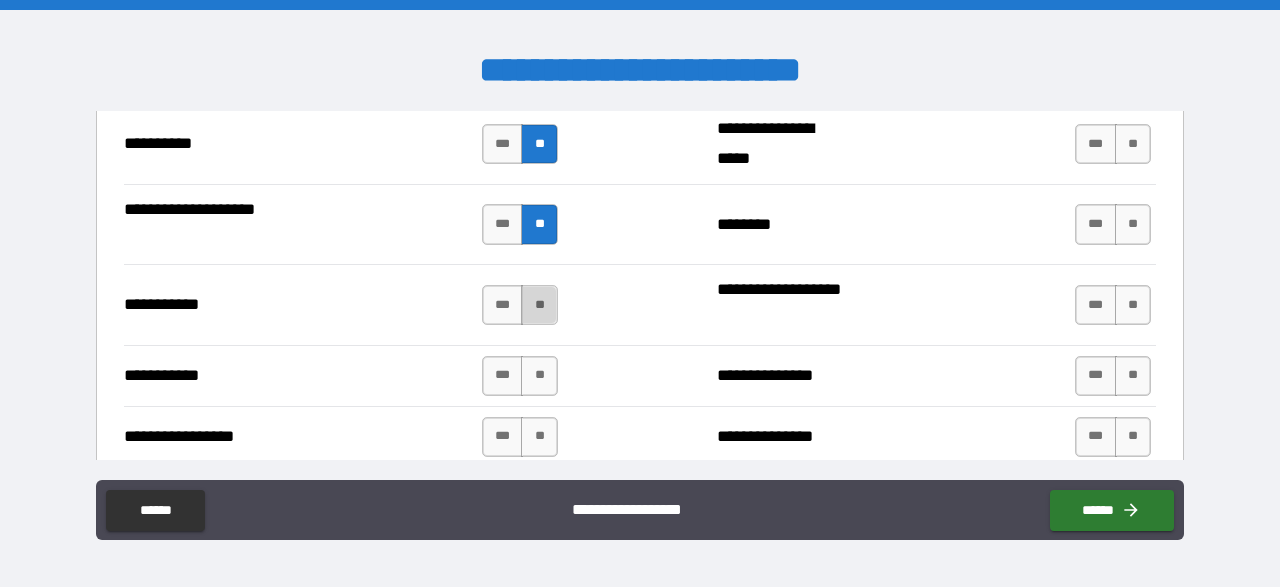 click on "**" at bounding box center [539, 305] 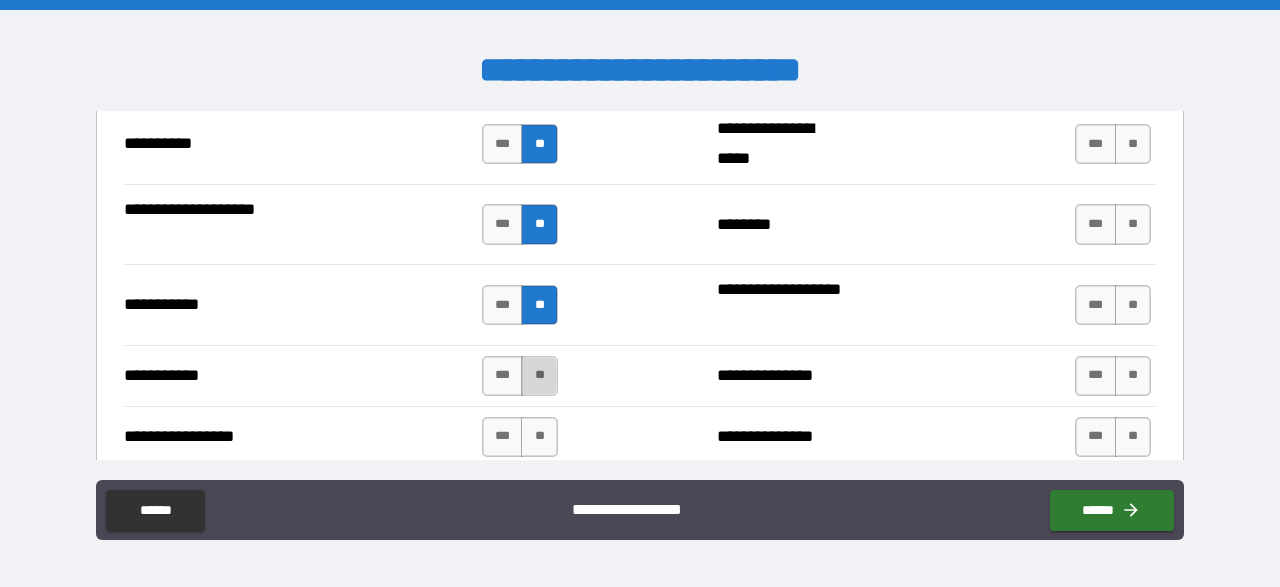 click on "**" at bounding box center [539, 376] 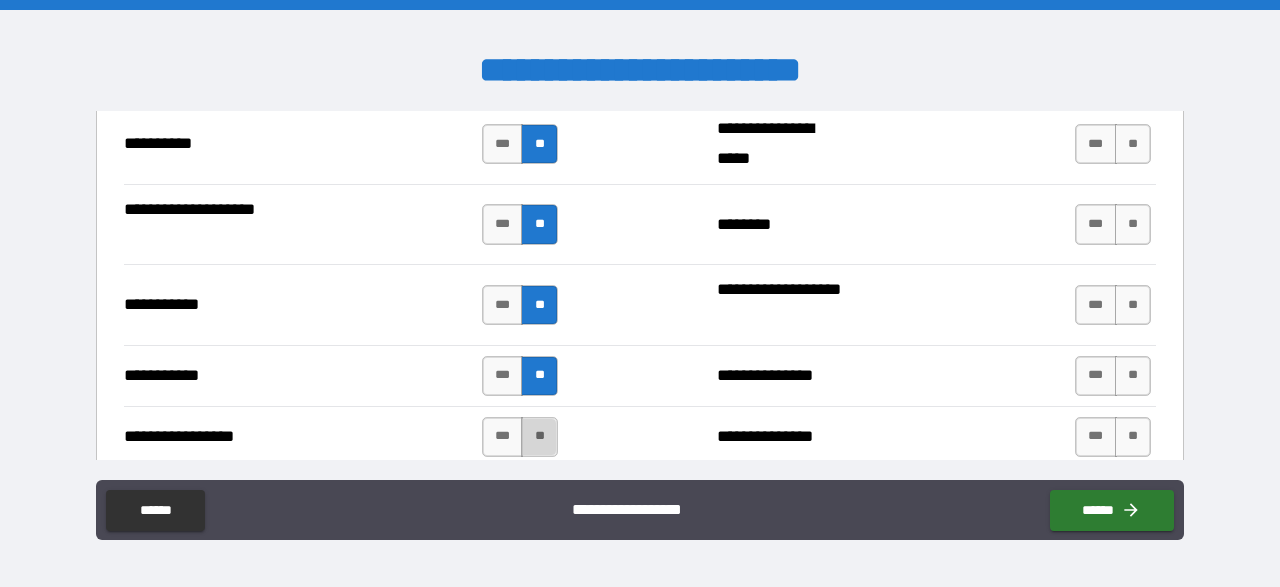 click on "**" at bounding box center [539, 437] 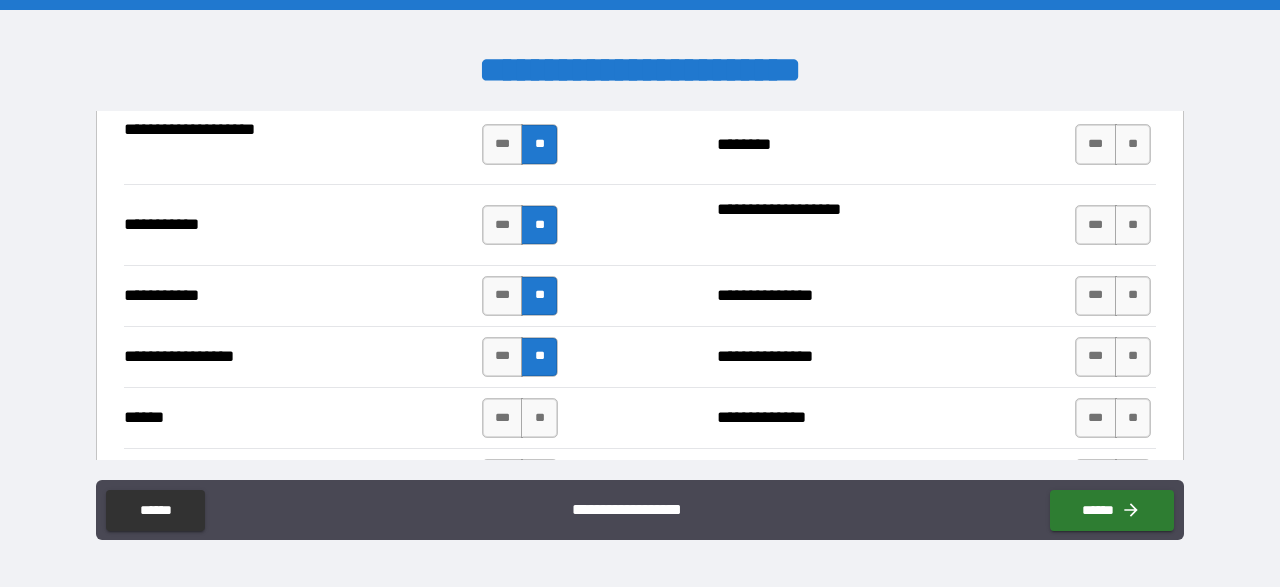 scroll, scrollTop: 2204, scrollLeft: 0, axis: vertical 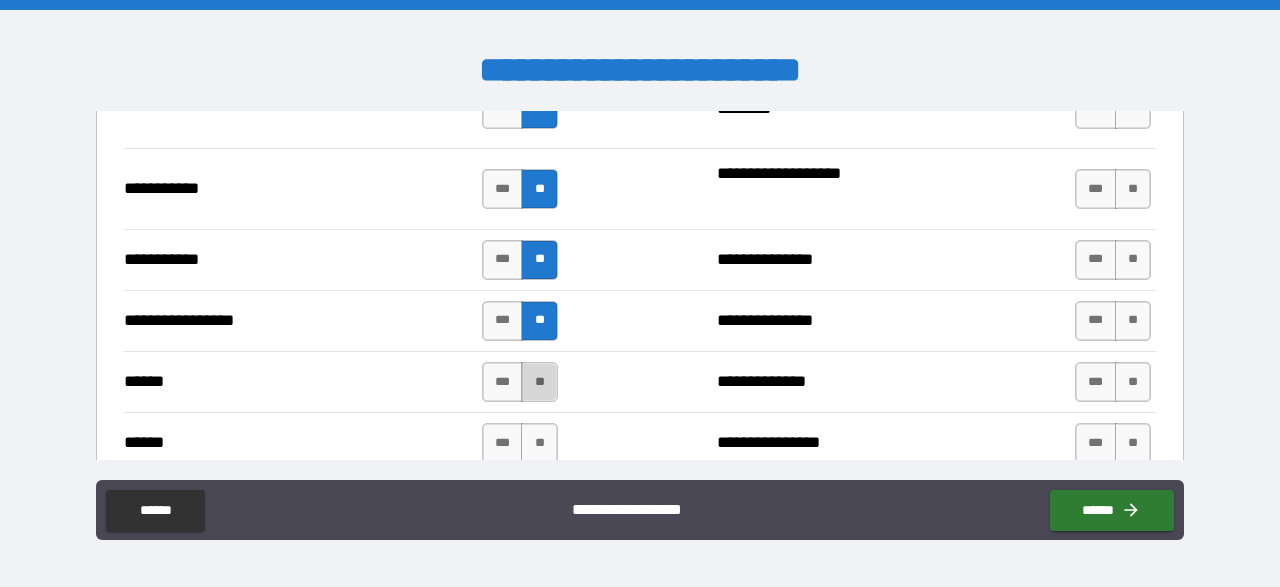 click on "**" at bounding box center (539, 382) 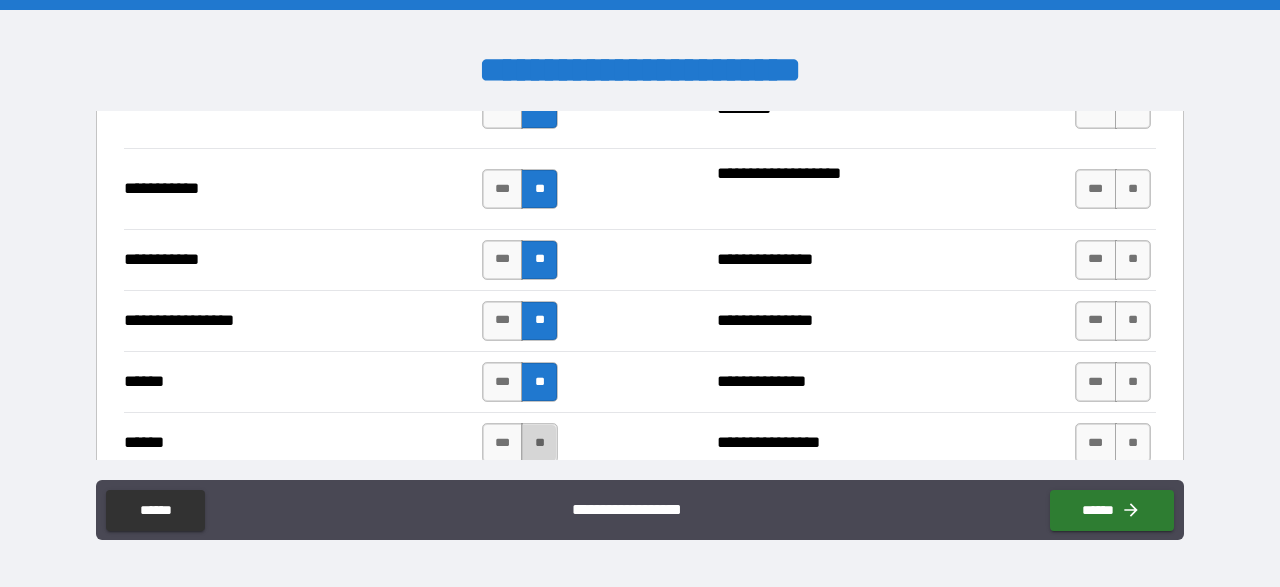 click on "**" at bounding box center (539, 443) 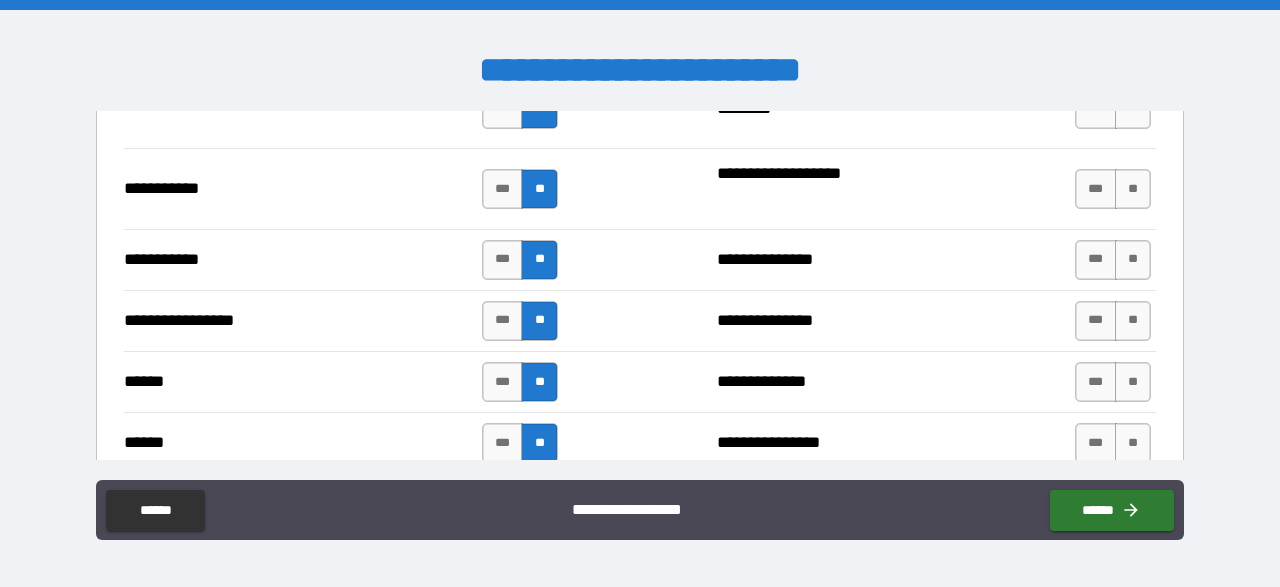 scroll, scrollTop: 2320, scrollLeft: 0, axis: vertical 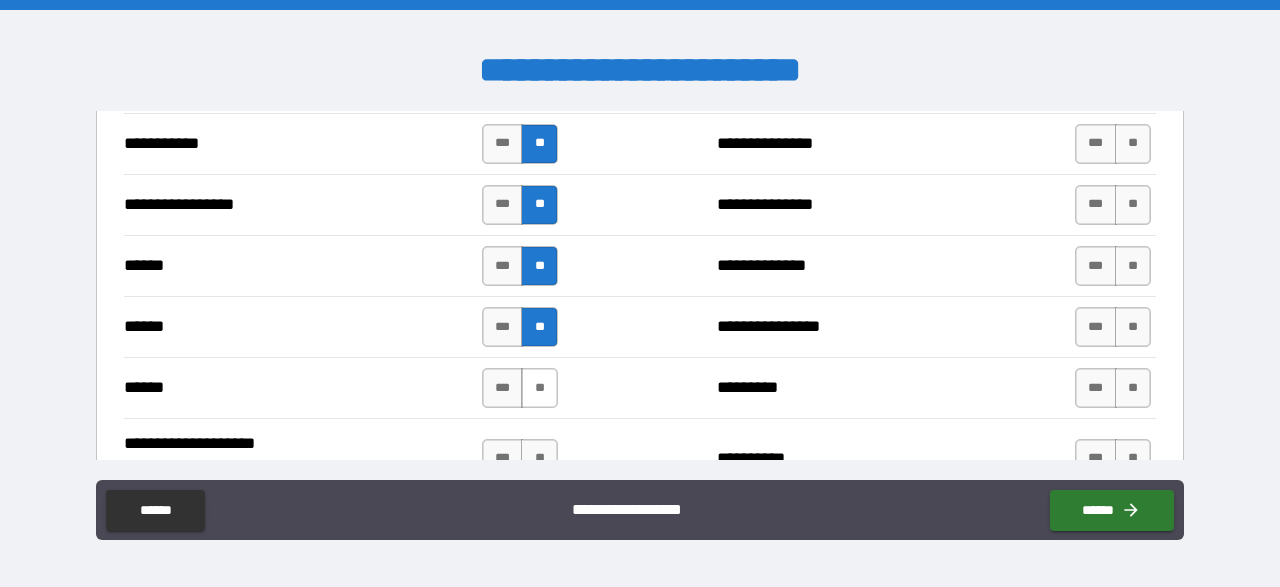click on "**" at bounding box center [539, 388] 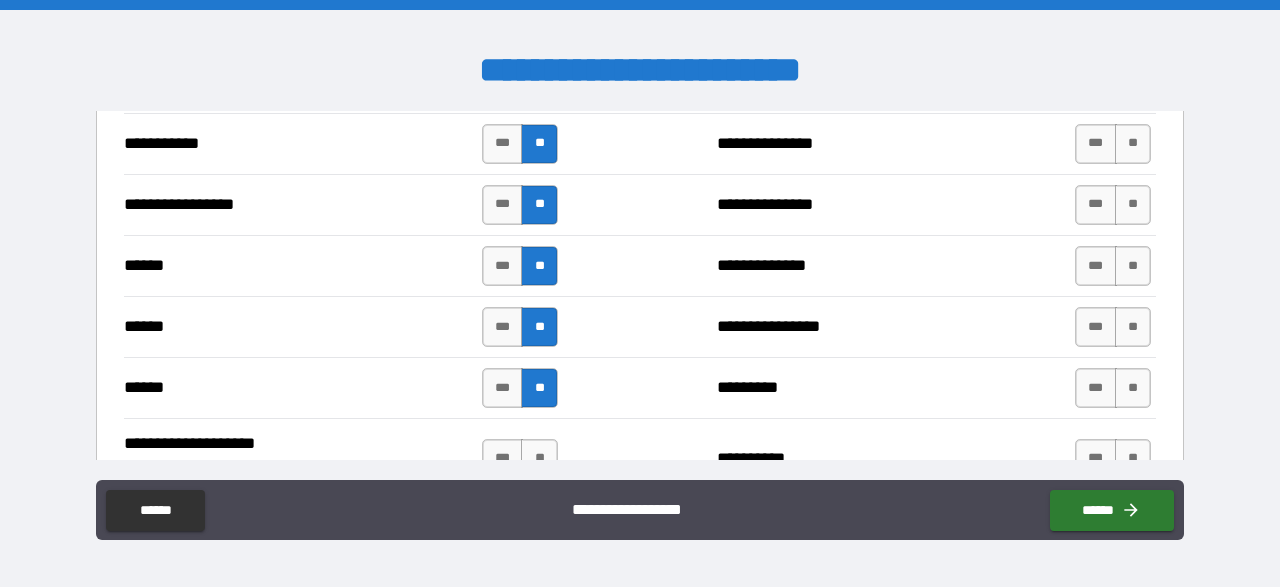 scroll, scrollTop: 2436, scrollLeft: 0, axis: vertical 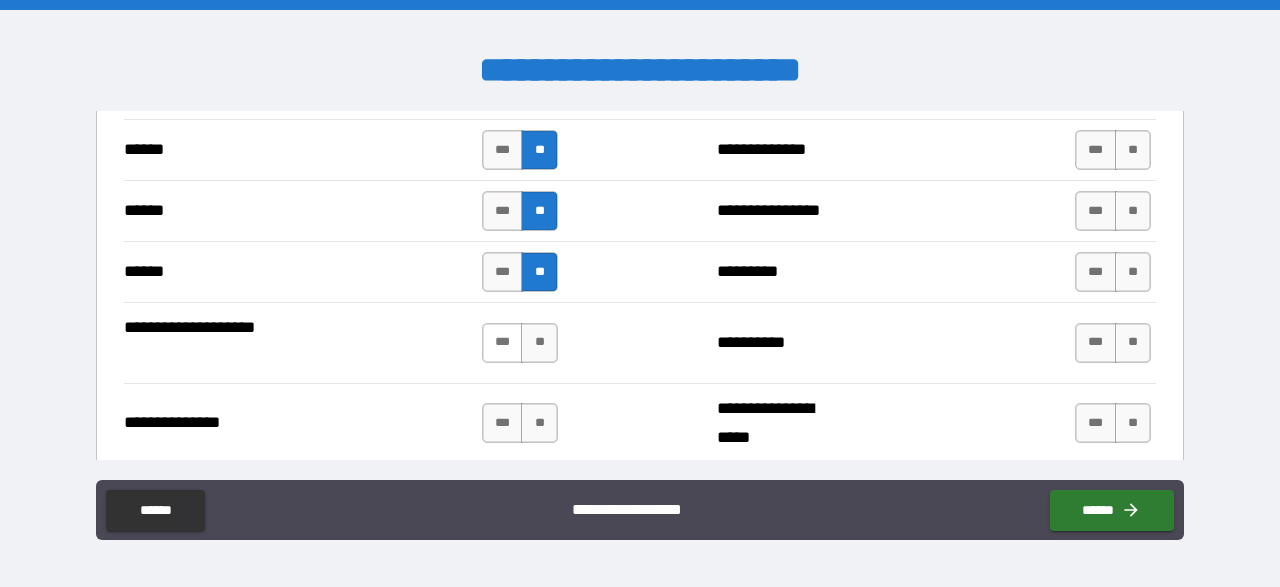 click on "***" at bounding box center [503, 343] 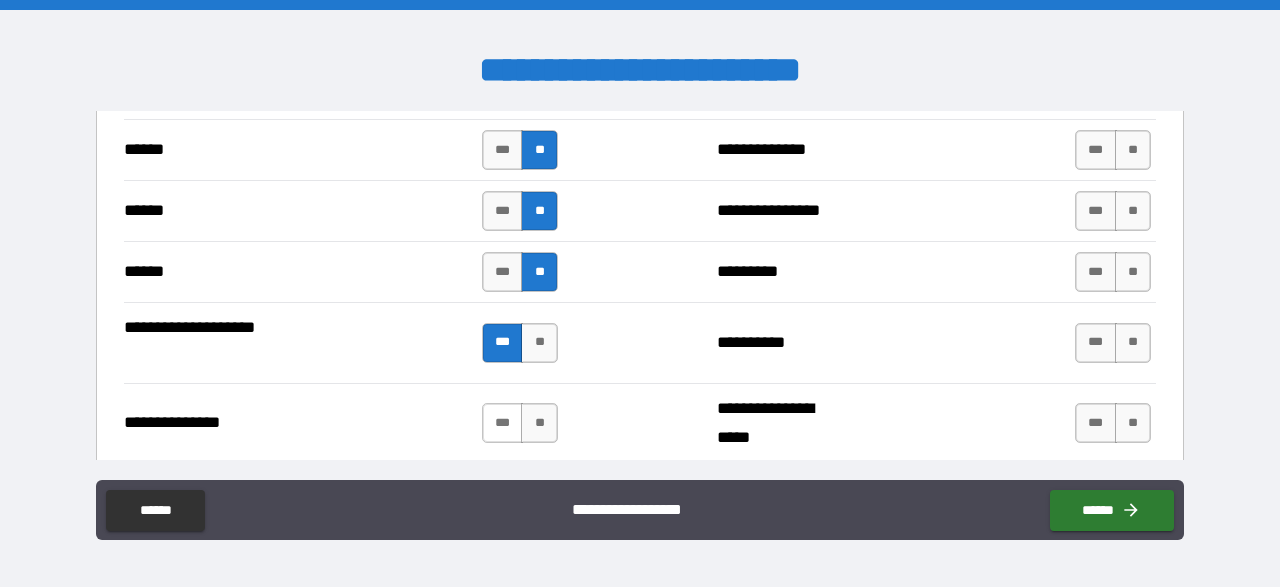 click on "***" at bounding box center (503, 423) 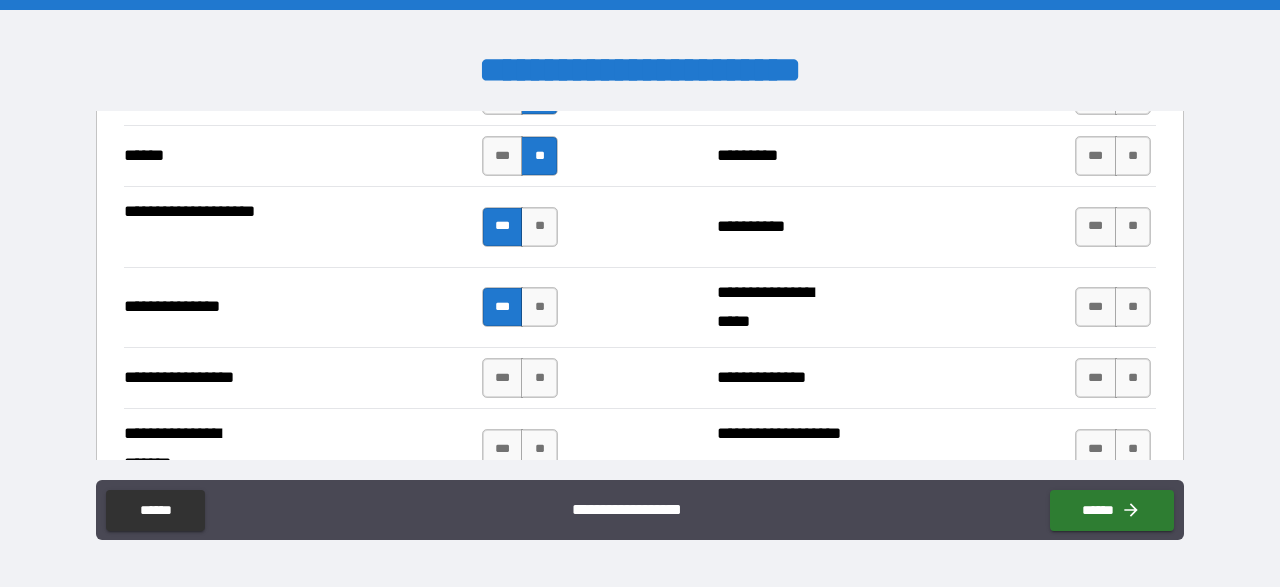 scroll, scrollTop: 2668, scrollLeft: 0, axis: vertical 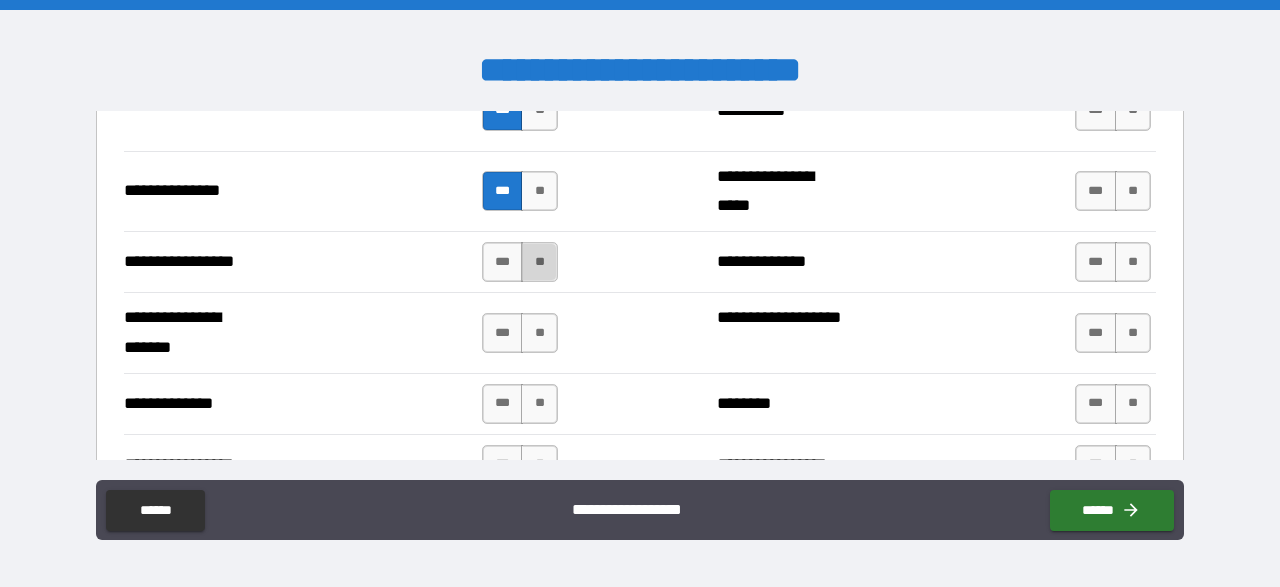 click on "**" at bounding box center (539, 262) 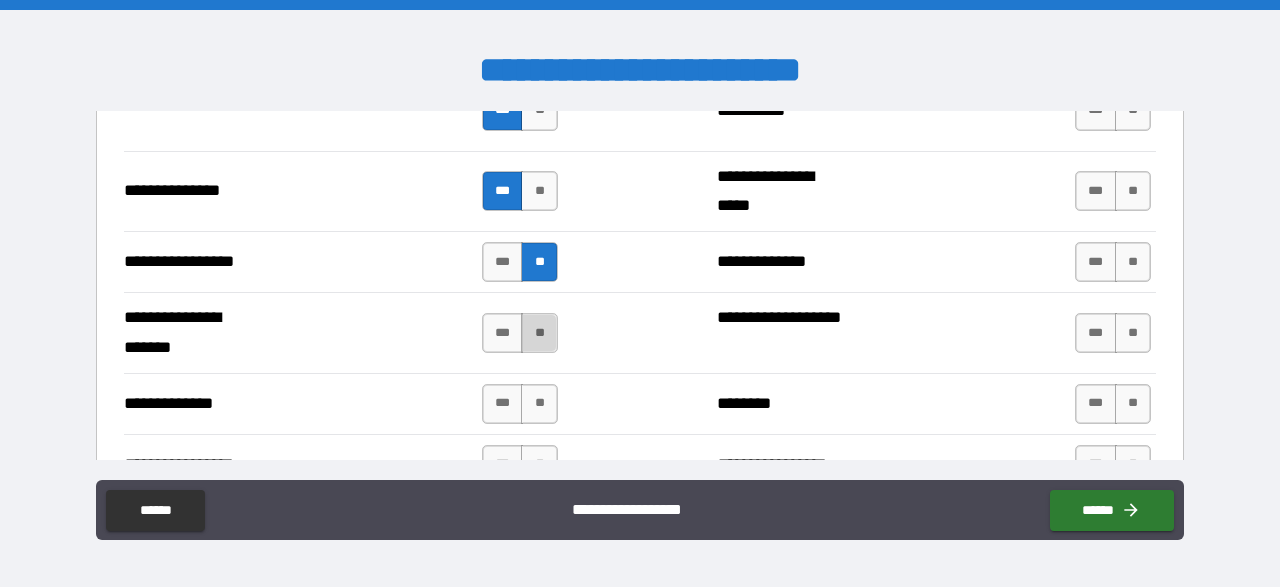 click on "**" at bounding box center (539, 333) 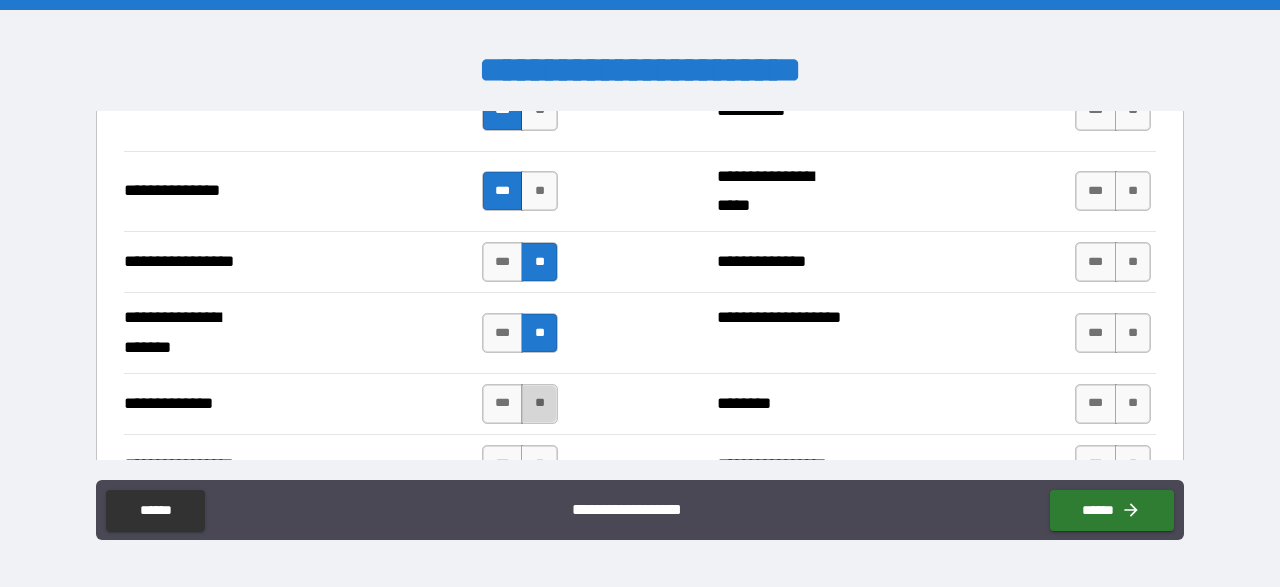 click on "**" at bounding box center [539, 404] 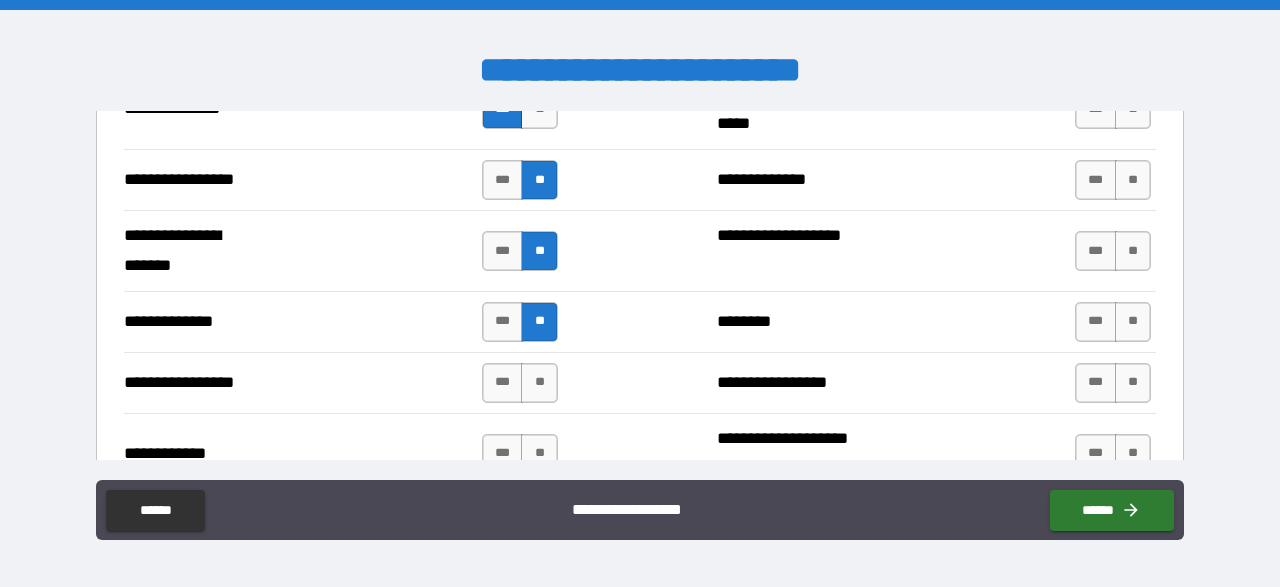 scroll, scrollTop: 2784, scrollLeft: 0, axis: vertical 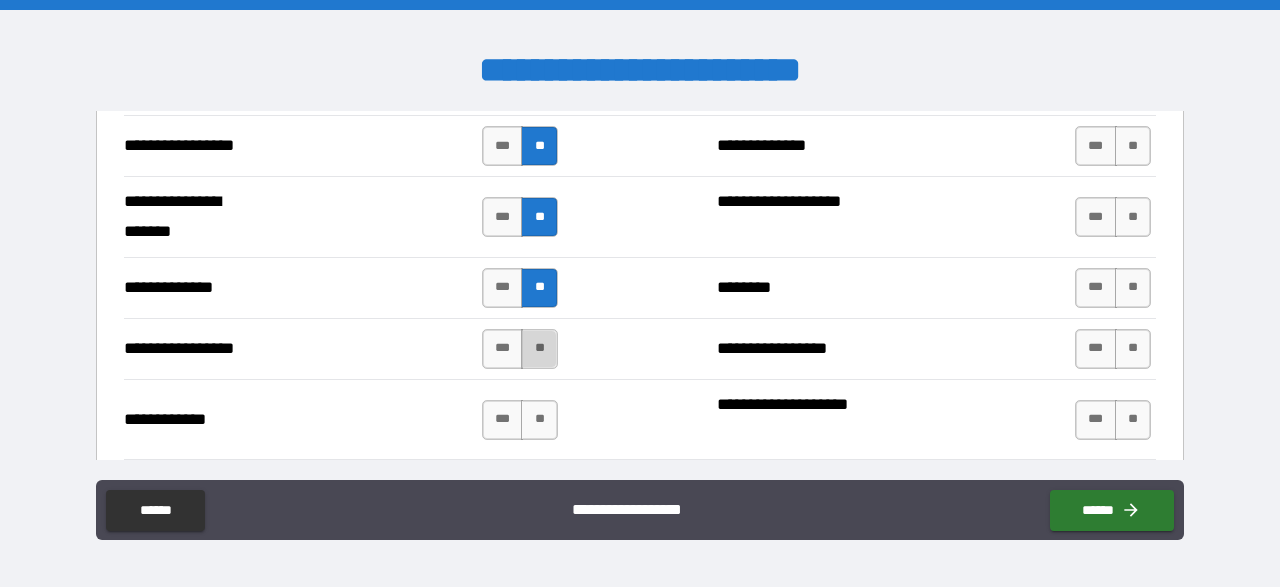 click on "**" at bounding box center [539, 349] 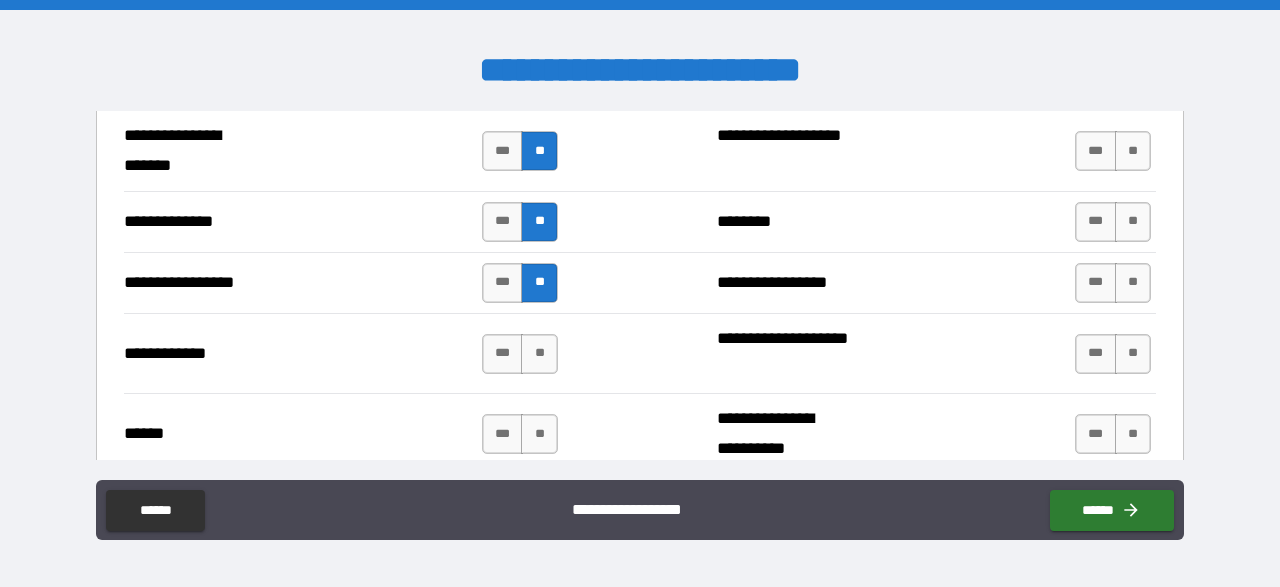 scroll, scrollTop: 2900, scrollLeft: 0, axis: vertical 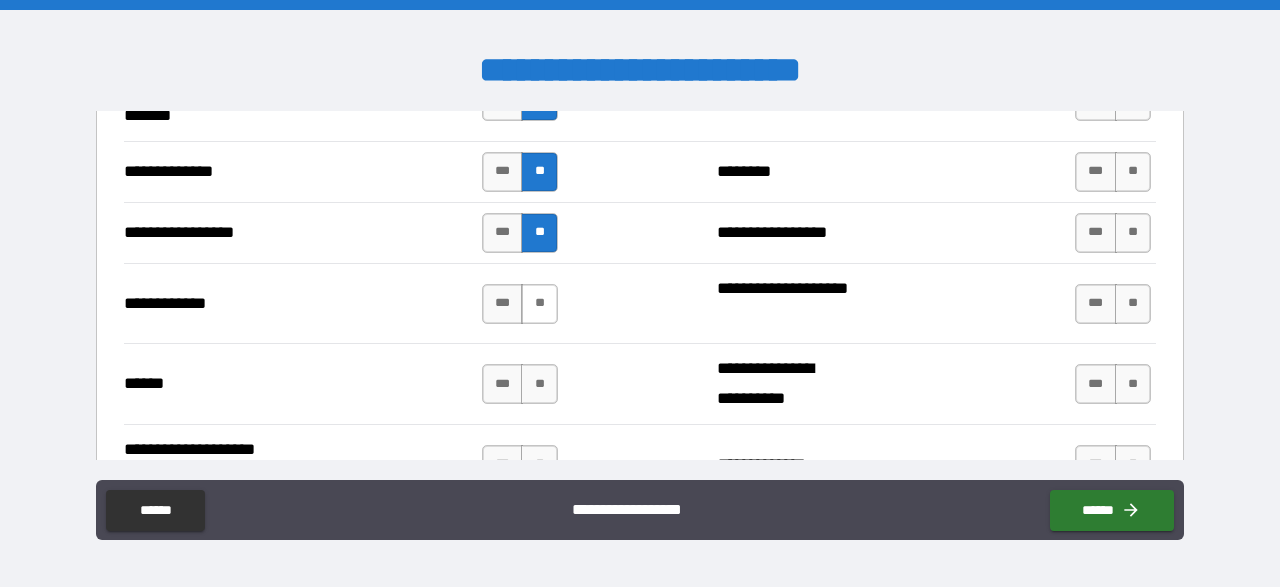 click on "**" at bounding box center (539, 304) 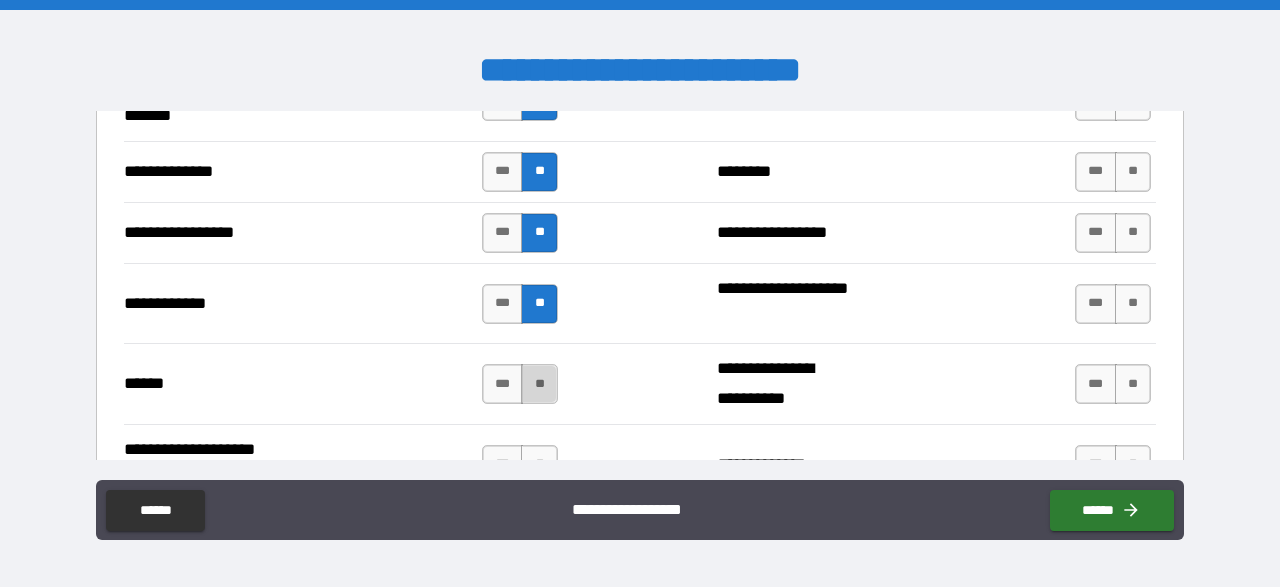 click on "**" at bounding box center (539, 384) 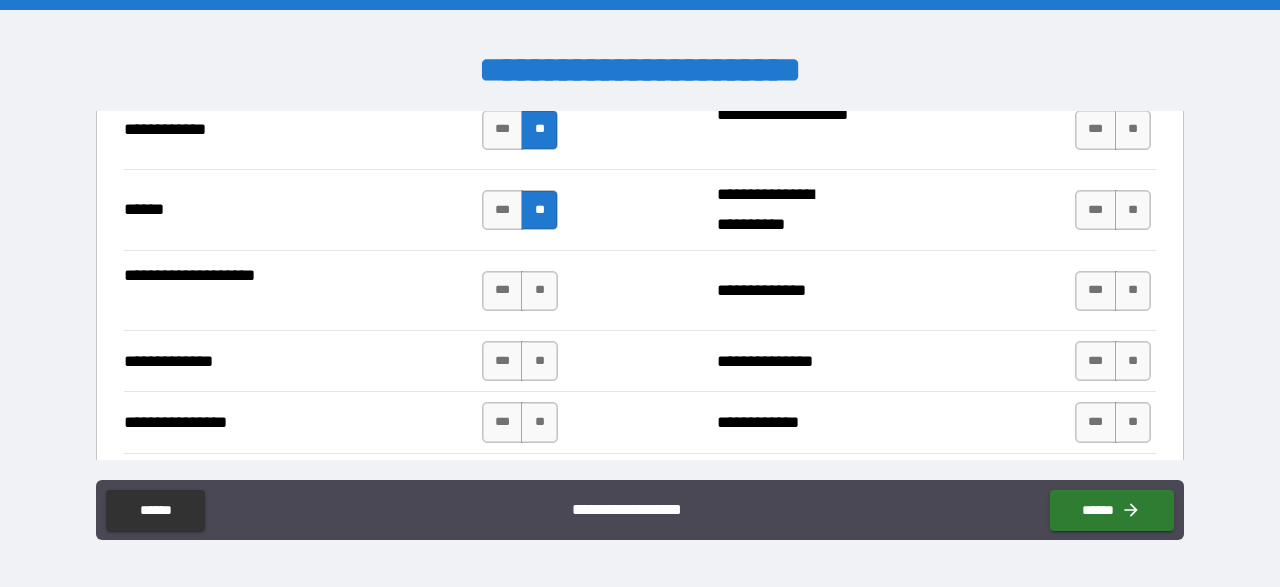 scroll, scrollTop: 3132, scrollLeft: 0, axis: vertical 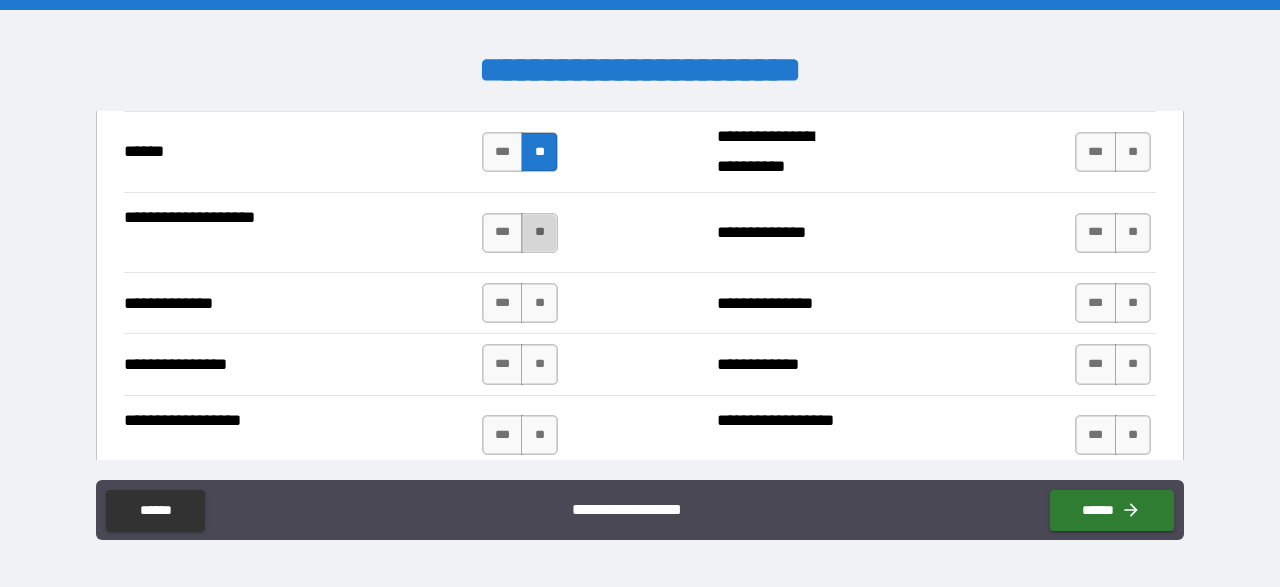 click on "**" at bounding box center [539, 233] 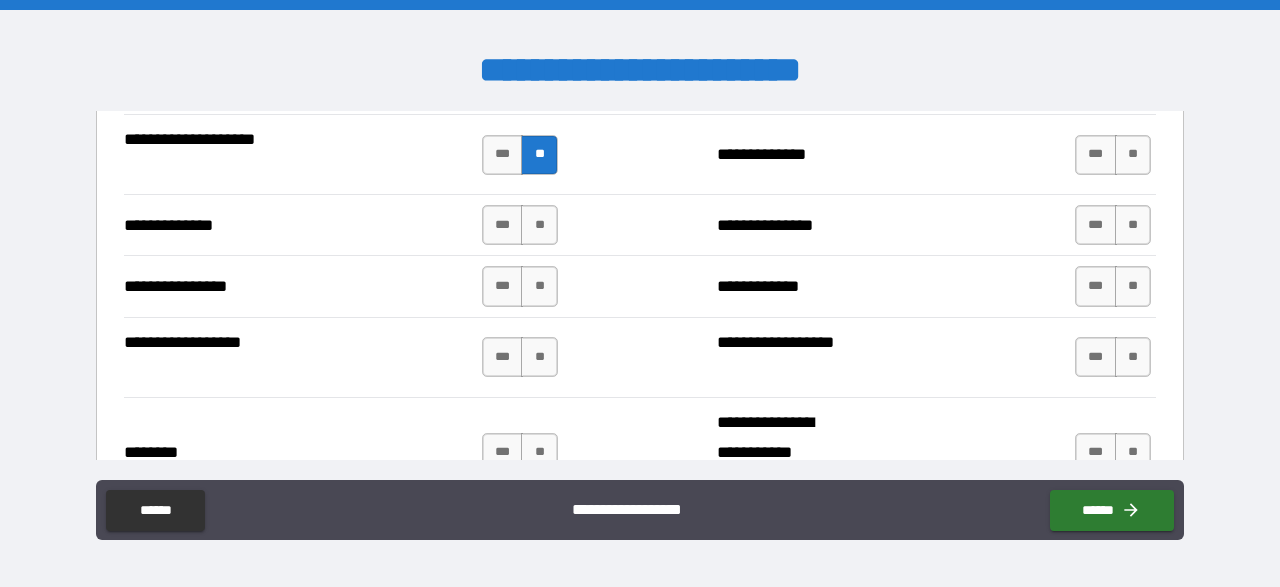scroll, scrollTop: 3248, scrollLeft: 0, axis: vertical 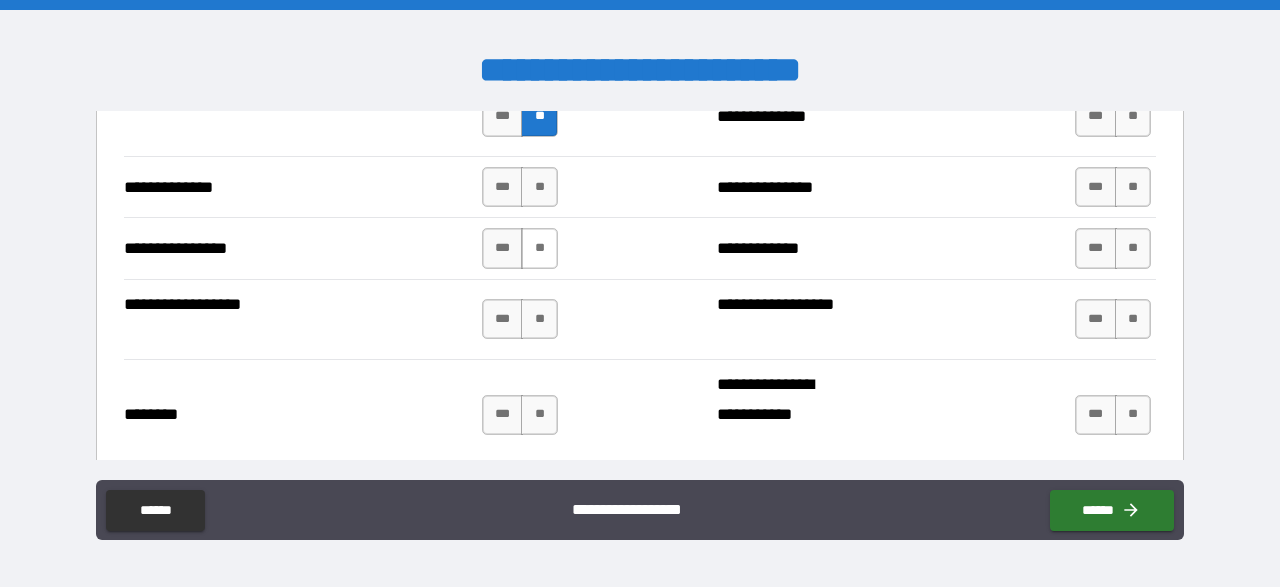 click on "**" at bounding box center (539, 248) 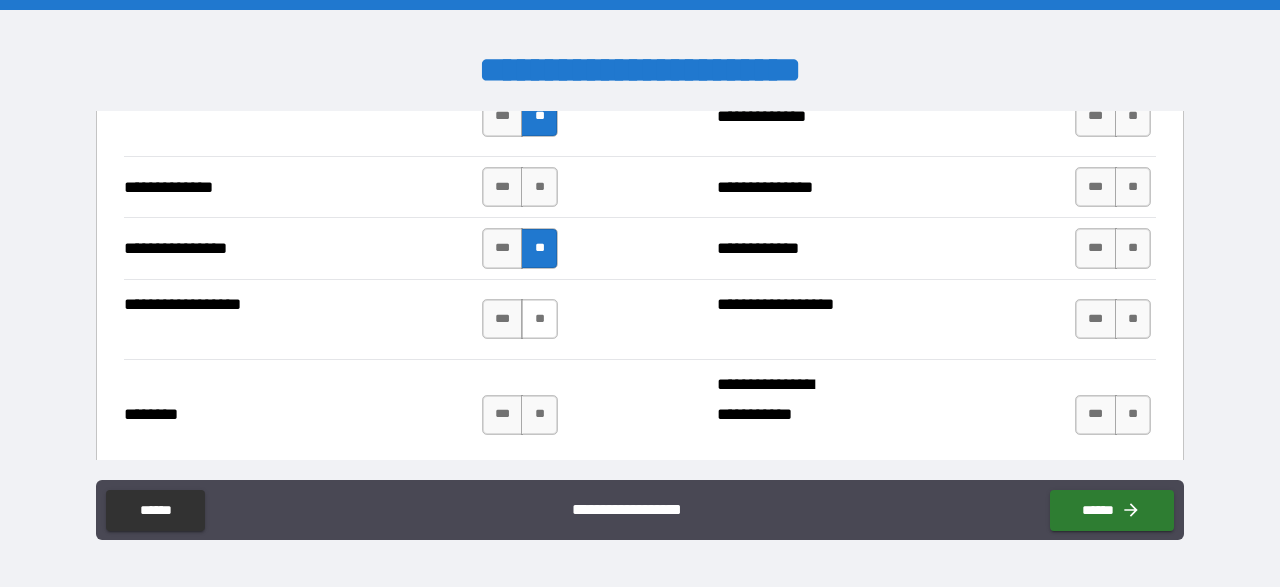 click on "**" at bounding box center [539, 319] 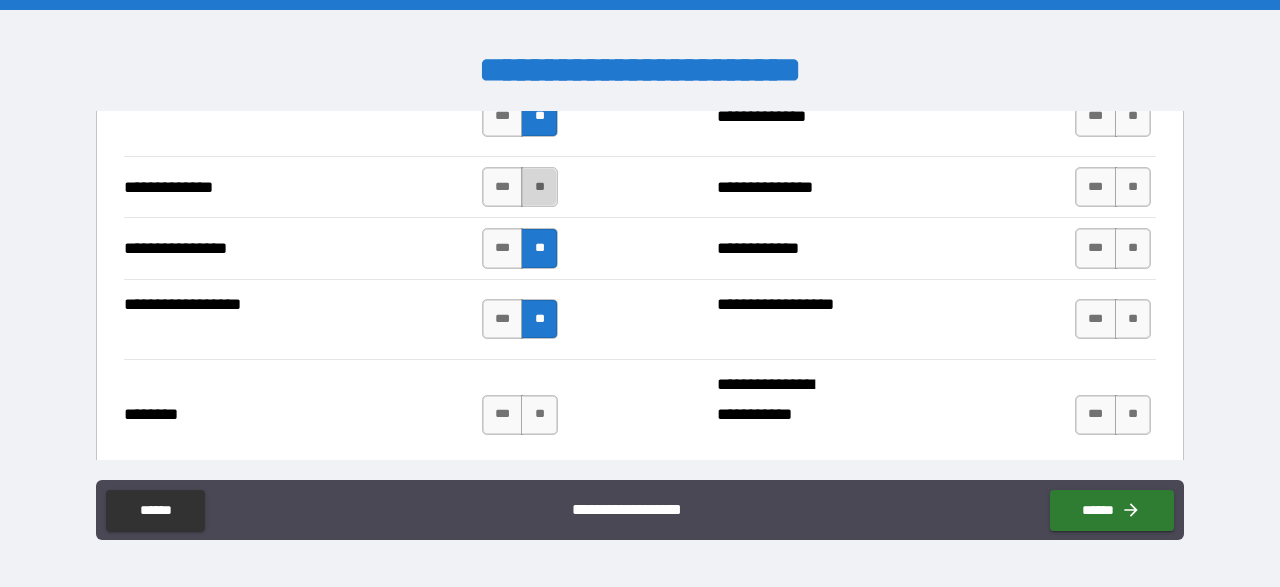 click on "**" at bounding box center [539, 187] 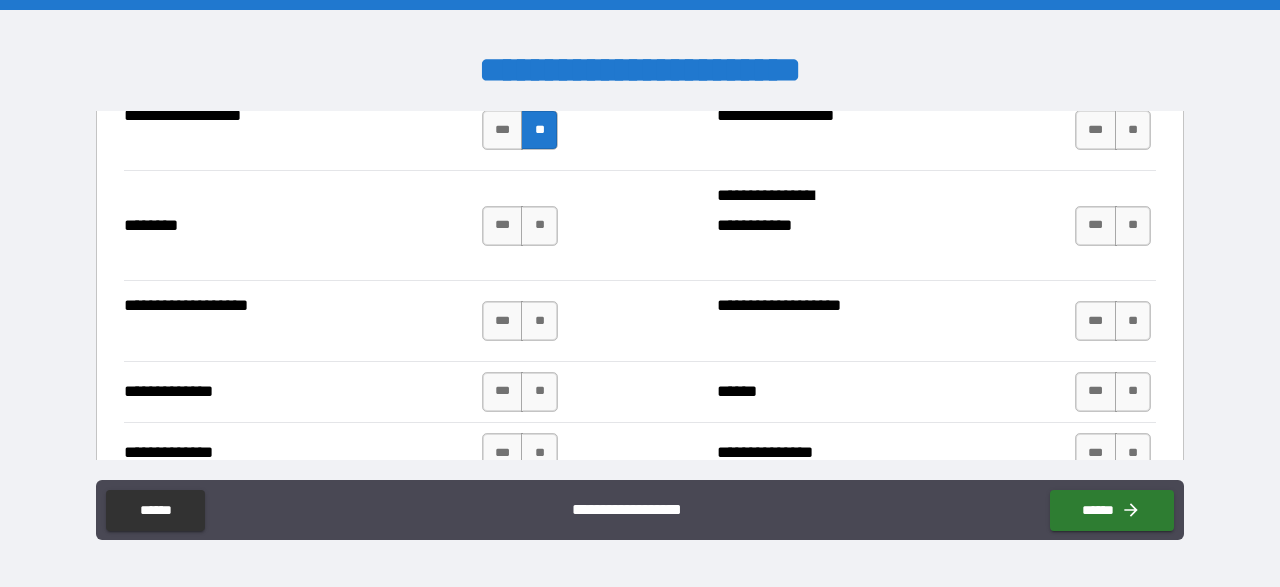 scroll, scrollTop: 3480, scrollLeft: 0, axis: vertical 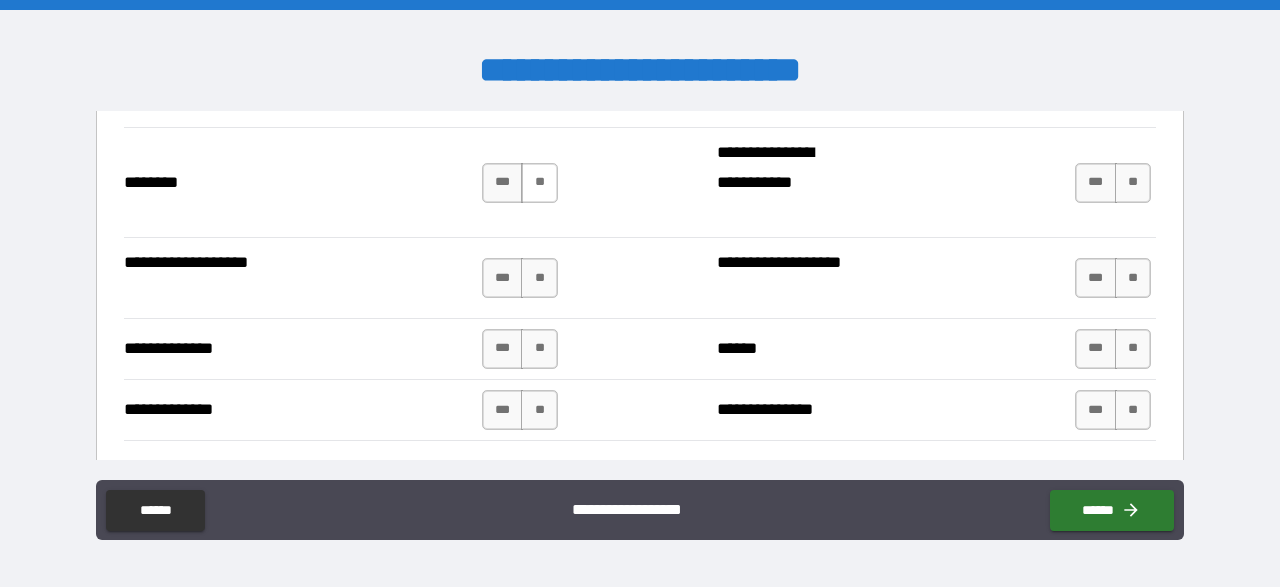 click on "**" at bounding box center [539, 183] 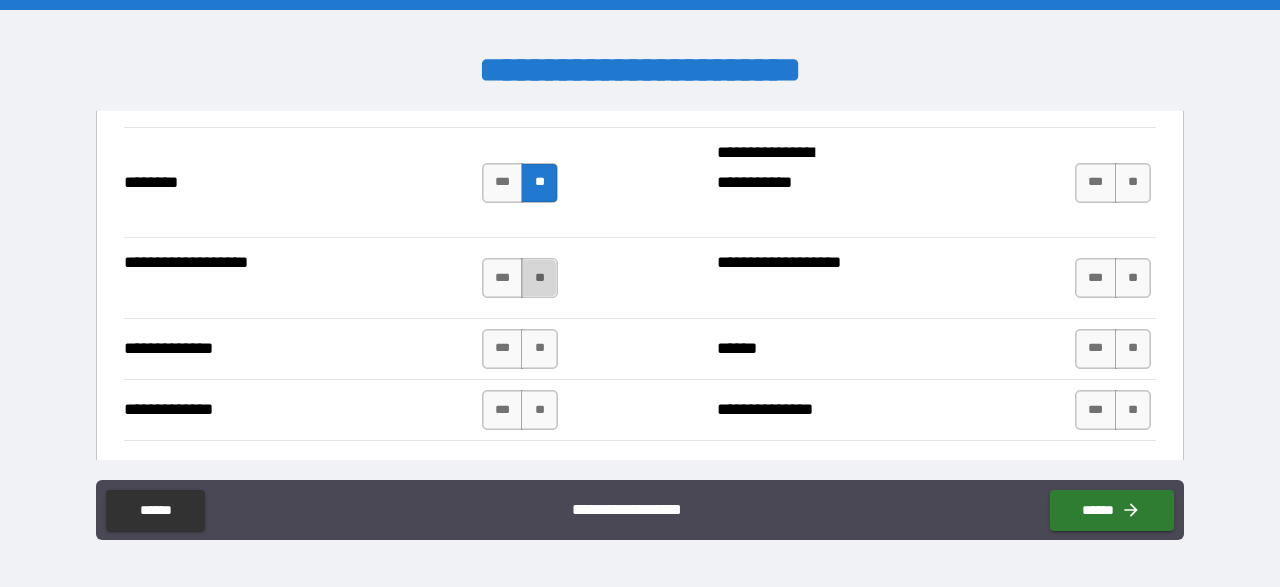 click on "**" at bounding box center (539, 278) 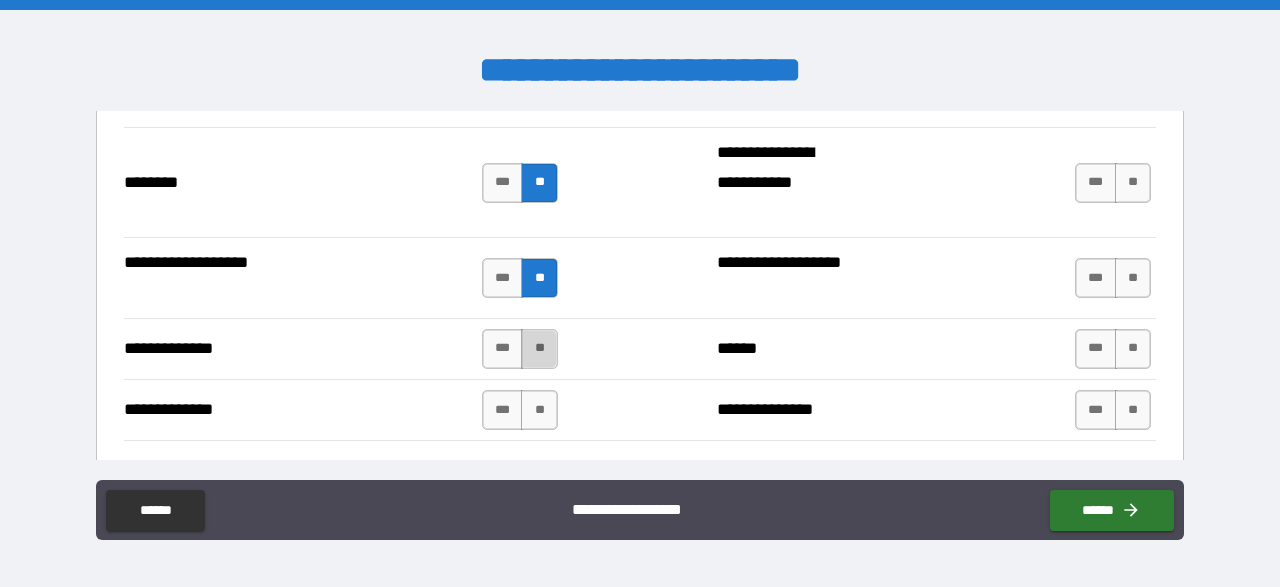 click on "**" at bounding box center (539, 349) 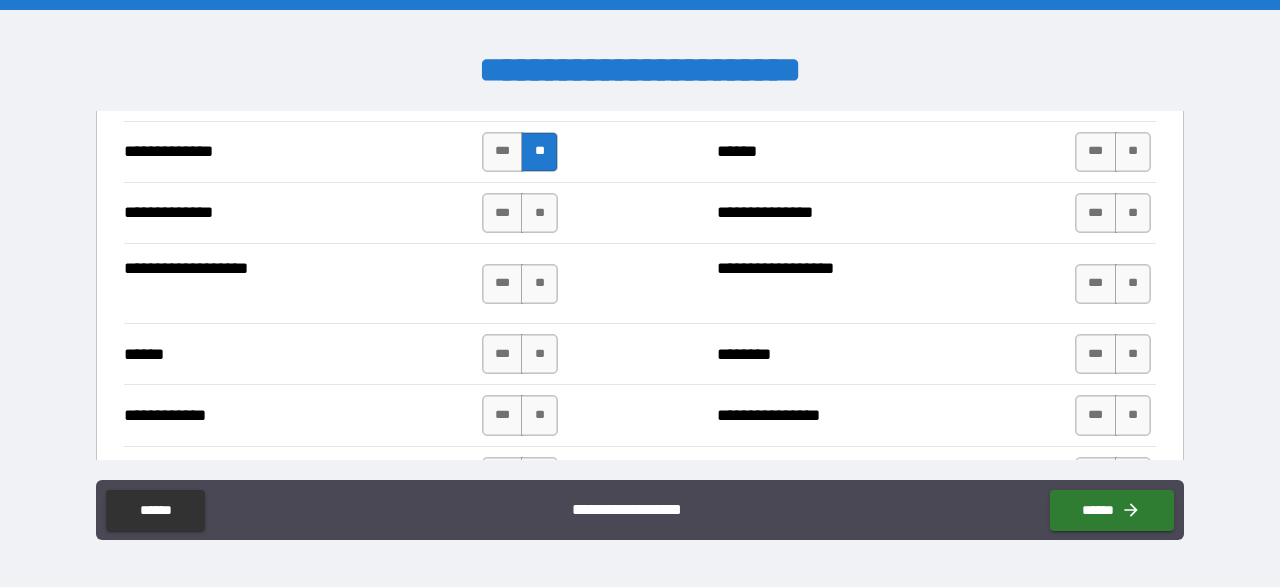 scroll, scrollTop: 3712, scrollLeft: 0, axis: vertical 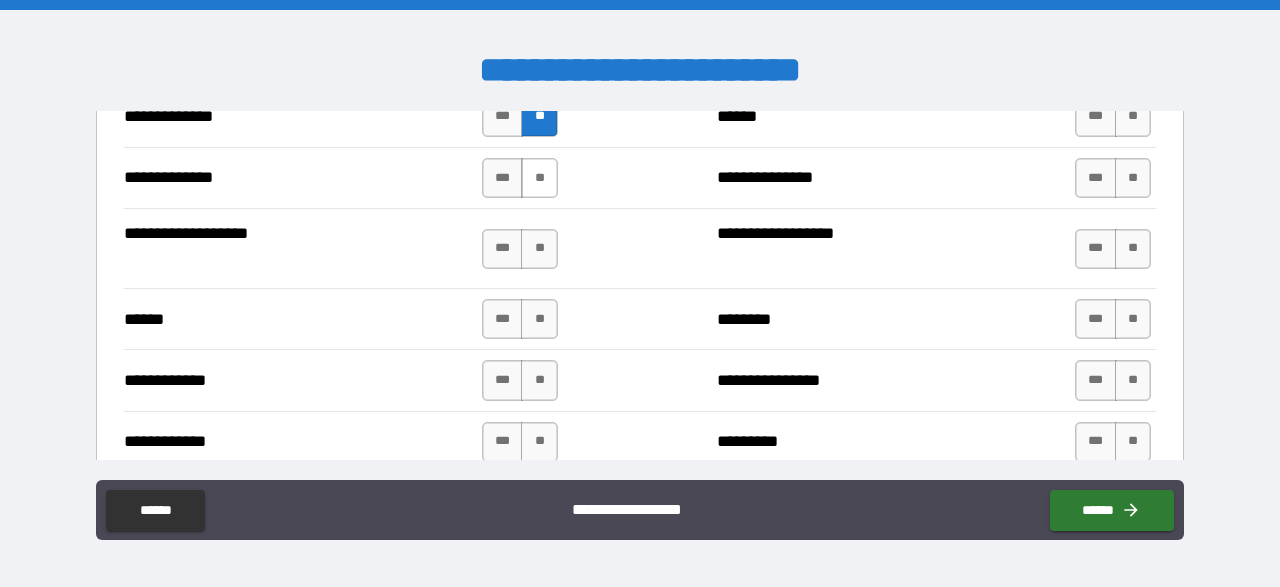 click on "**" at bounding box center (539, 178) 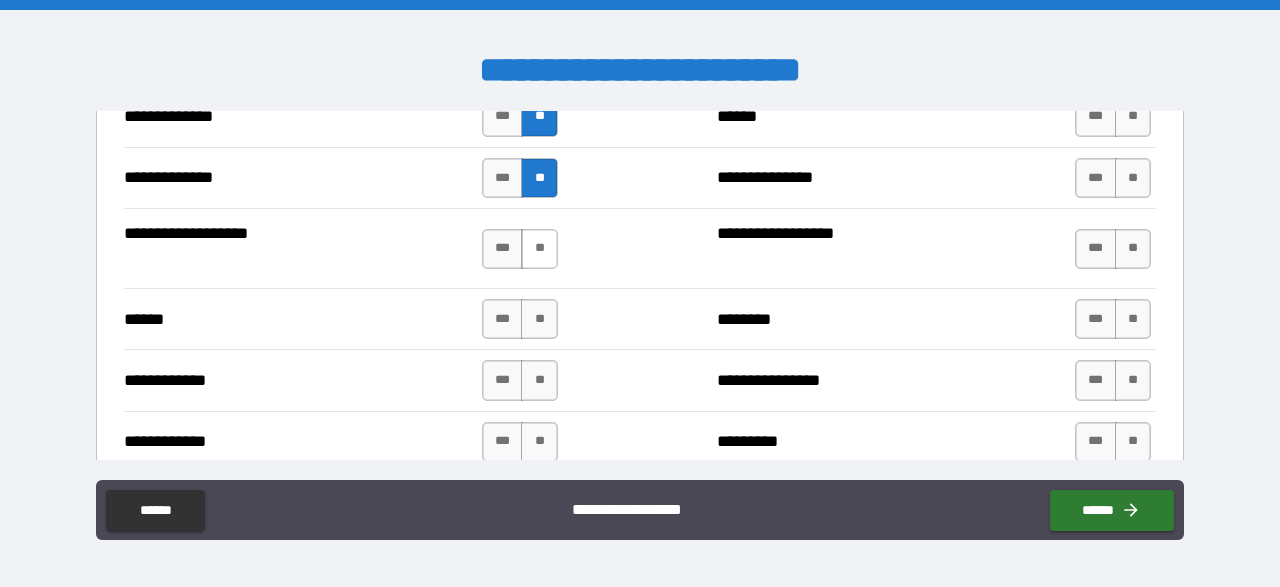 click on "**" at bounding box center [539, 249] 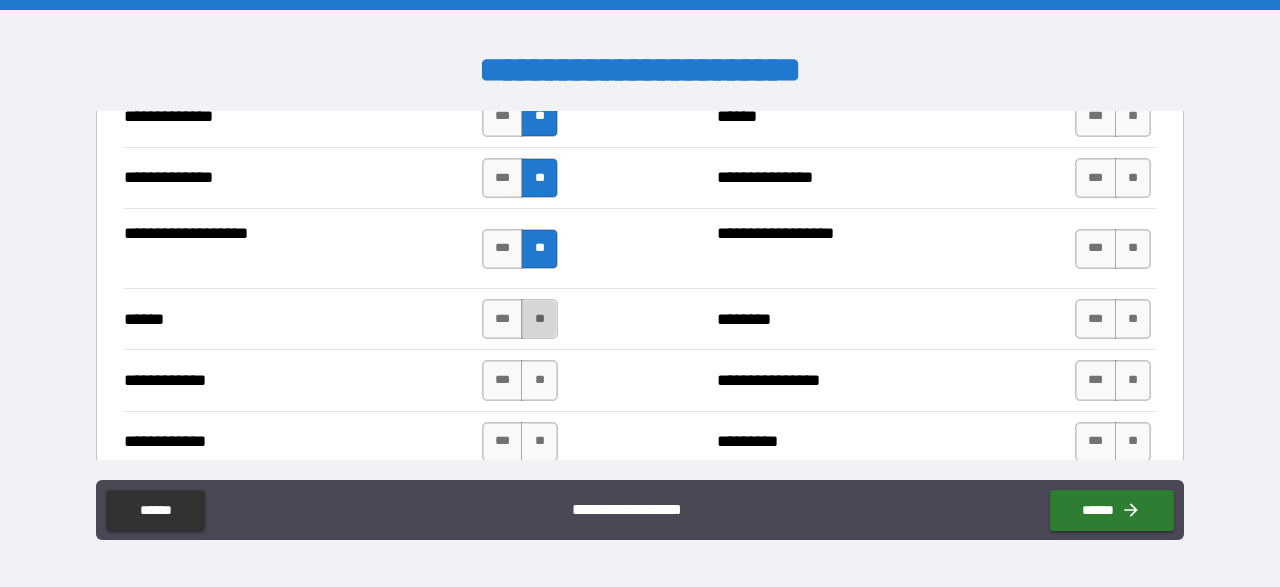 click on "**" at bounding box center [539, 319] 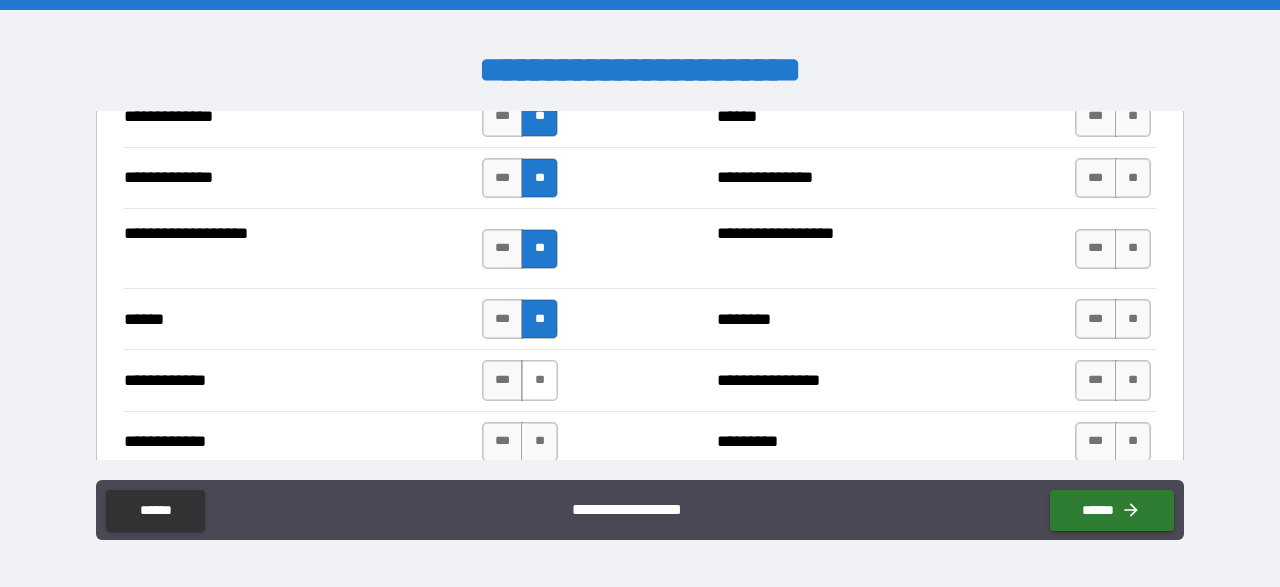 click on "**" at bounding box center [539, 380] 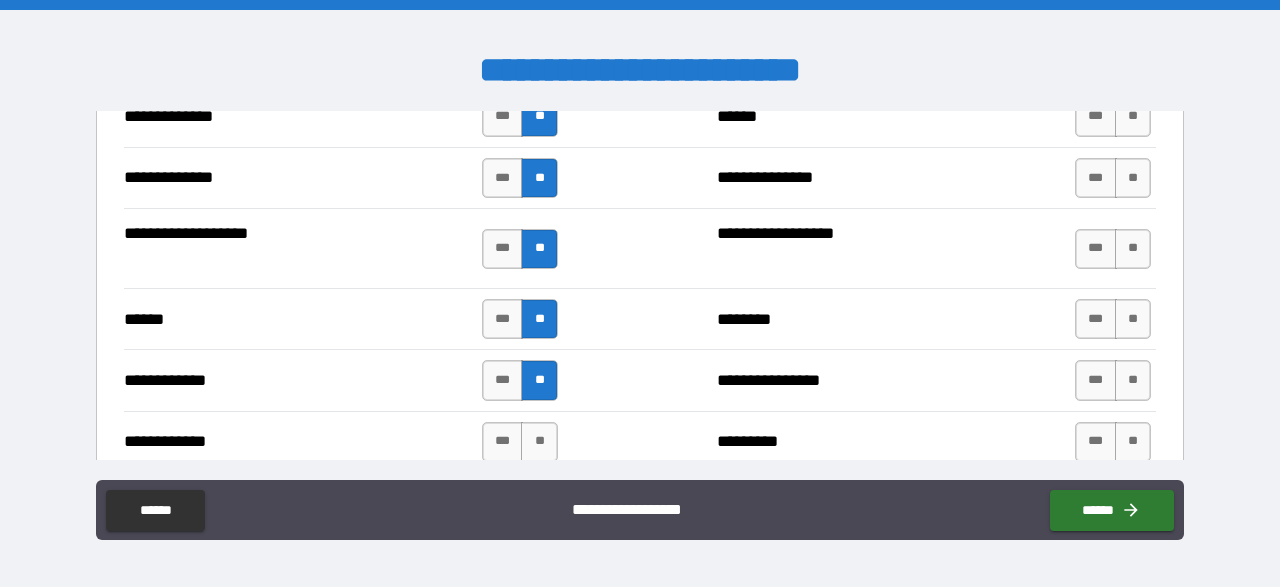 scroll, scrollTop: 3944, scrollLeft: 0, axis: vertical 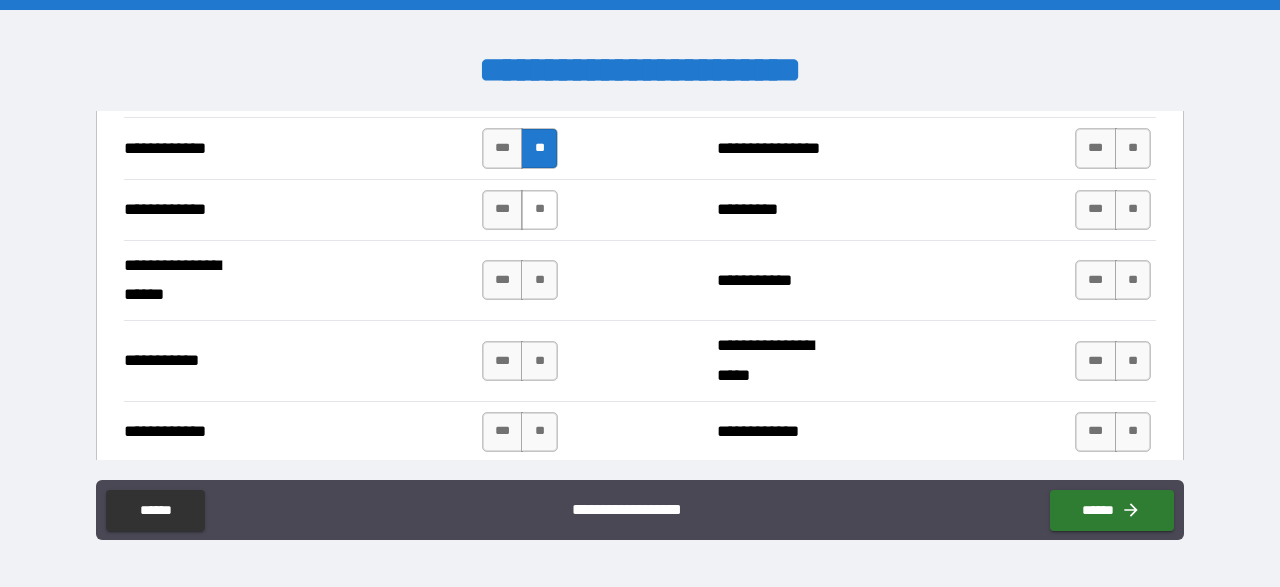 click on "**" at bounding box center [539, 210] 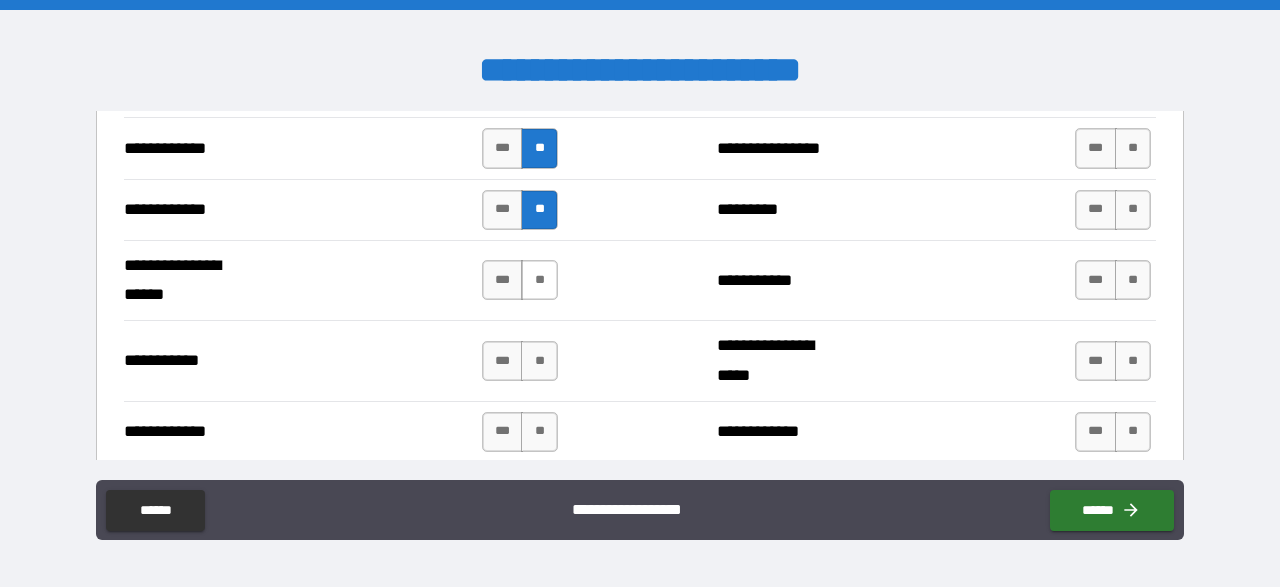 click on "**" at bounding box center [539, 280] 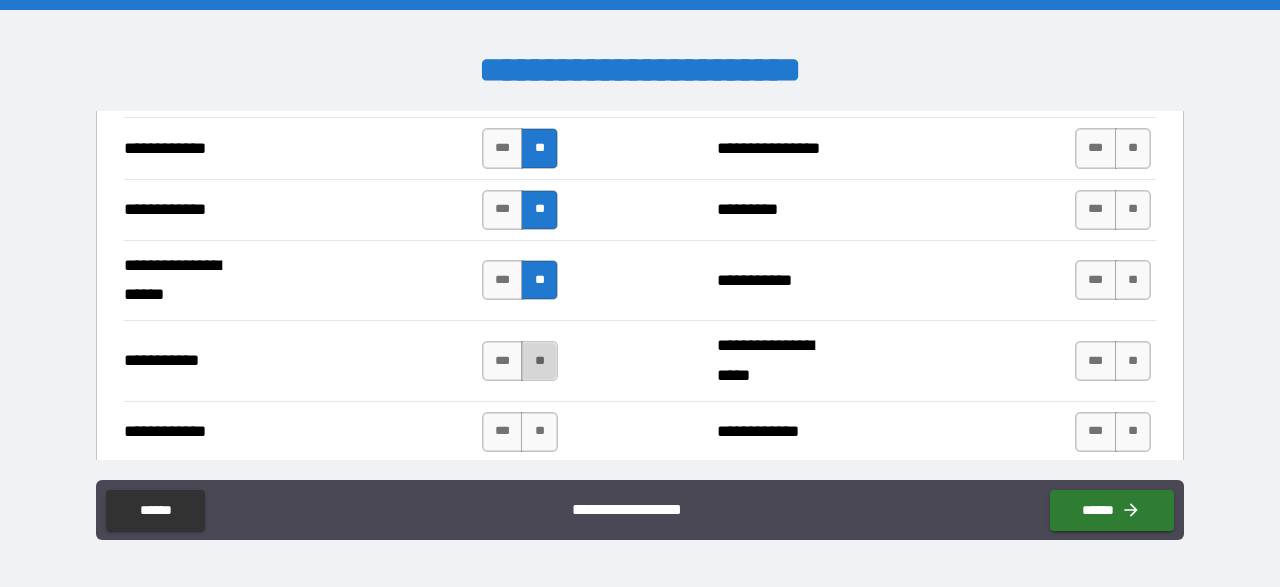 click on "**" at bounding box center (539, 361) 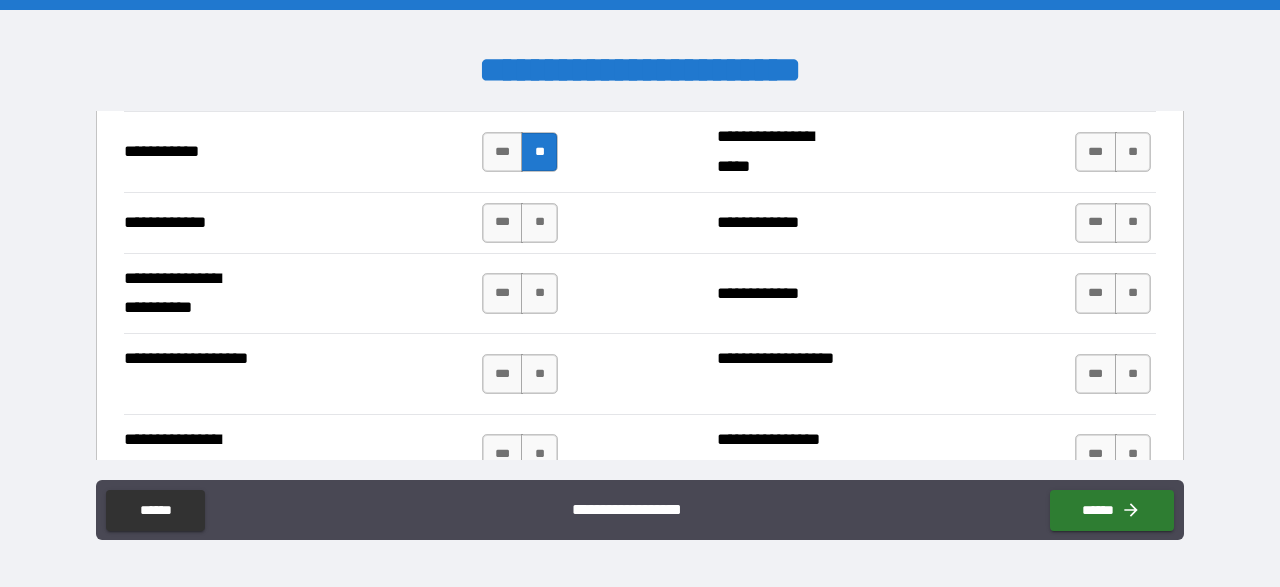 scroll, scrollTop: 4176, scrollLeft: 0, axis: vertical 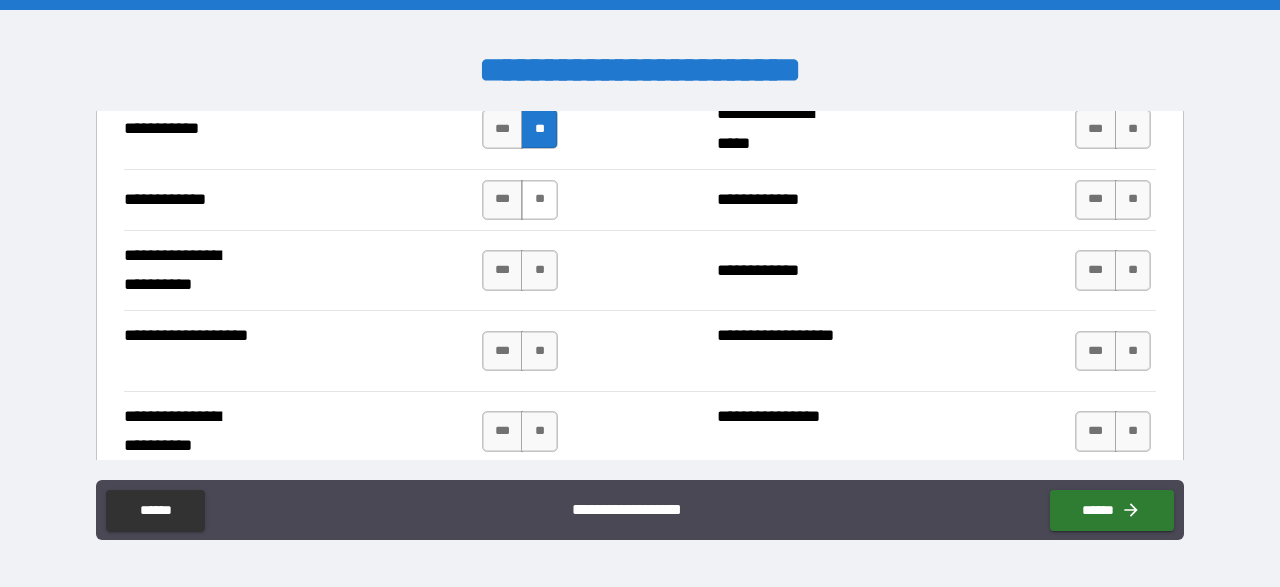 click on "**" at bounding box center (539, 200) 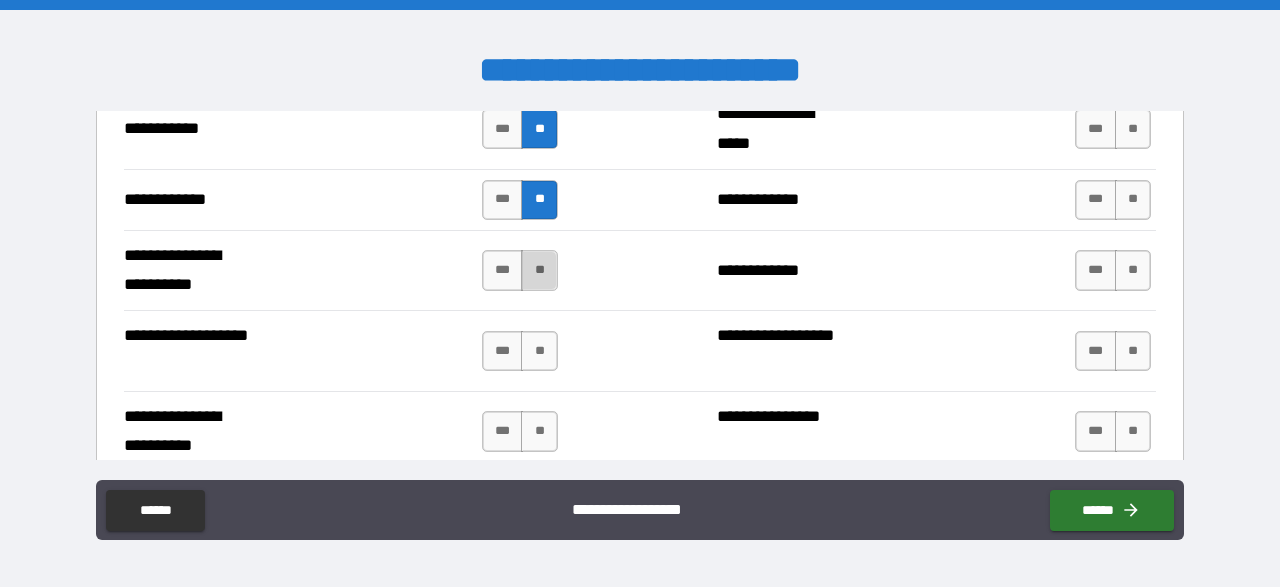 click on "**" at bounding box center [539, 270] 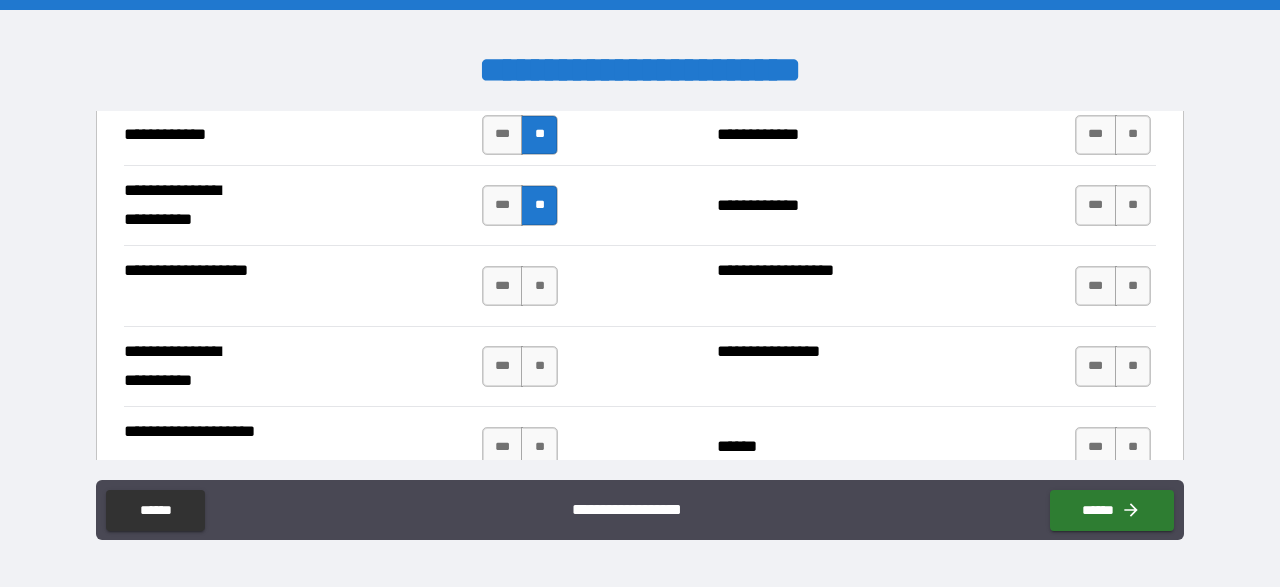 scroll, scrollTop: 4292, scrollLeft: 0, axis: vertical 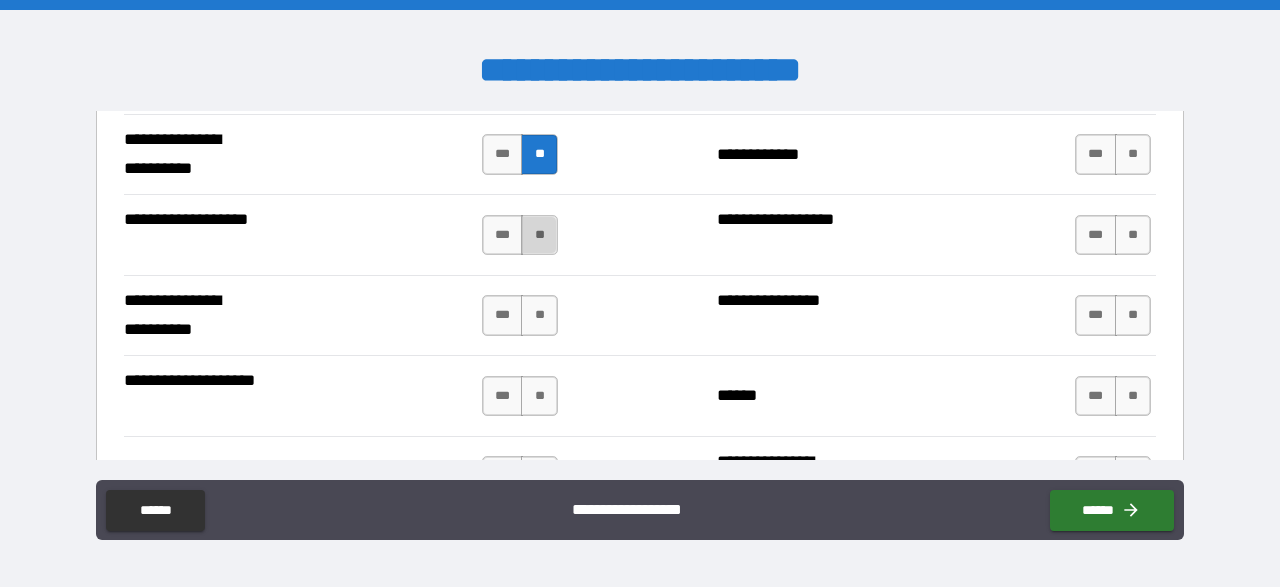 click on "**" at bounding box center [539, 235] 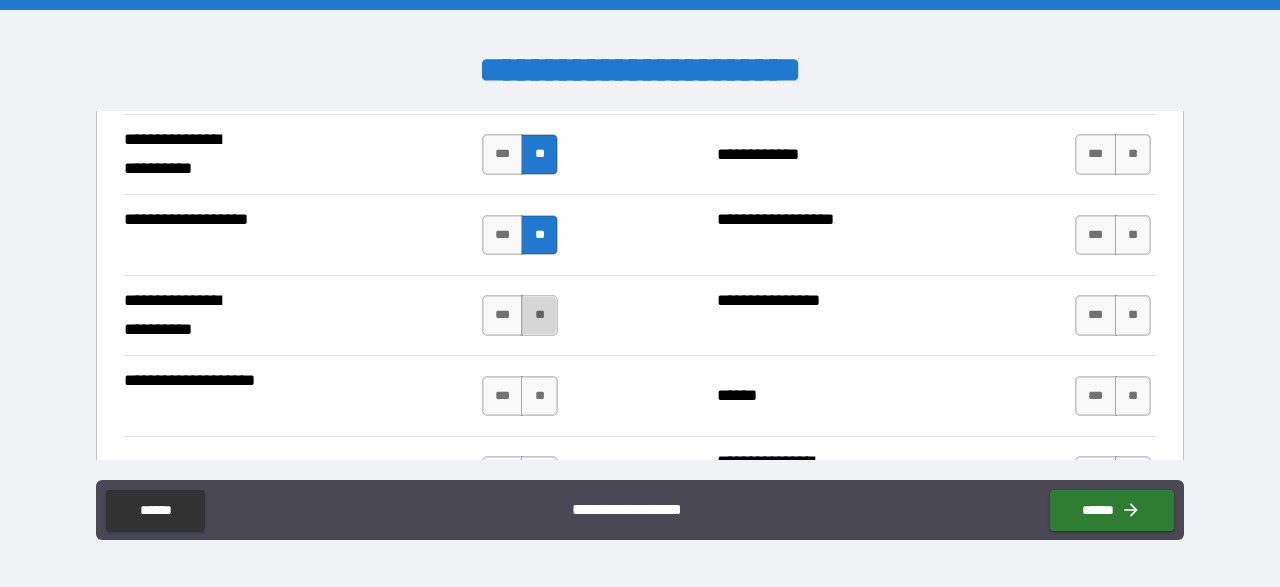 click on "**" at bounding box center (539, 315) 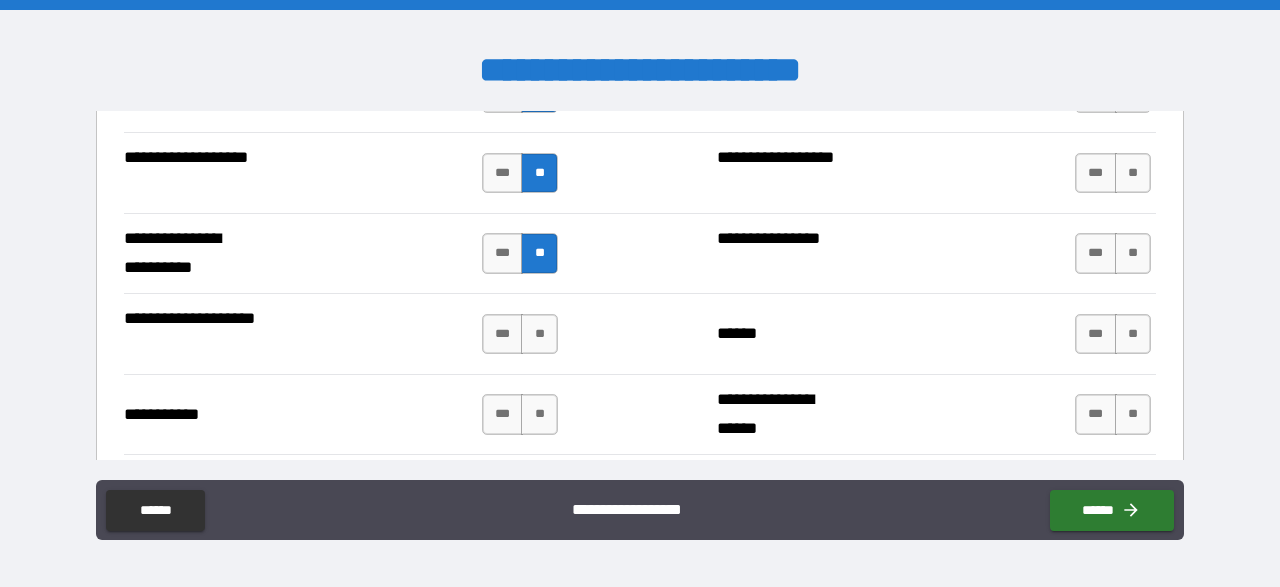 scroll, scrollTop: 4408, scrollLeft: 0, axis: vertical 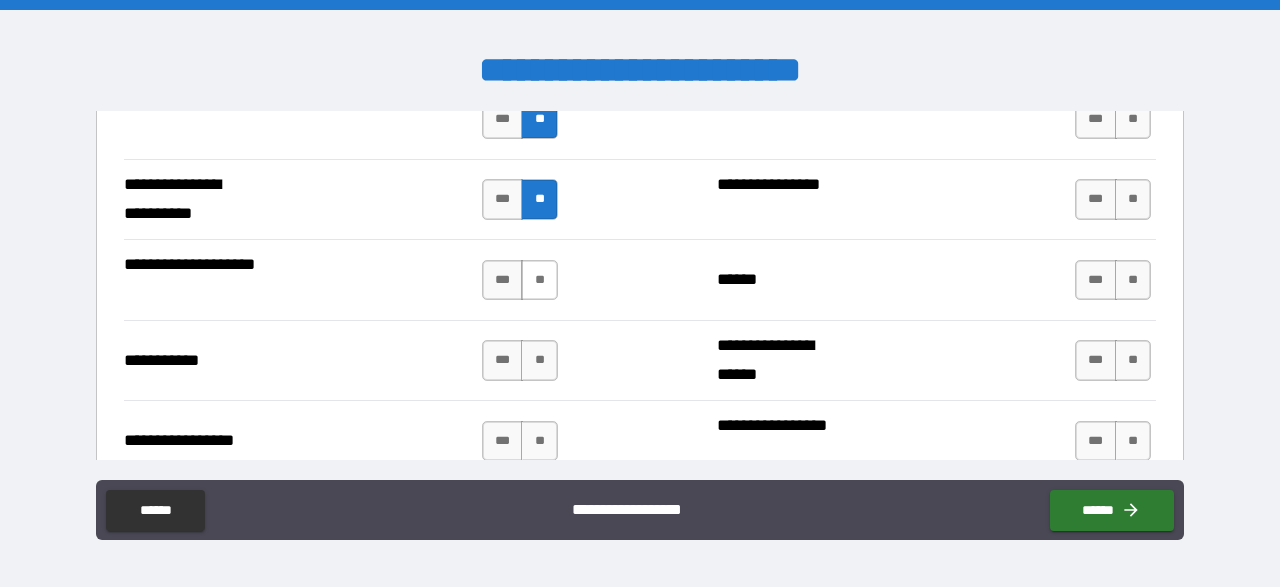 click on "**" at bounding box center [539, 280] 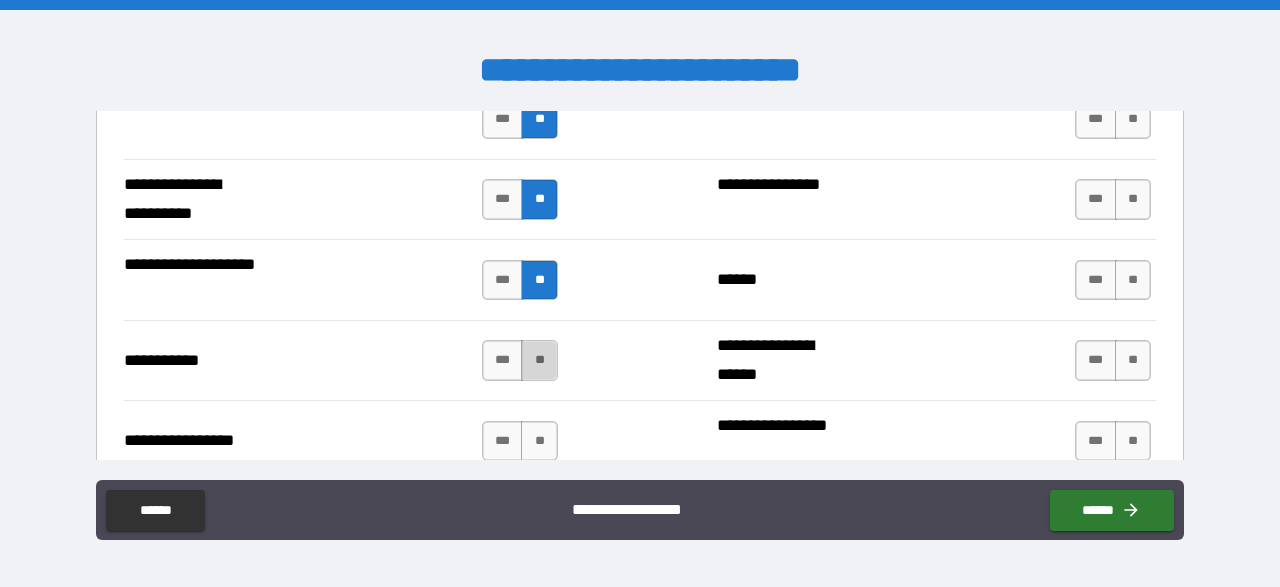 click on "**" at bounding box center [539, 360] 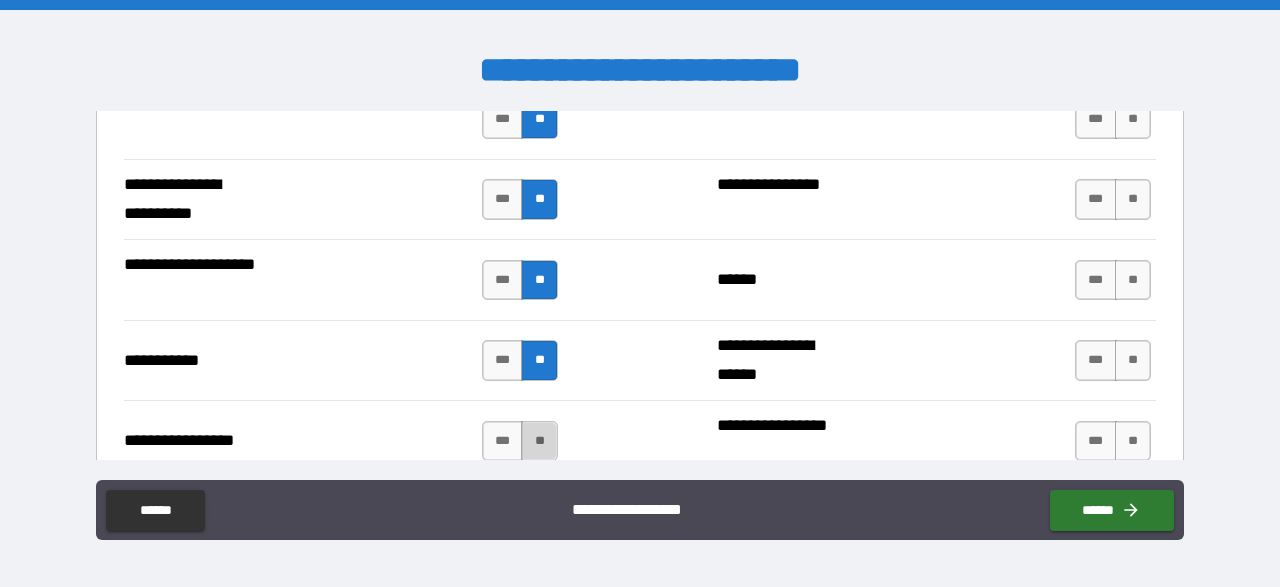 click on "**" at bounding box center (539, 441) 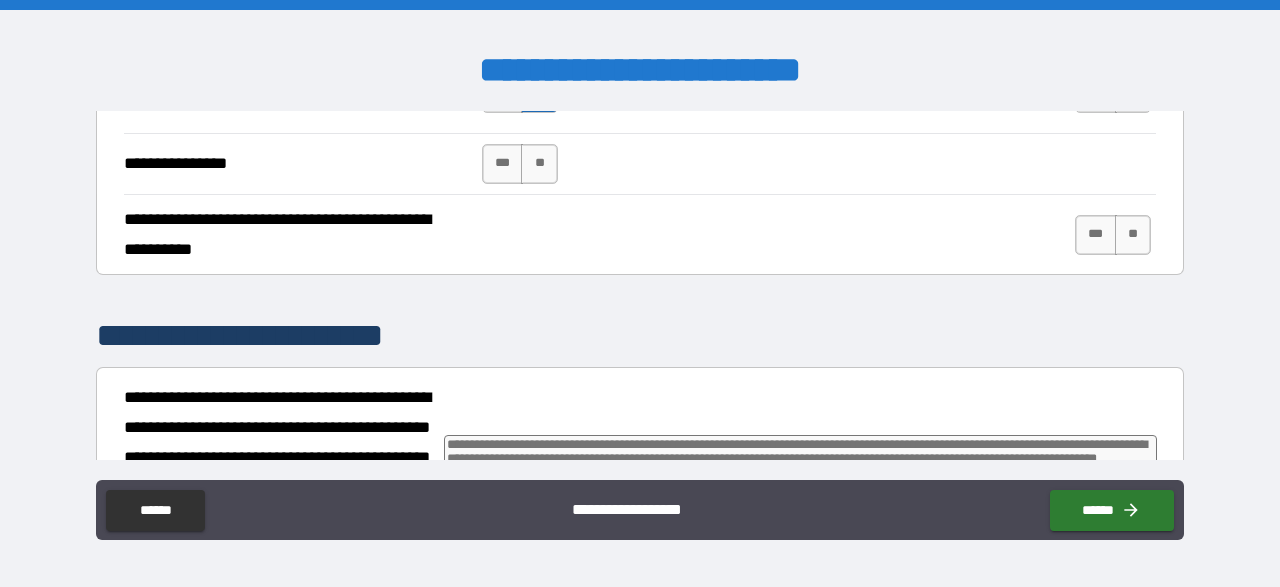 scroll, scrollTop: 4640, scrollLeft: 0, axis: vertical 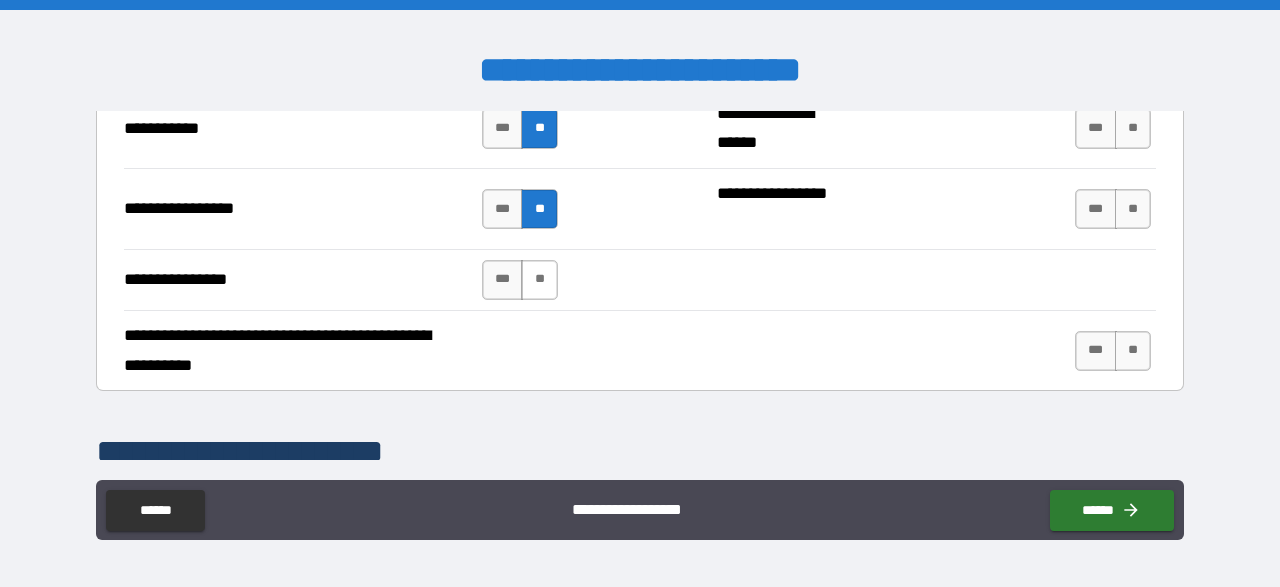 click on "**" at bounding box center [539, 280] 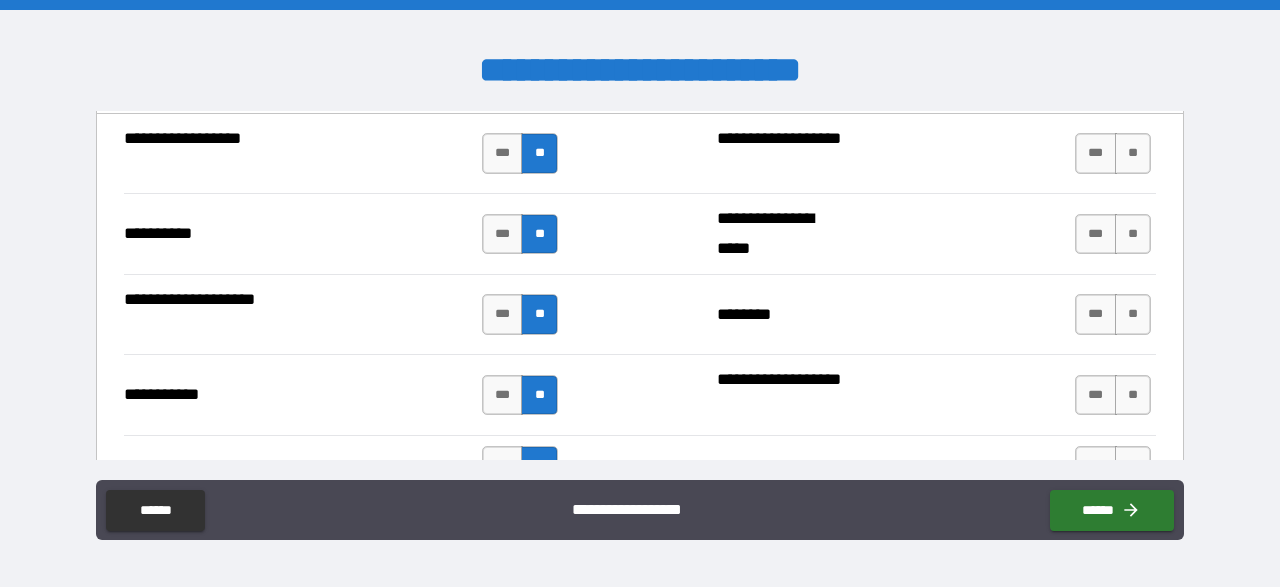 scroll, scrollTop: 1856, scrollLeft: 0, axis: vertical 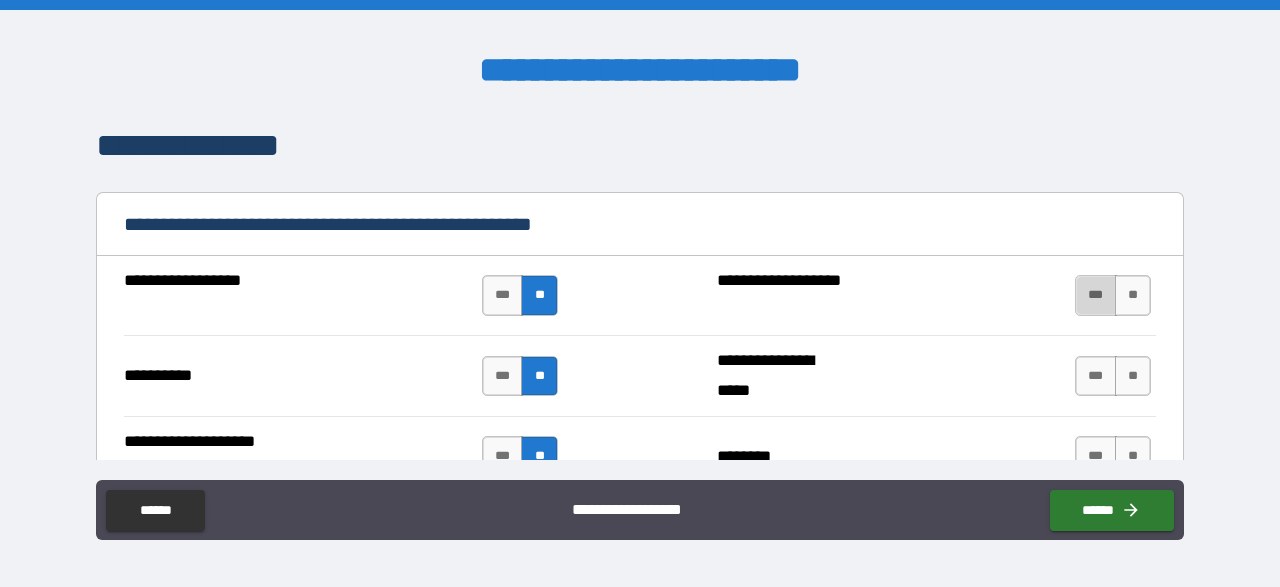 click on "***" at bounding box center (1096, 295) 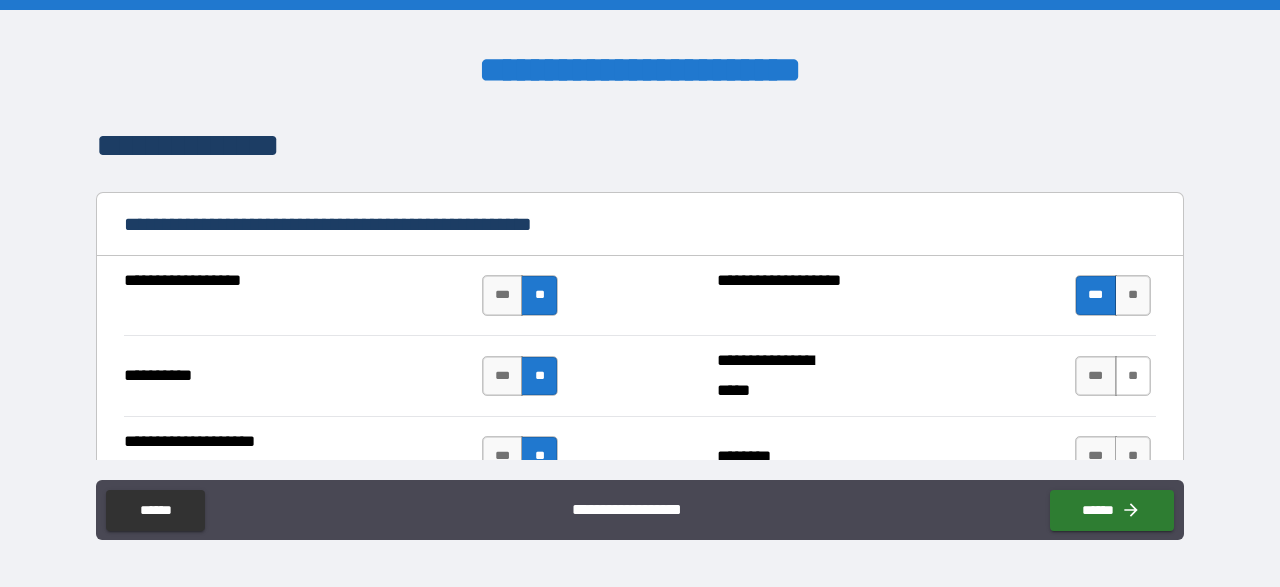 click on "**" at bounding box center [1133, 376] 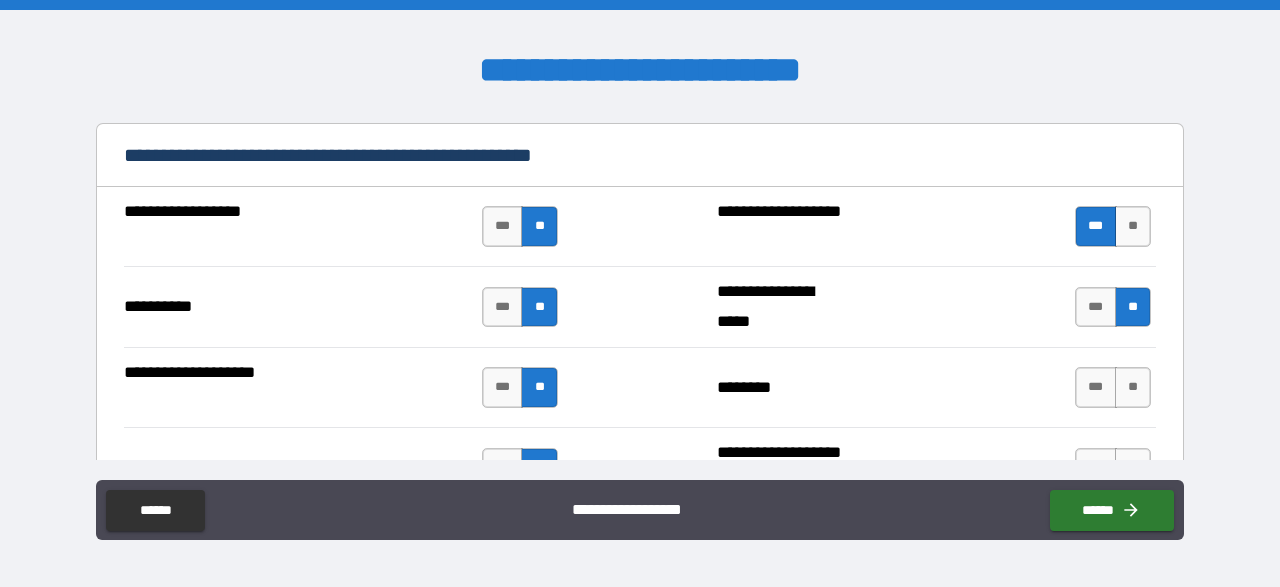 scroll, scrollTop: 1972, scrollLeft: 0, axis: vertical 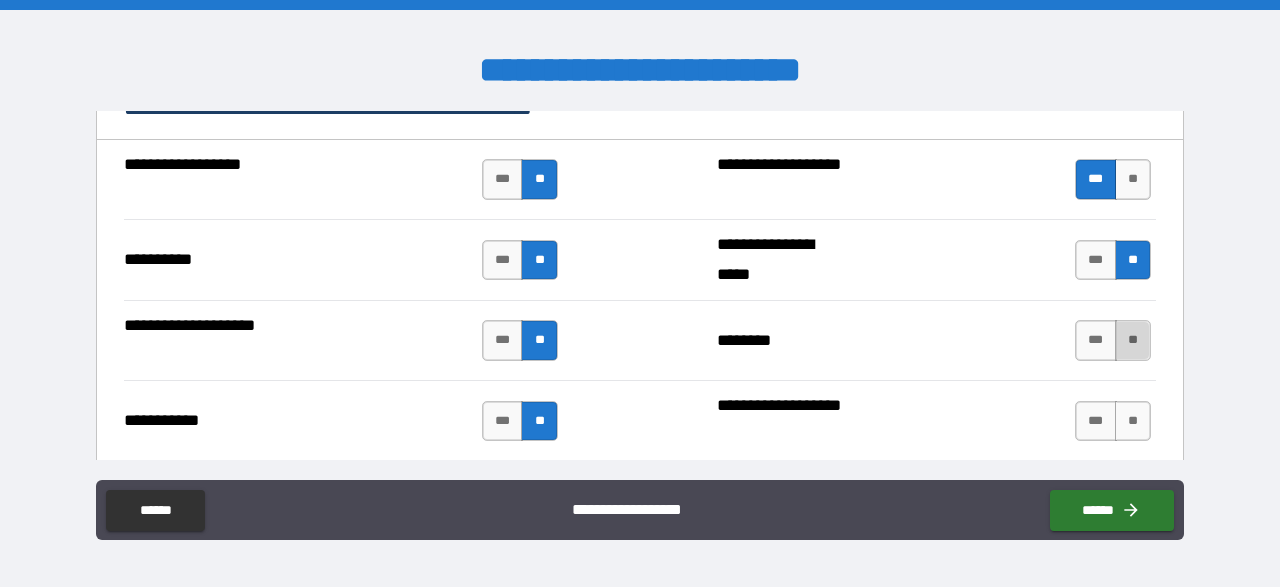 click on "**" at bounding box center (1133, 340) 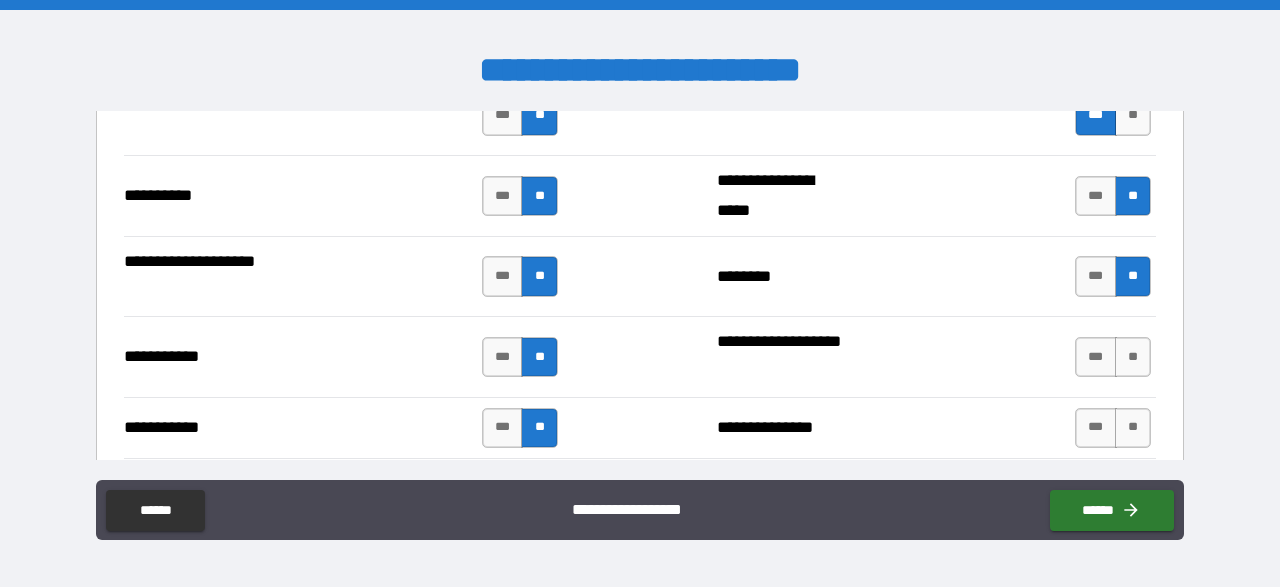 scroll, scrollTop: 2088, scrollLeft: 0, axis: vertical 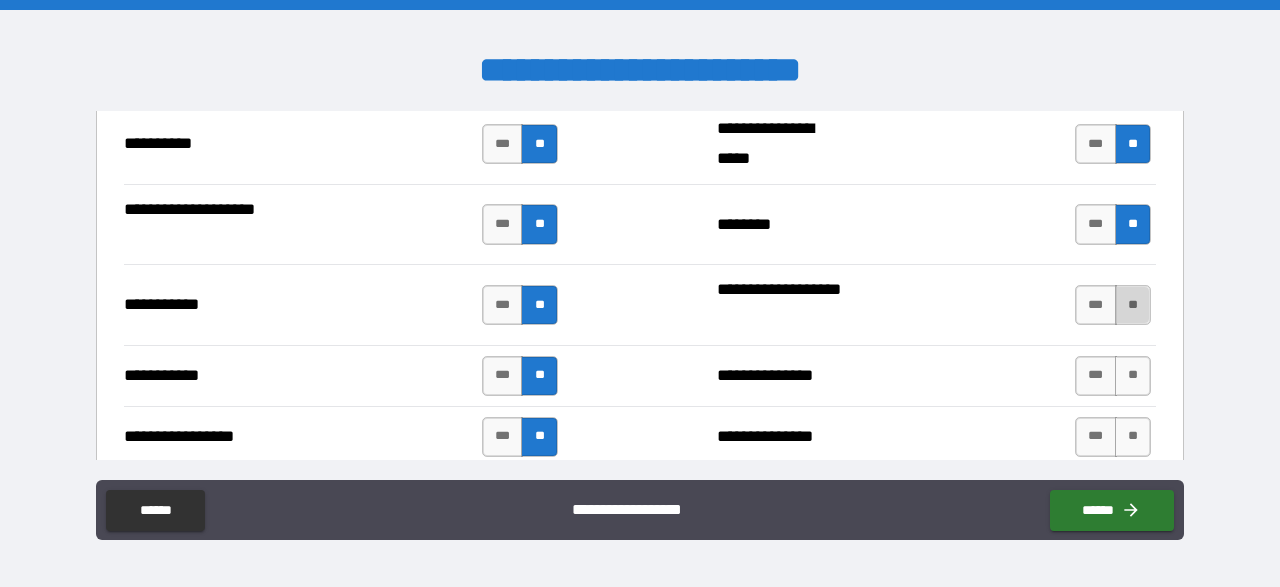 click on "**" at bounding box center (1133, 305) 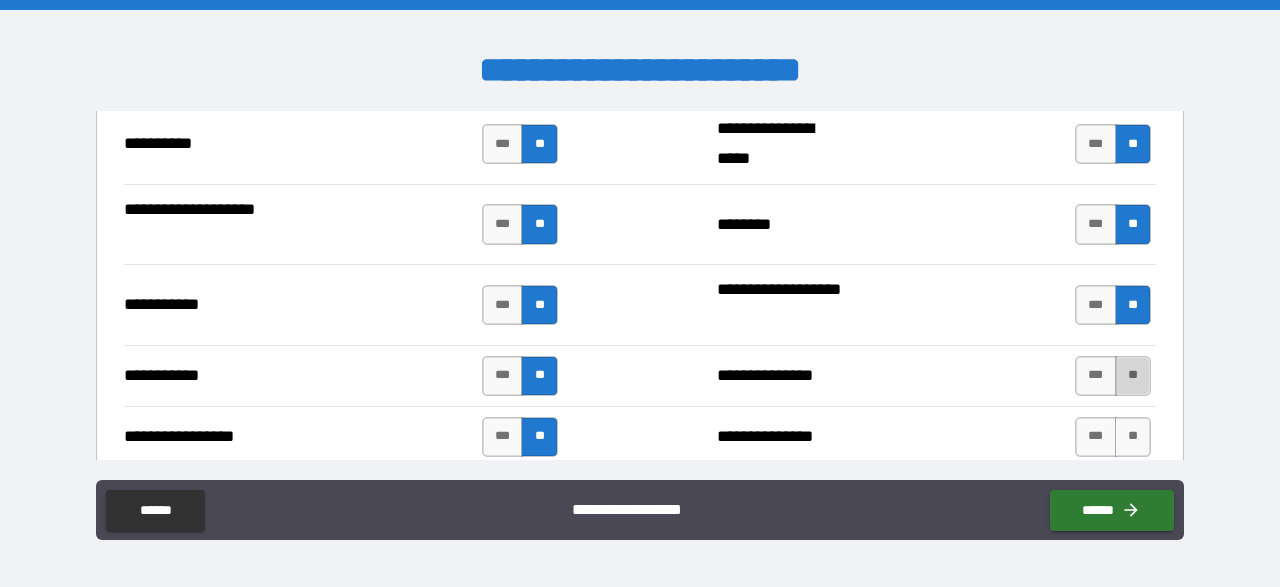 click on "**" at bounding box center (1133, 376) 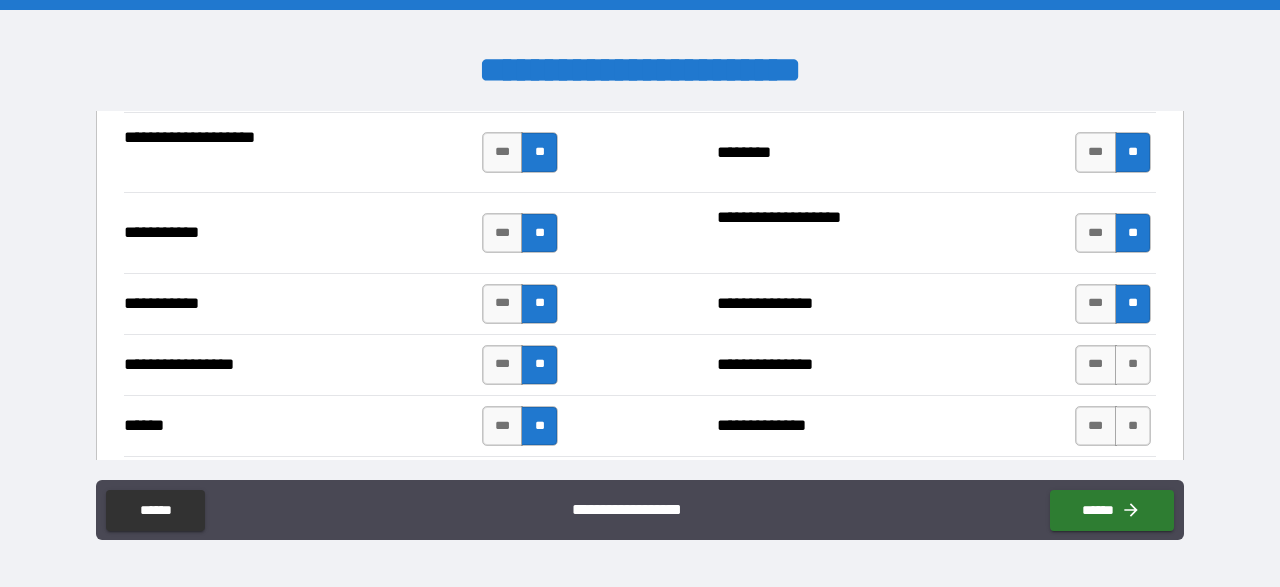 scroll, scrollTop: 2204, scrollLeft: 0, axis: vertical 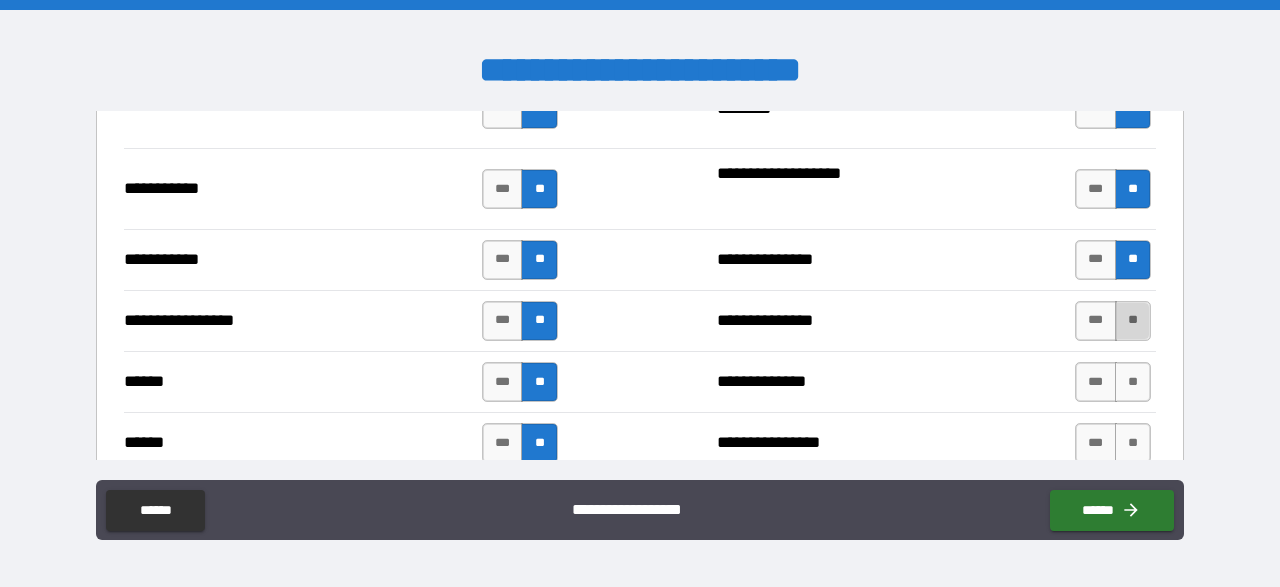 click on "**" at bounding box center [1133, 321] 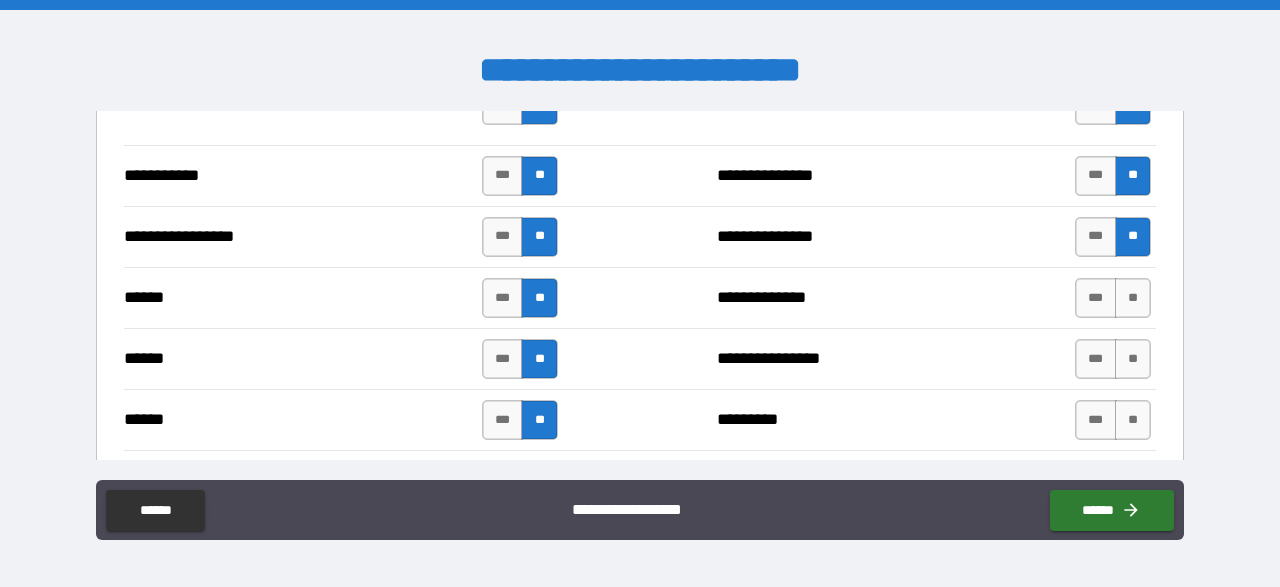 scroll, scrollTop: 2320, scrollLeft: 0, axis: vertical 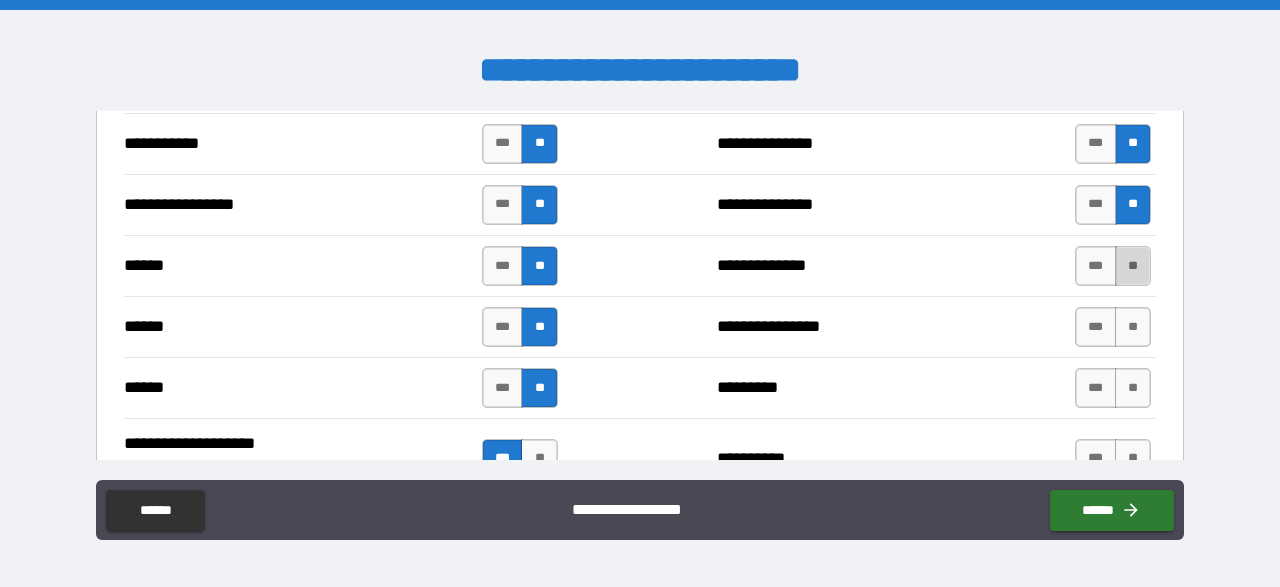 drag, startPoint x: 1131, startPoint y: 255, endPoint x: 1124, endPoint y: 267, distance: 13.892444 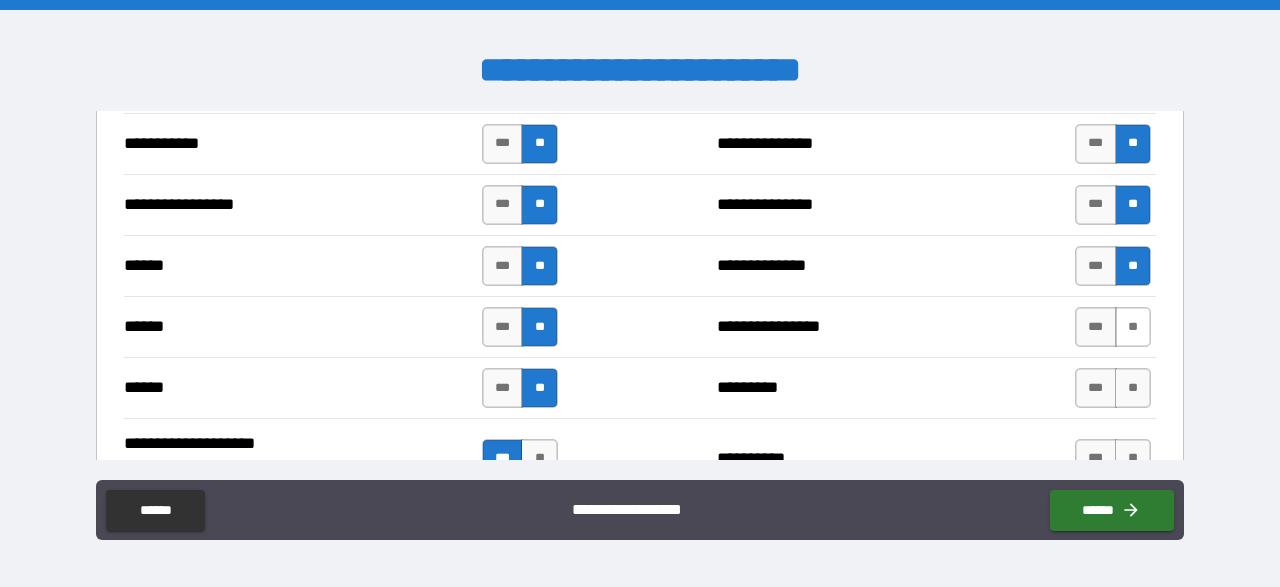 click on "**" at bounding box center [1133, 327] 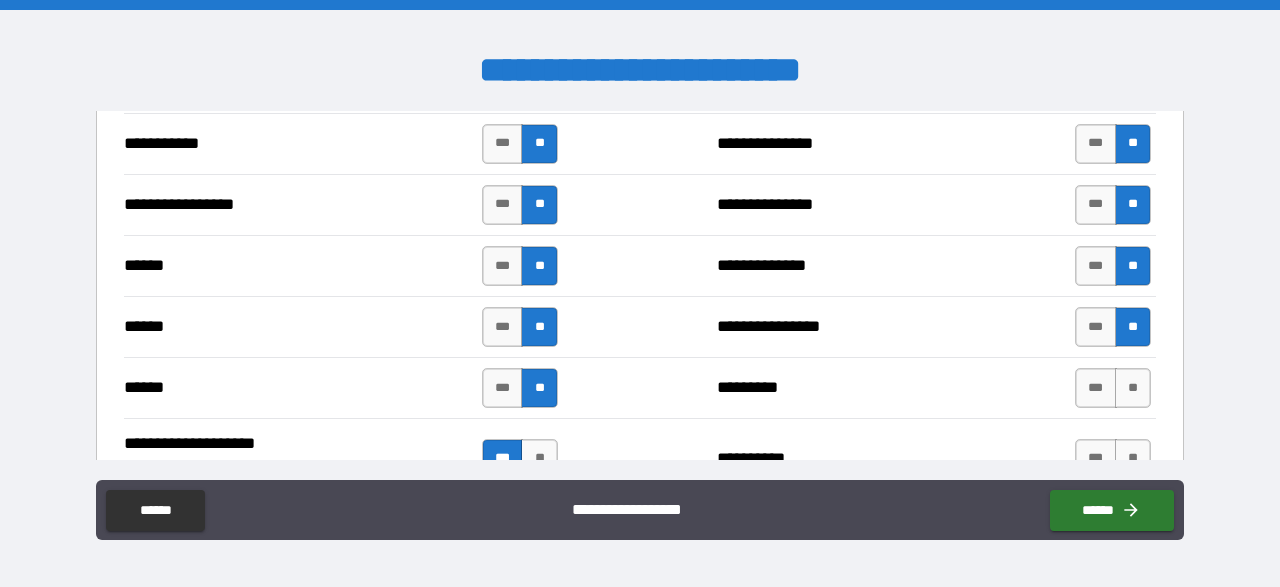 scroll, scrollTop: 2436, scrollLeft: 0, axis: vertical 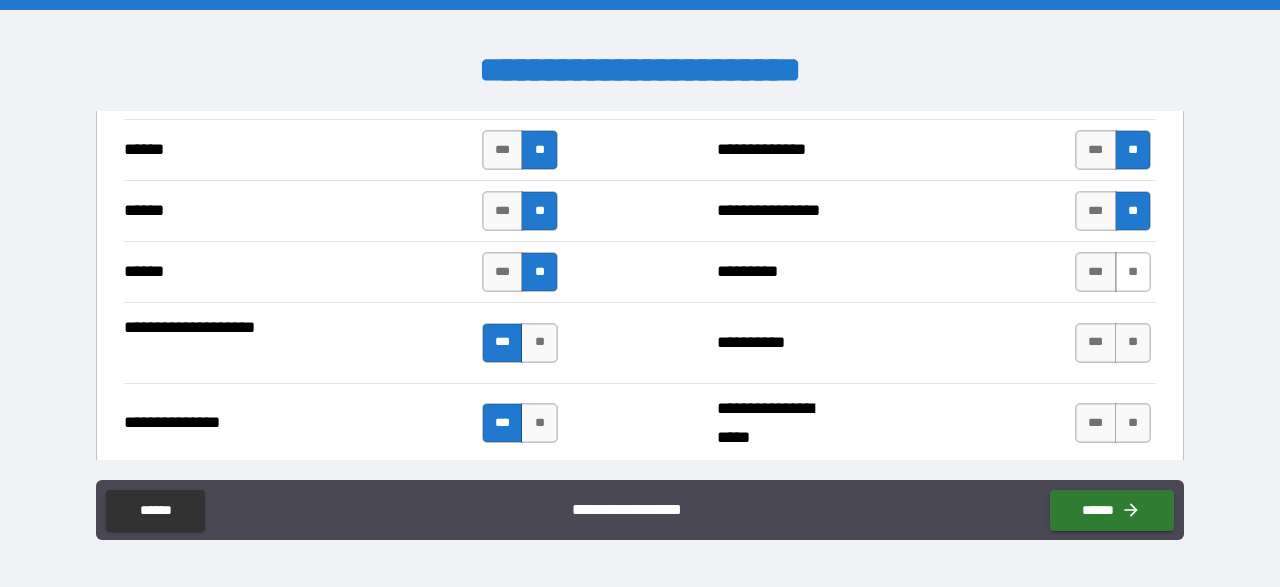 click on "**" at bounding box center (1133, 272) 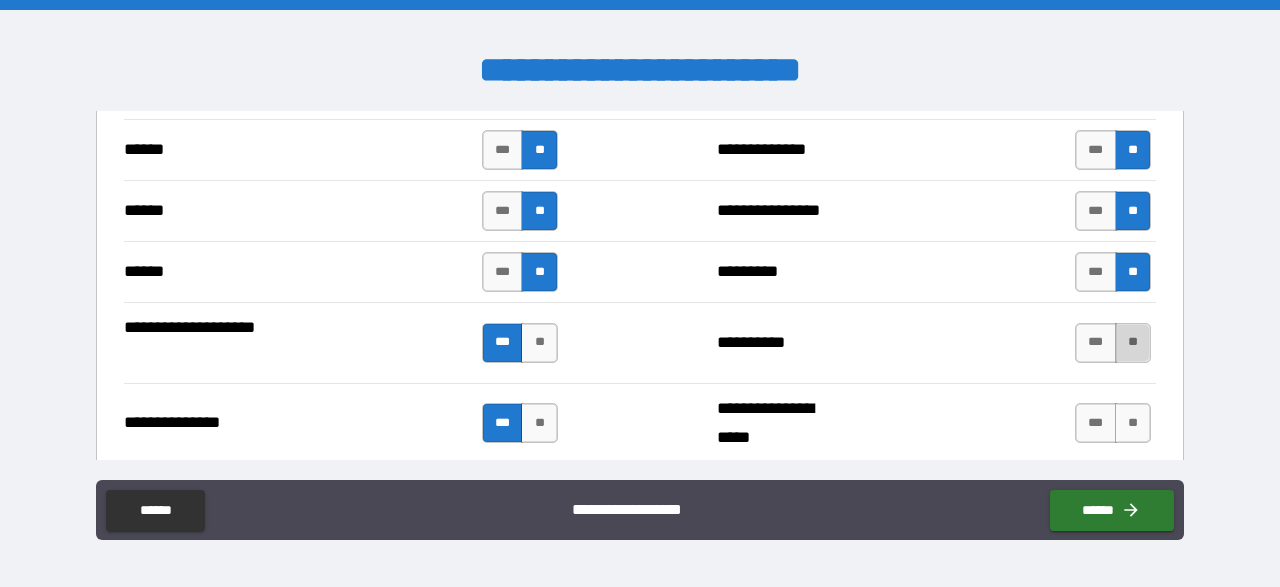 click on "**" at bounding box center [1133, 343] 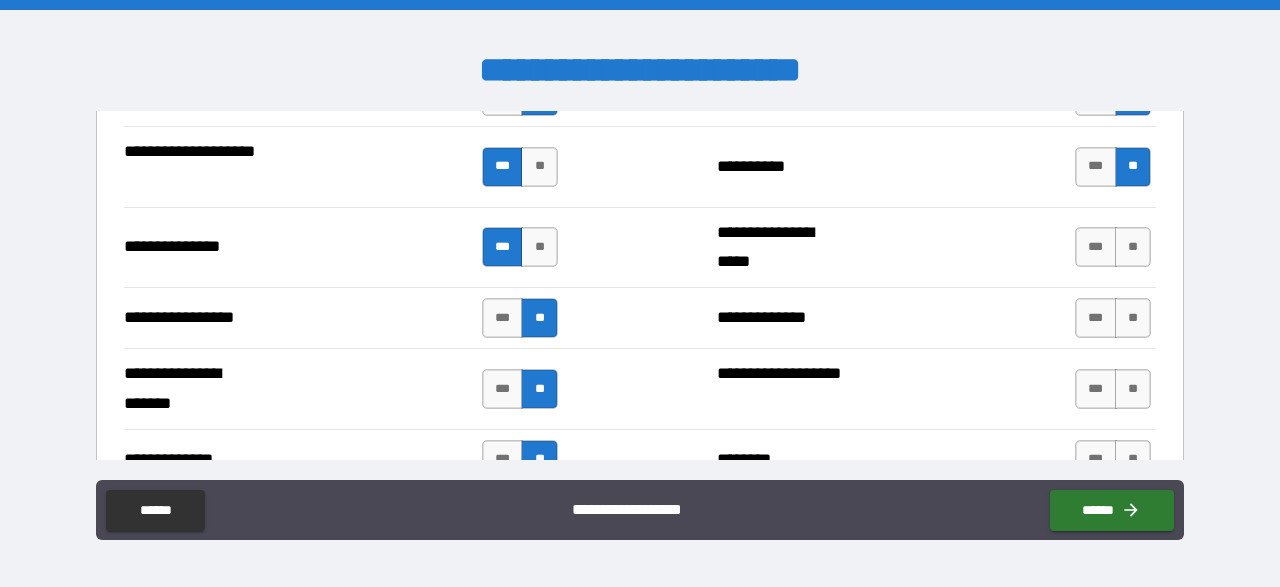 scroll, scrollTop: 2668, scrollLeft: 0, axis: vertical 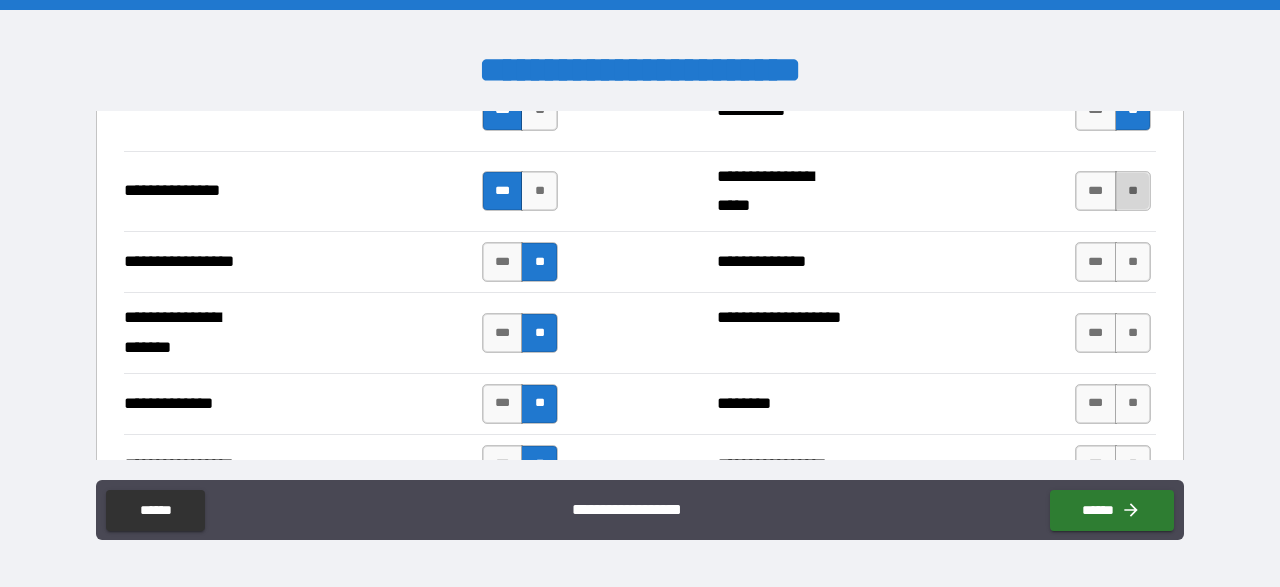 click on "**" at bounding box center (1133, 191) 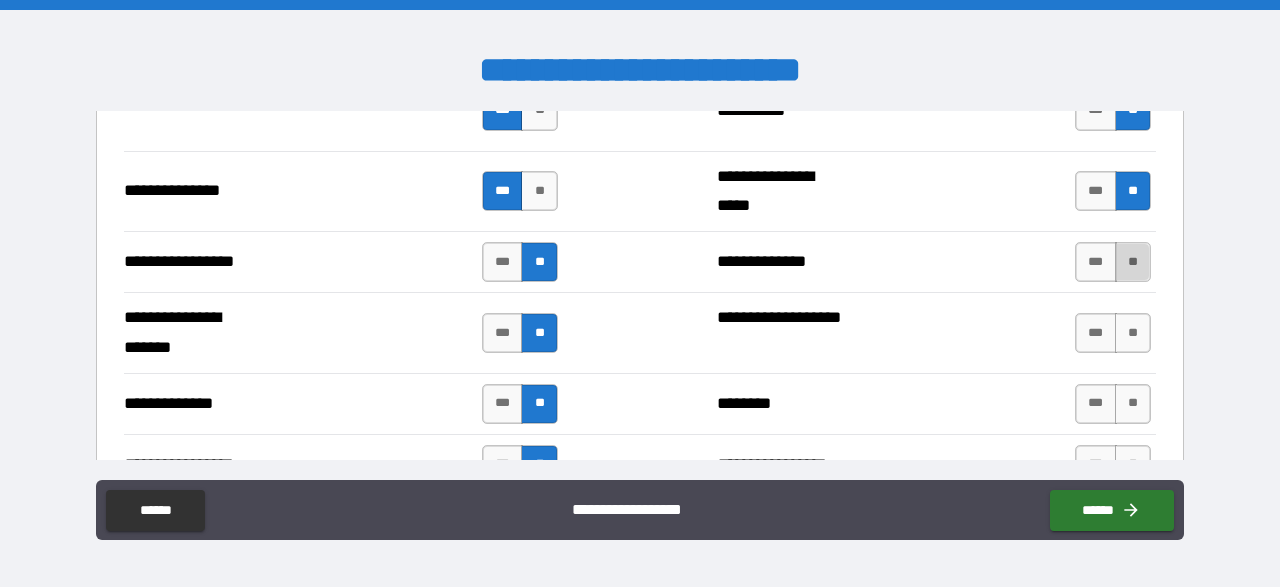 click on "**" at bounding box center (1133, 262) 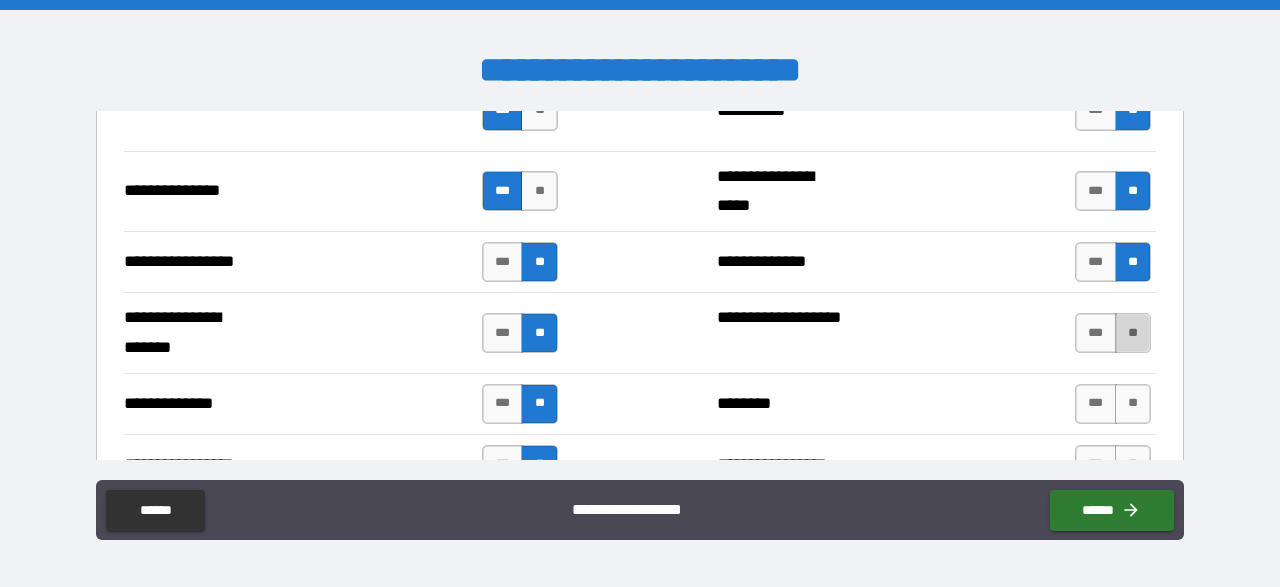 click on "**" at bounding box center [1133, 333] 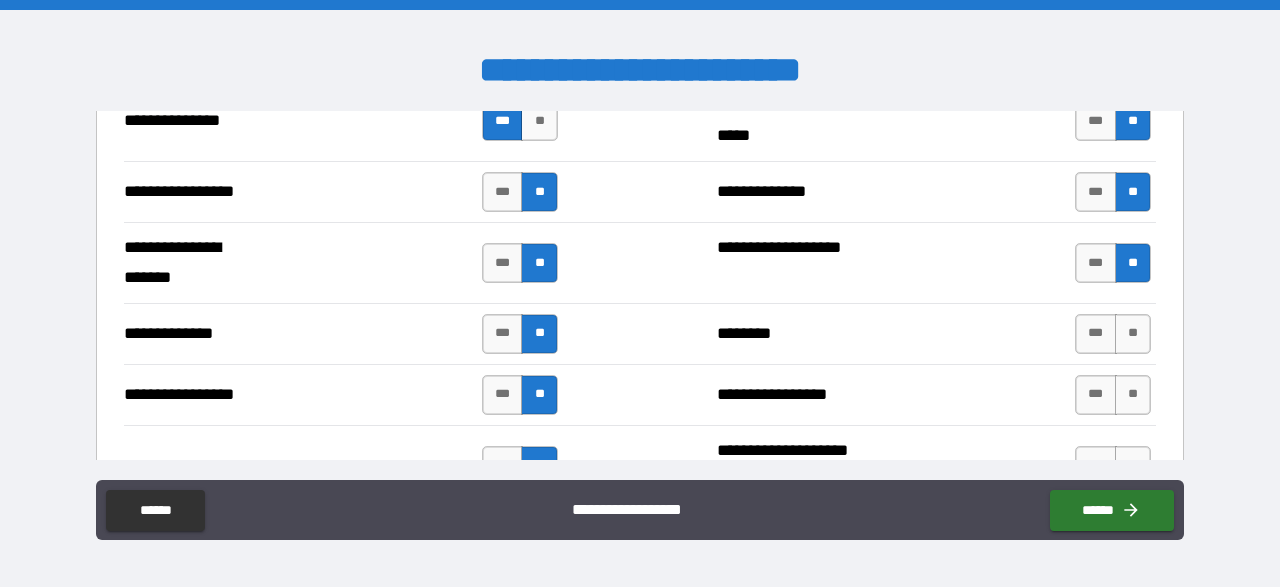scroll, scrollTop: 2784, scrollLeft: 0, axis: vertical 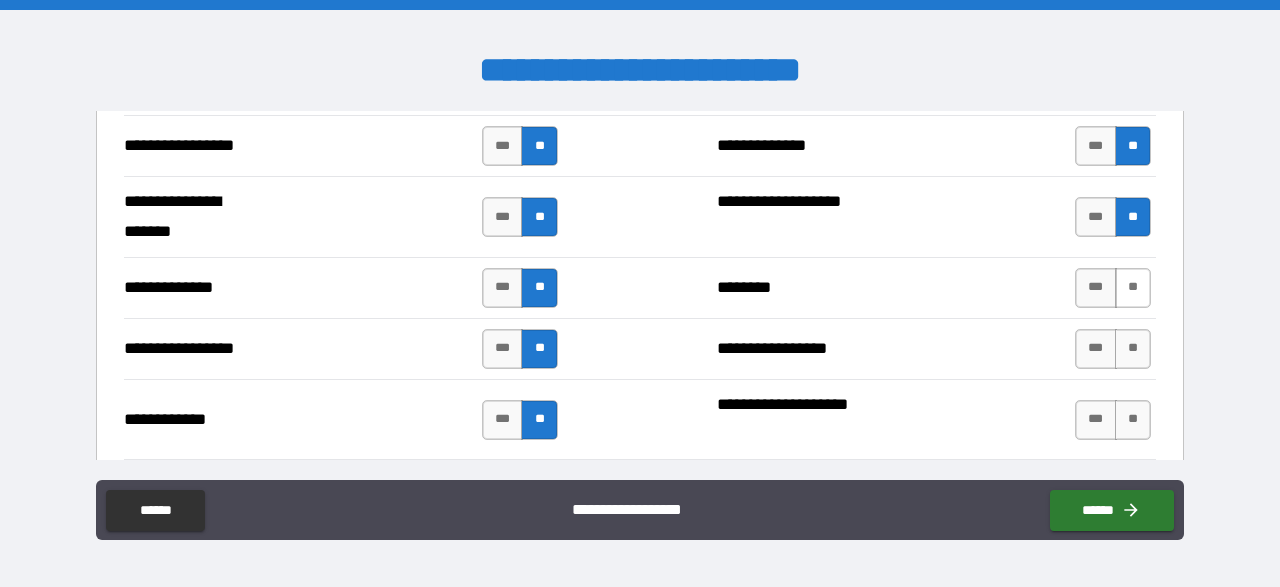 click on "**" at bounding box center (1133, 288) 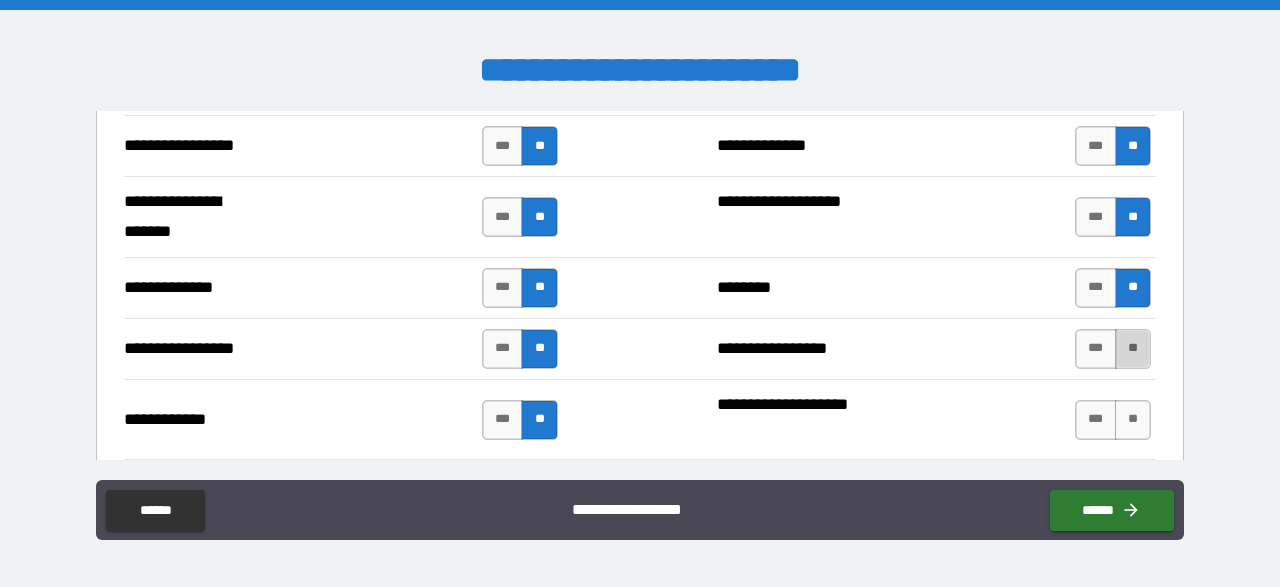 click on "**" at bounding box center [1133, 349] 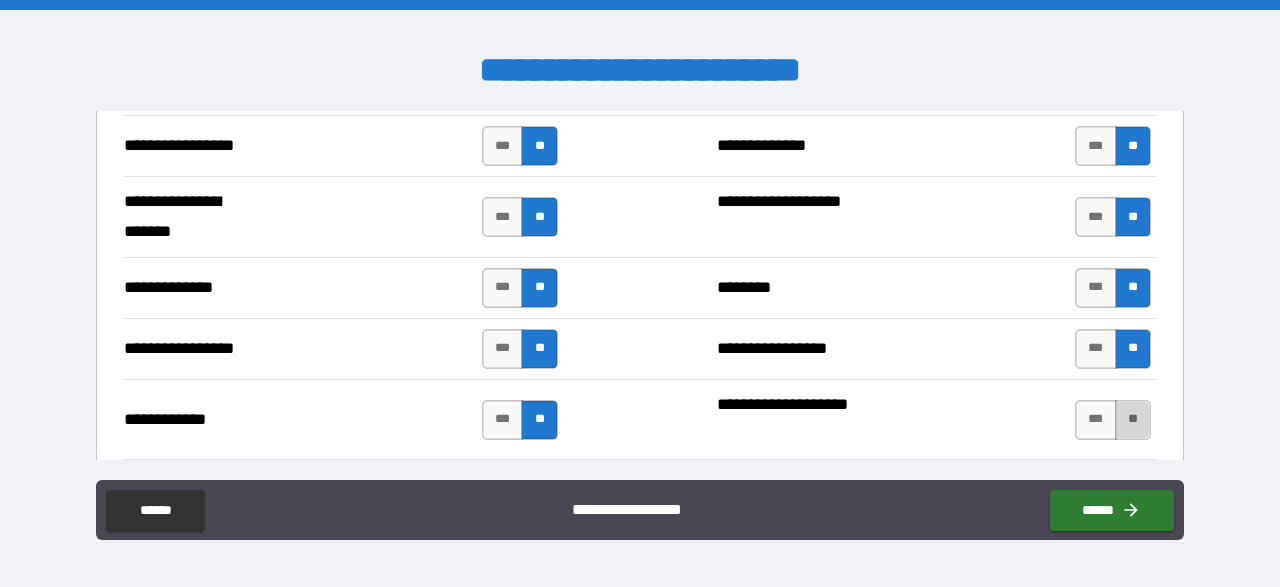 click on "**" at bounding box center (1133, 420) 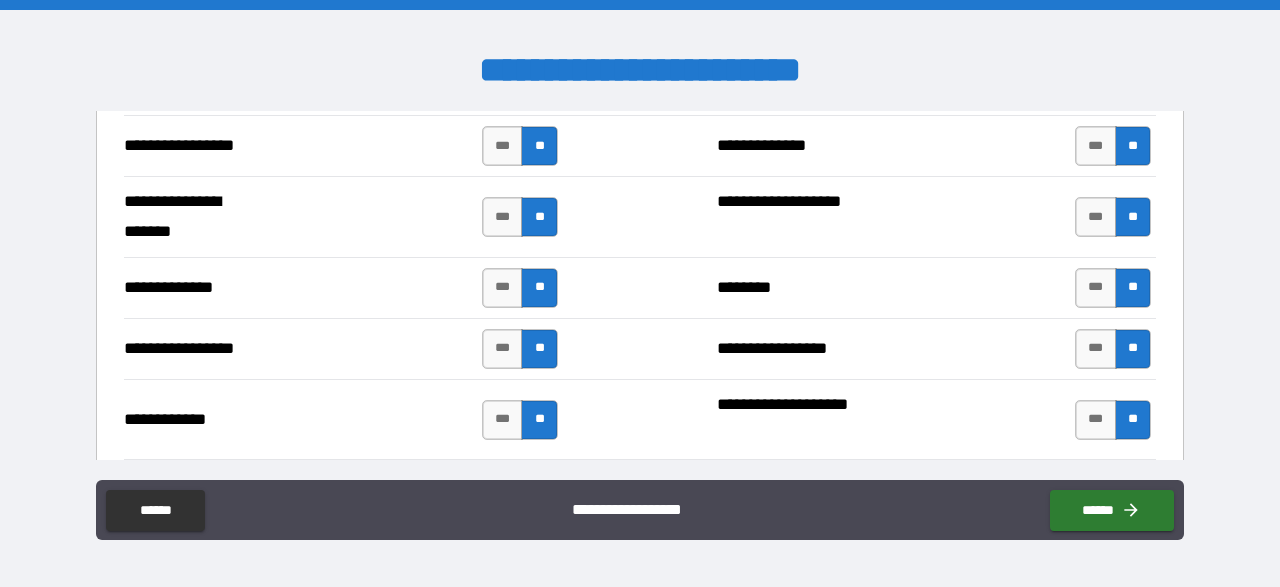 scroll, scrollTop: 3016, scrollLeft: 0, axis: vertical 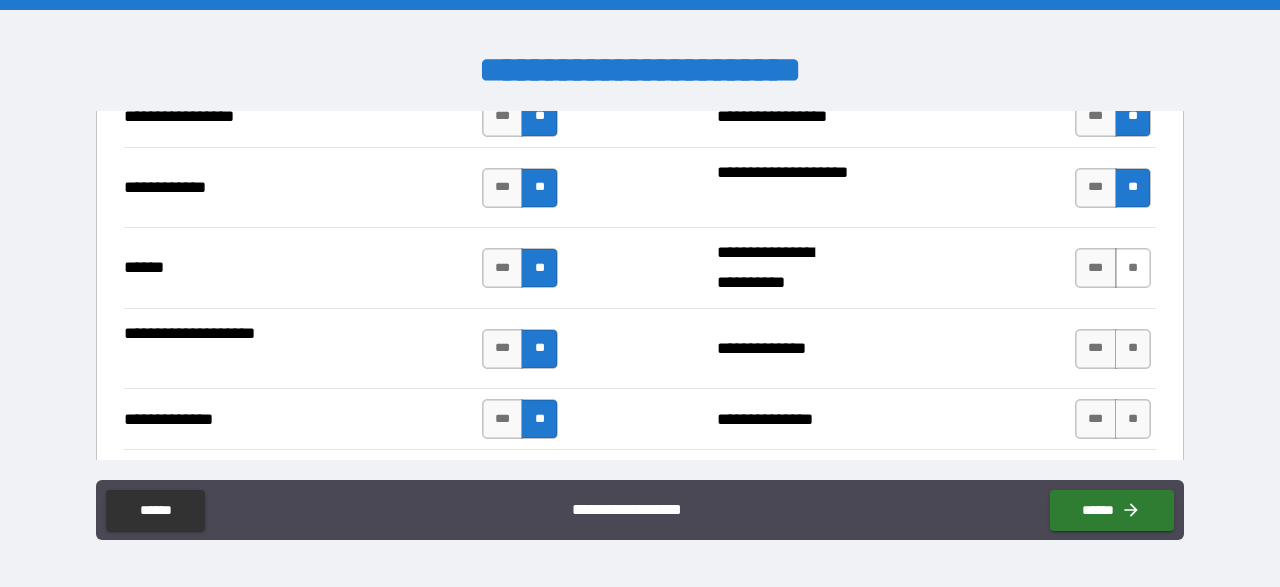 click on "**" at bounding box center (1133, 268) 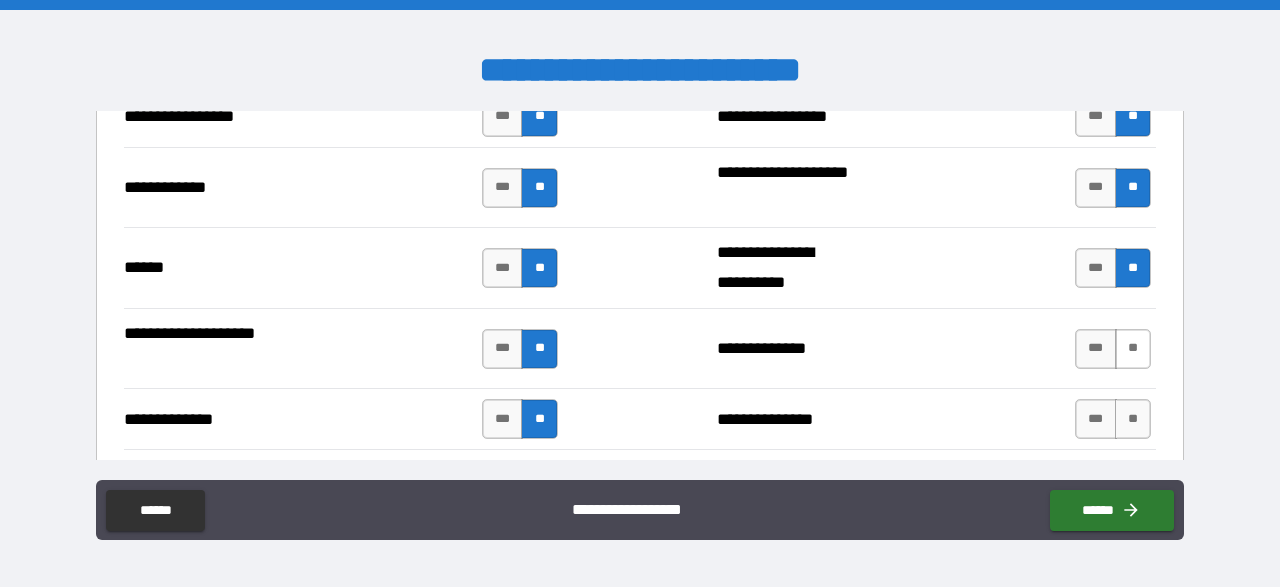 click on "**" at bounding box center [1133, 349] 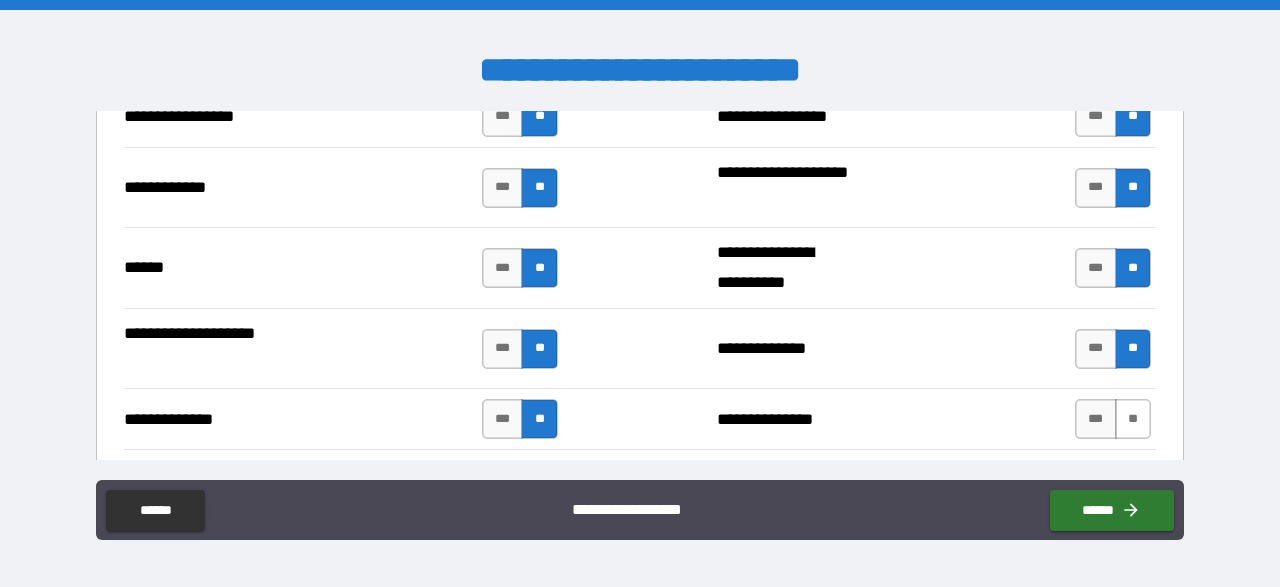 click on "**" at bounding box center [1133, 419] 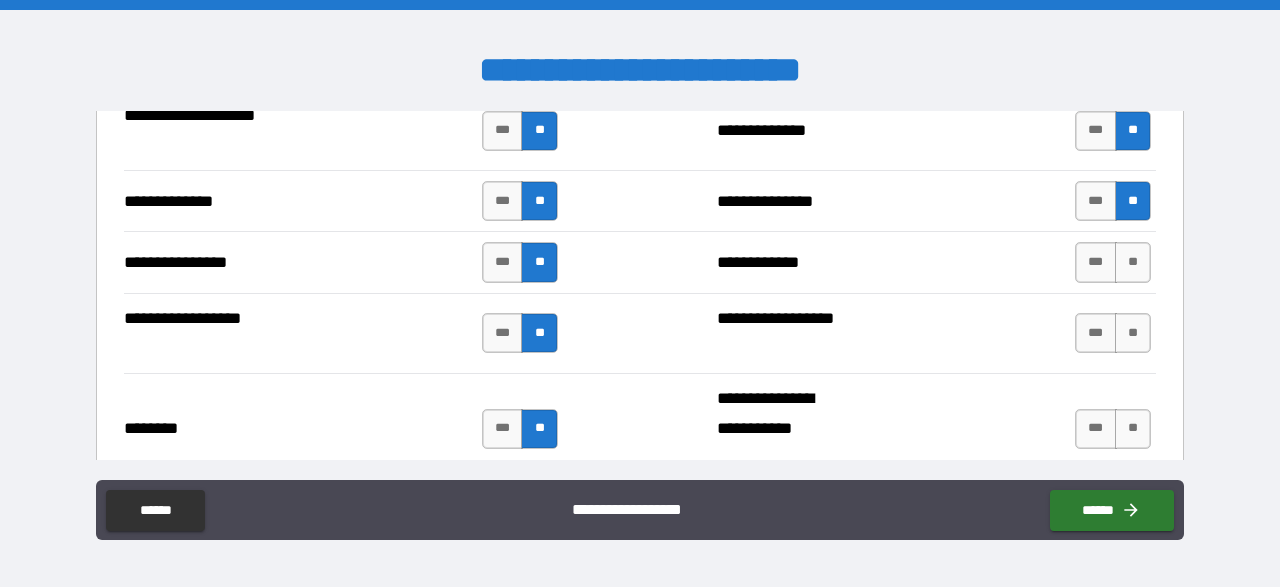 scroll, scrollTop: 3248, scrollLeft: 0, axis: vertical 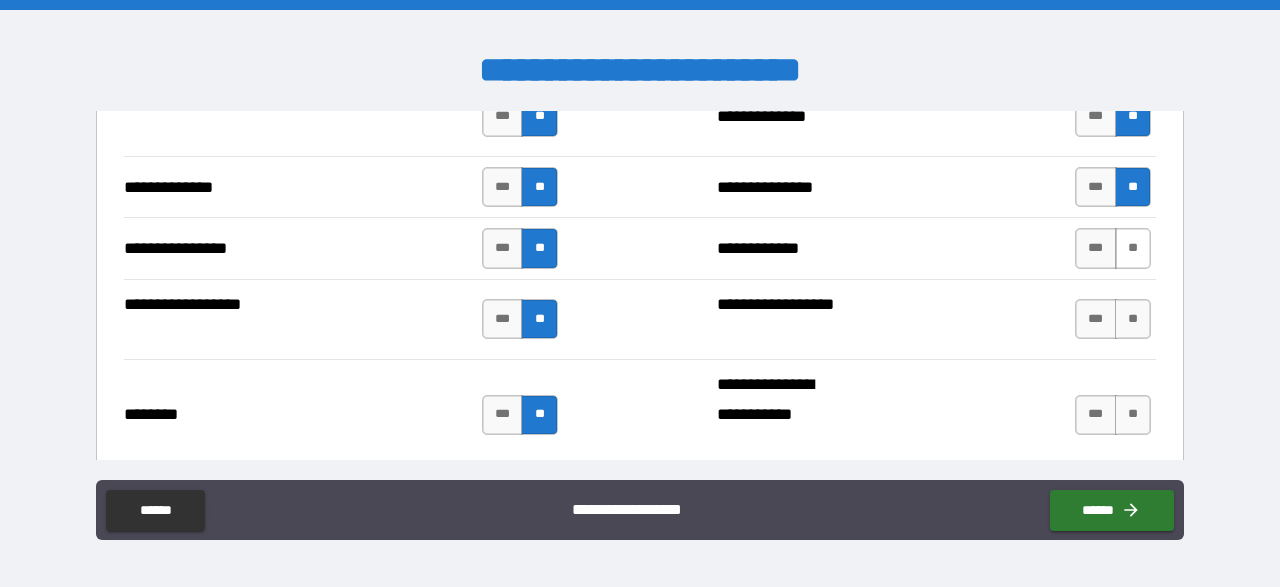 click on "**" at bounding box center [1133, 248] 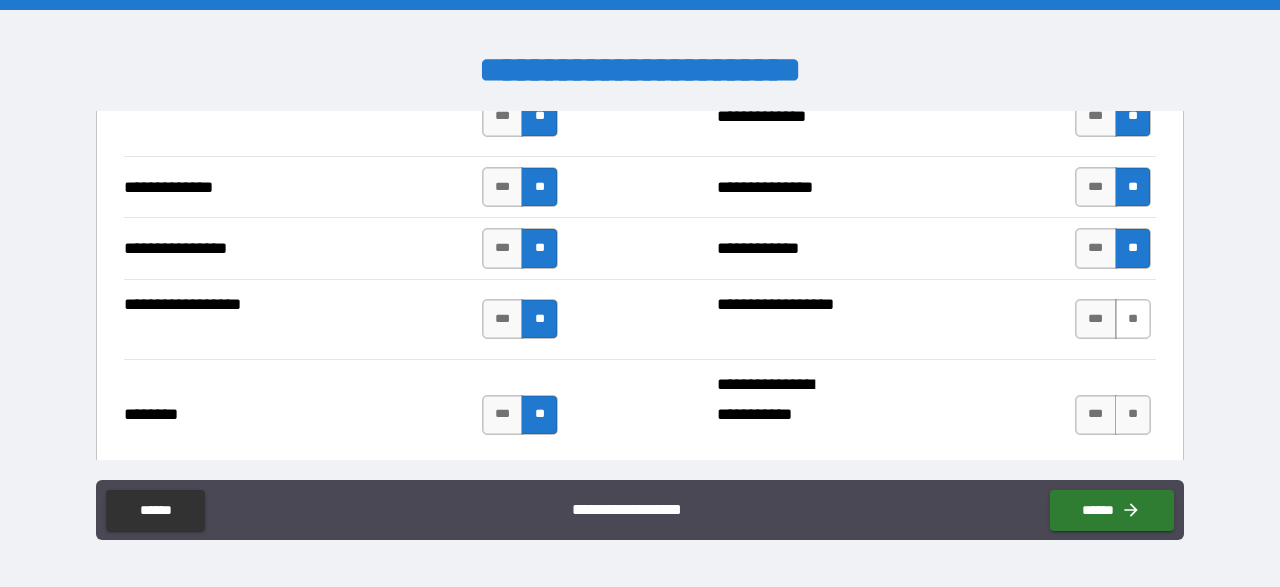 click on "**" at bounding box center (1133, 319) 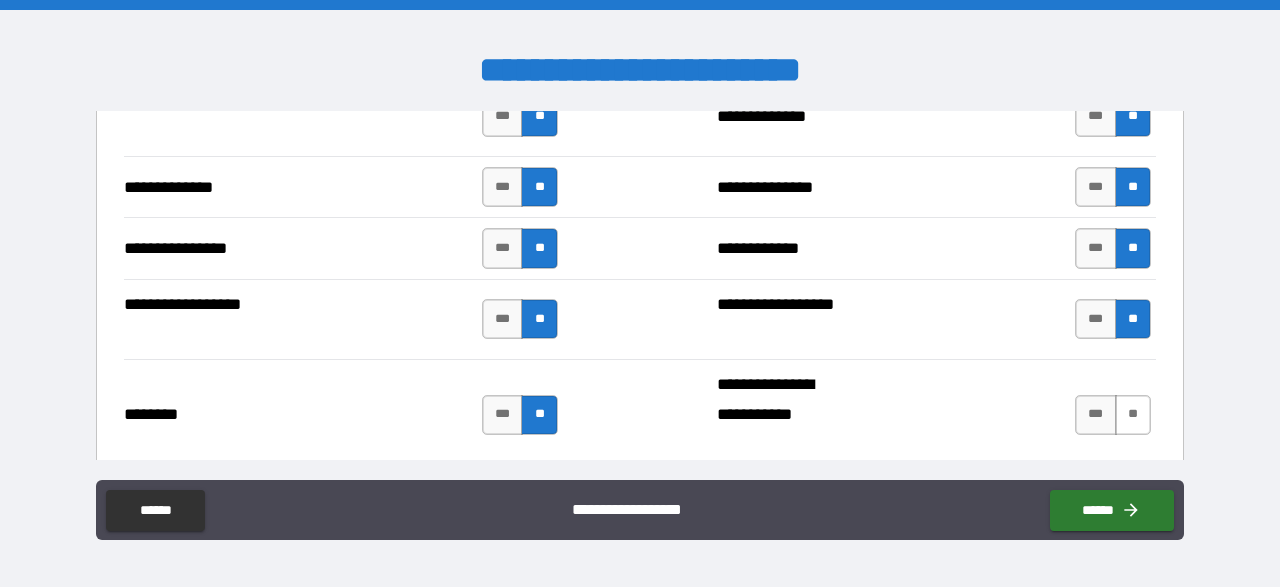 click on "**" at bounding box center [1133, 415] 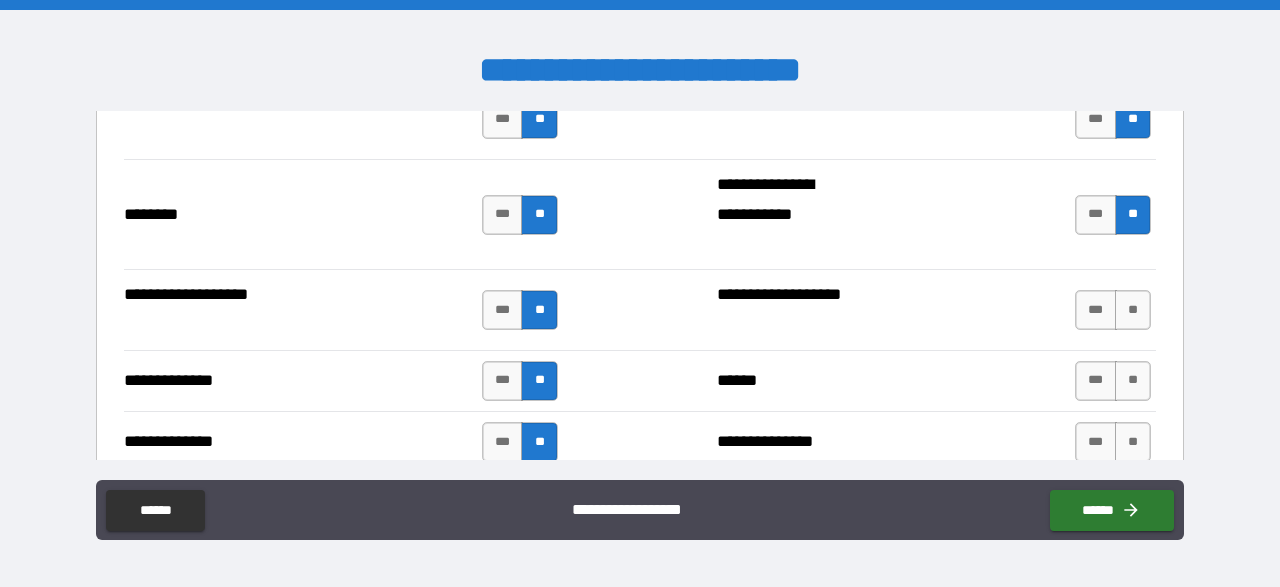 scroll, scrollTop: 3480, scrollLeft: 0, axis: vertical 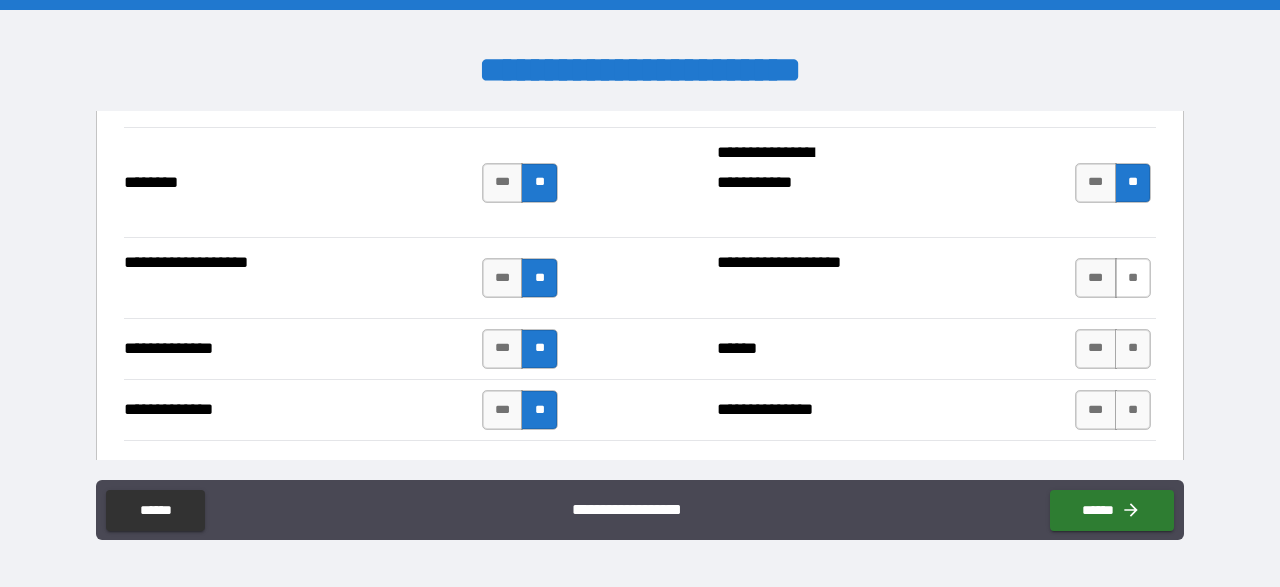 click on "**" at bounding box center [1133, 278] 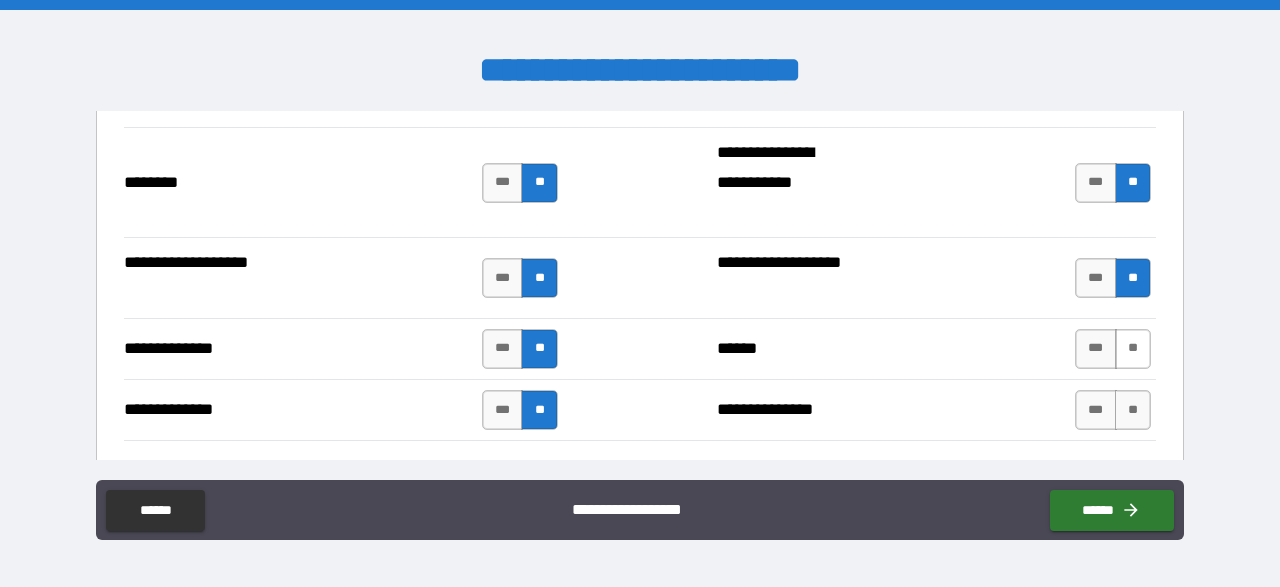click on "**" at bounding box center (1133, 349) 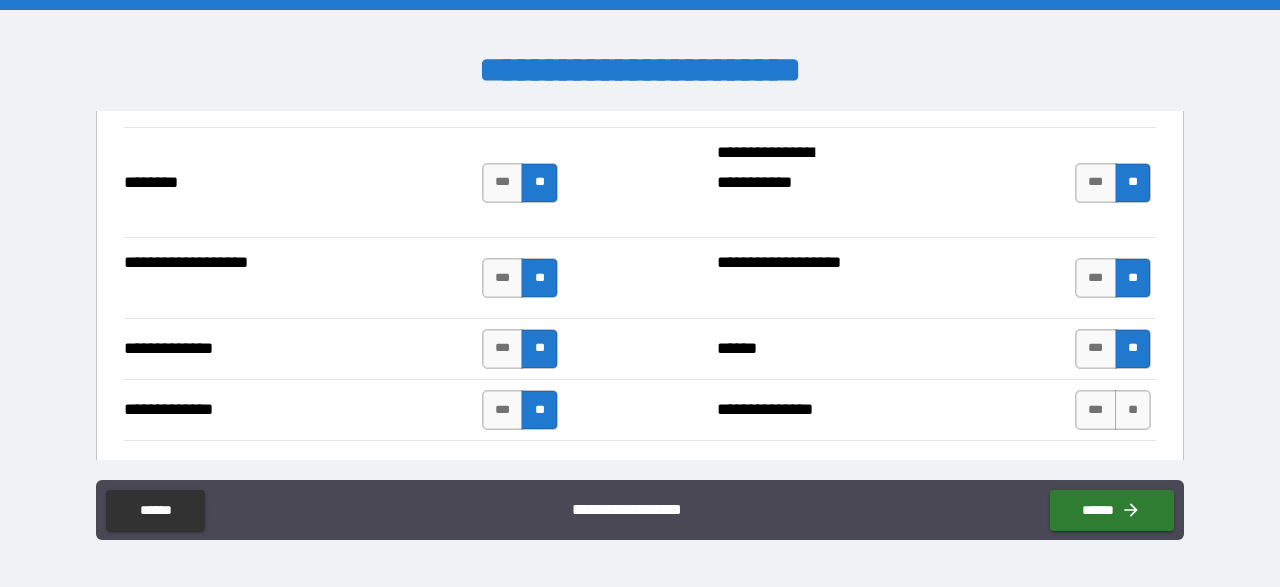 scroll, scrollTop: 3596, scrollLeft: 0, axis: vertical 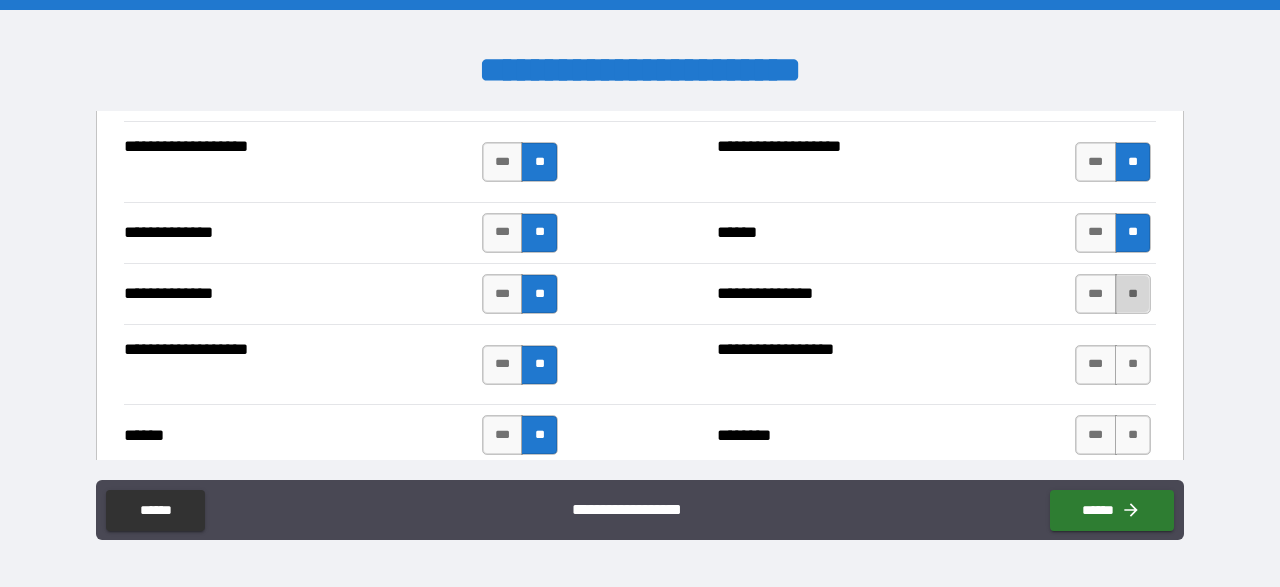 click on "**" at bounding box center [1133, 294] 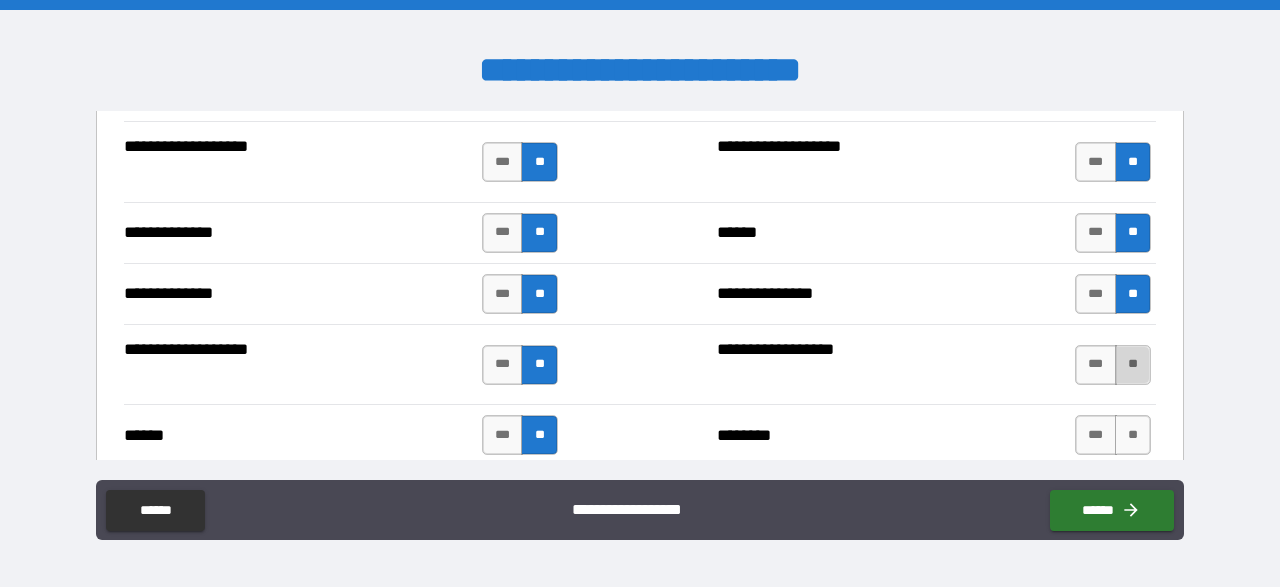 click on "**" at bounding box center (1133, 365) 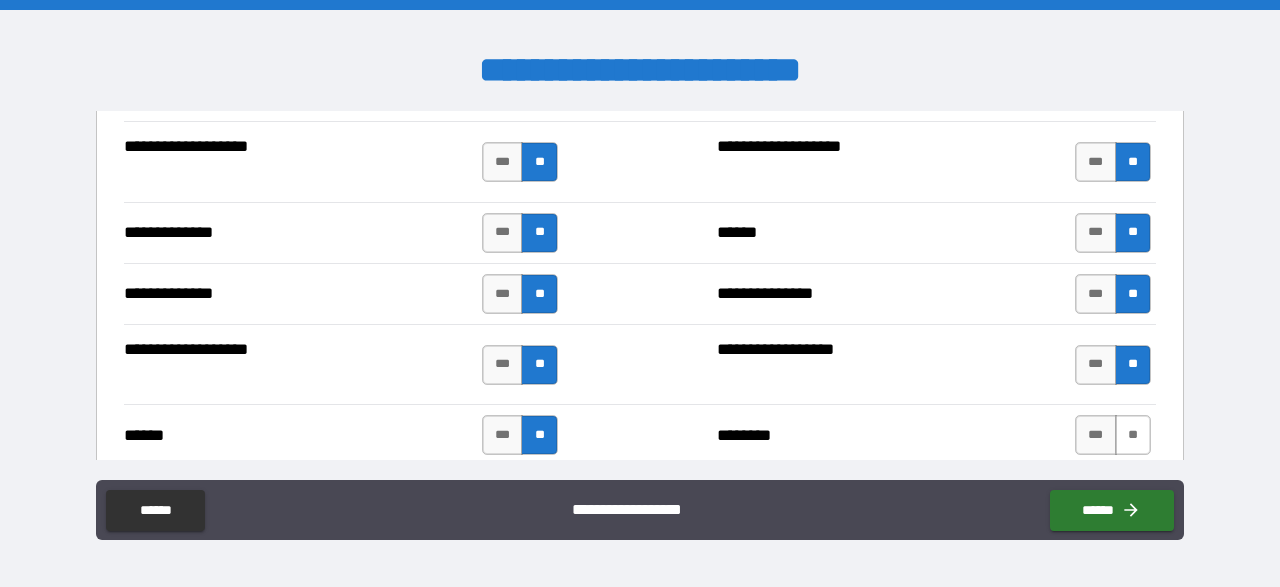 click on "**" at bounding box center [1133, 435] 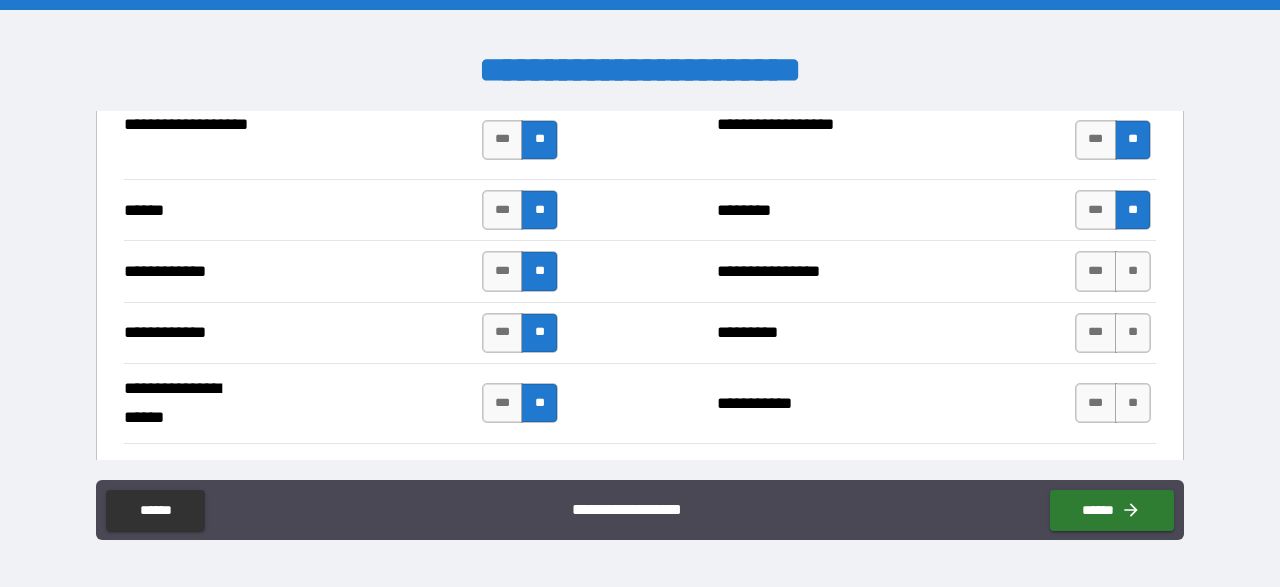 scroll, scrollTop: 3828, scrollLeft: 0, axis: vertical 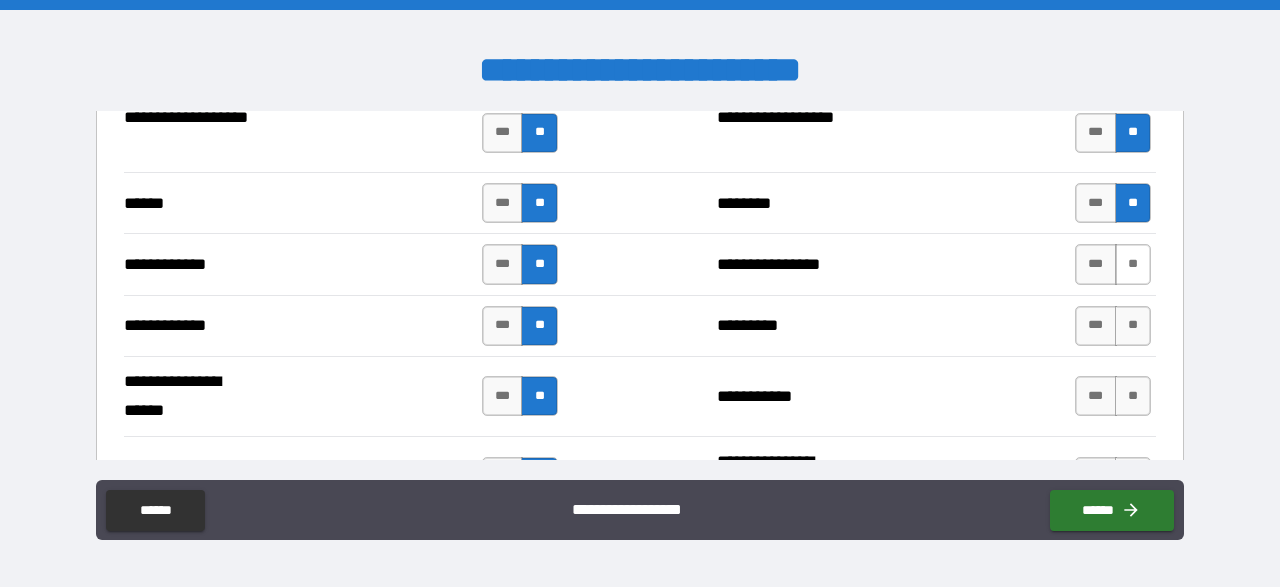 click on "**" at bounding box center [1133, 264] 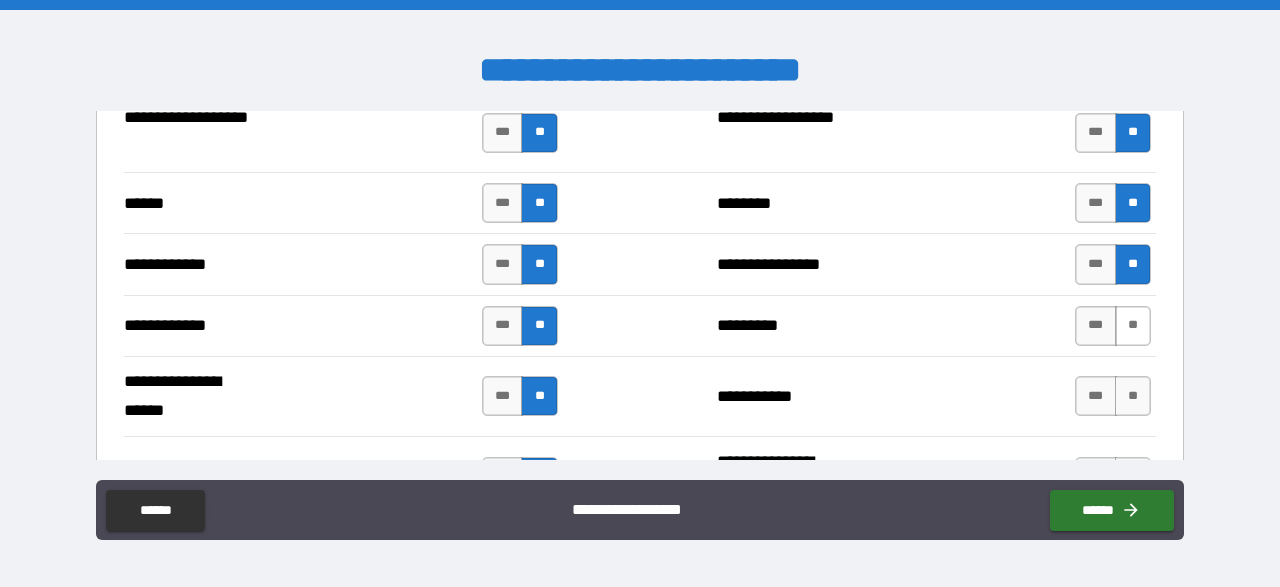 click on "**" at bounding box center (1133, 326) 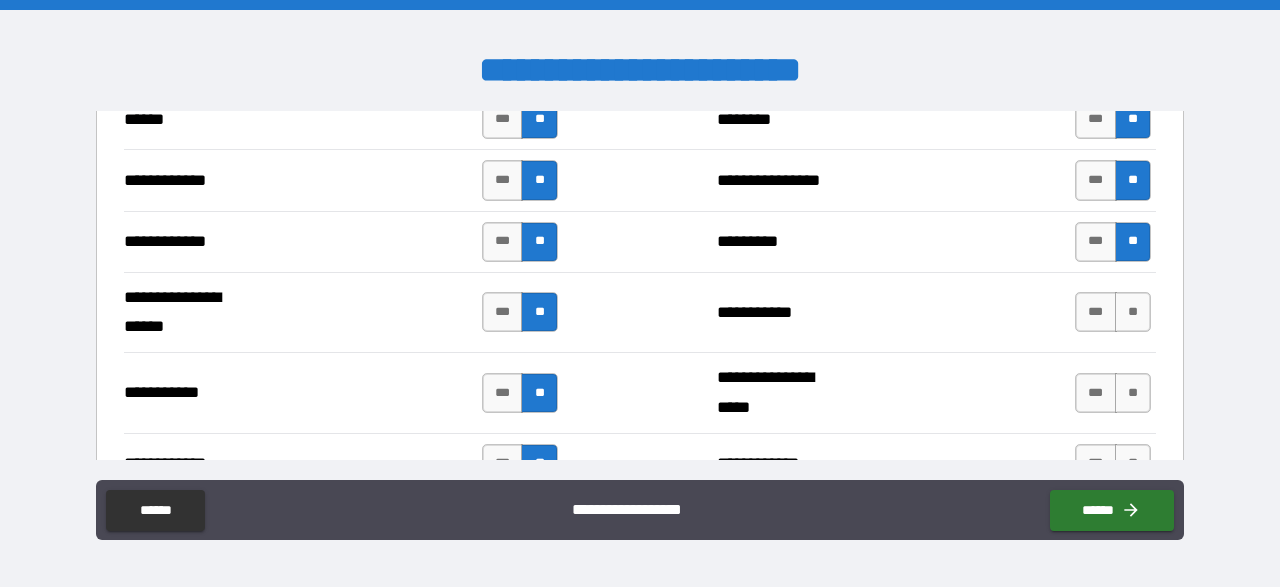 scroll, scrollTop: 3944, scrollLeft: 0, axis: vertical 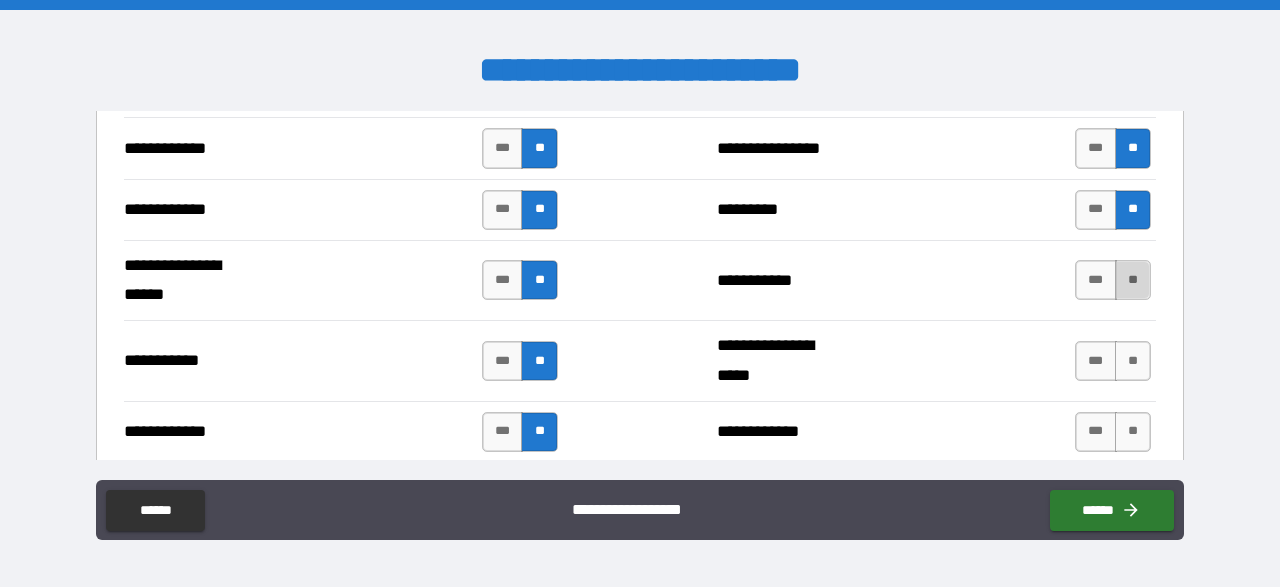 click on "**" at bounding box center [1133, 280] 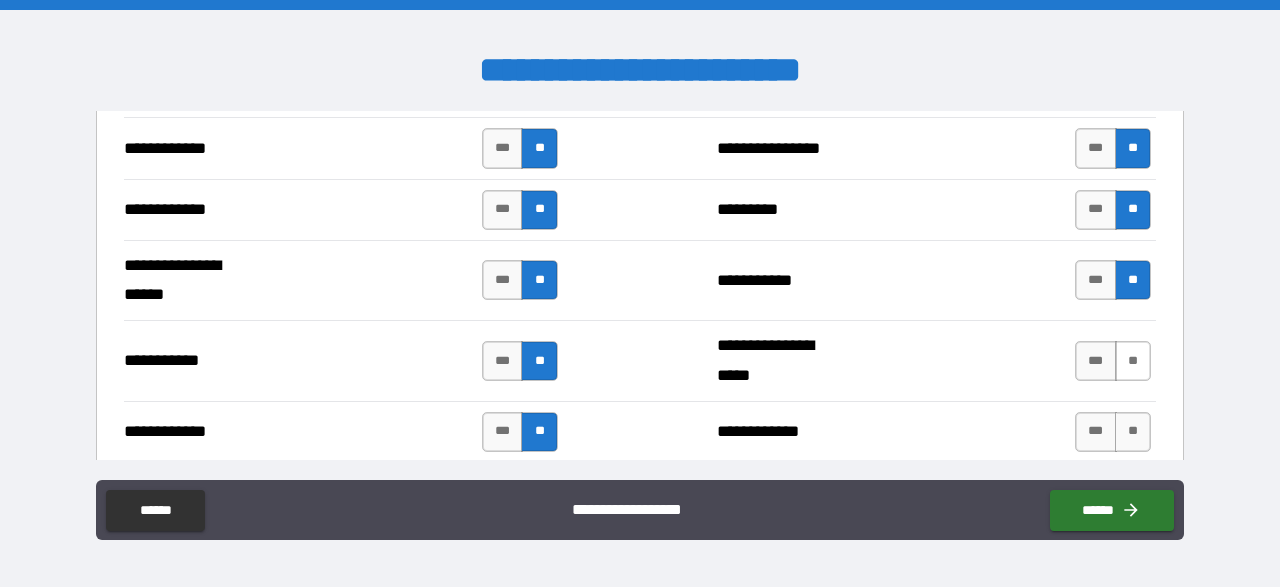click on "**" at bounding box center (1133, 361) 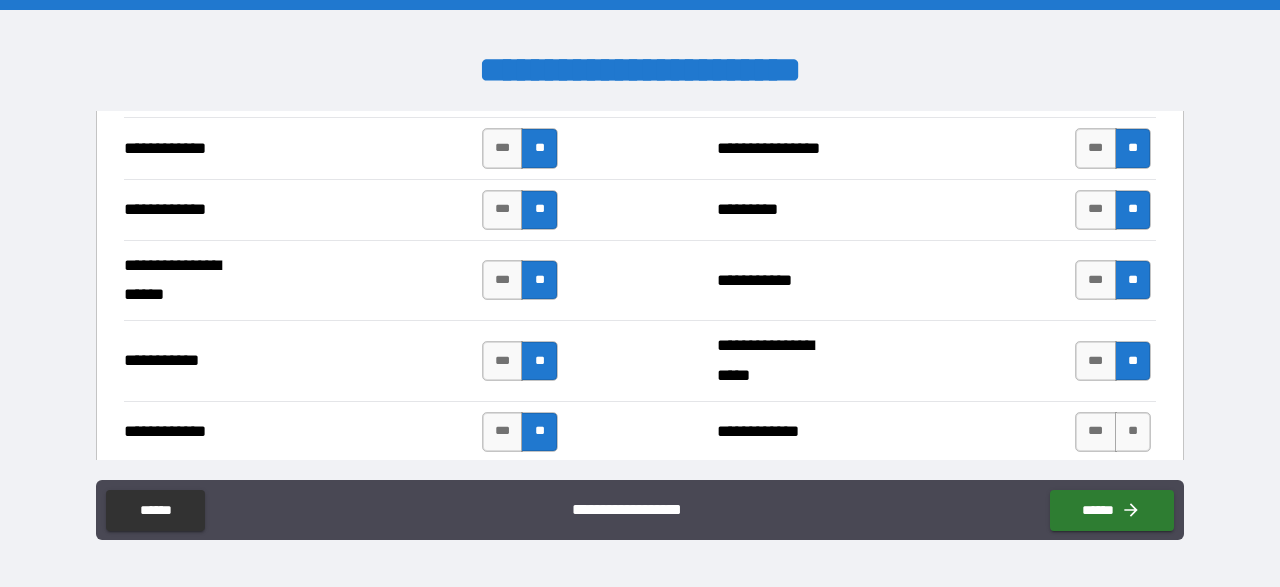 scroll, scrollTop: 4060, scrollLeft: 0, axis: vertical 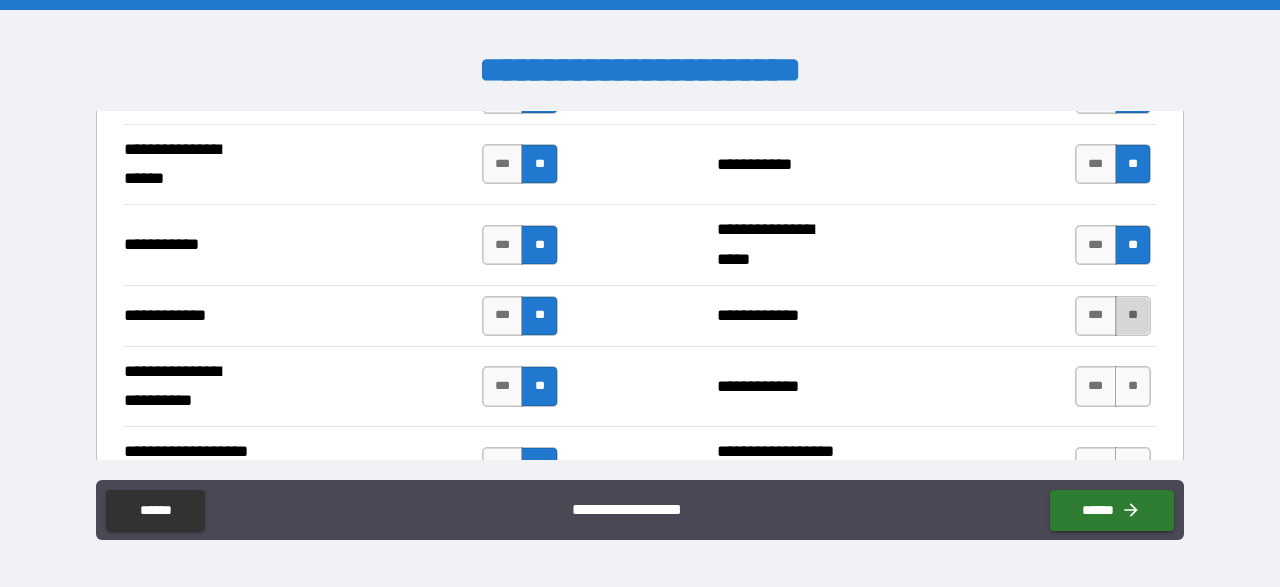 click on "**" at bounding box center (1133, 316) 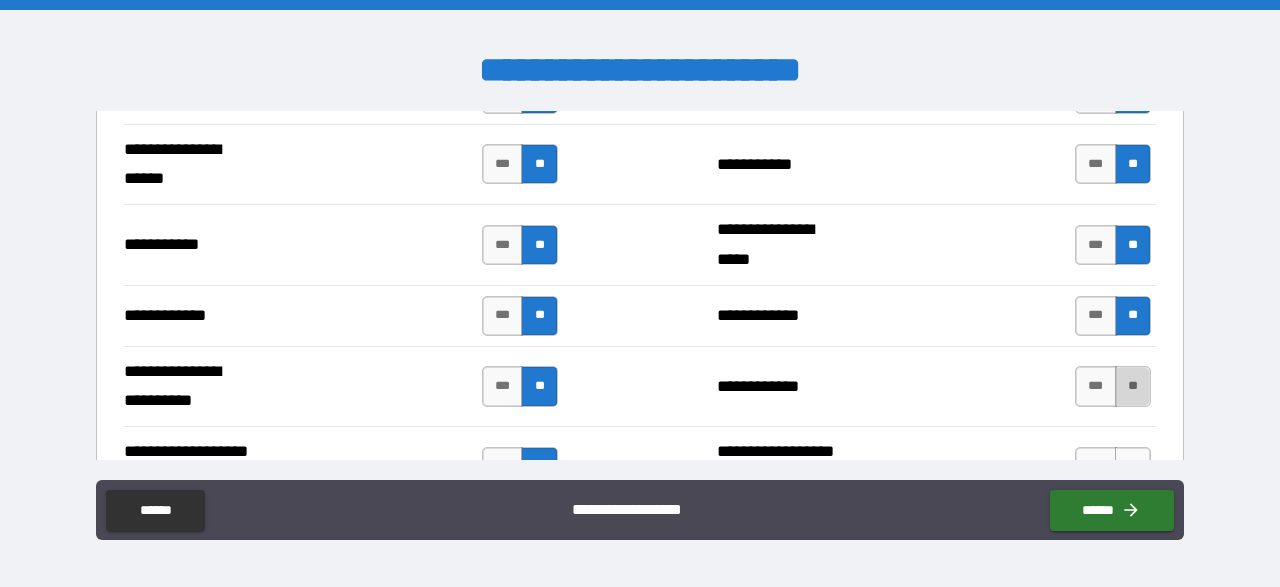click on "**" at bounding box center (1133, 386) 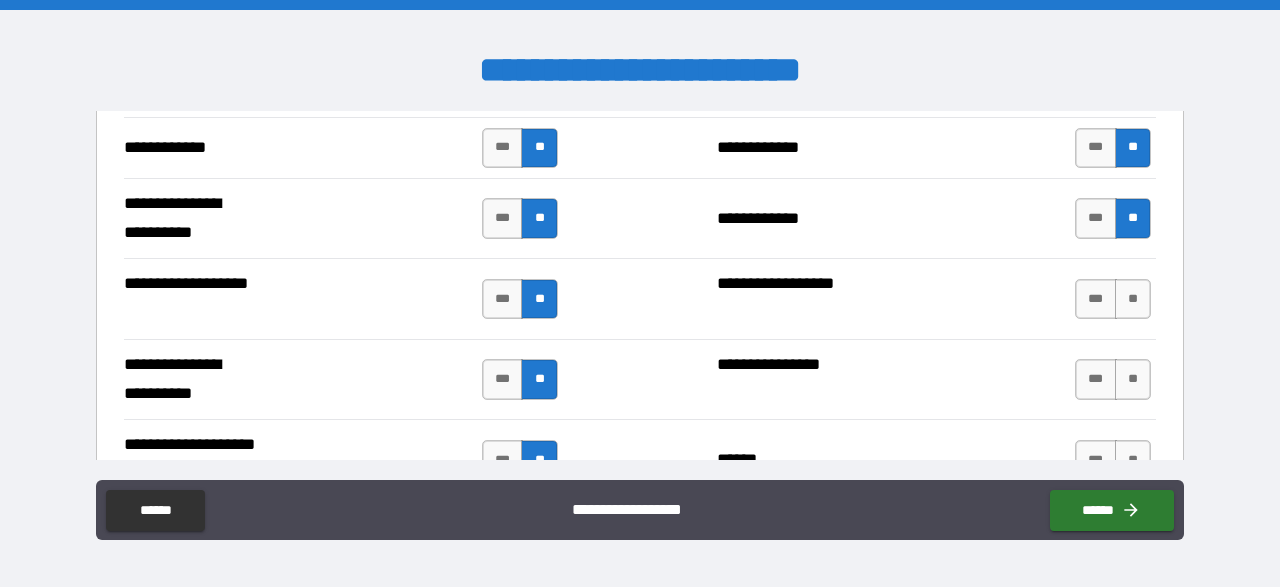 scroll, scrollTop: 4292, scrollLeft: 0, axis: vertical 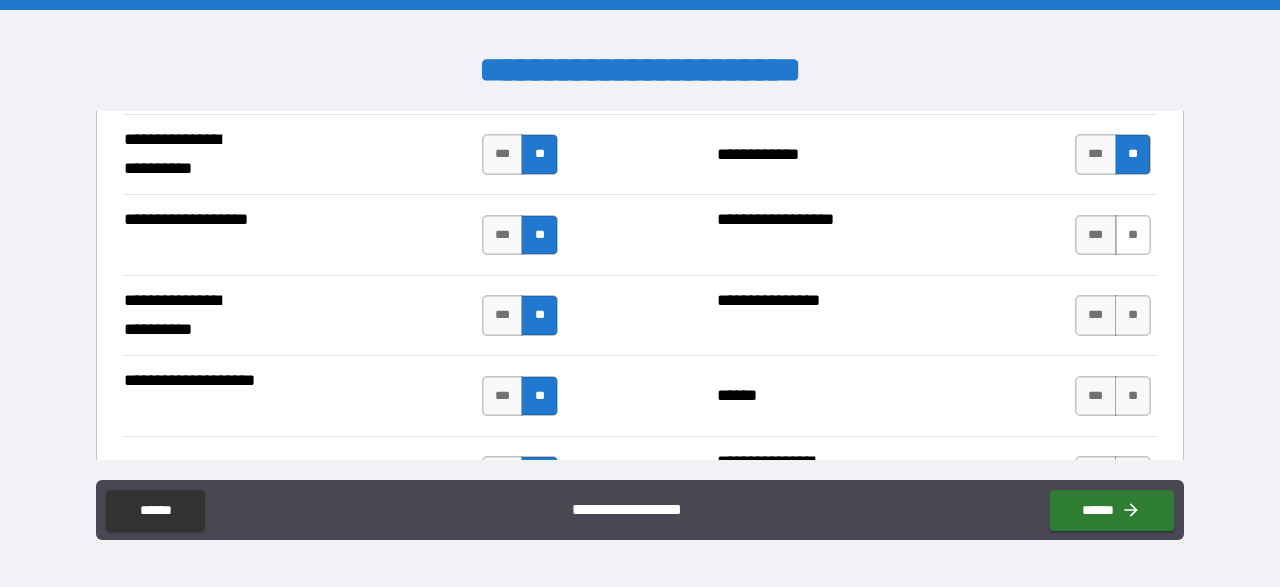 click on "**" at bounding box center [1133, 235] 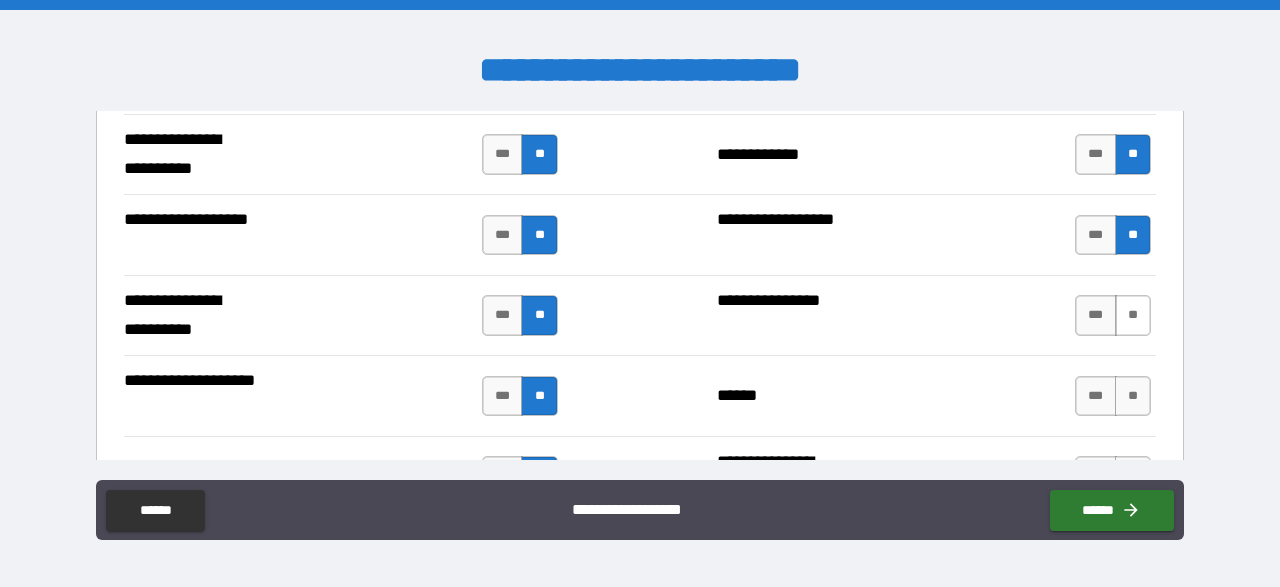 click on "**" at bounding box center (1133, 315) 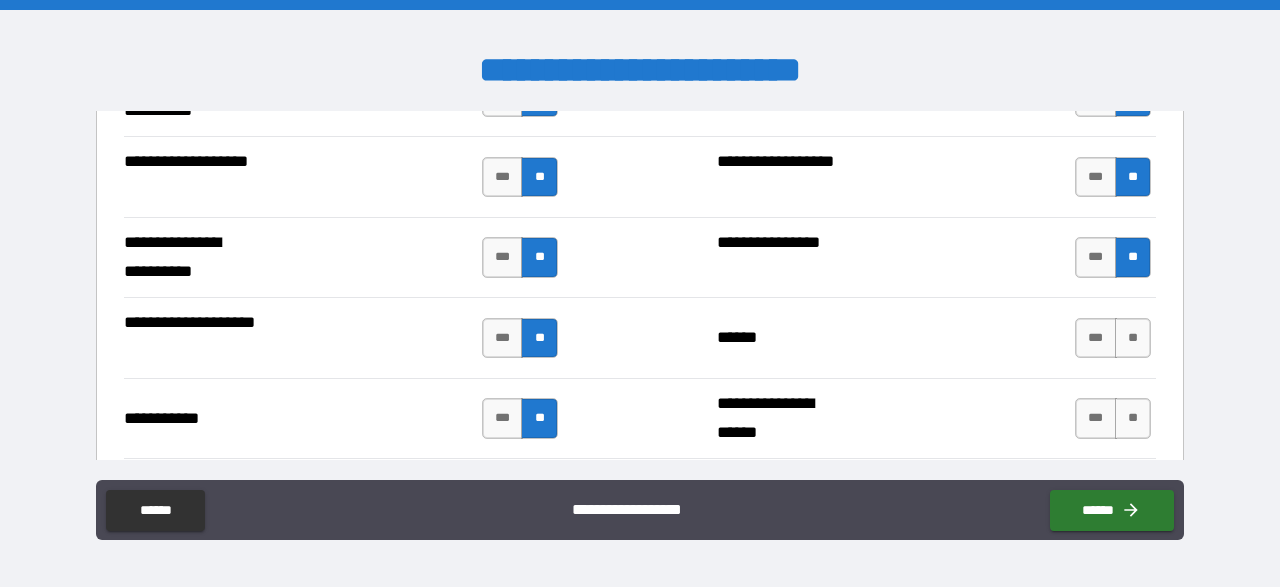 scroll, scrollTop: 4408, scrollLeft: 0, axis: vertical 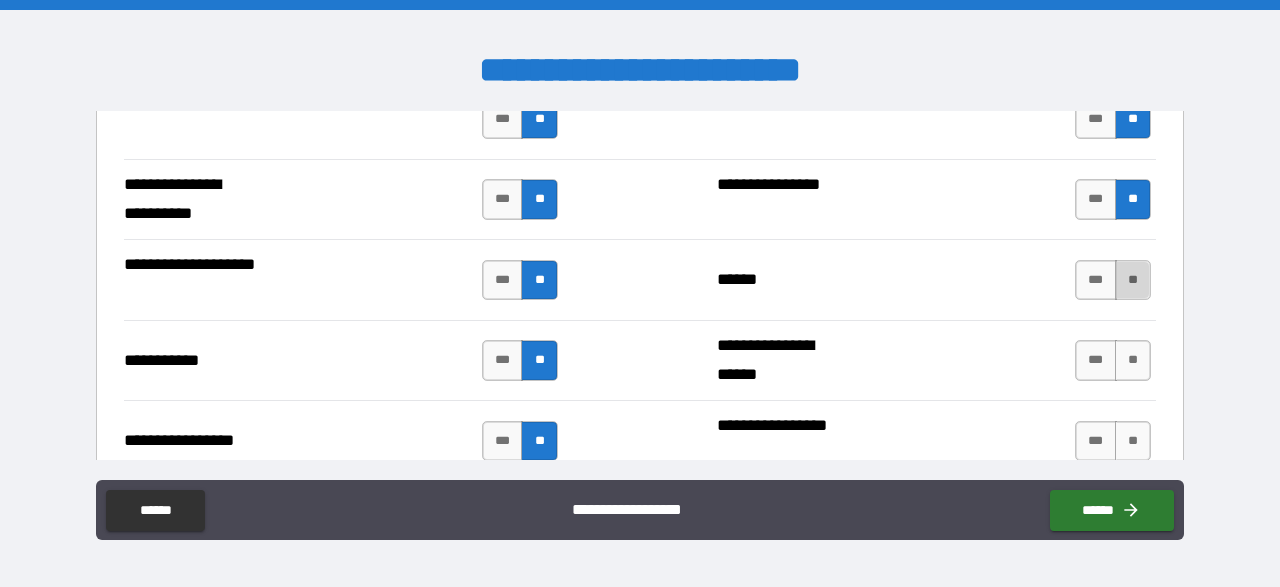 click on "**" at bounding box center (1133, 280) 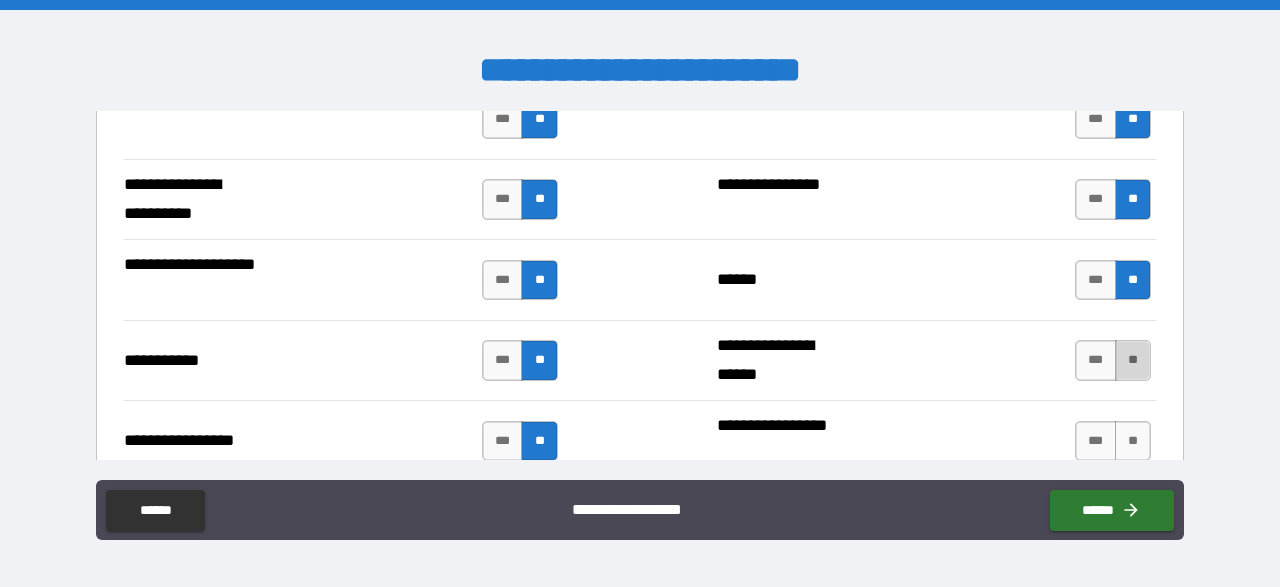 click on "**" at bounding box center [1133, 360] 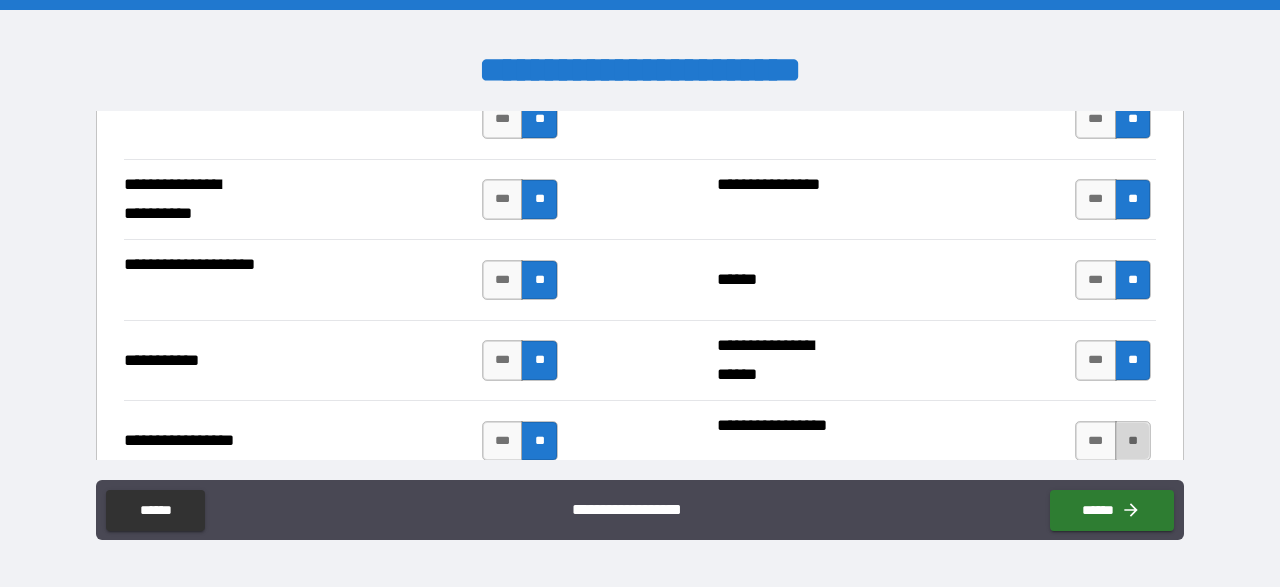 click on "**" at bounding box center [1133, 441] 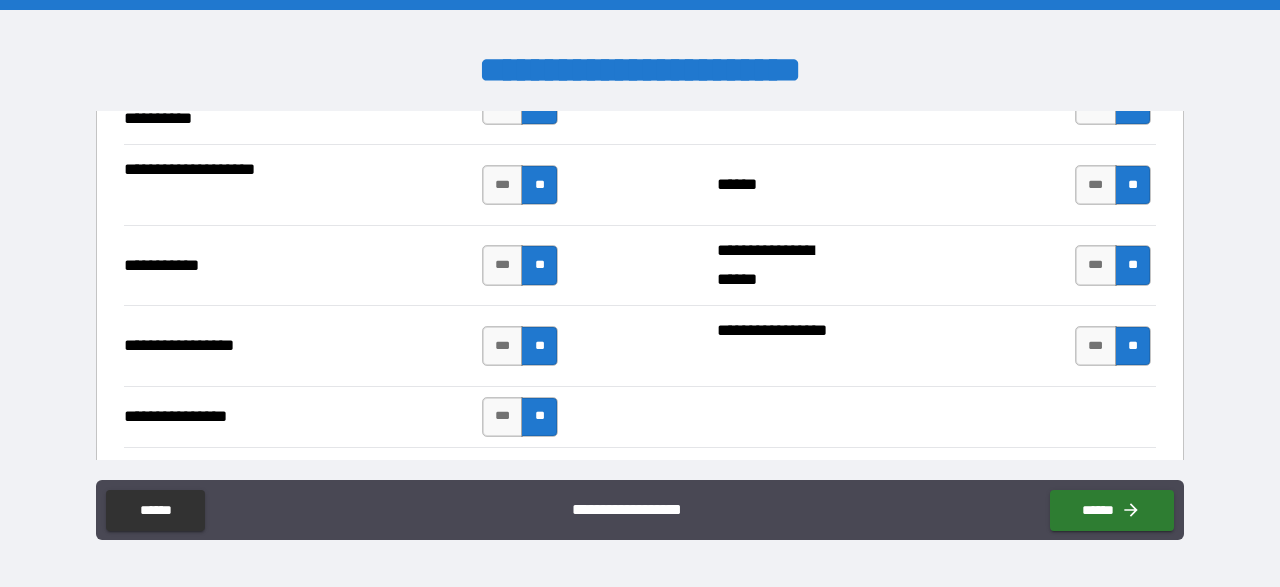 scroll, scrollTop: 4640, scrollLeft: 0, axis: vertical 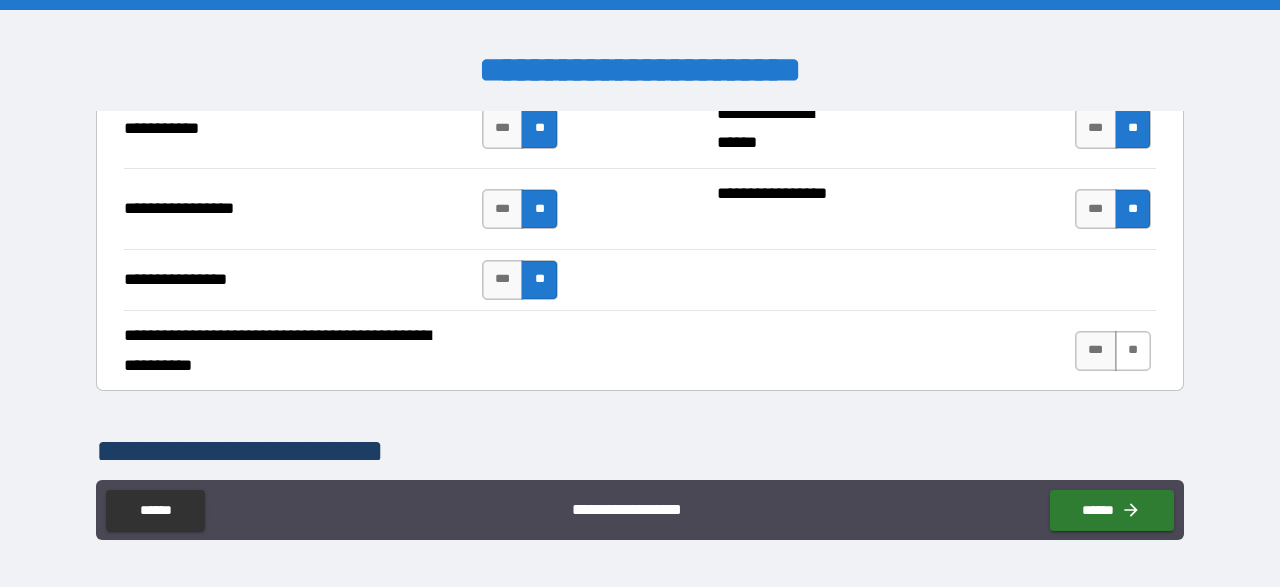 click on "**" at bounding box center (1133, 351) 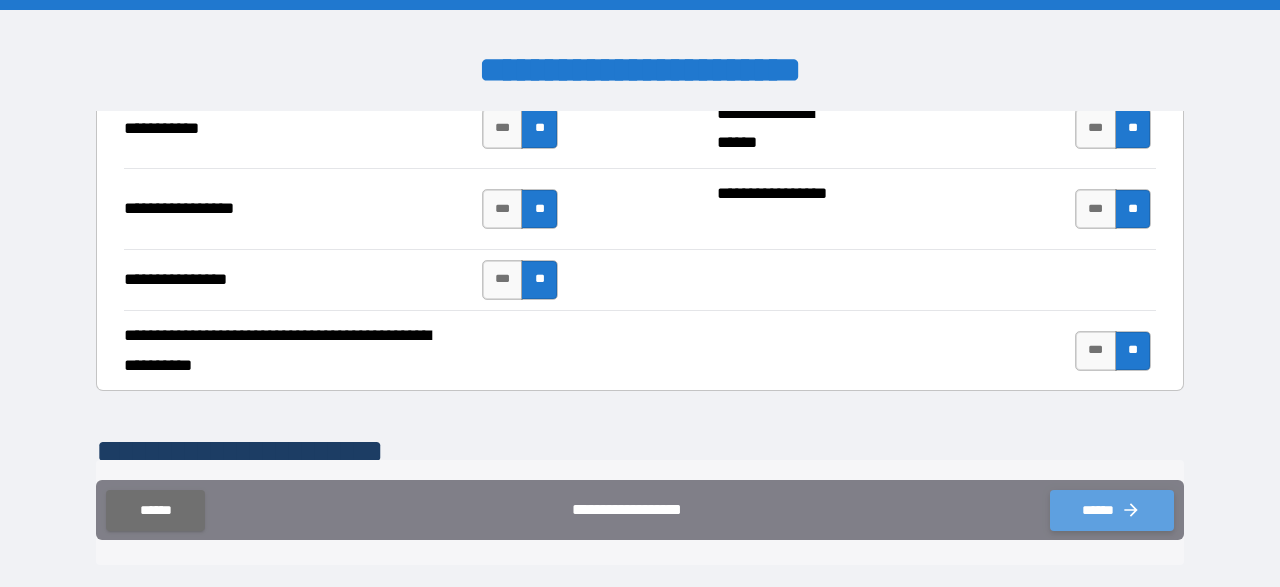 click on "******" at bounding box center [1112, 510] 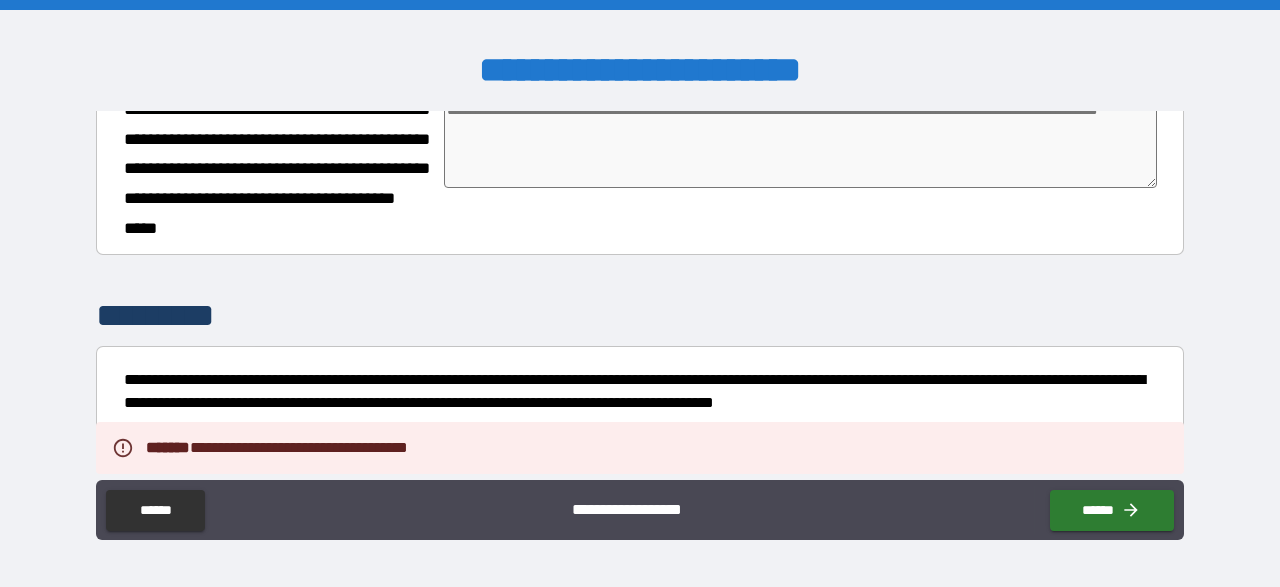 scroll, scrollTop: 5220, scrollLeft: 0, axis: vertical 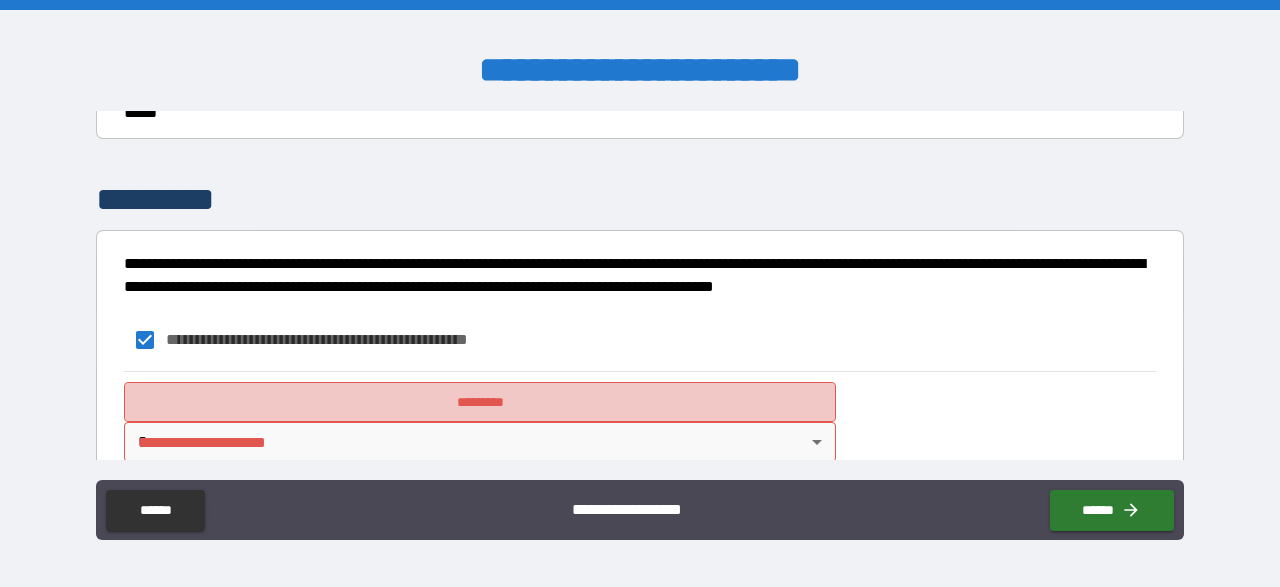 click on "*********" at bounding box center (480, 402) 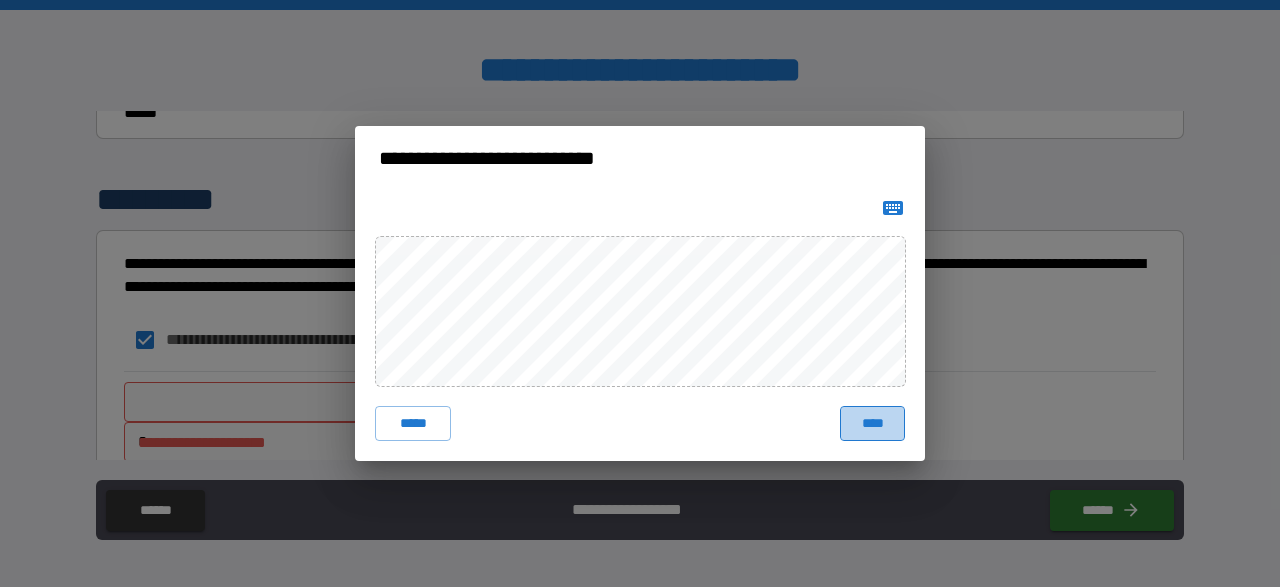 click on "****" at bounding box center (872, 424) 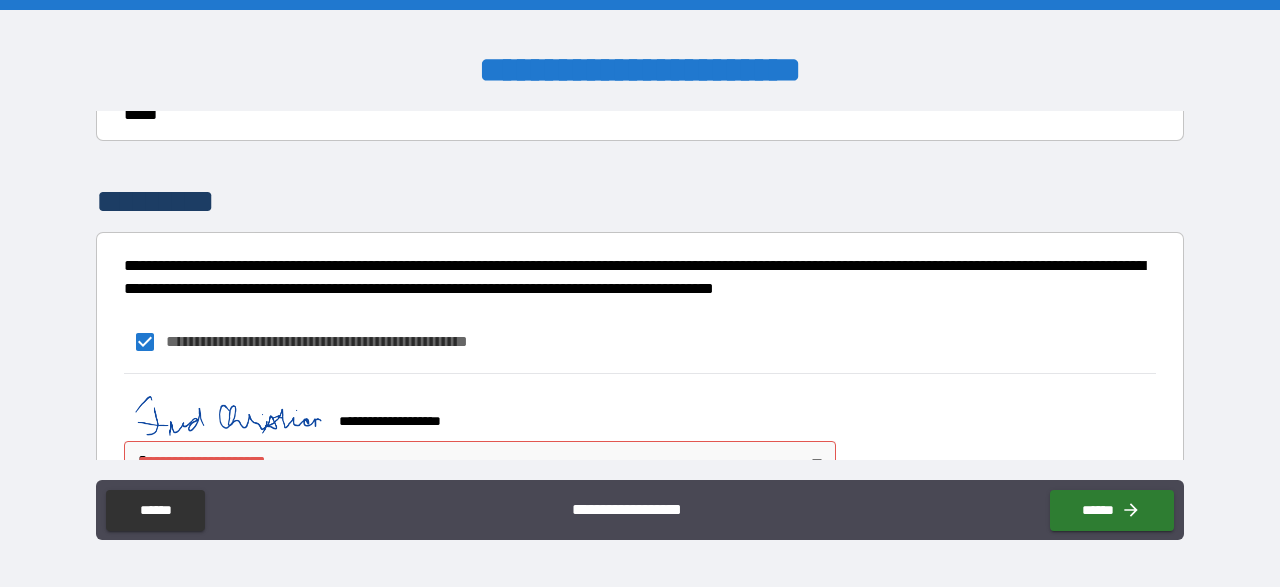 click on "**********" at bounding box center (640, 293) 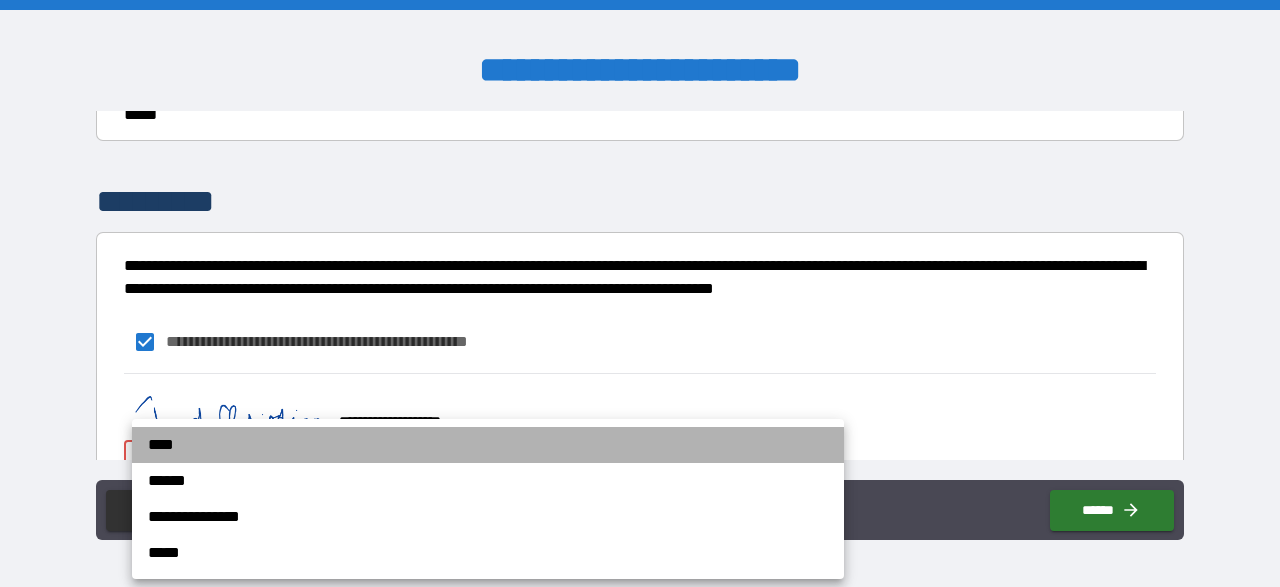 click on "****" at bounding box center (488, 445) 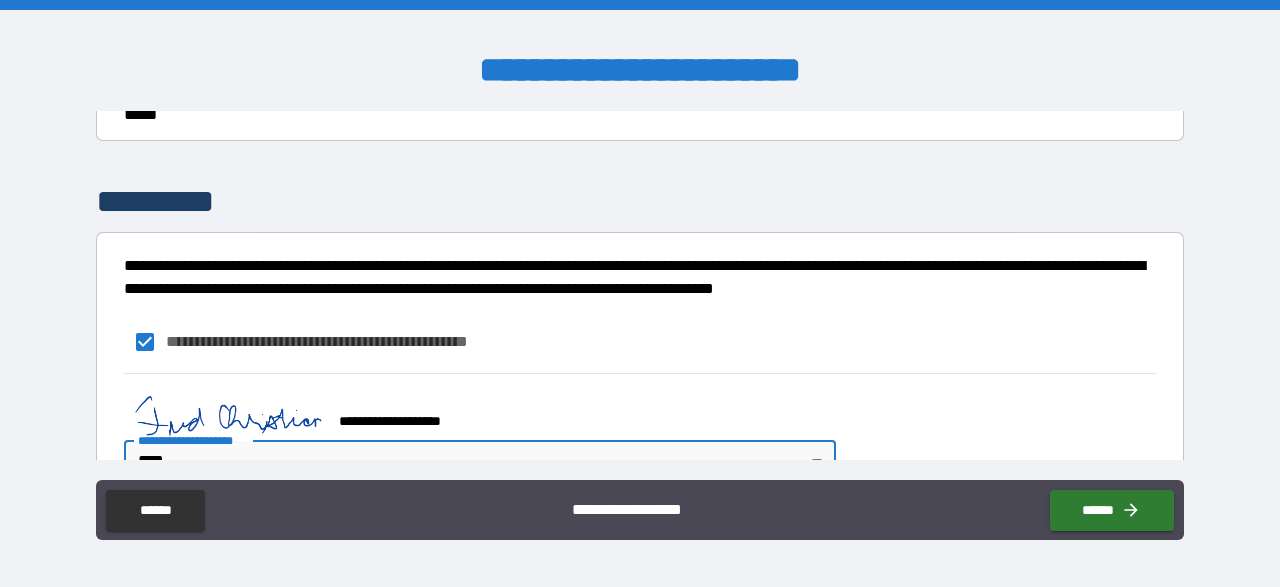 type on "*" 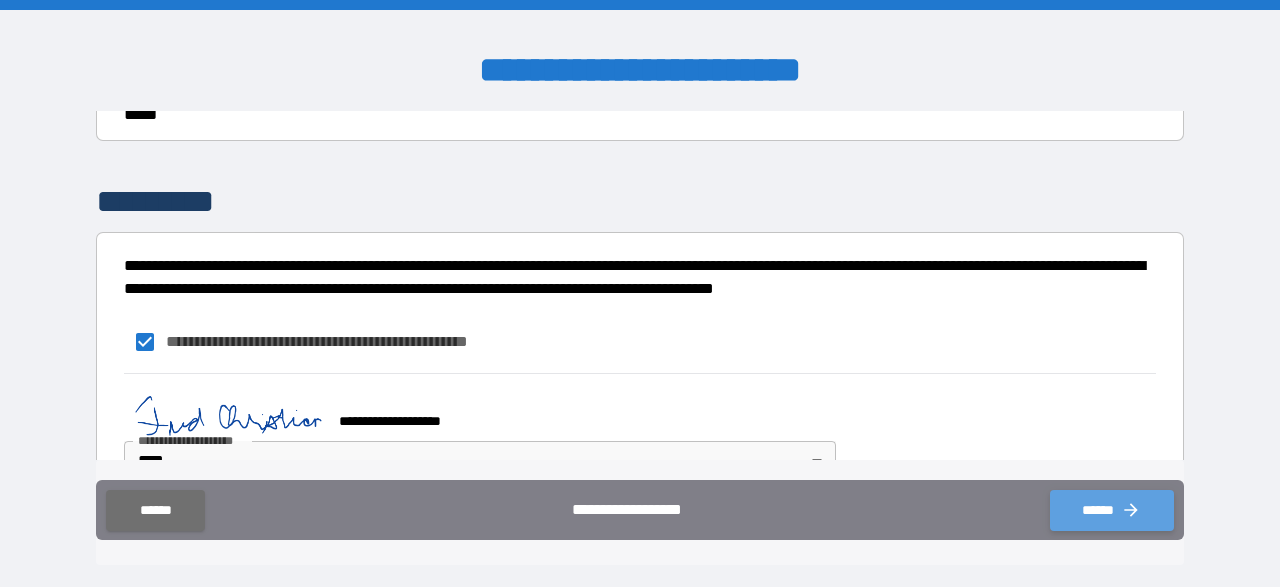 click on "******" at bounding box center (1112, 510) 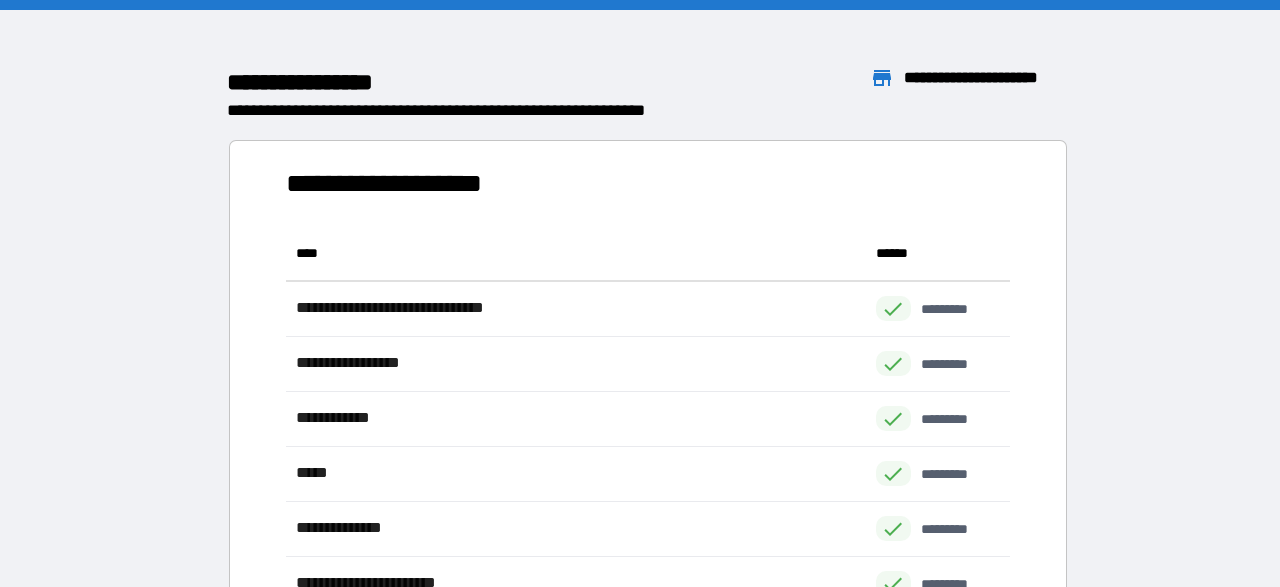 scroll, scrollTop: 1, scrollLeft: 1, axis: both 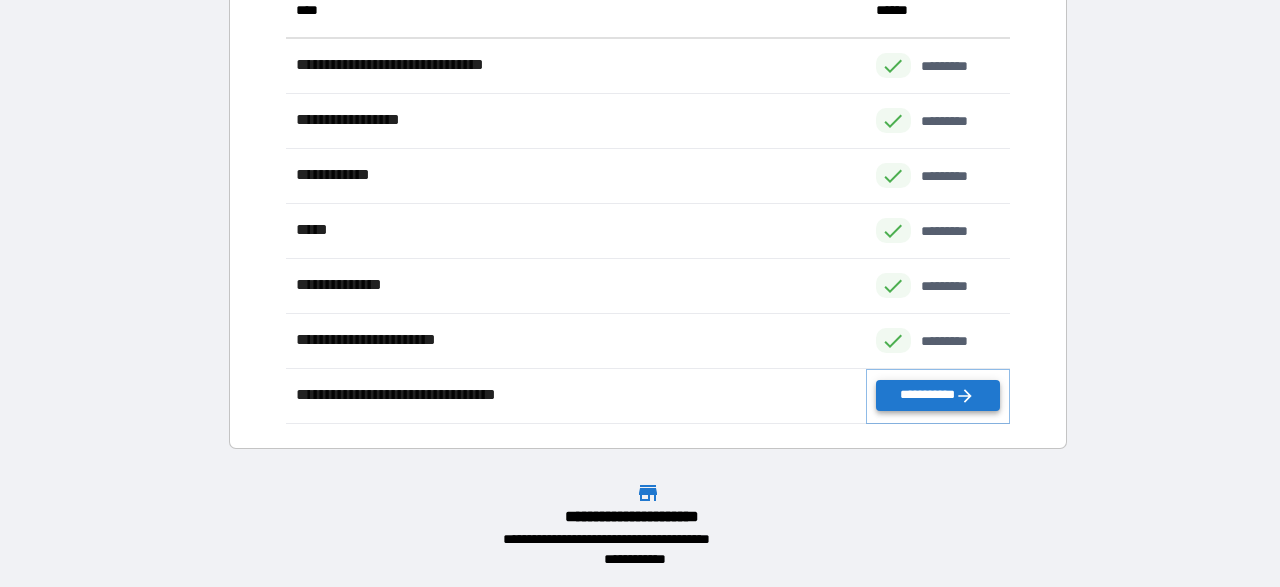 click on "**********" at bounding box center [938, 395] 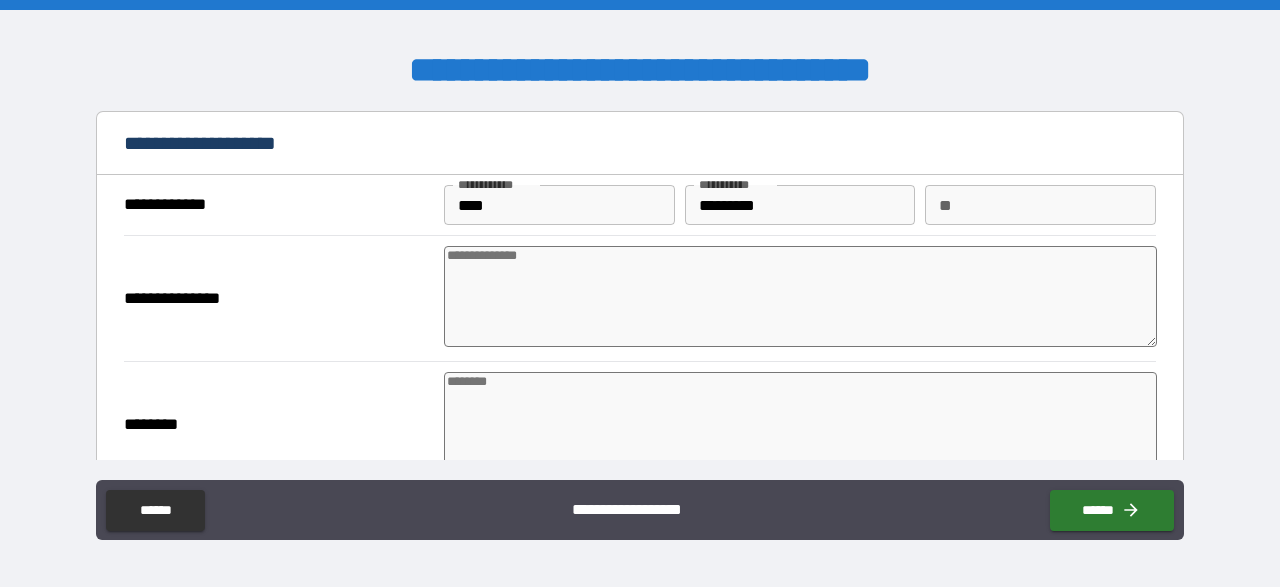 type on "*" 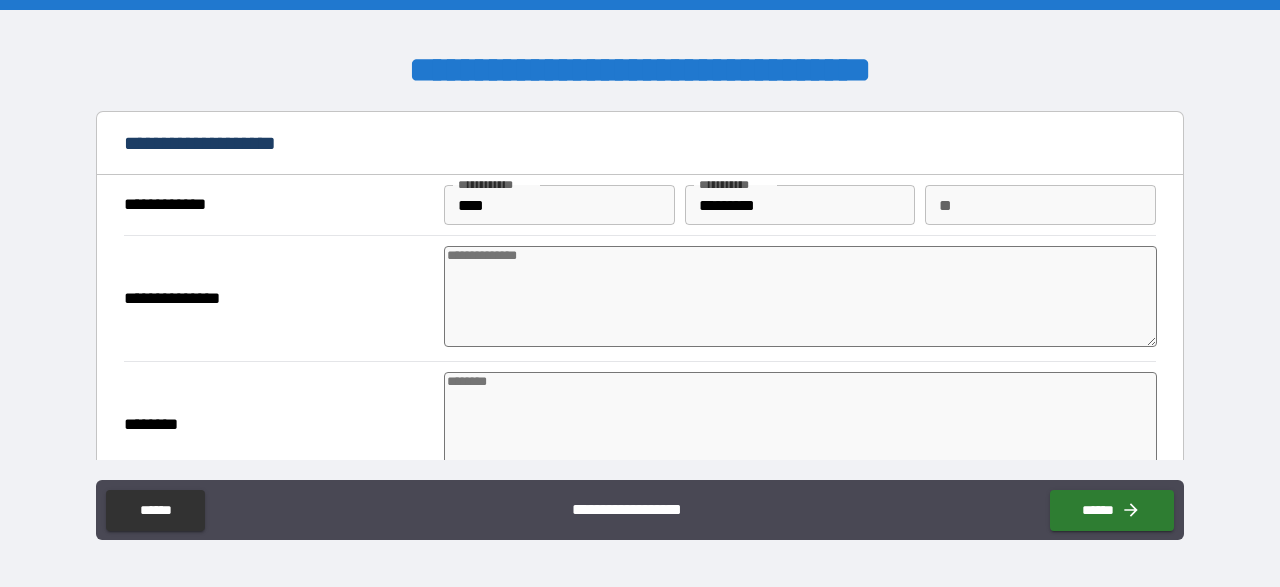 type on "*" 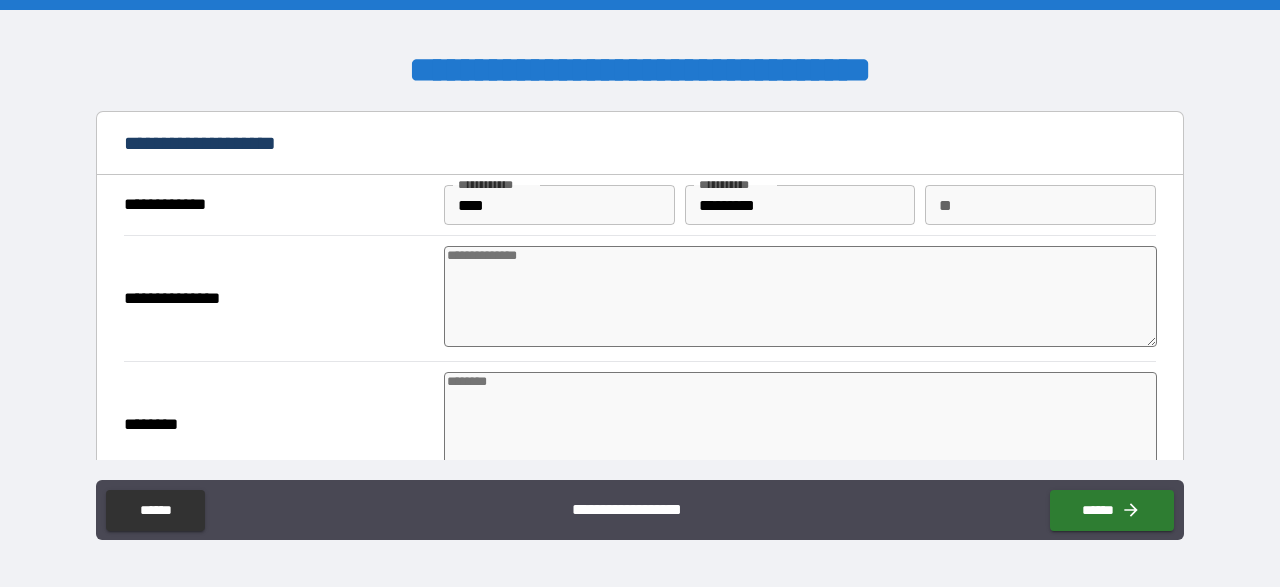 type on "*" 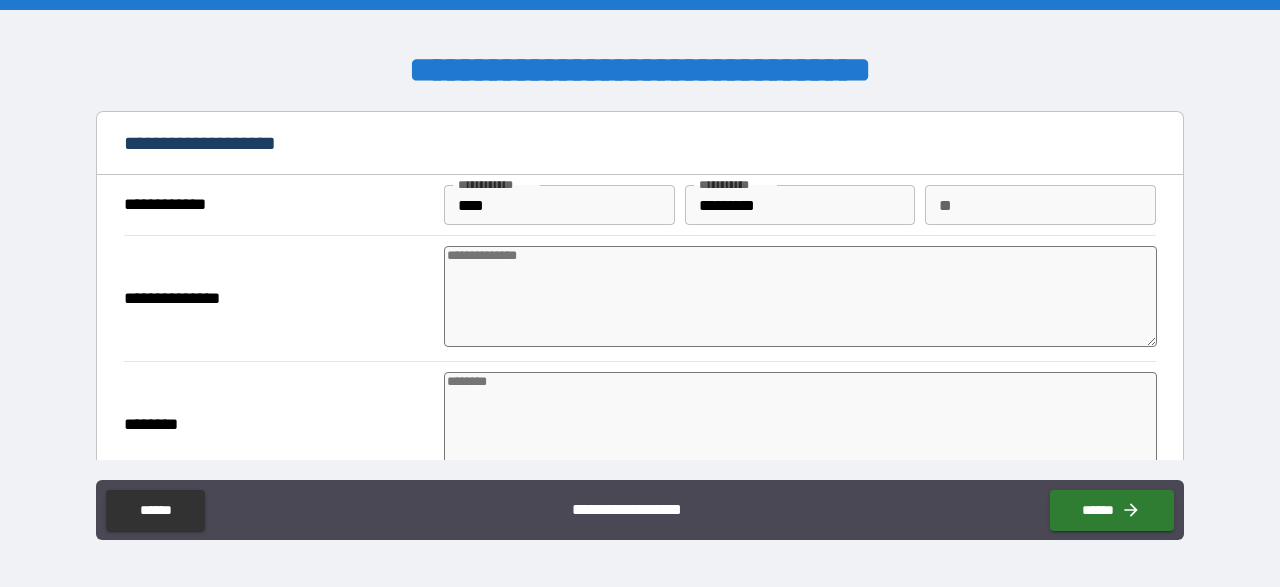 type on "*" 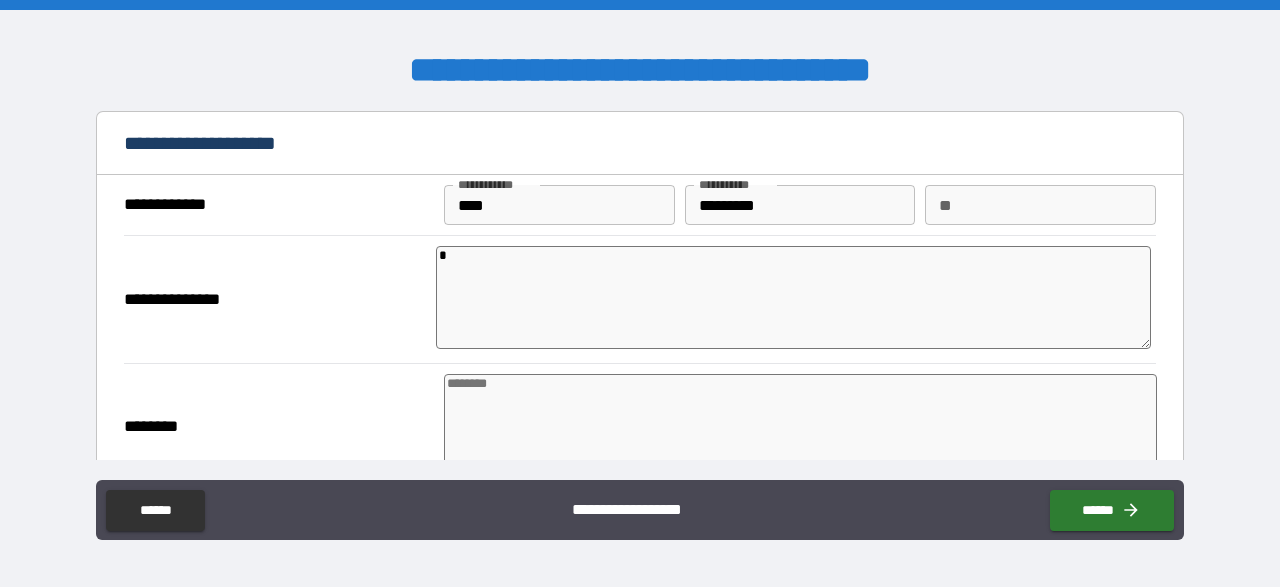 type on "*" 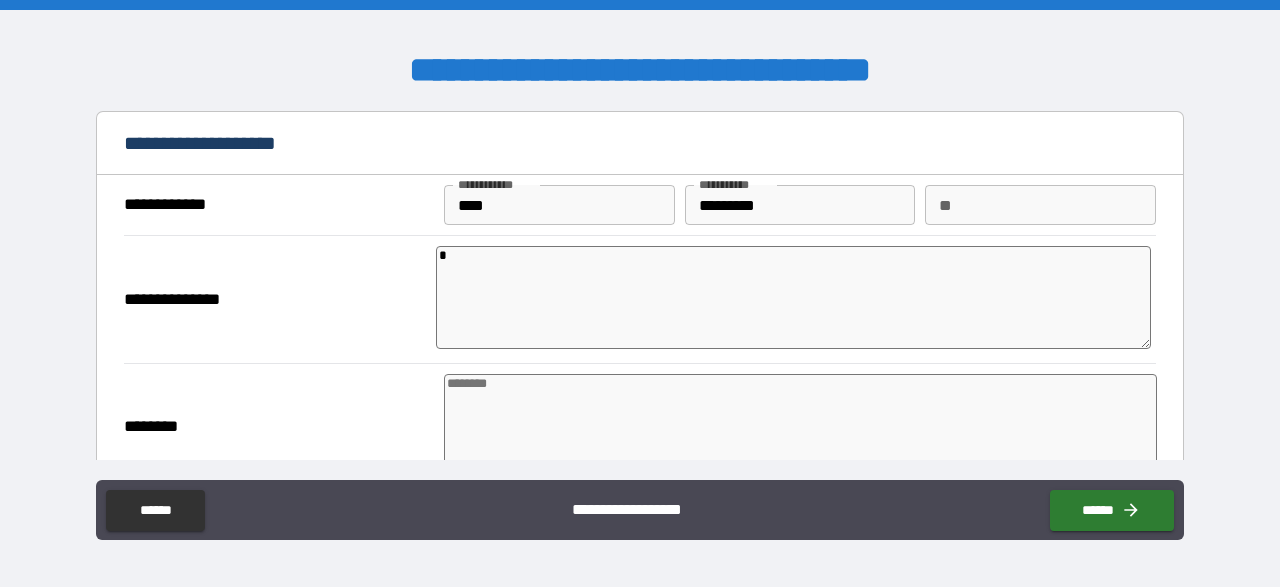 type on "*" 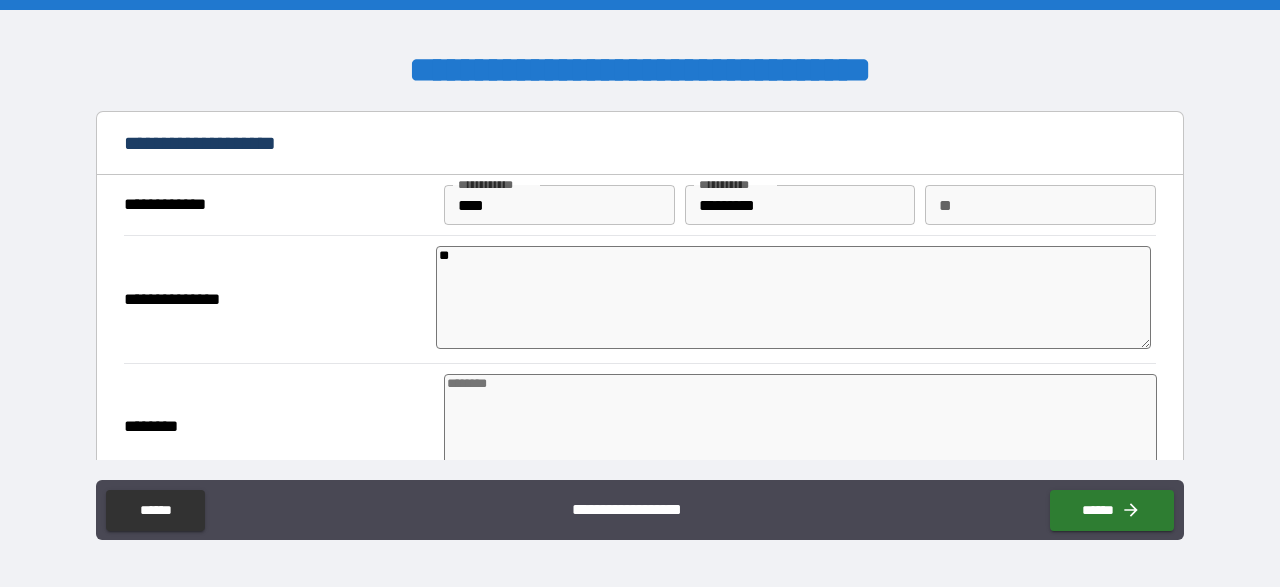type on "*" 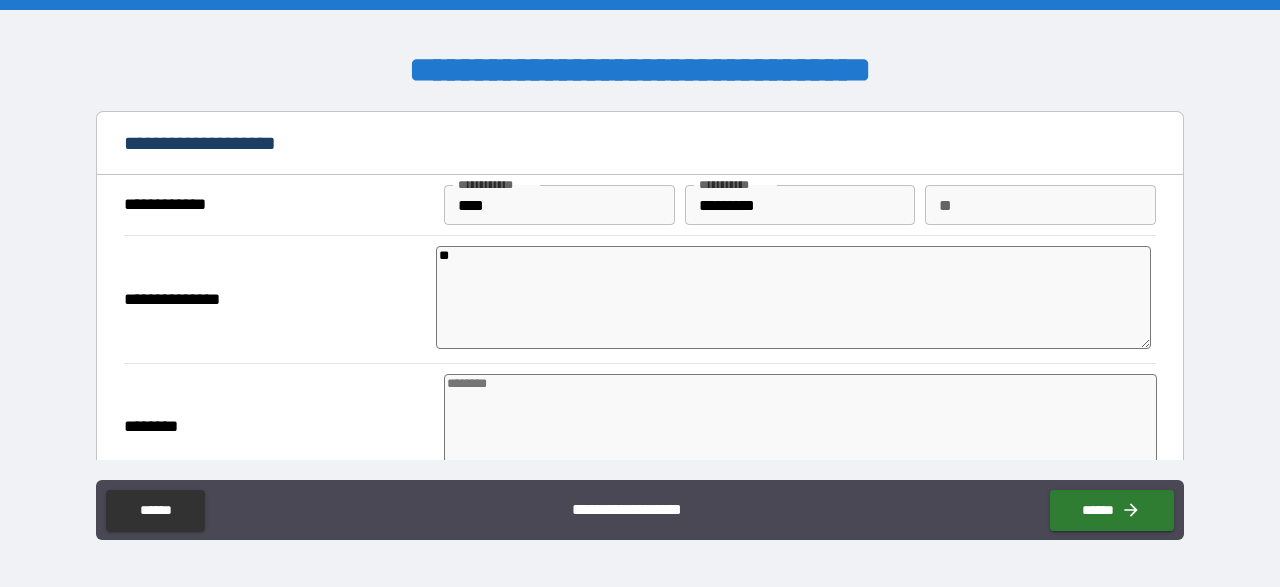 type on "***" 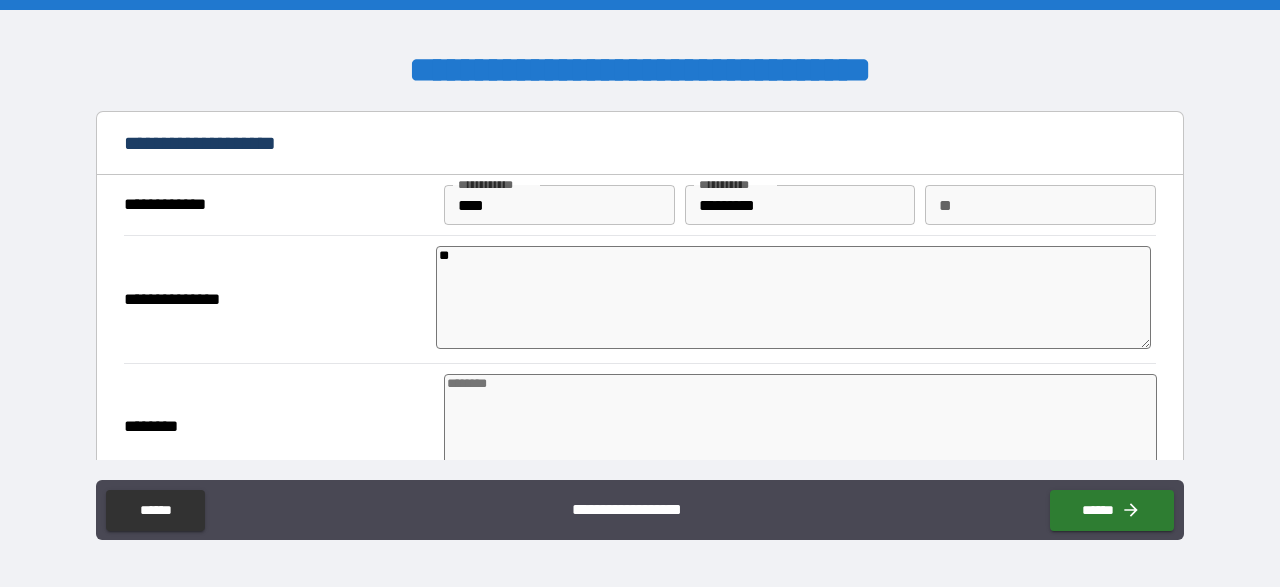 type on "*" 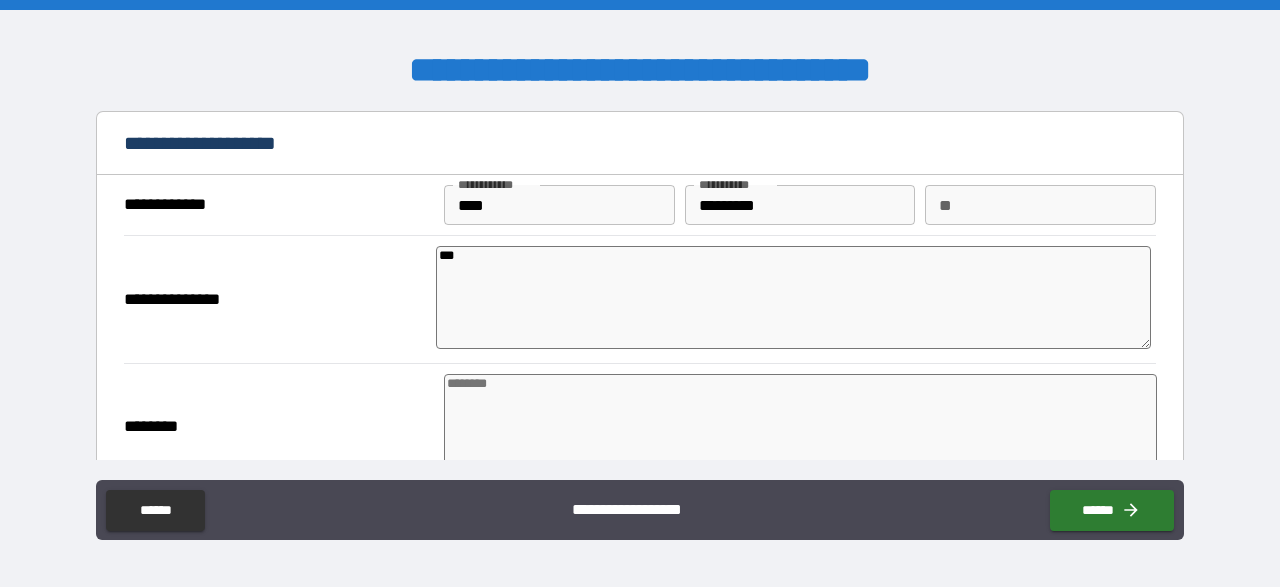 type on "*" 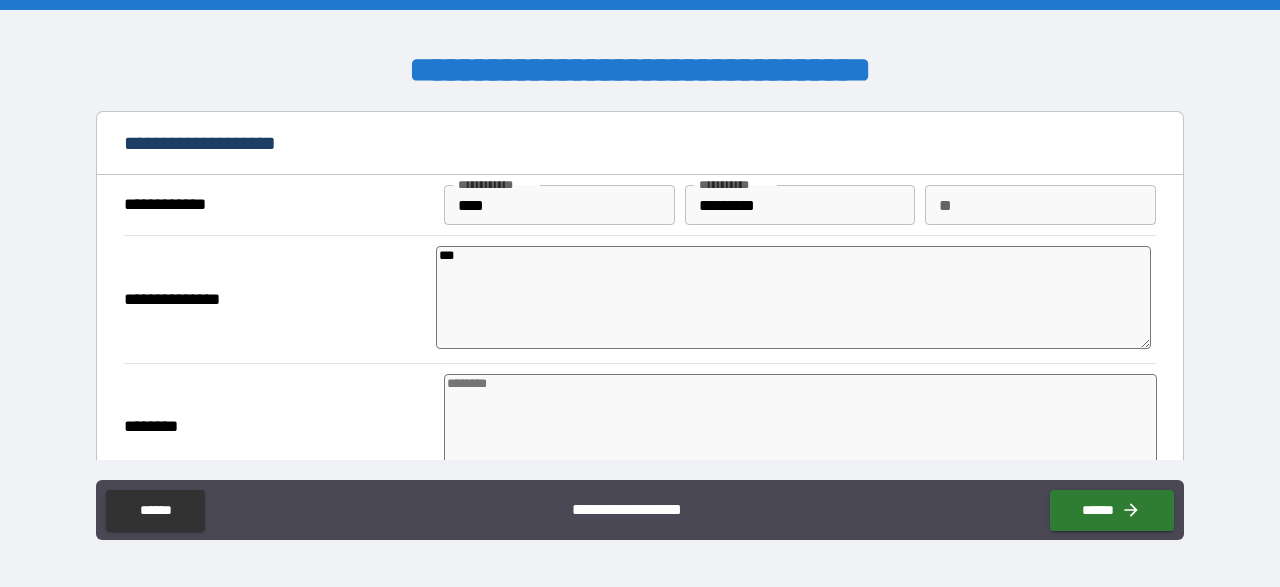 type on "****" 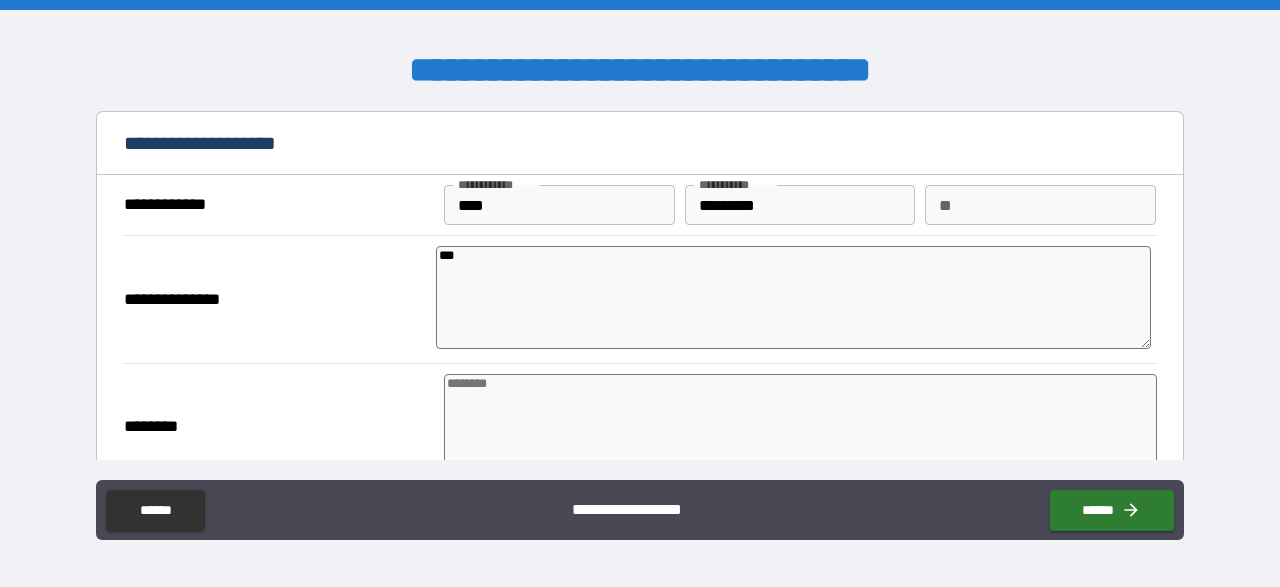 type on "*" 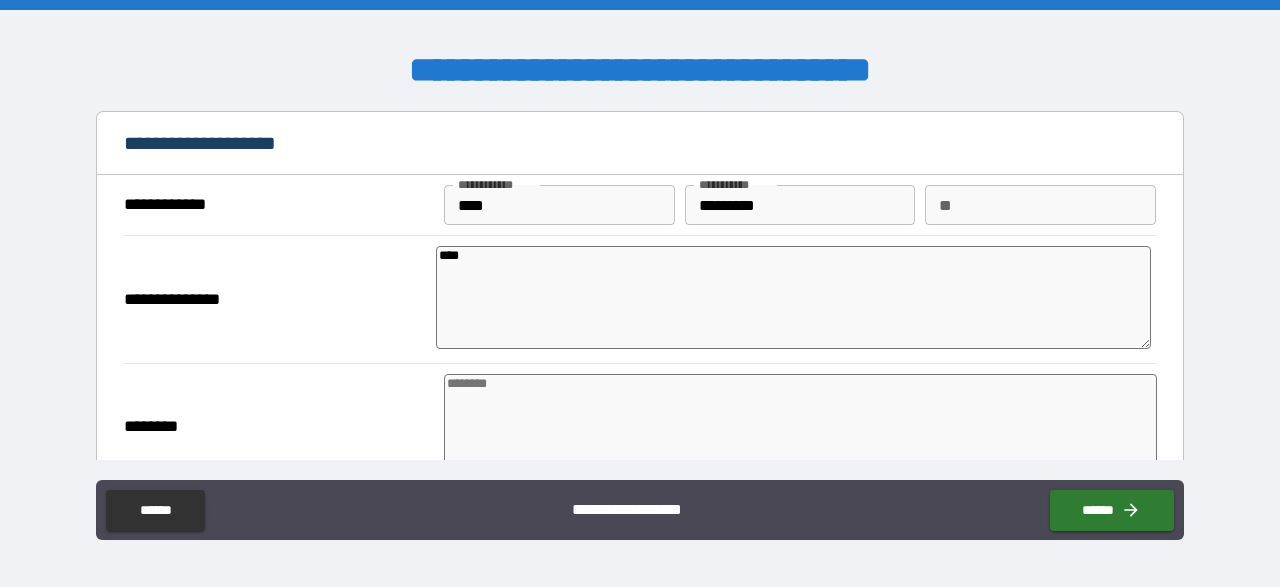 type on "*" 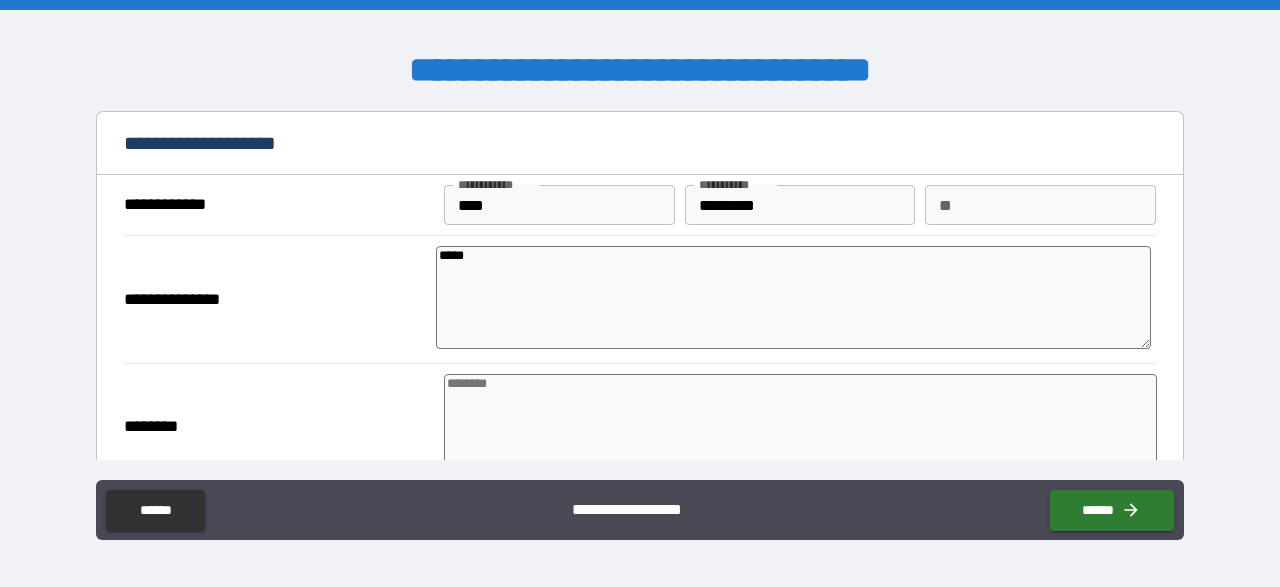 type on "*" 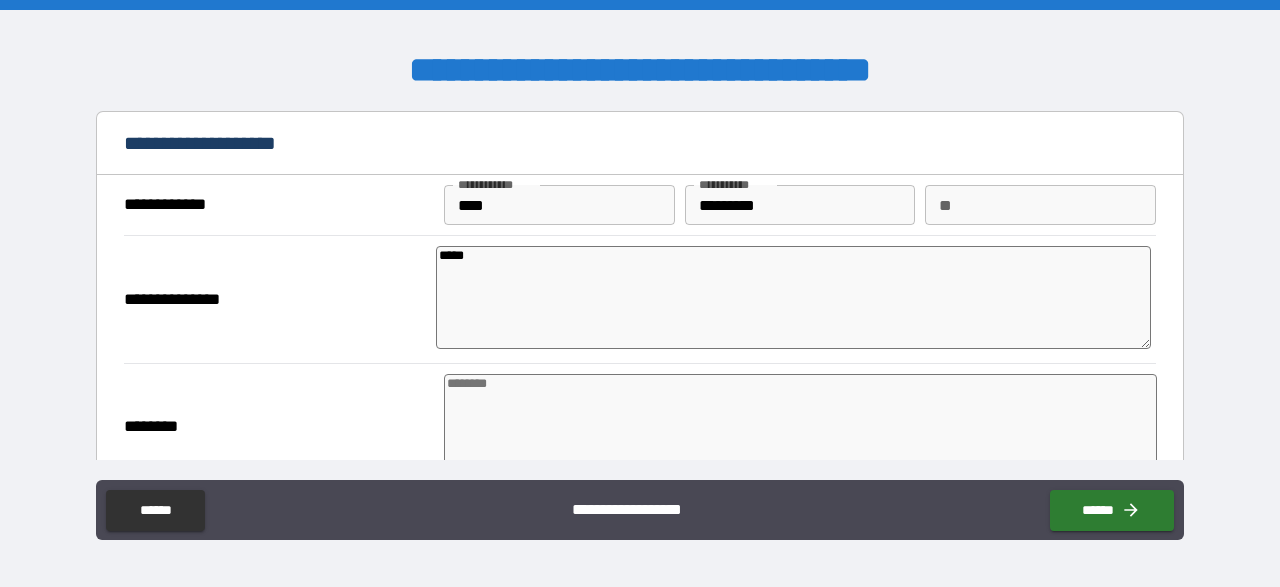 type on "******" 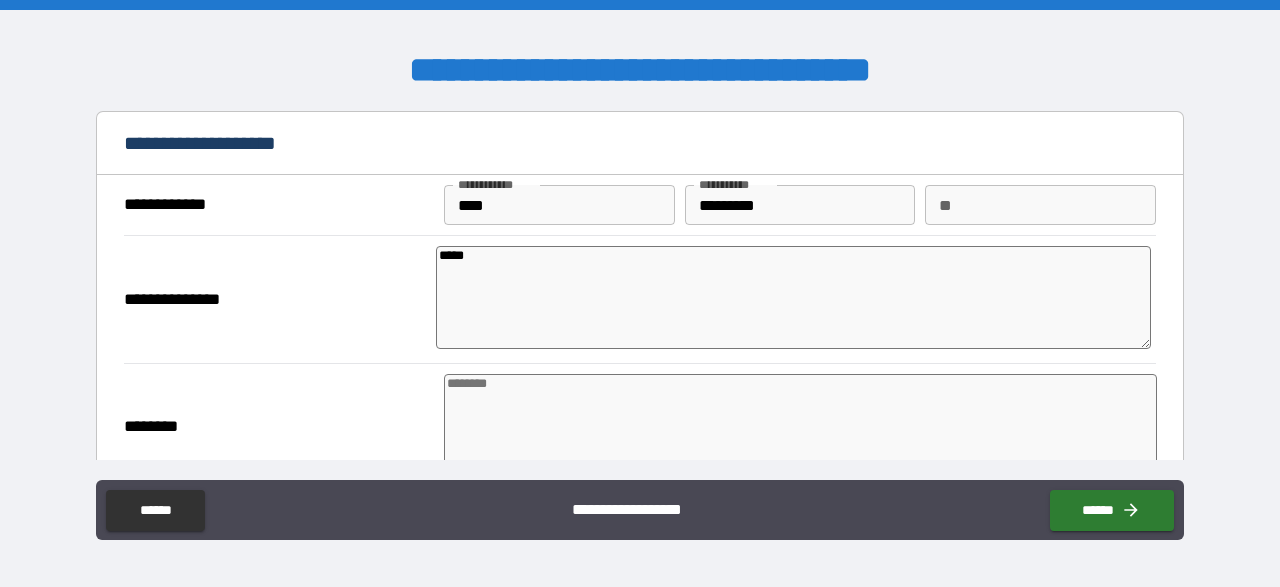 type on "*" 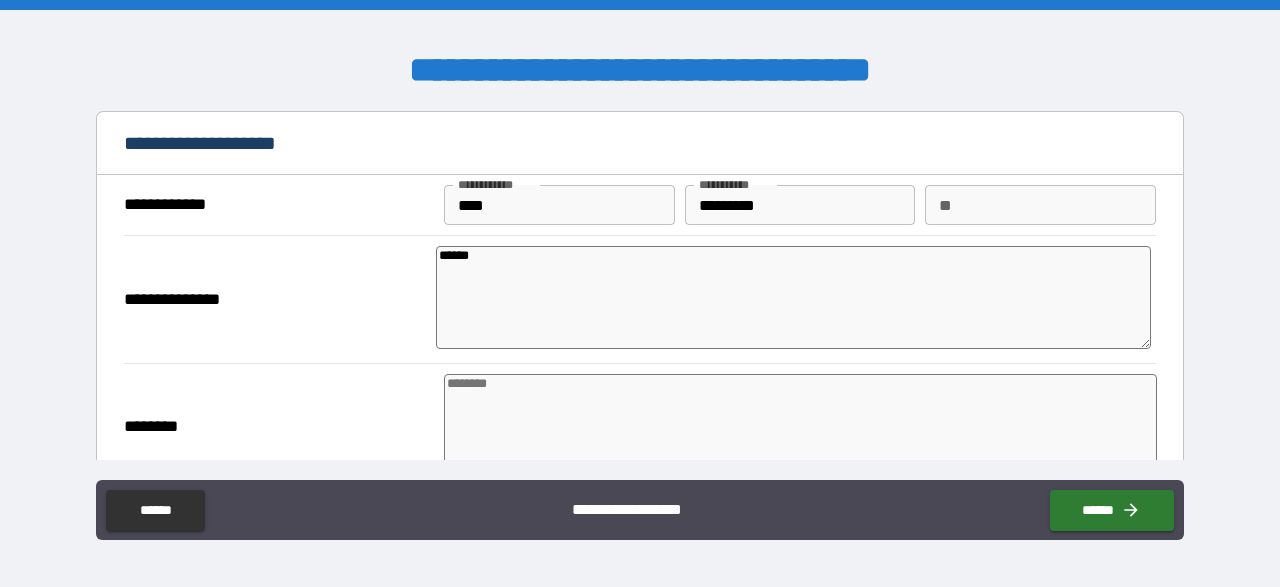 type on "*" 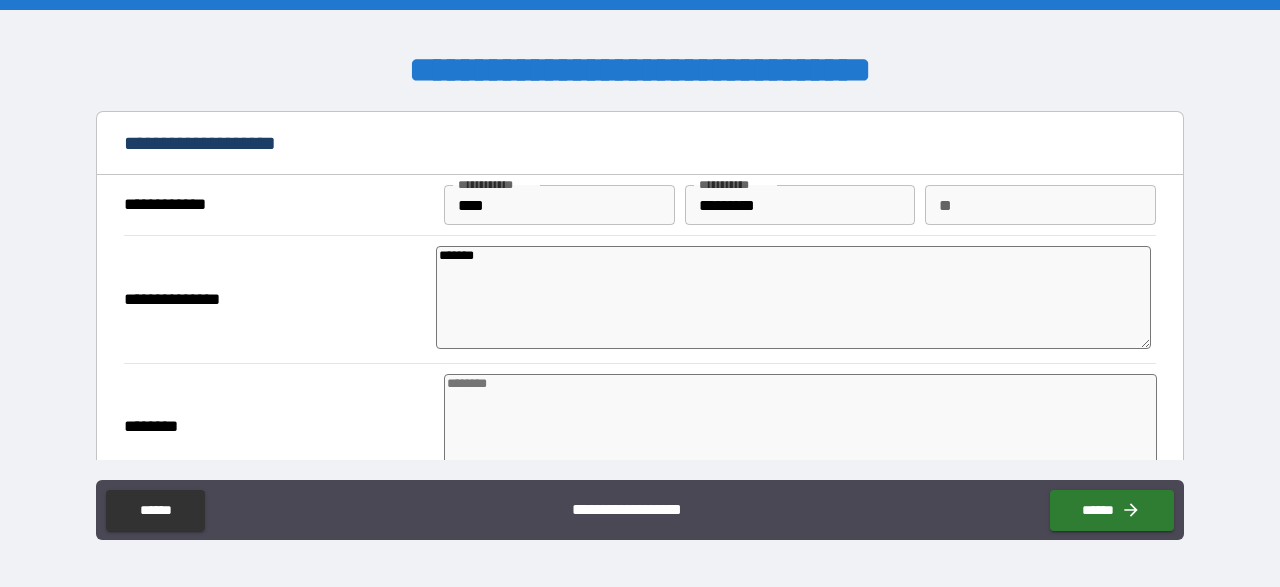type on "*" 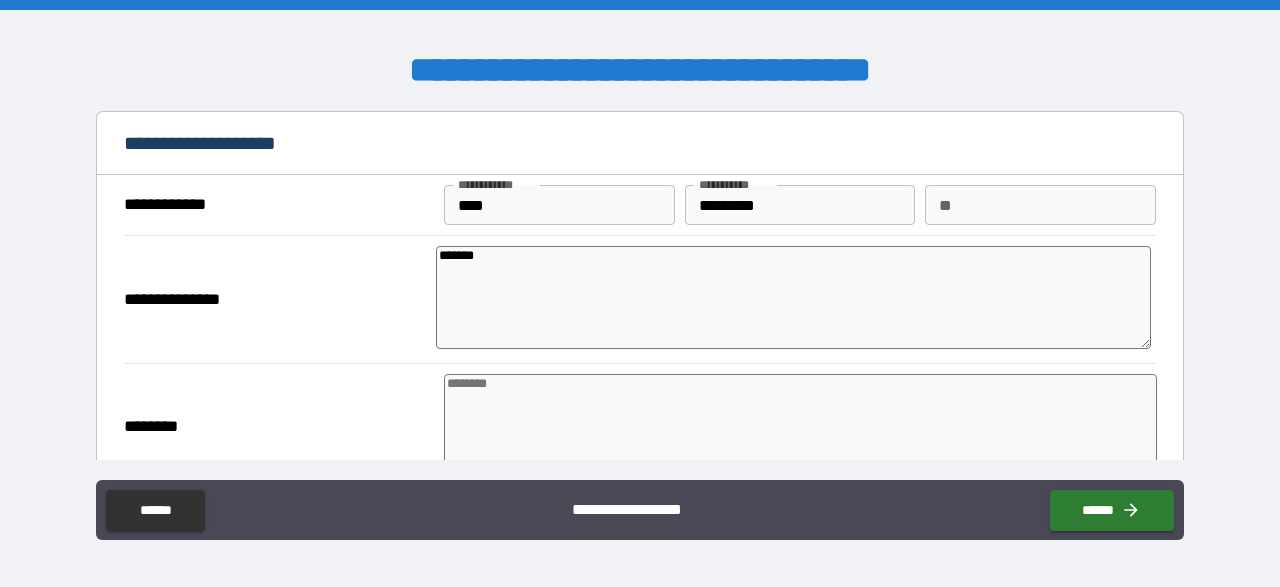 type on "********" 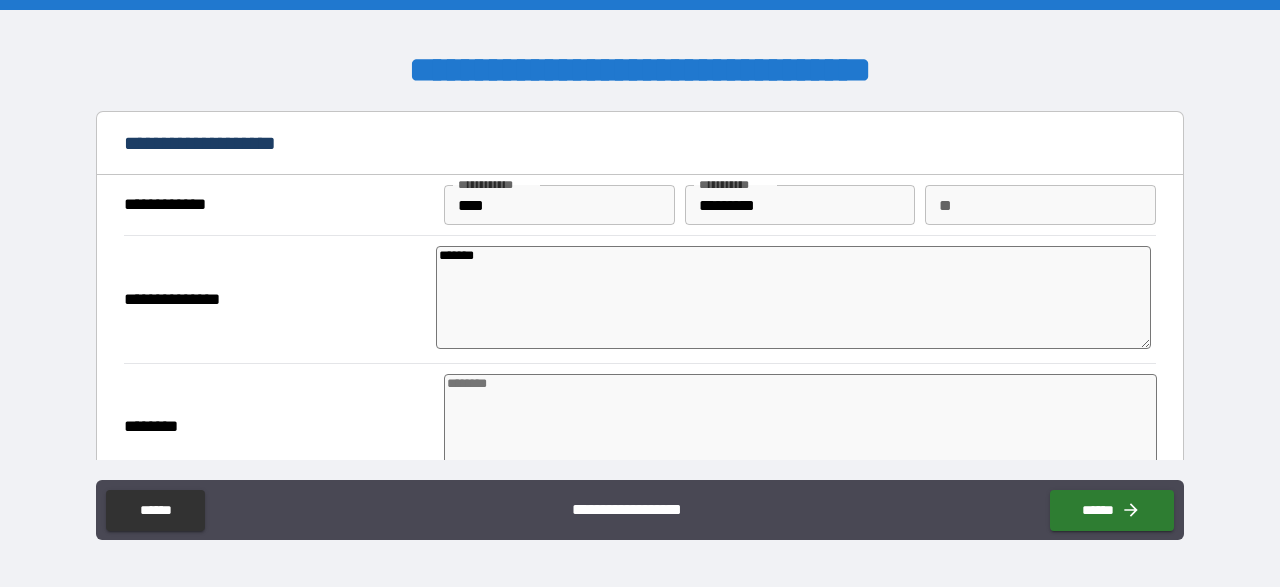 type on "*" 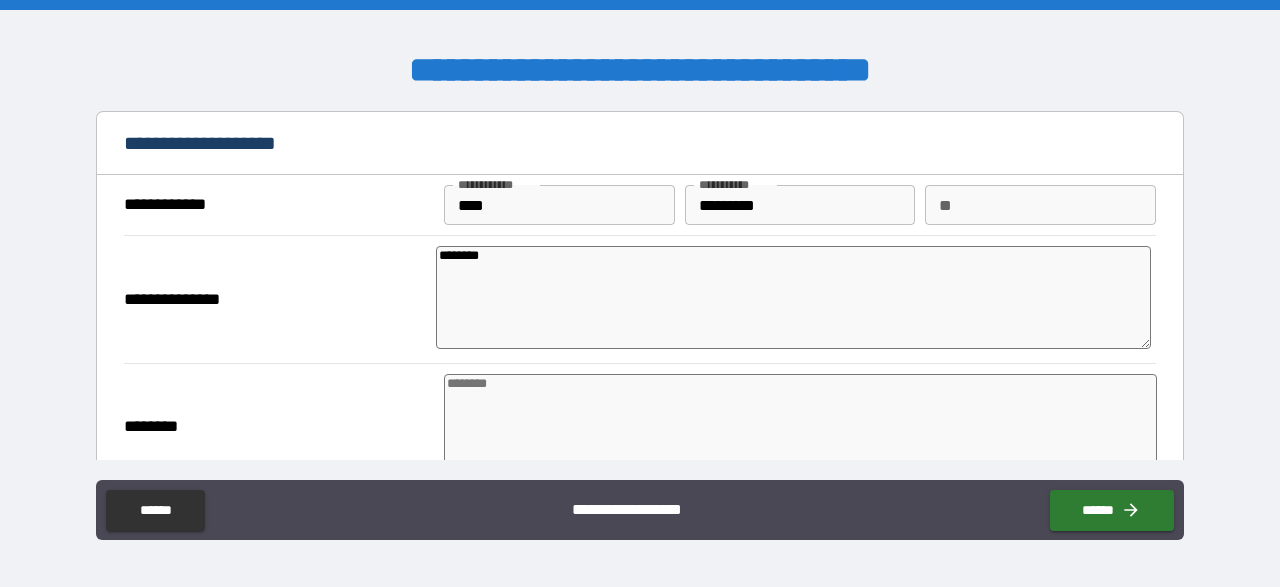 type on "*" 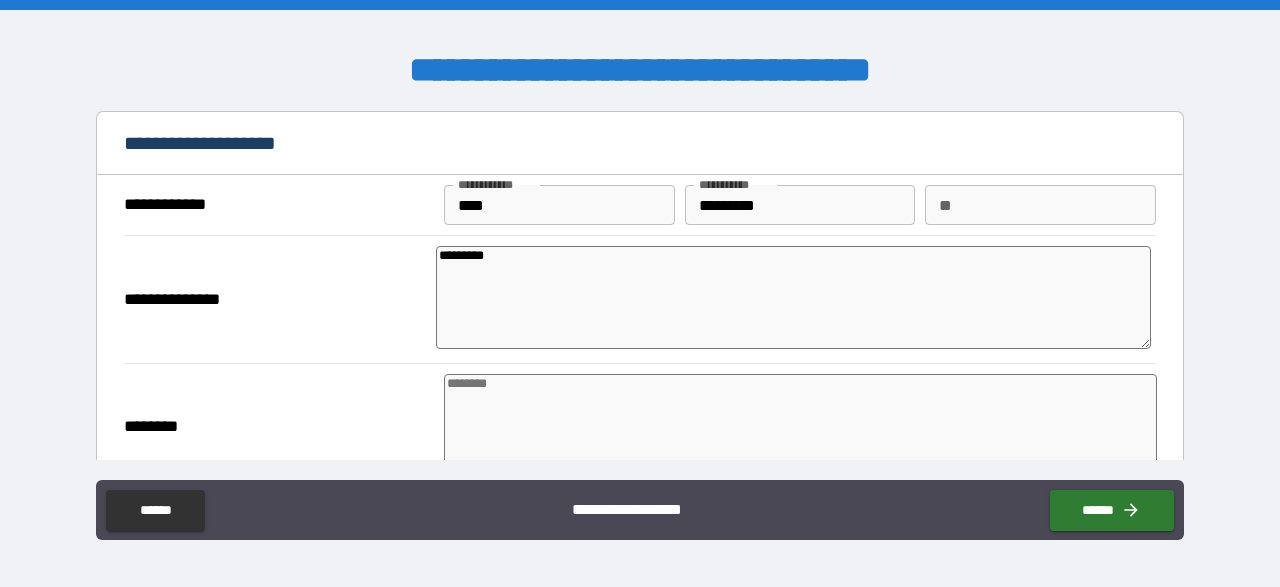 type on "*" 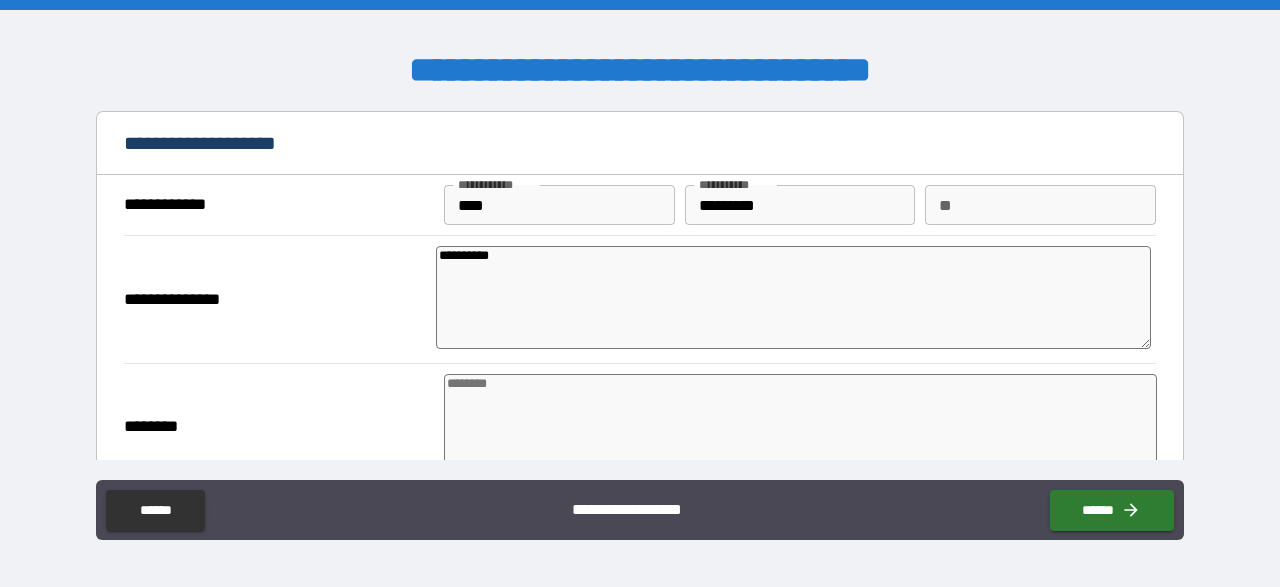 type on "*" 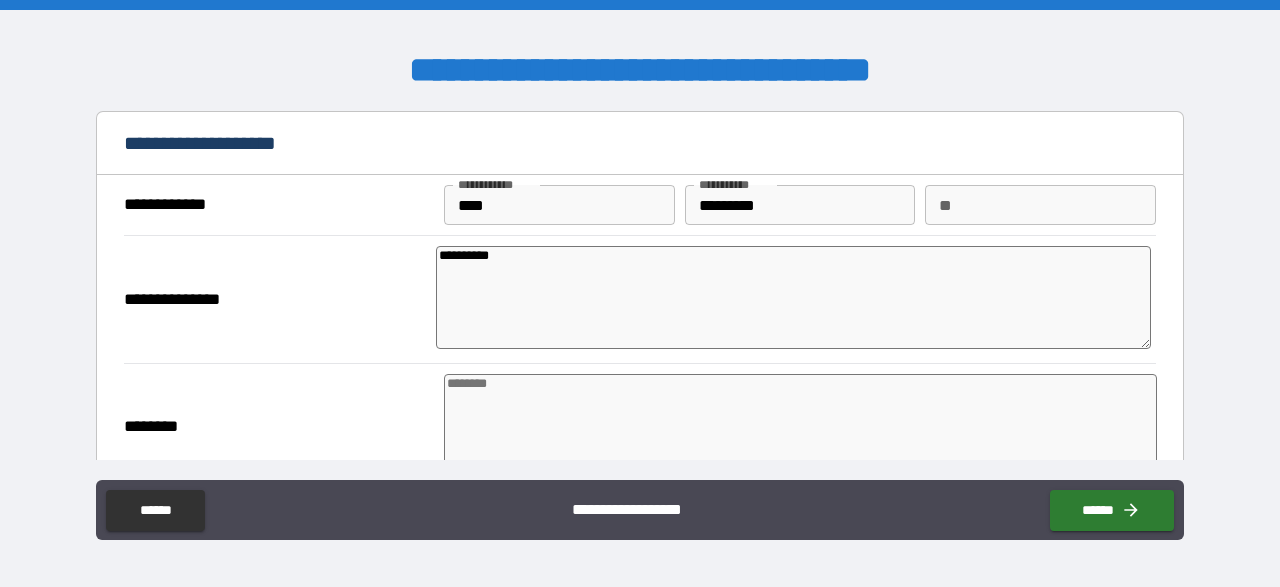type on "*********" 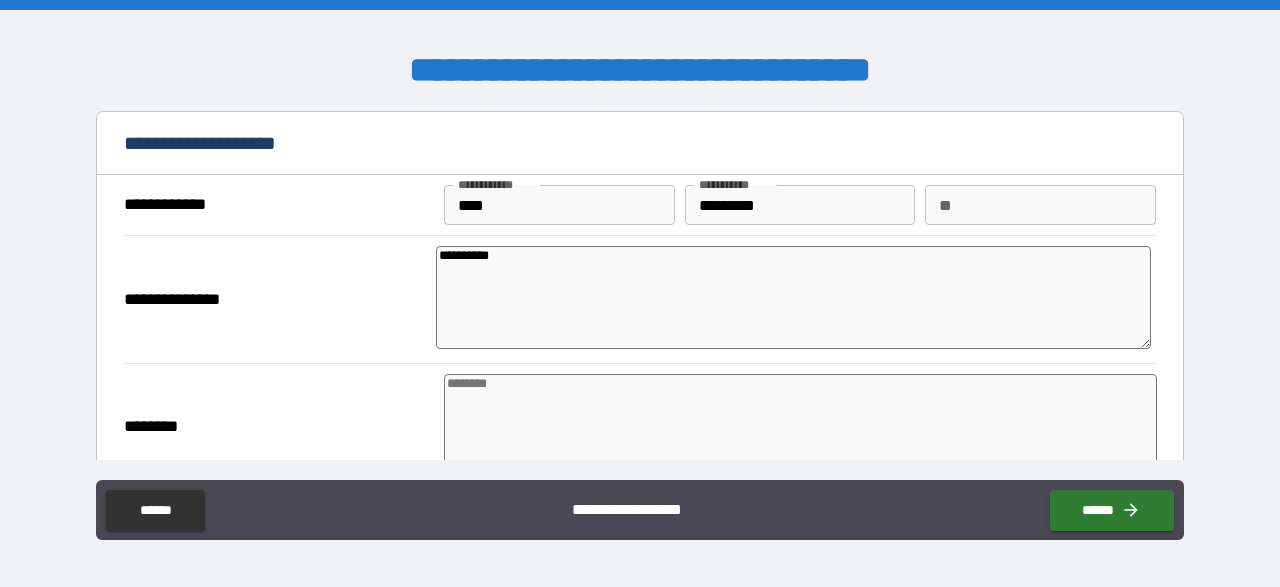 type on "*" 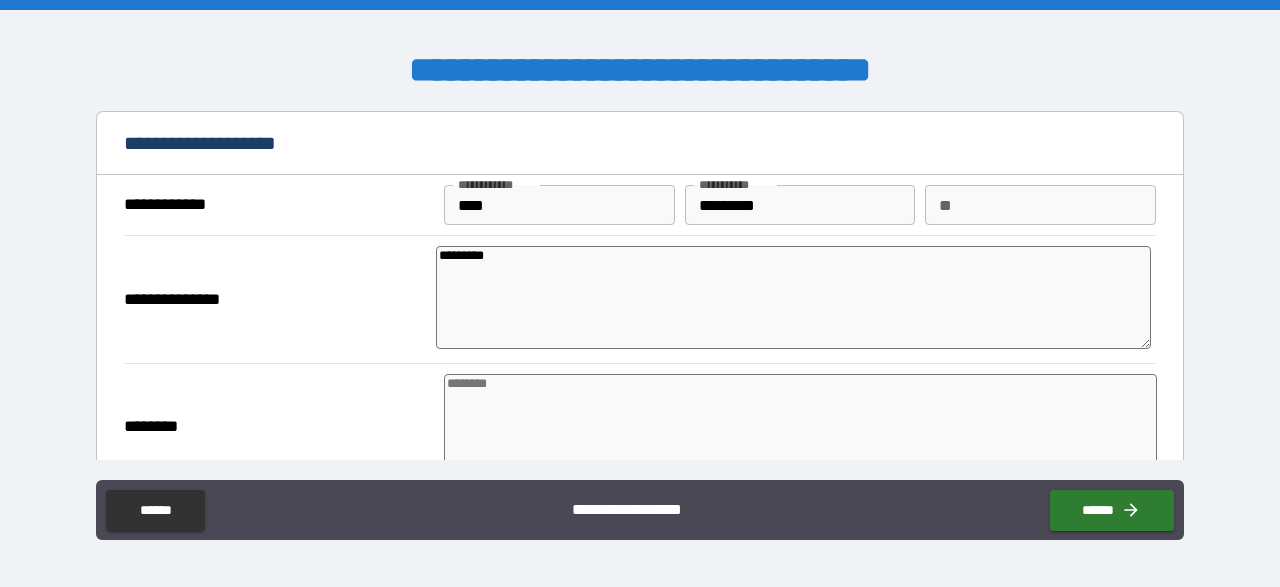 type on "*" 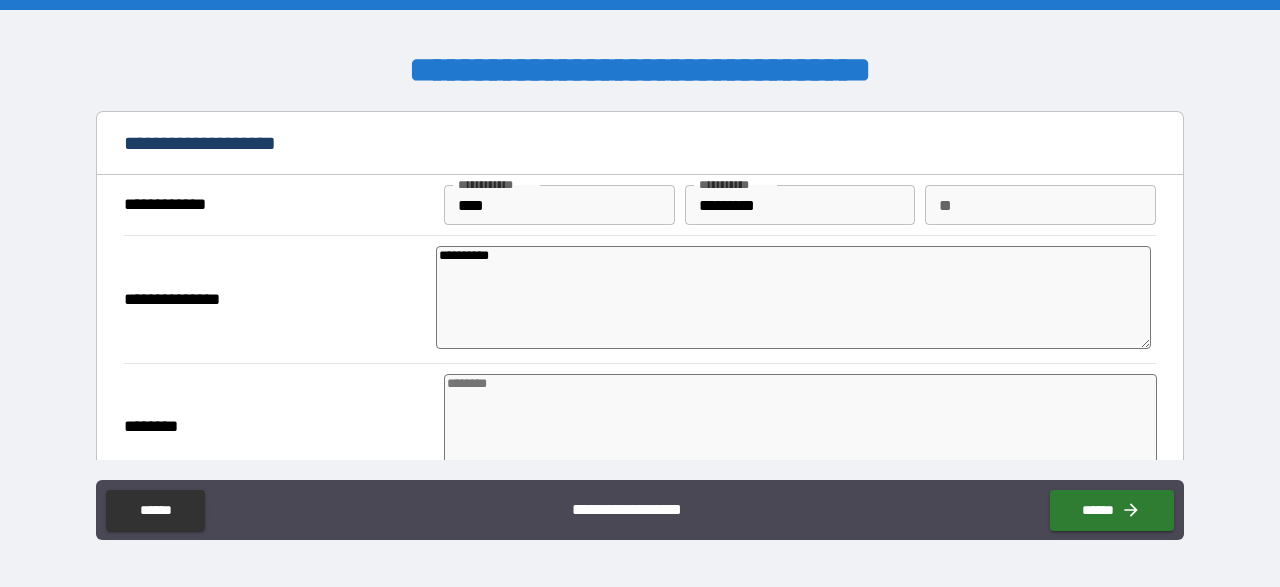 click at bounding box center (800, 424) 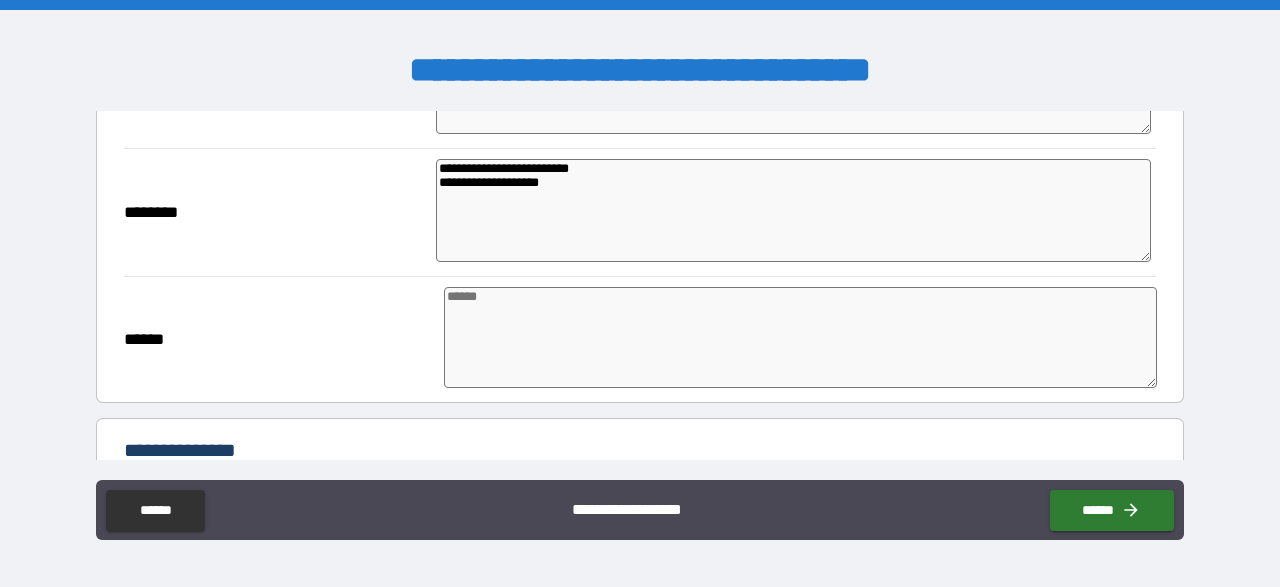 scroll, scrollTop: 232, scrollLeft: 0, axis: vertical 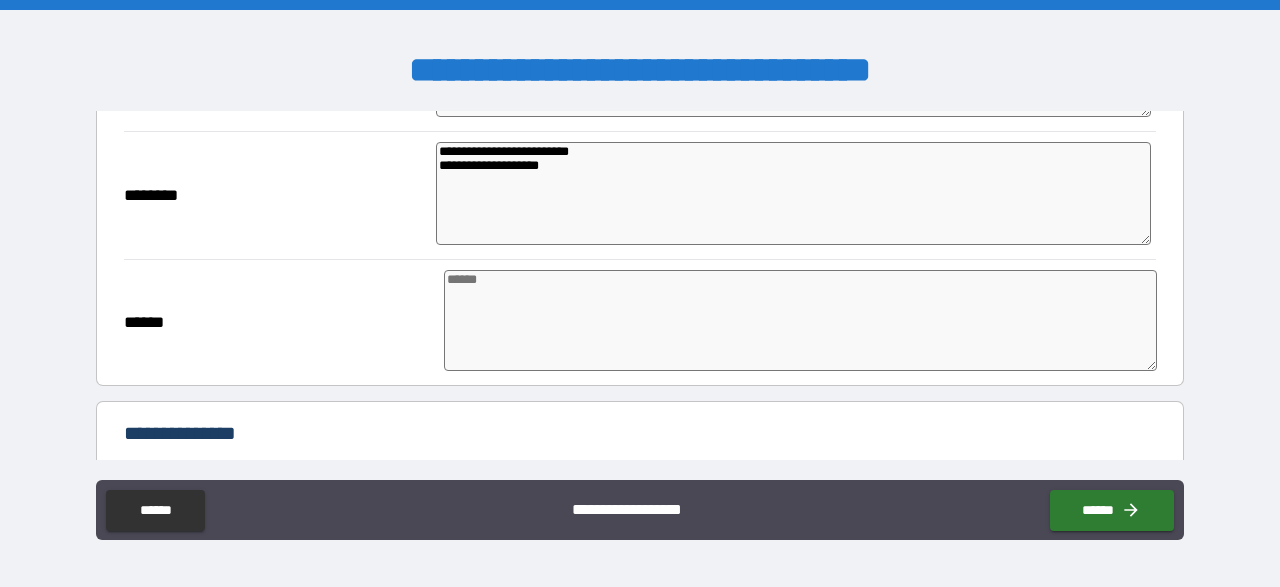 click at bounding box center [800, 320] 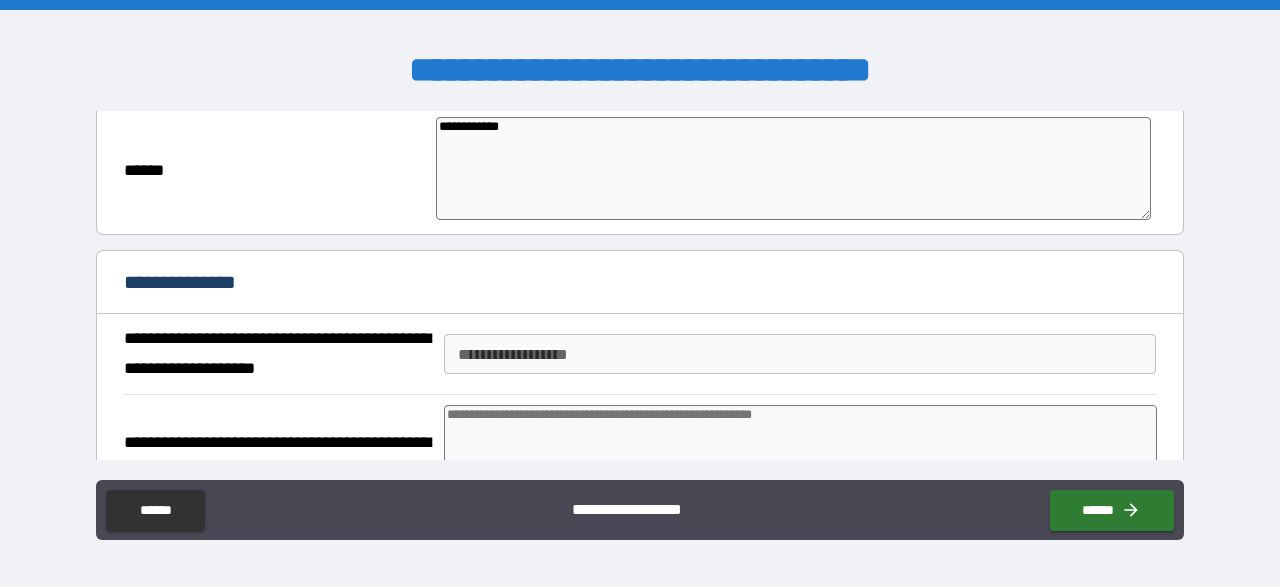 scroll, scrollTop: 501, scrollLeft: 0, axis: vertical 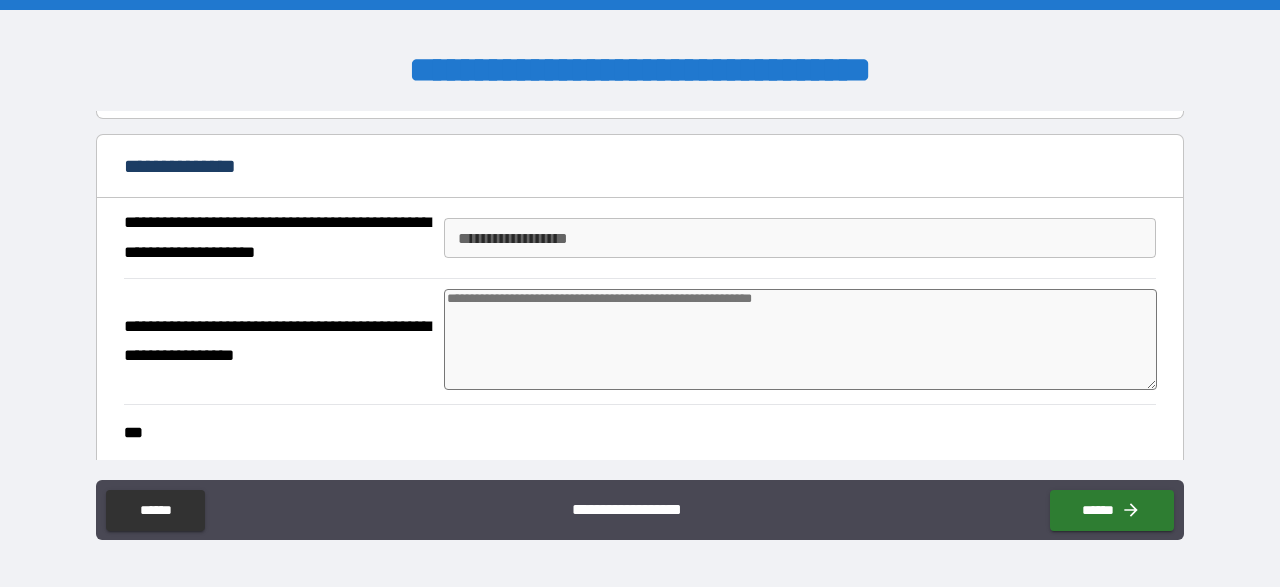 click on "**********" at bounding box center (800, 238) 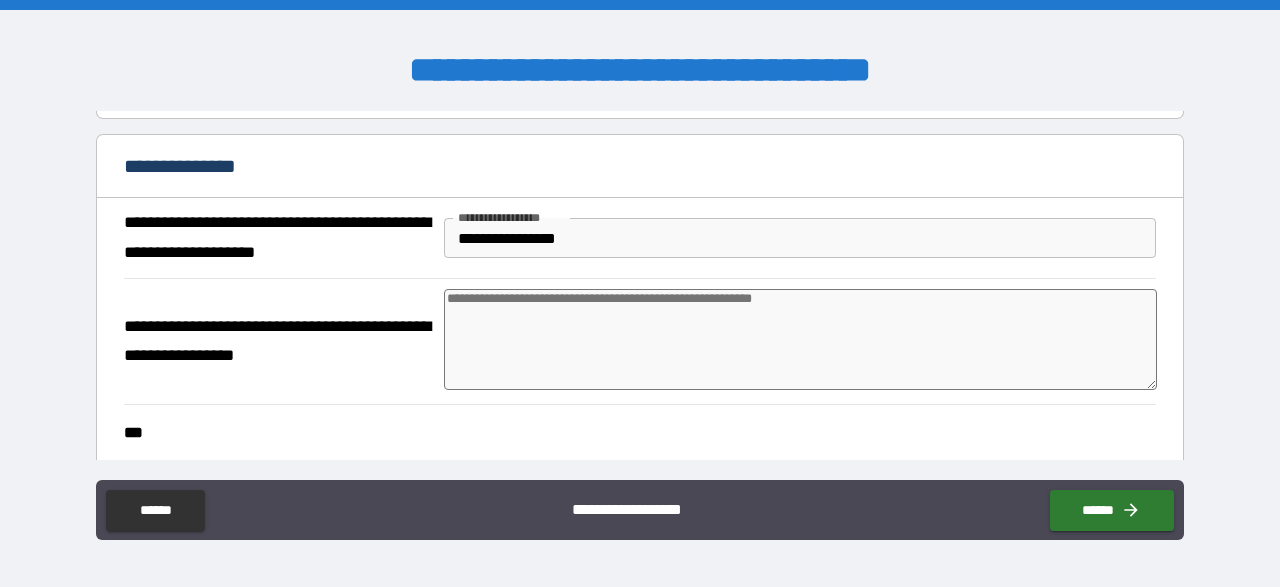click at bounding box center (800, 339) 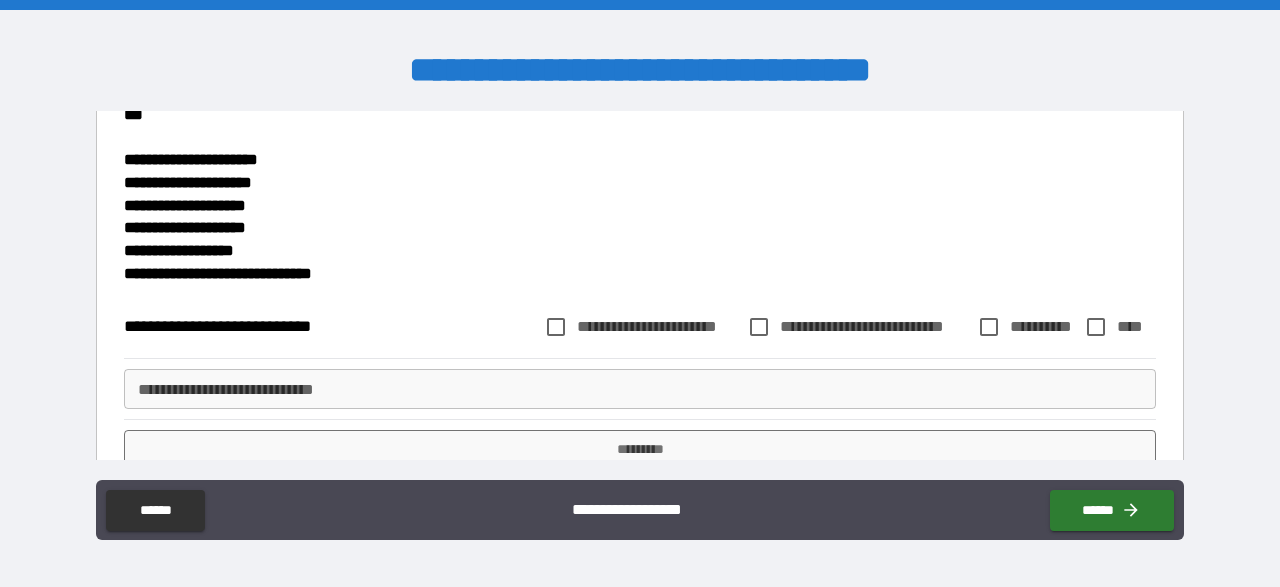 scroll, scrollTop: 849, scrollLeft: 0, axis: vertical 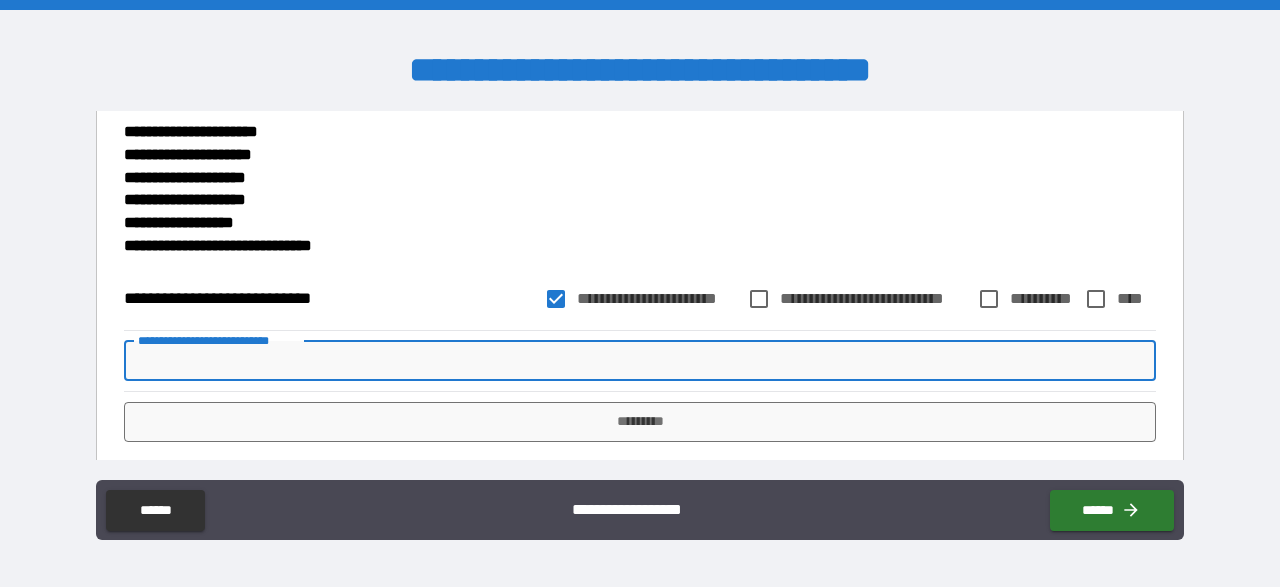 click on "**********" at bounding box center (640, 361) 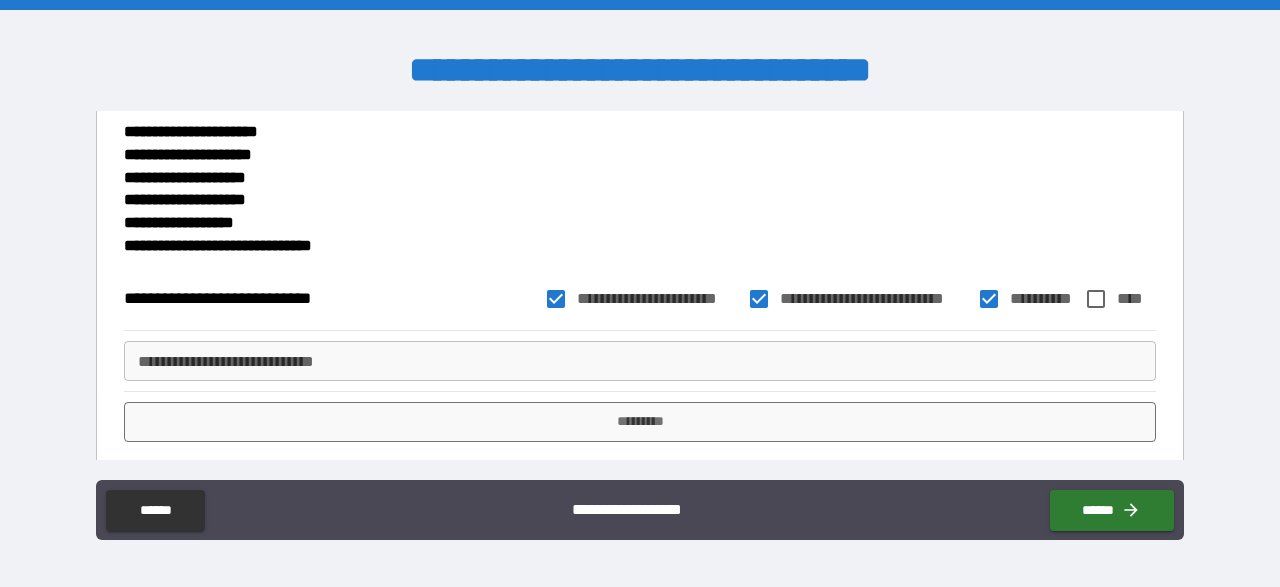 click on "**********" at bounding box center (640, 361) 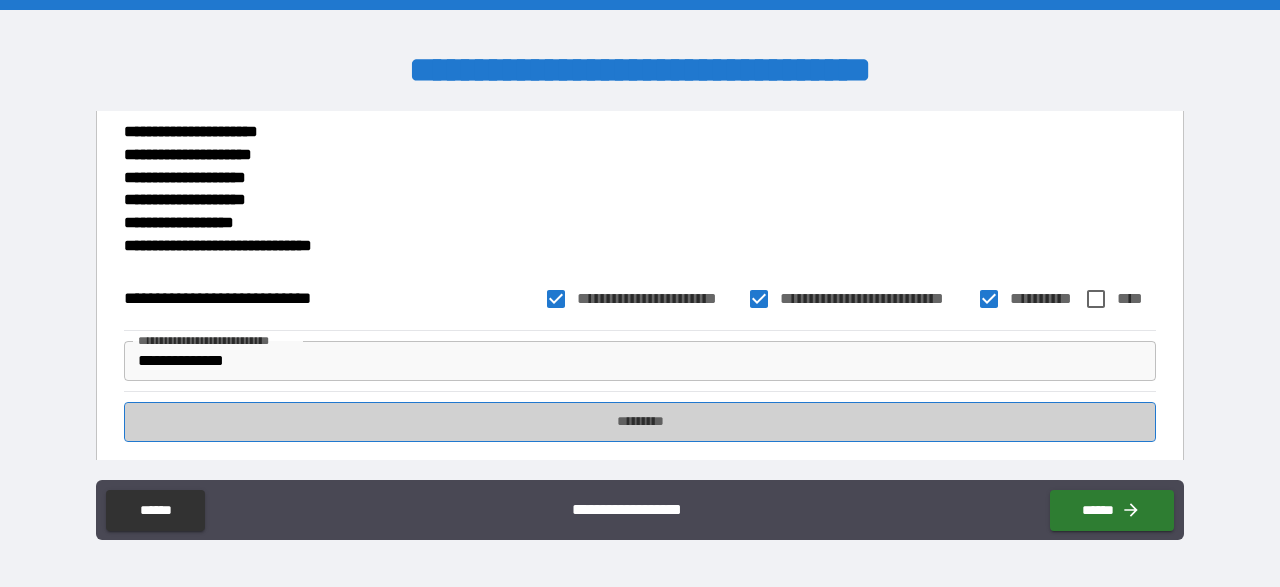 click on "*********" at bounding box center (640, 422) 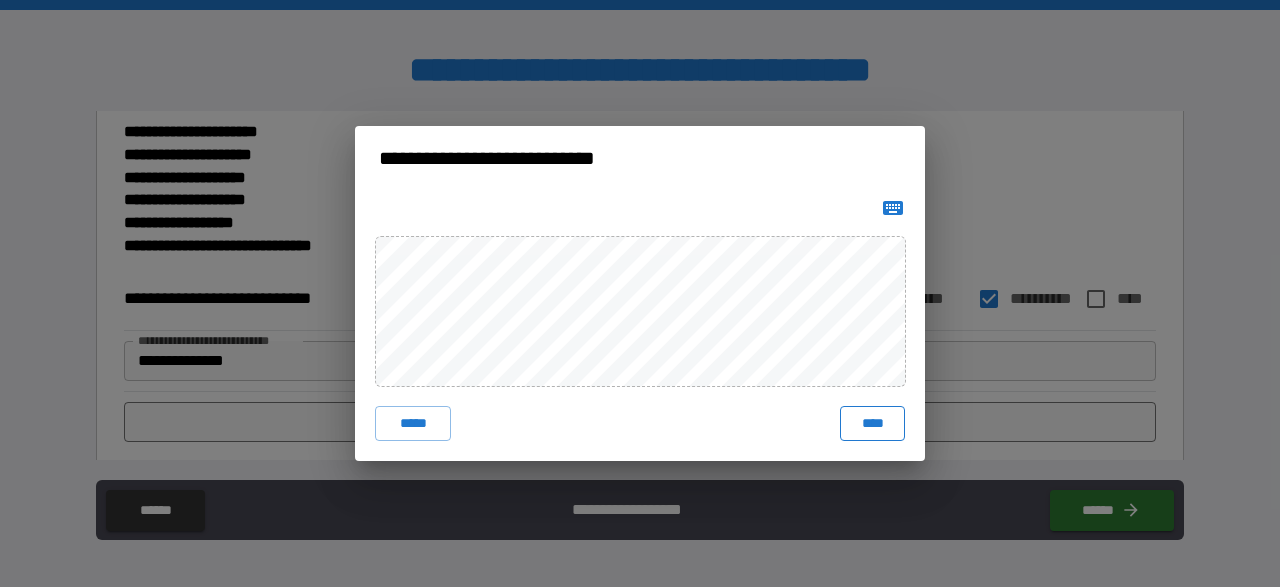 click on "****" at bounding box center (872, 424) 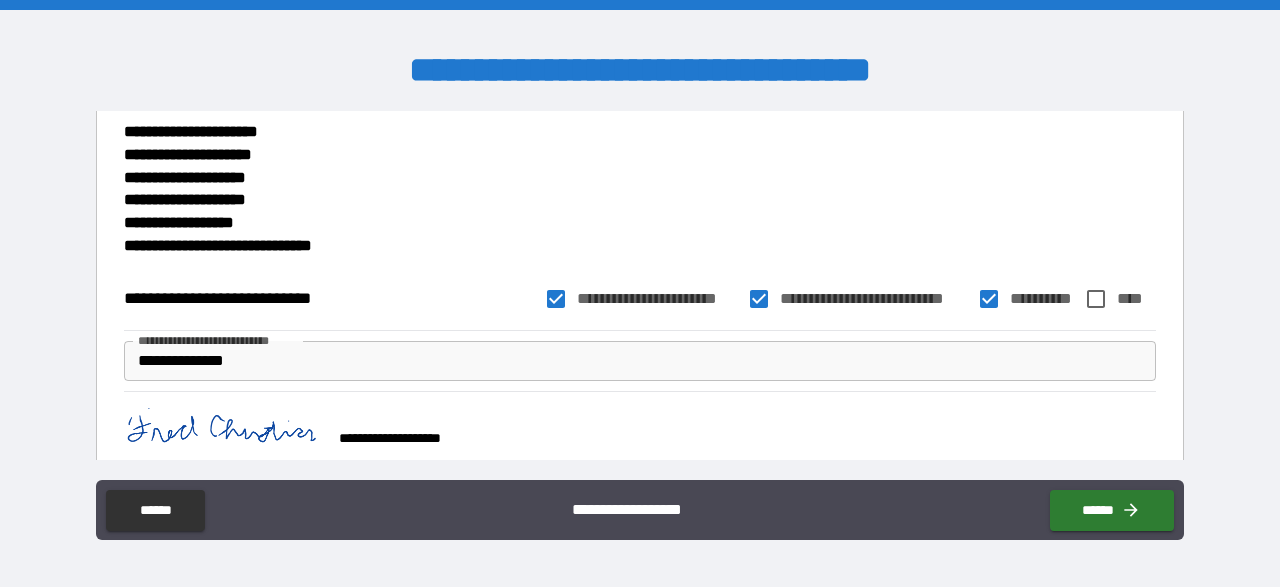 scroll, scrollTop: 839, scrollLeft: 0, axis: vertical 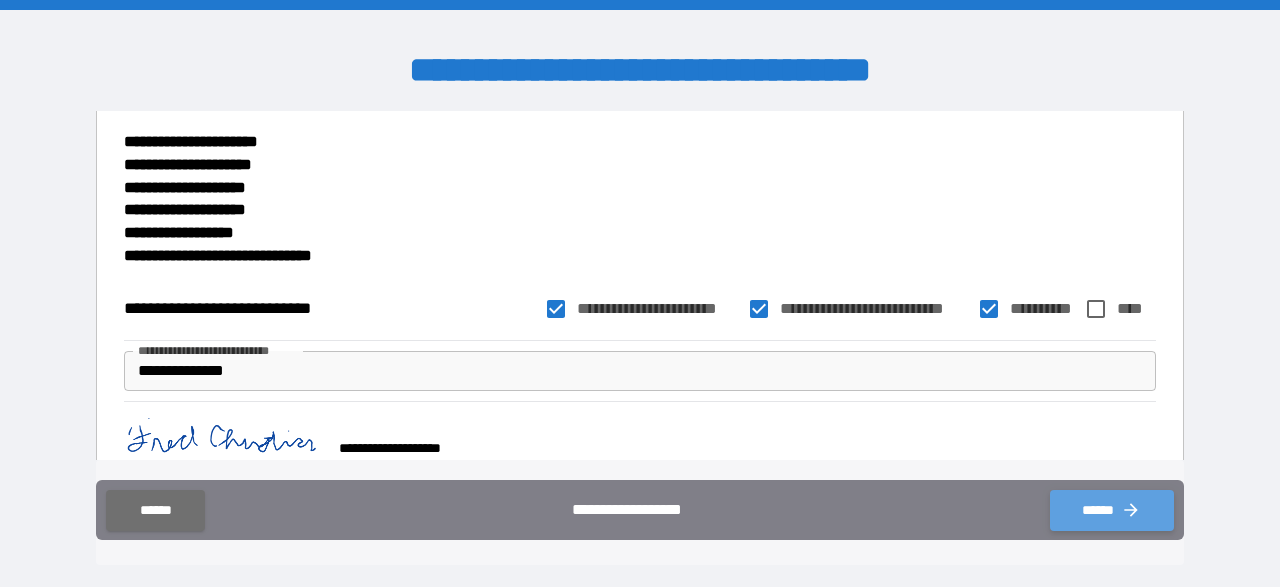 click on "******" at bounding box center (1112, 510) 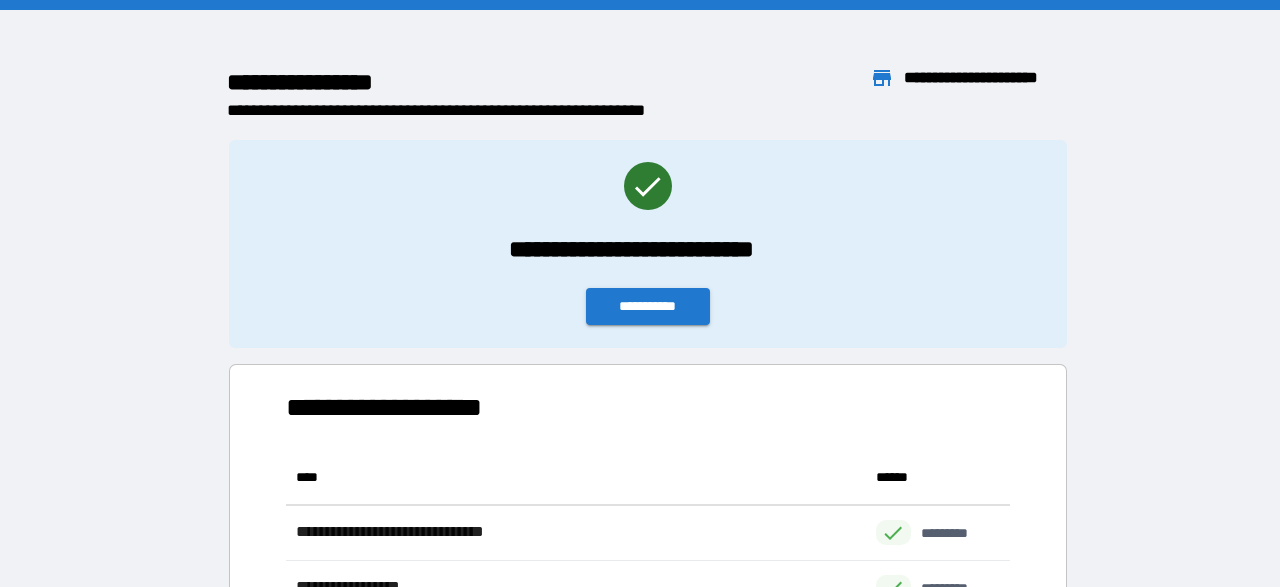 scroll, scrollTop: 1, scrollLeft: 1, axis: both 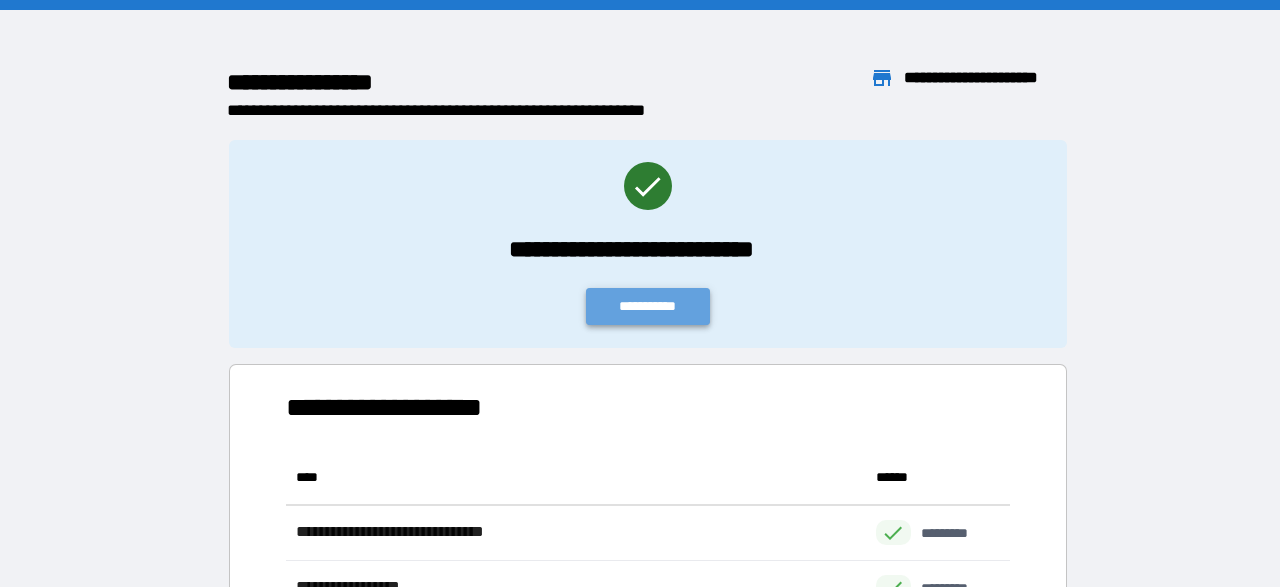 click on "**********" at bounding box center [648, 306] 